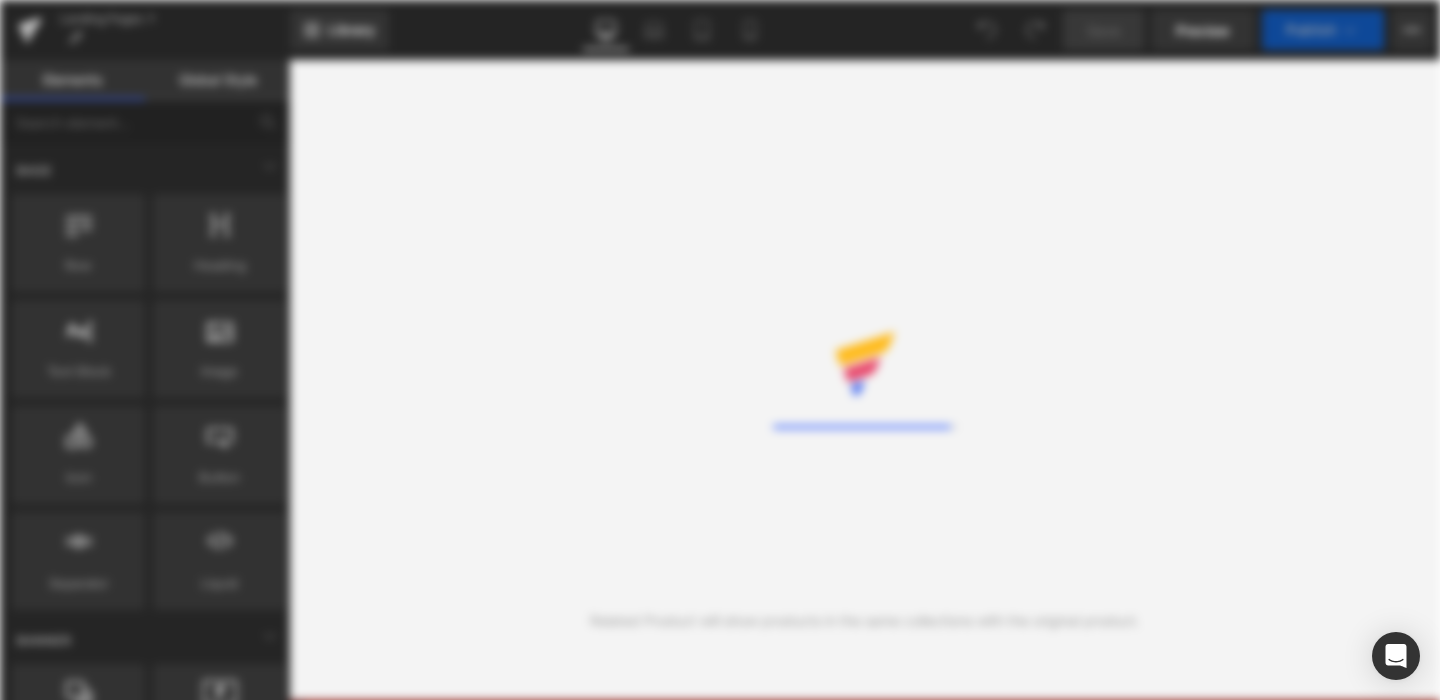 scroll, scrollTop: 0, scrollLeft: 0, axis: both 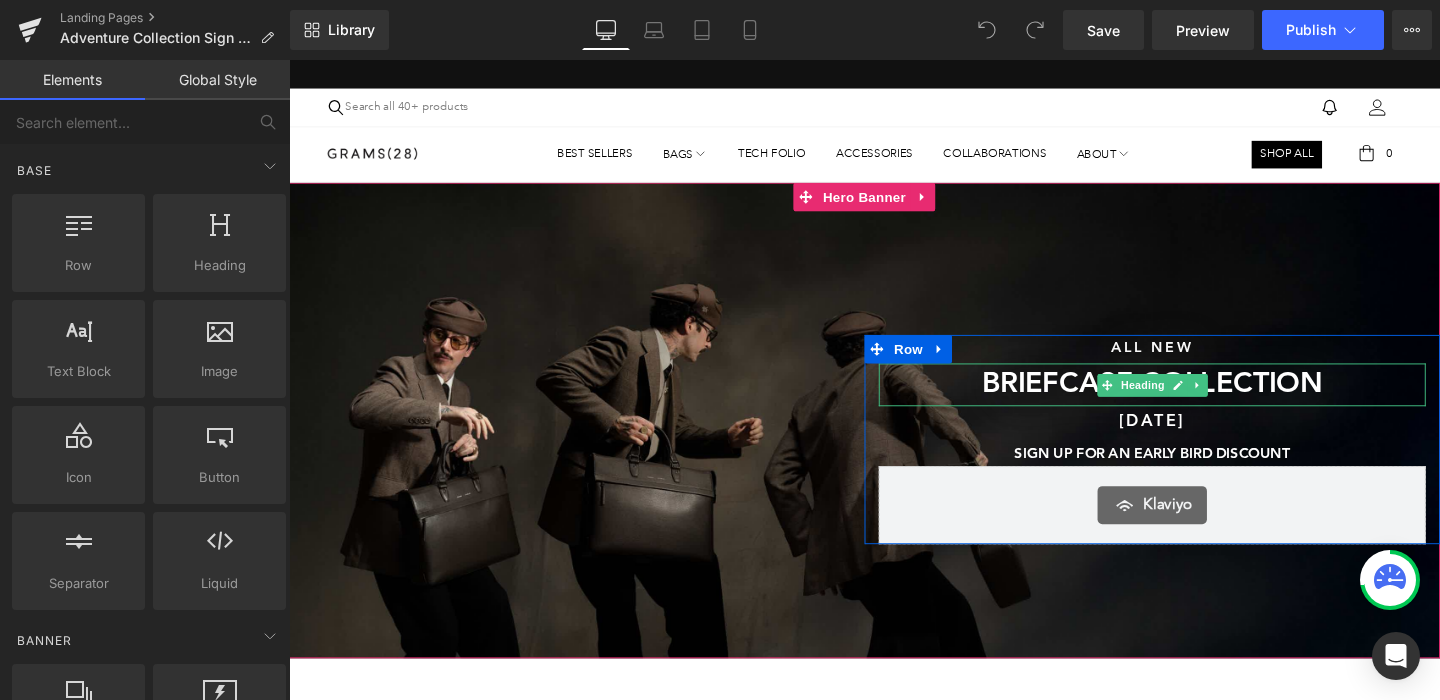 click on "Heading" at bounding box center [1186, 402] 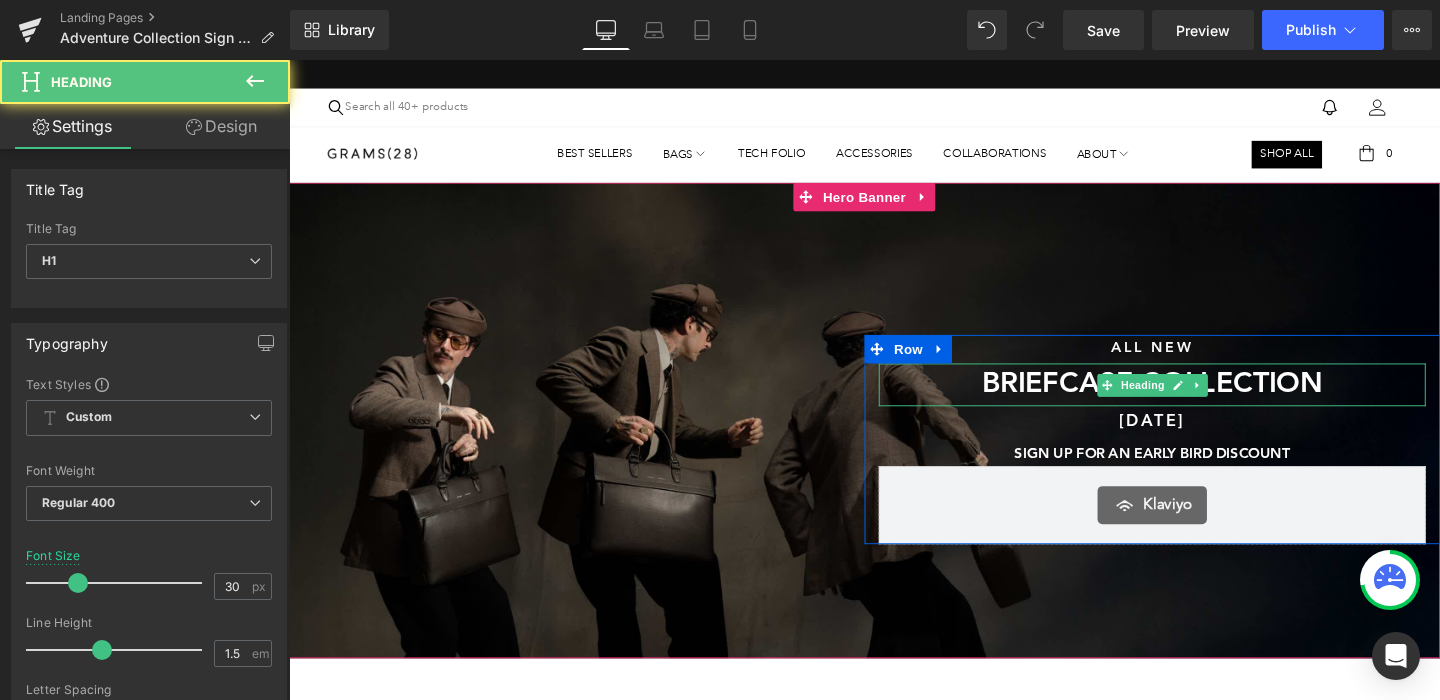 click on "BRIEFCASE COLLECTION" at bounding box center (1196, 401) 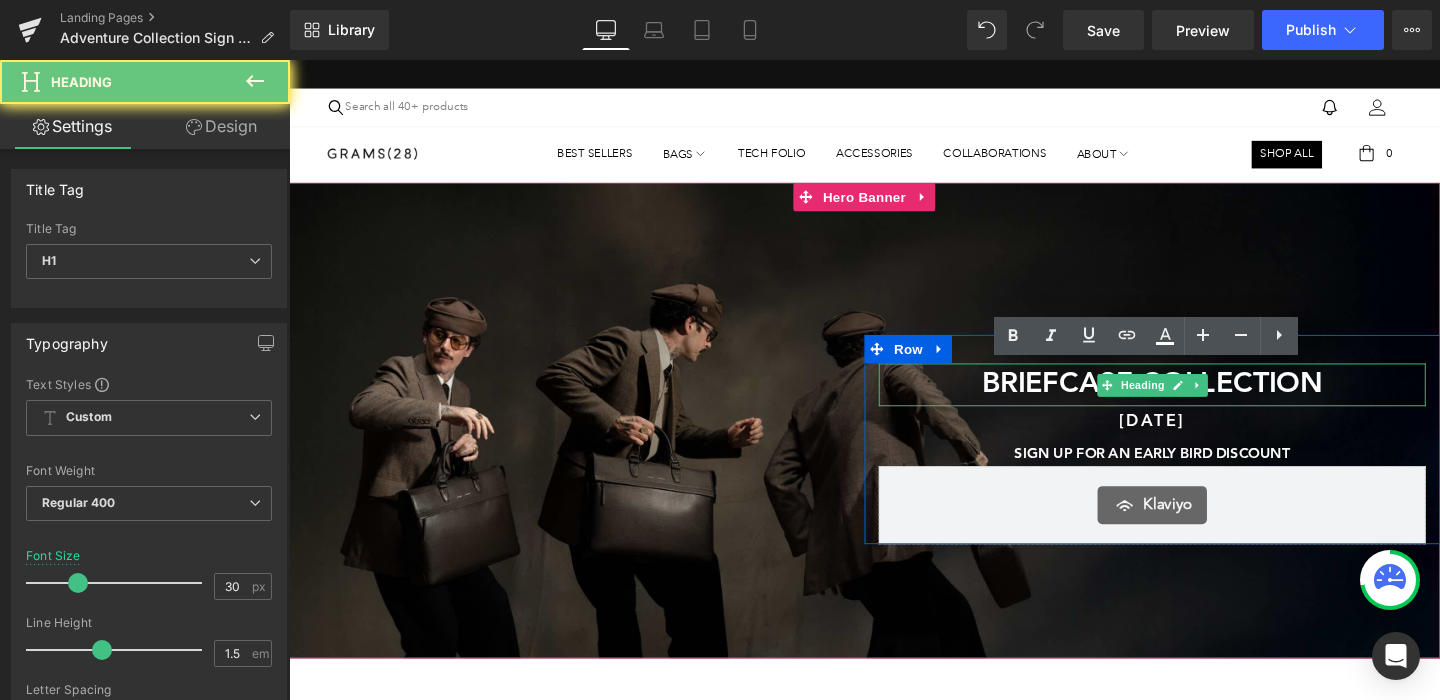 click on "BRIEFCASE COLLECTION" at bounding box center (1196, 401) 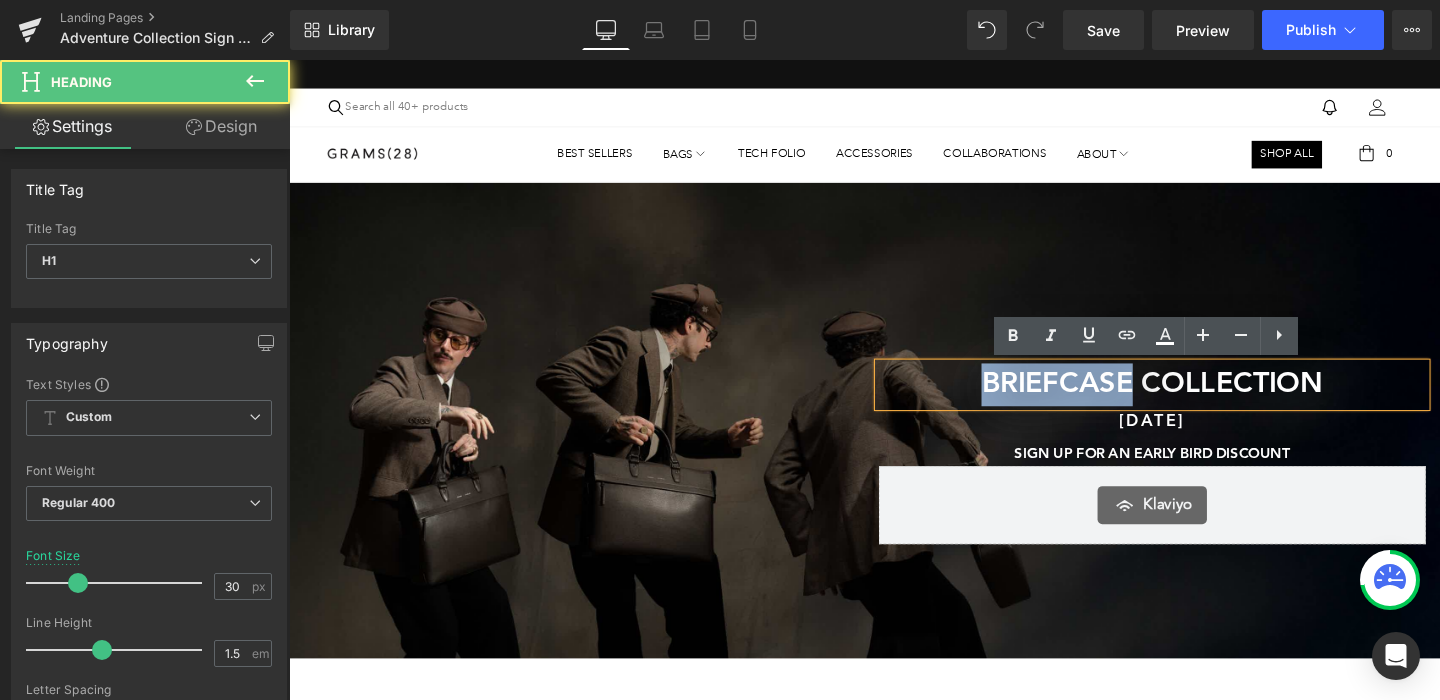 click on "BRIEFCASE COLLECTION" at bounding box center [1196, 401] 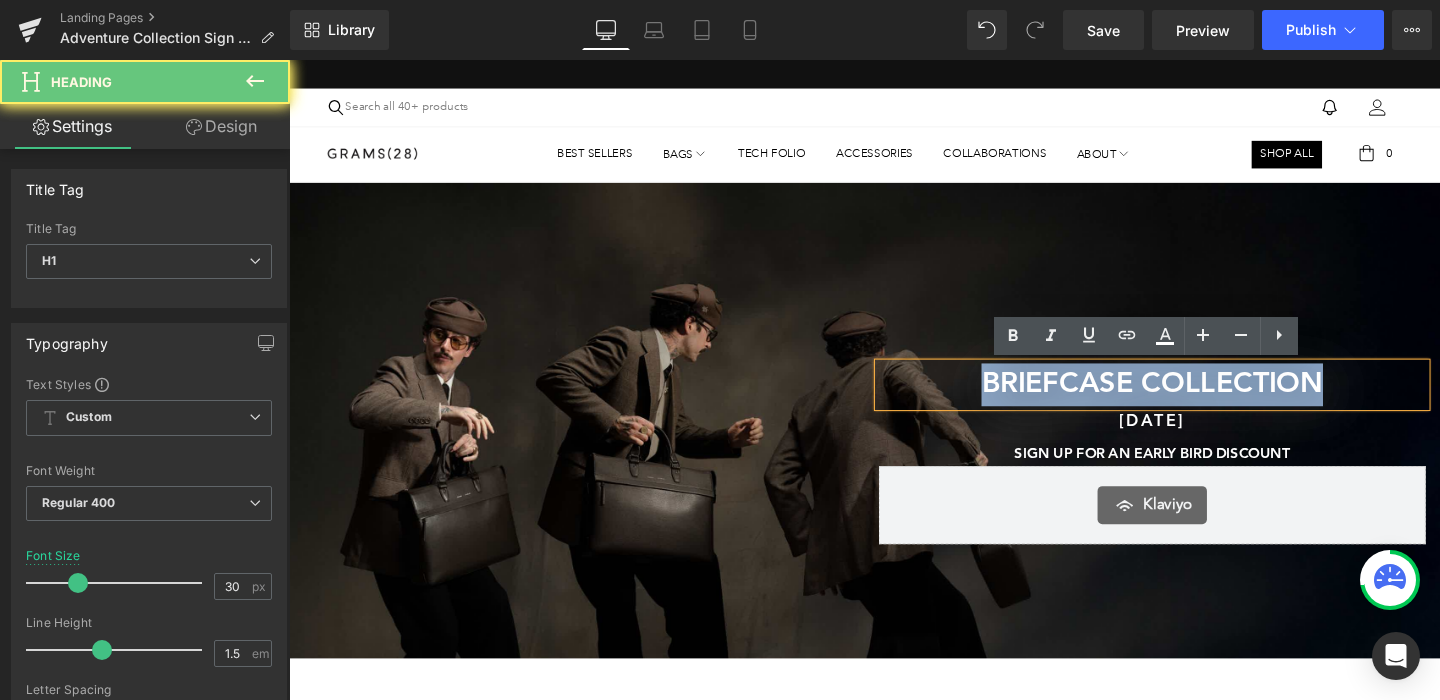 click on "BRIEFCASE COLLECTION" at bounding box center [1196, 401] 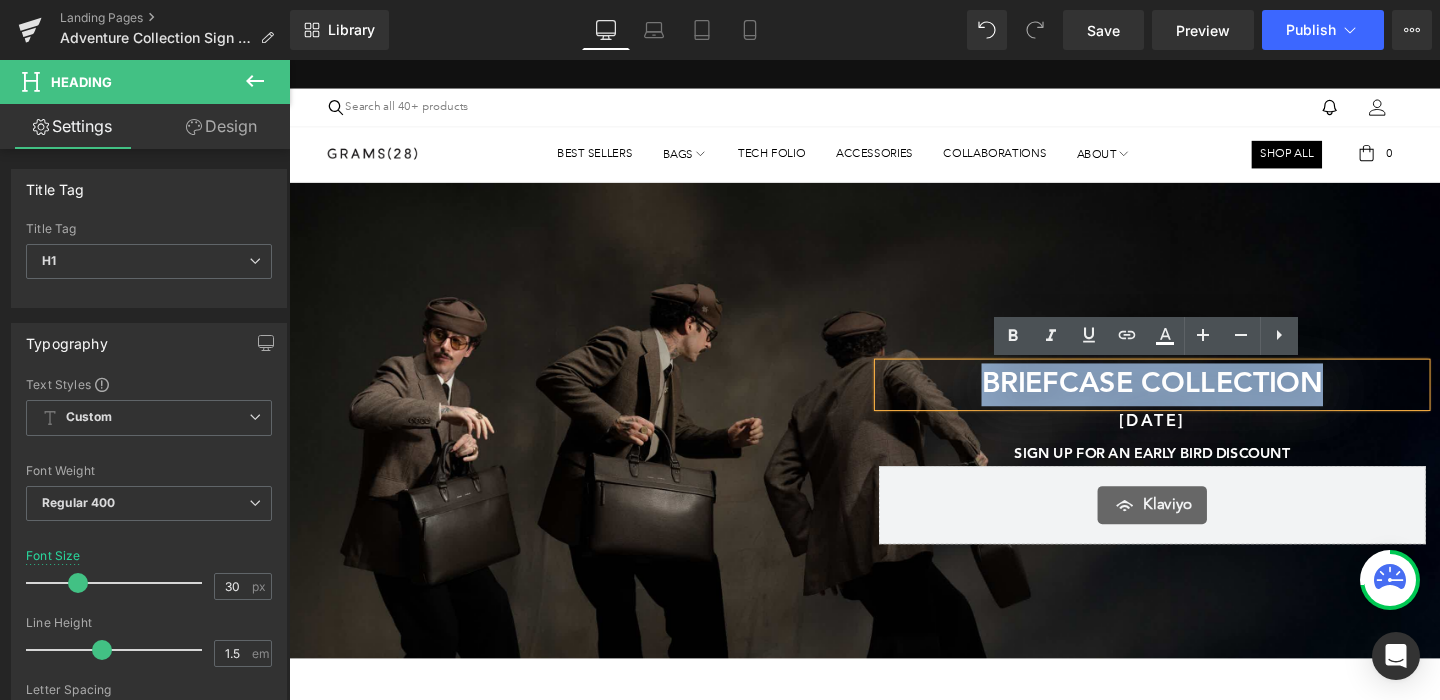 click on "BRIEFCASE COLLECTION" at bounding box center [1196, 401] 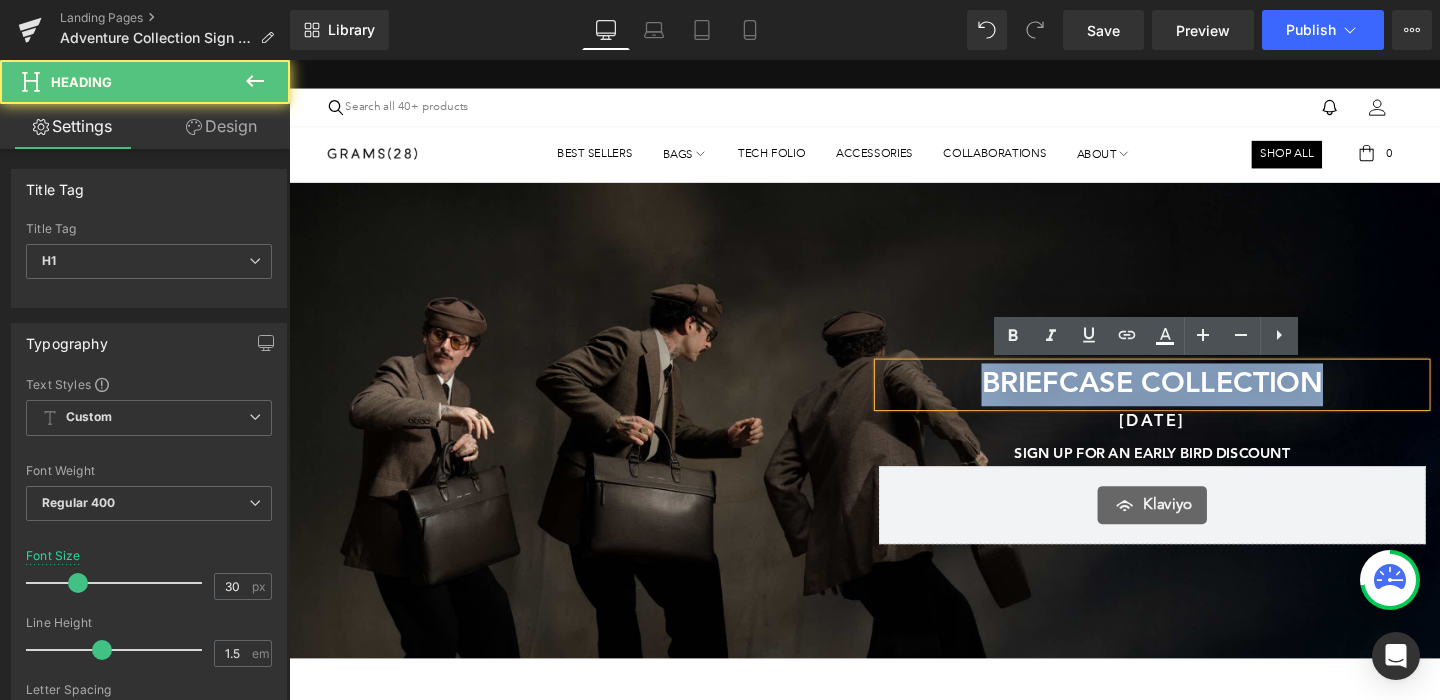 click on "BRIEFCASE COLLECTION" at bounding box center [1196, 401] 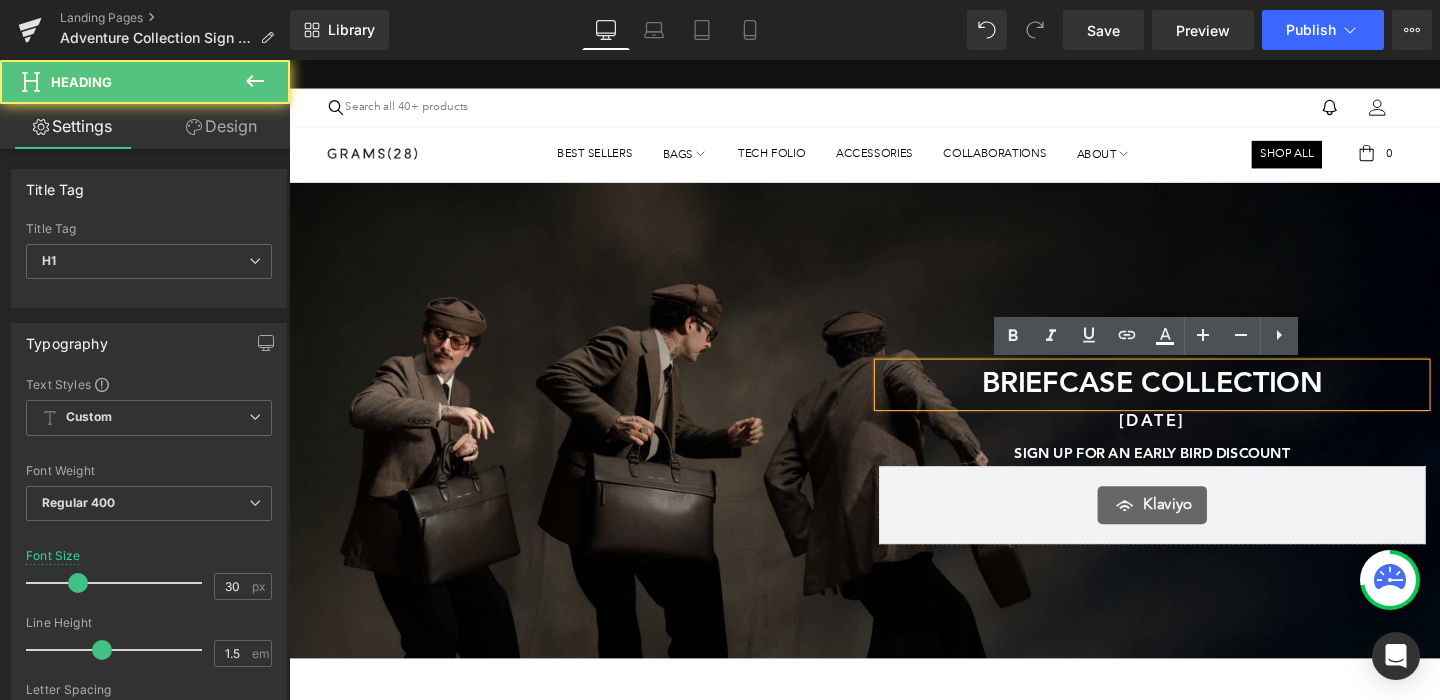 click on "BRIEFCASE COLLECTION" at bounding box center [1196, 401] 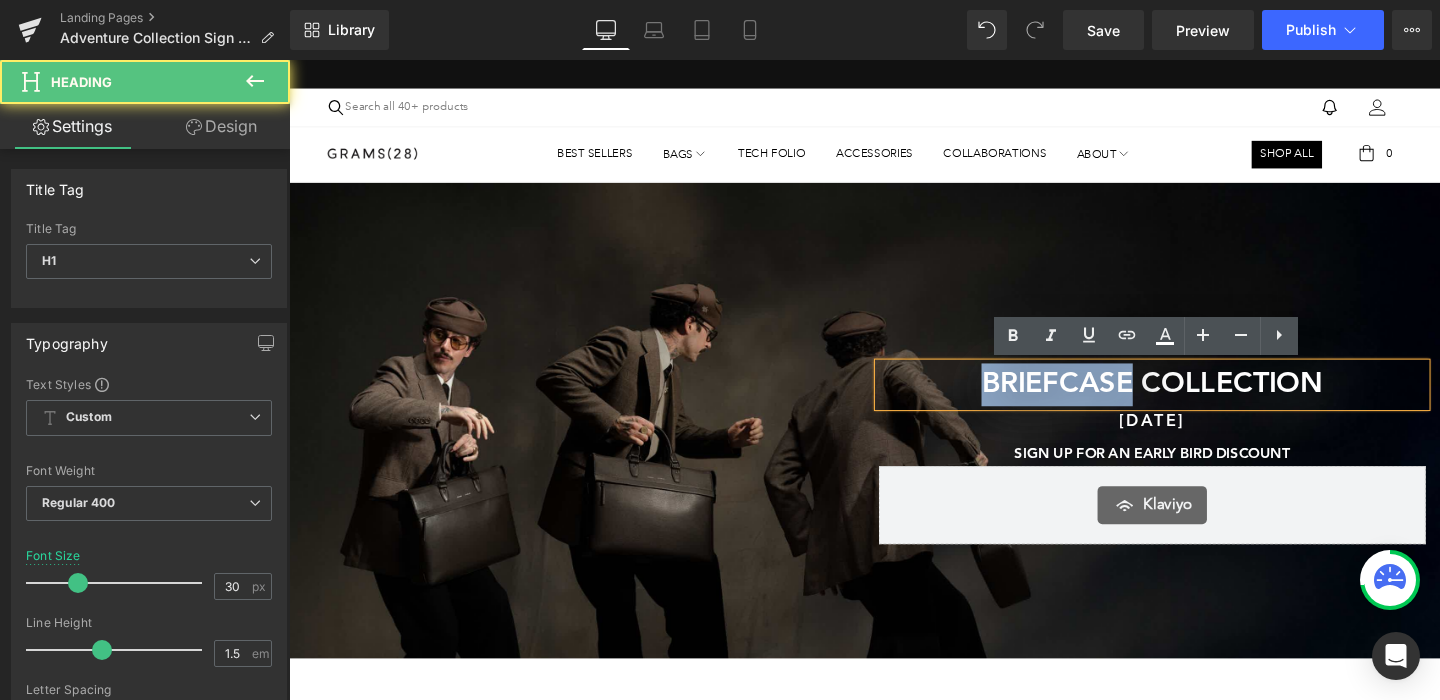 click on "BRIEFCASE COLLECTION" at bounding box center (1196, 401) 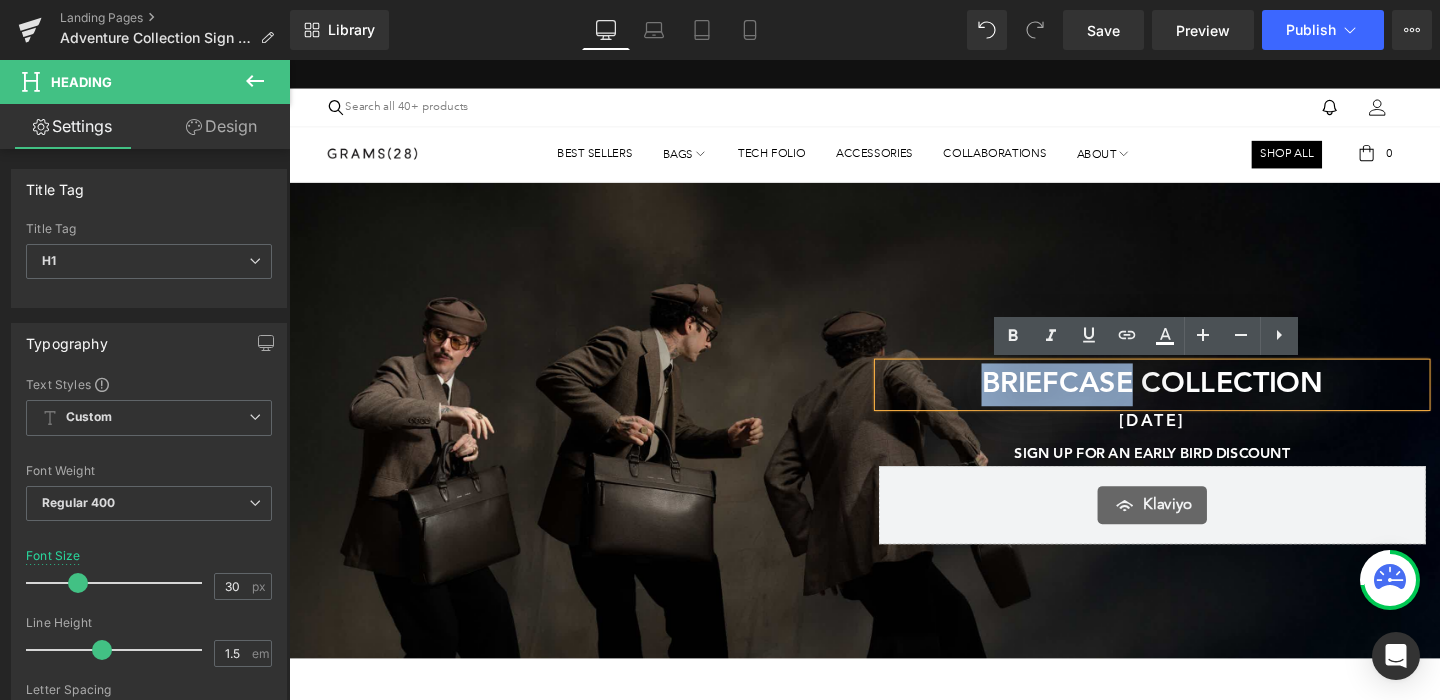 type 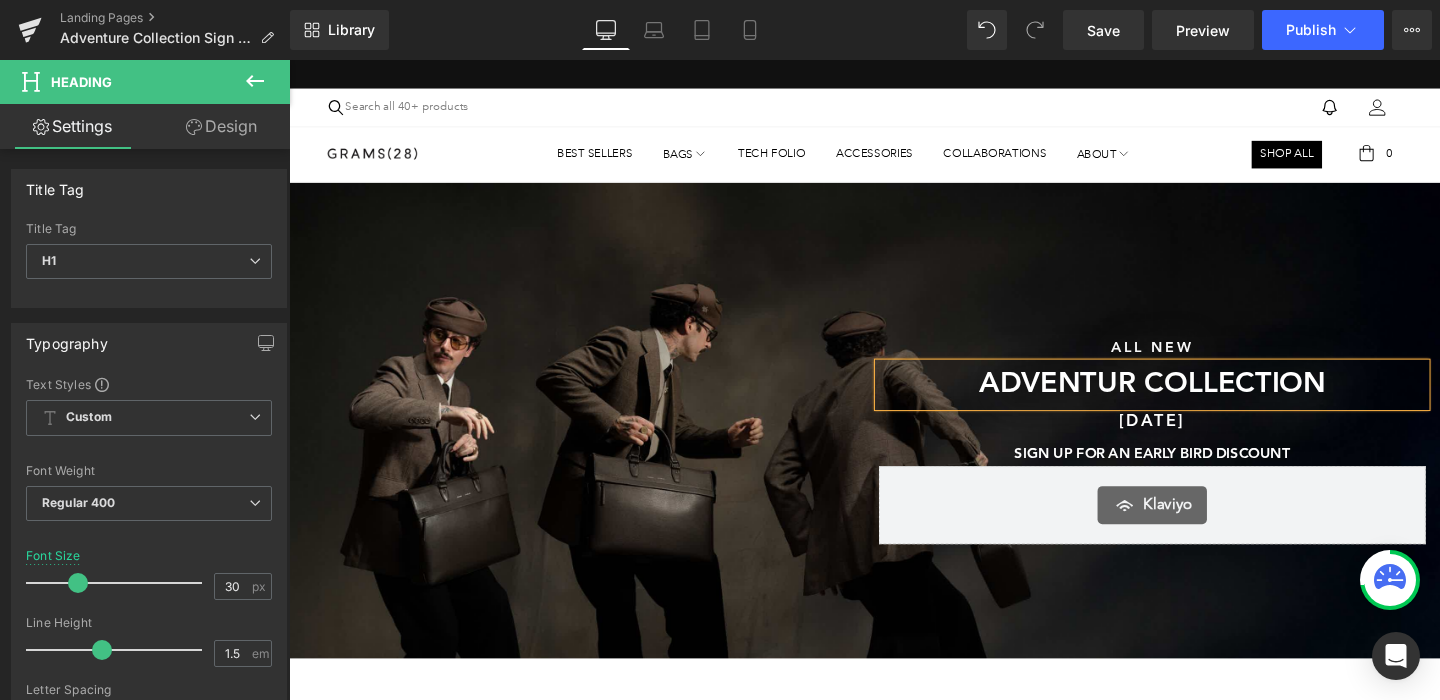 click on "ADVENTUR COLLECTION" at bounding box center (1196, 401) 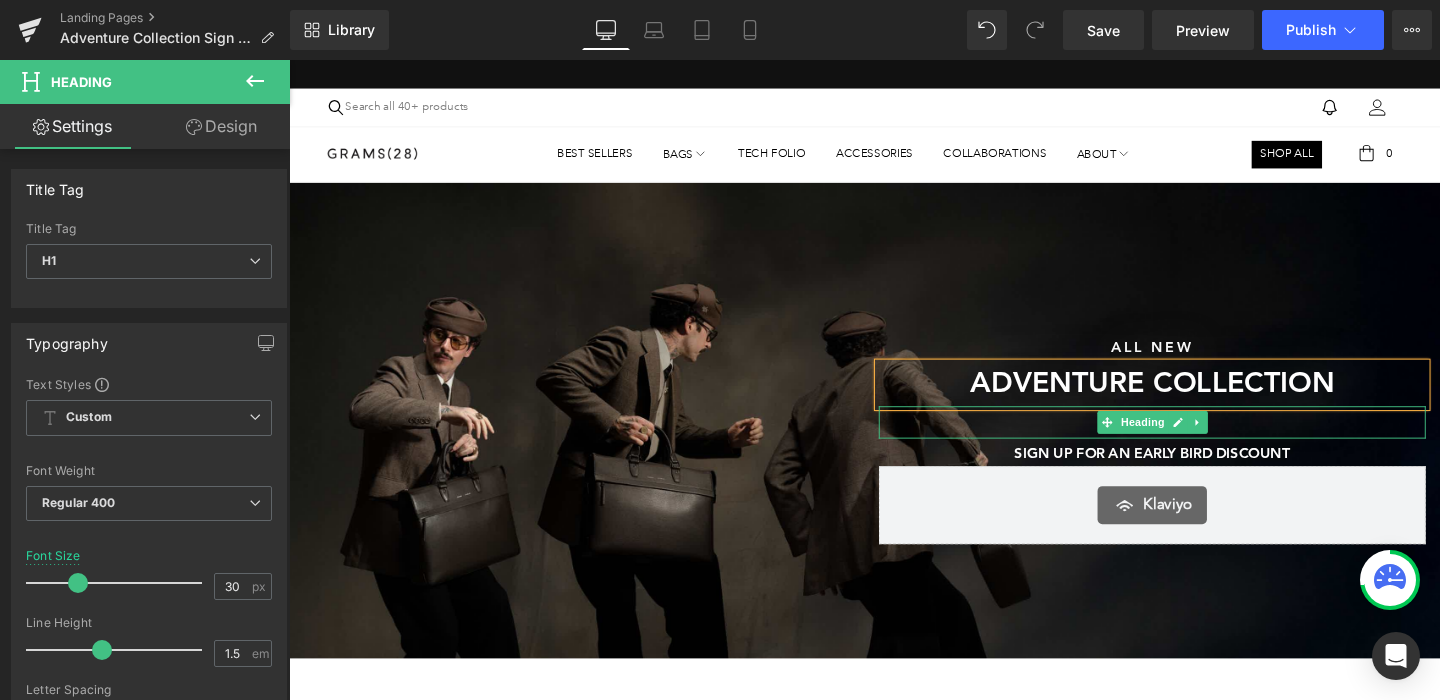 click on "[DATE]" at bounding box center [1196, 441] 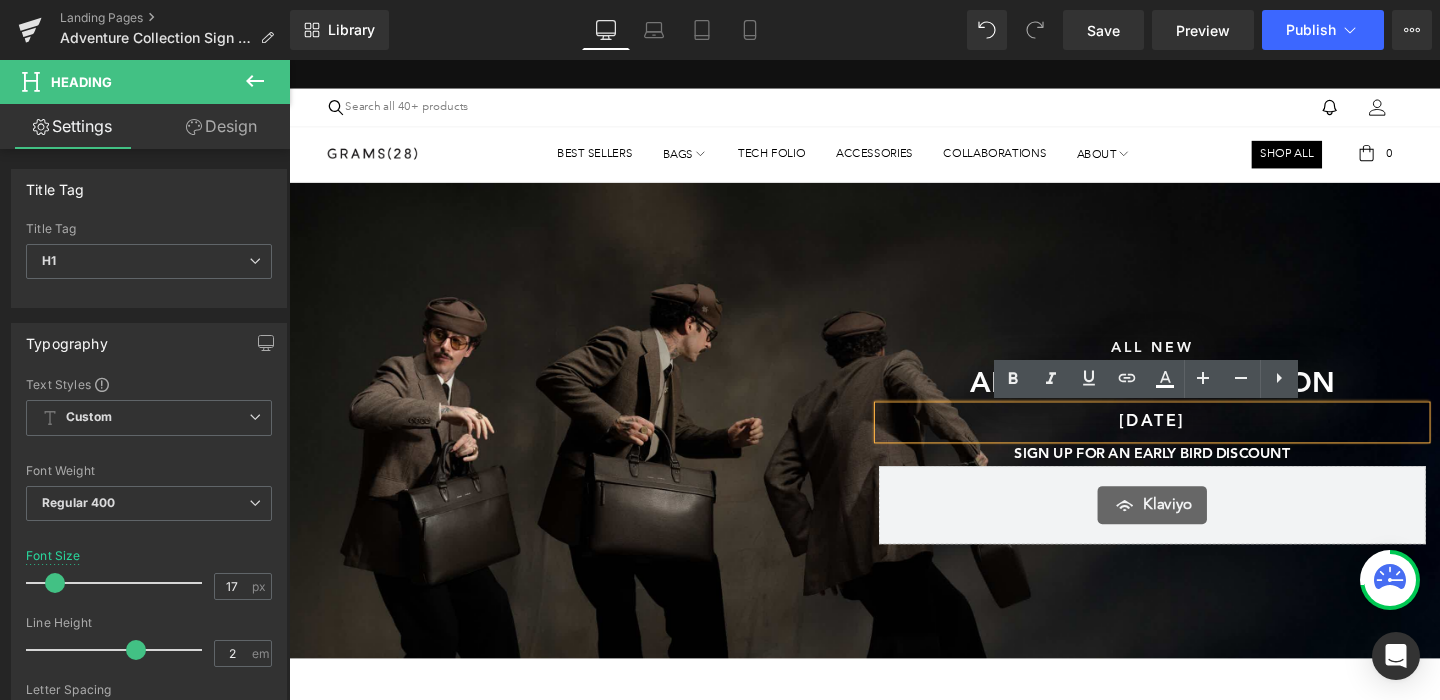 click on "[DATE]" at bounding box center (1196, 441) 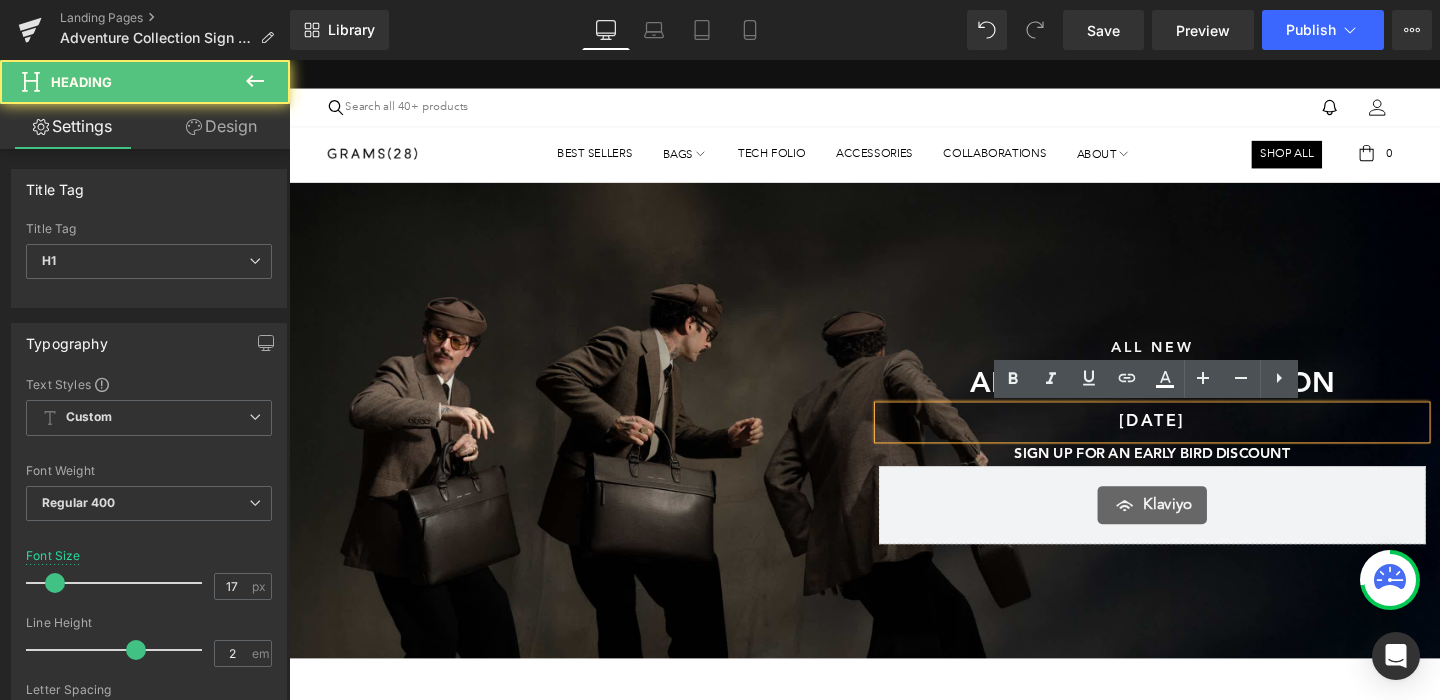 click on "[DATE]" at bounding box center (1196, 441) 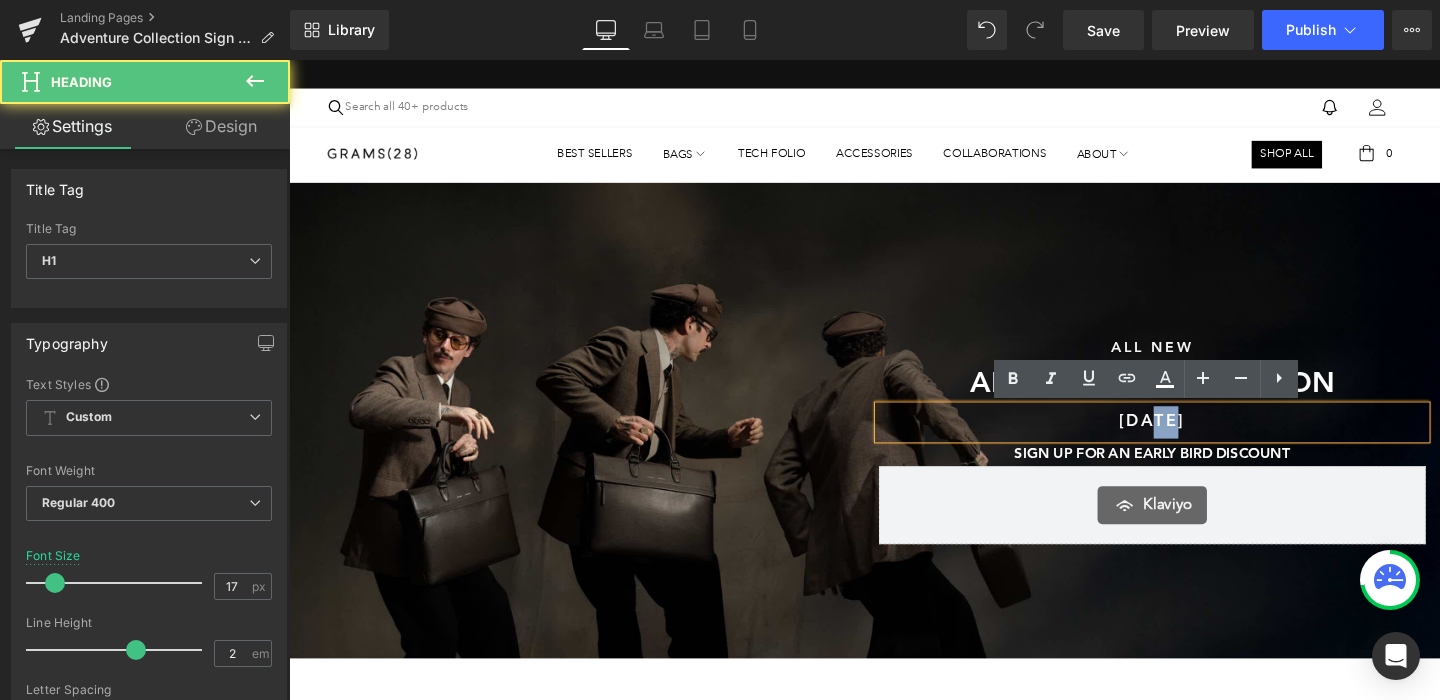 drag, startPoint x: 1169, startPoint y: 444, endPoint x: 1195, endPoint y: 446, distance: 26.076809 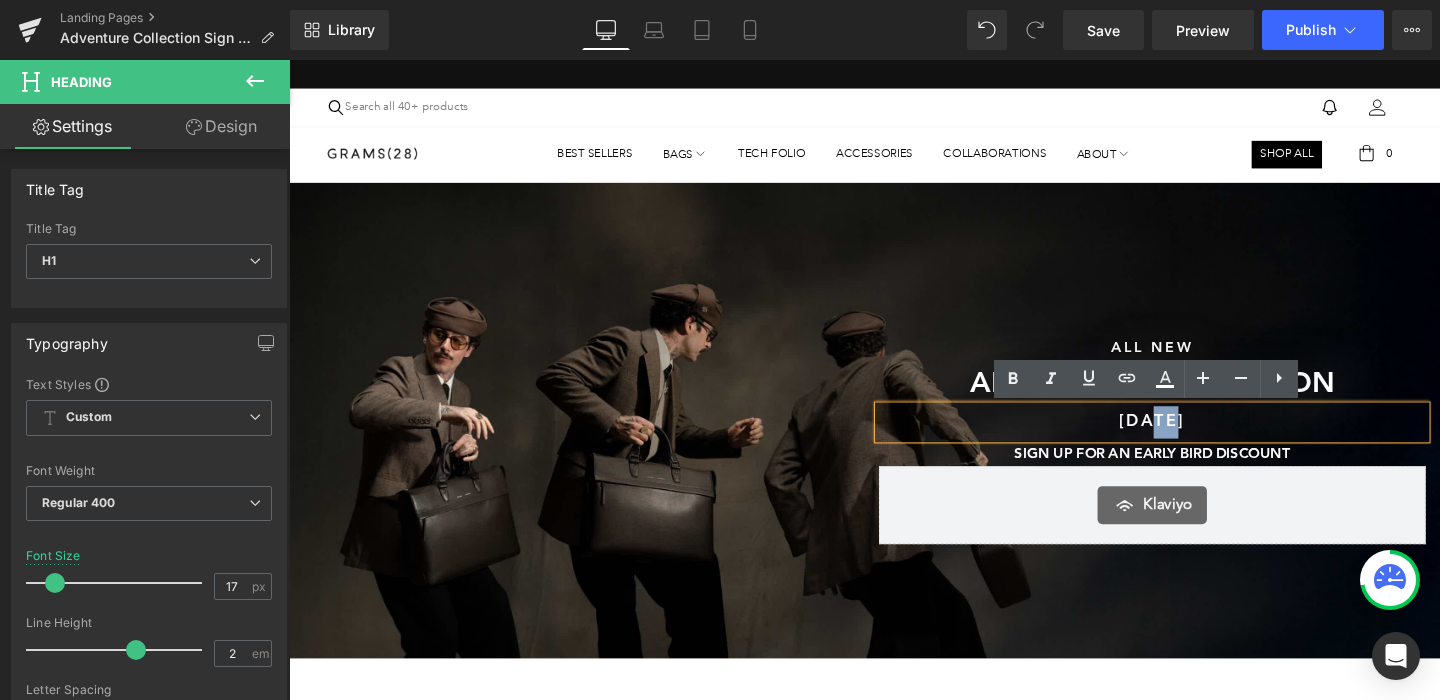 type 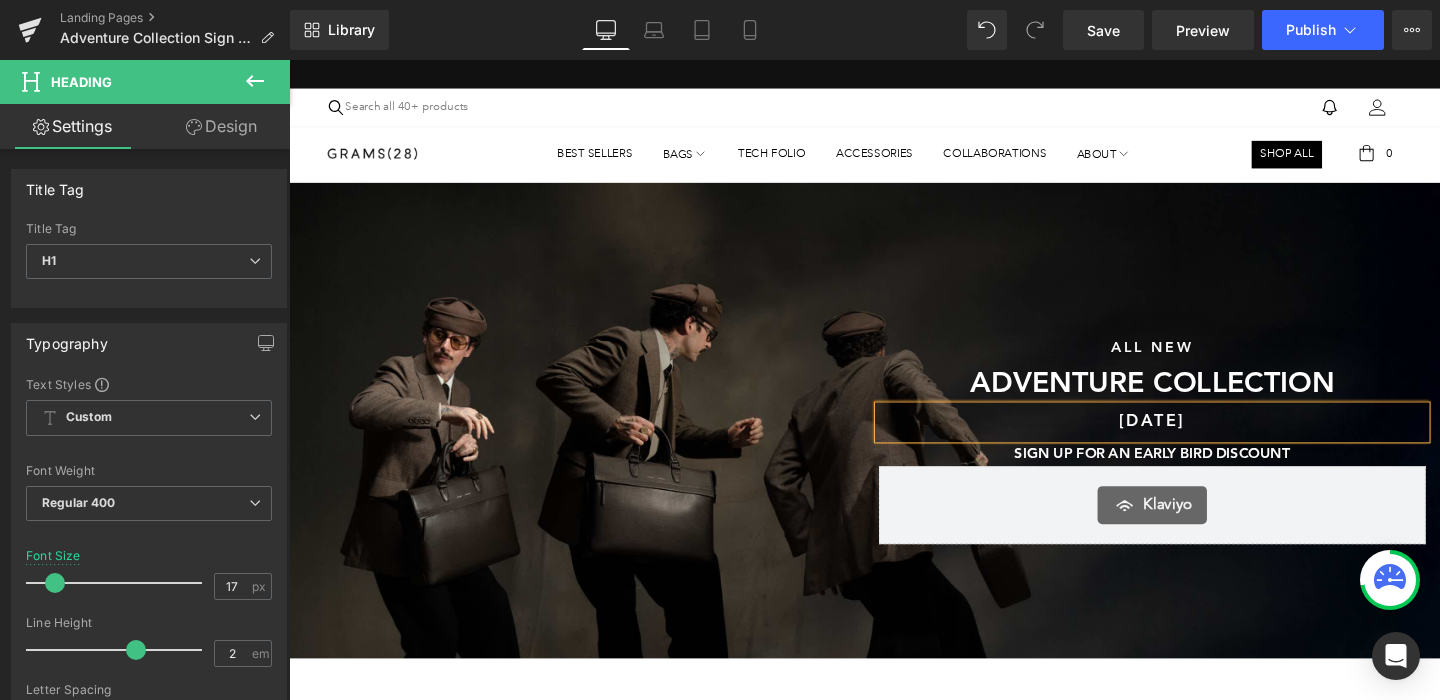 click on "[DATE]" at bounding box center [1196, 441] 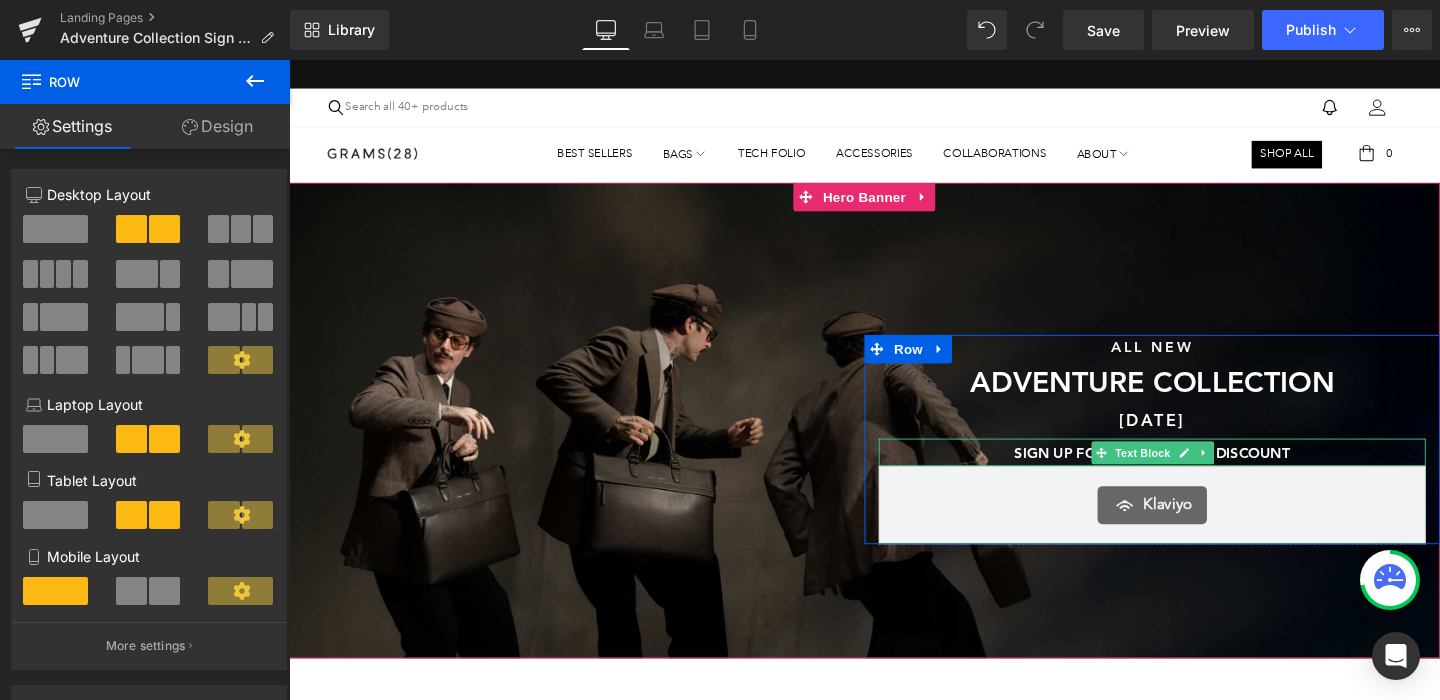click on "SIGN UP FOR AN EARLY BIRD DISCOUNT" at bounding box center (1196, 475) 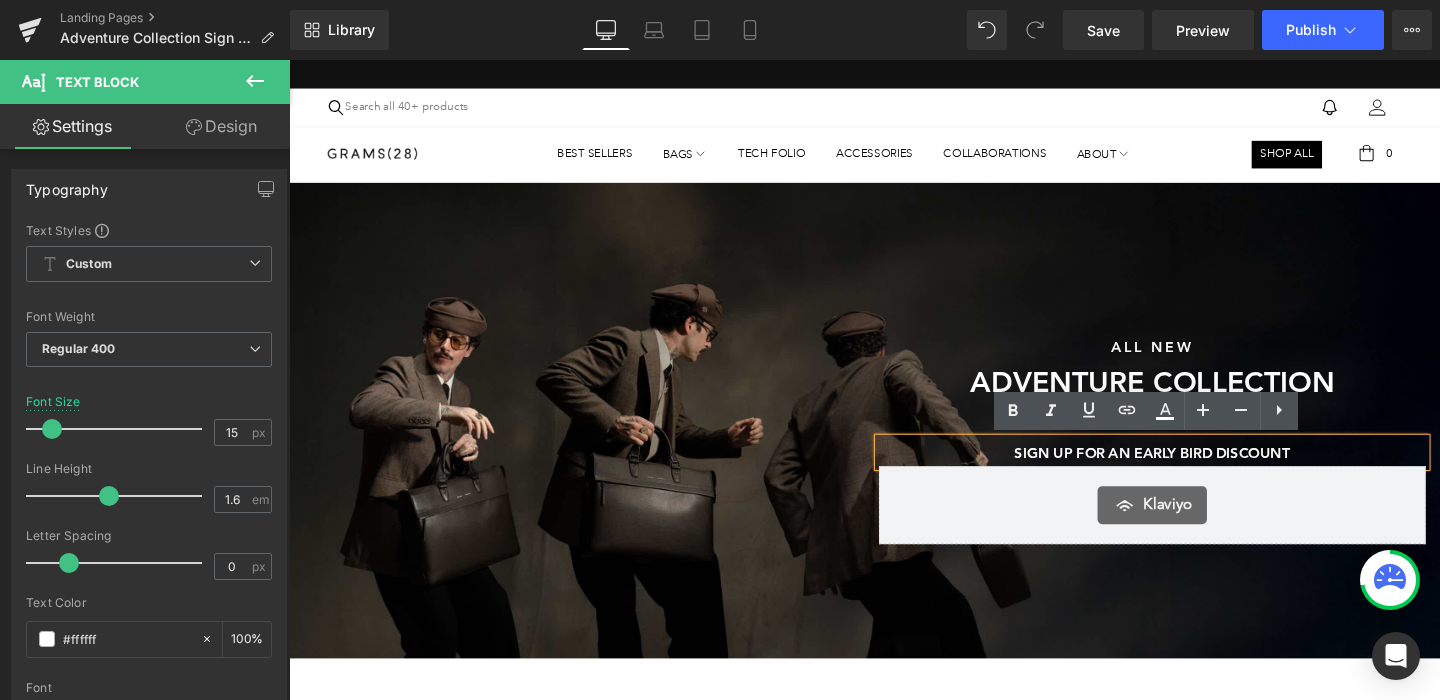 click at bounding box center (894, 439) 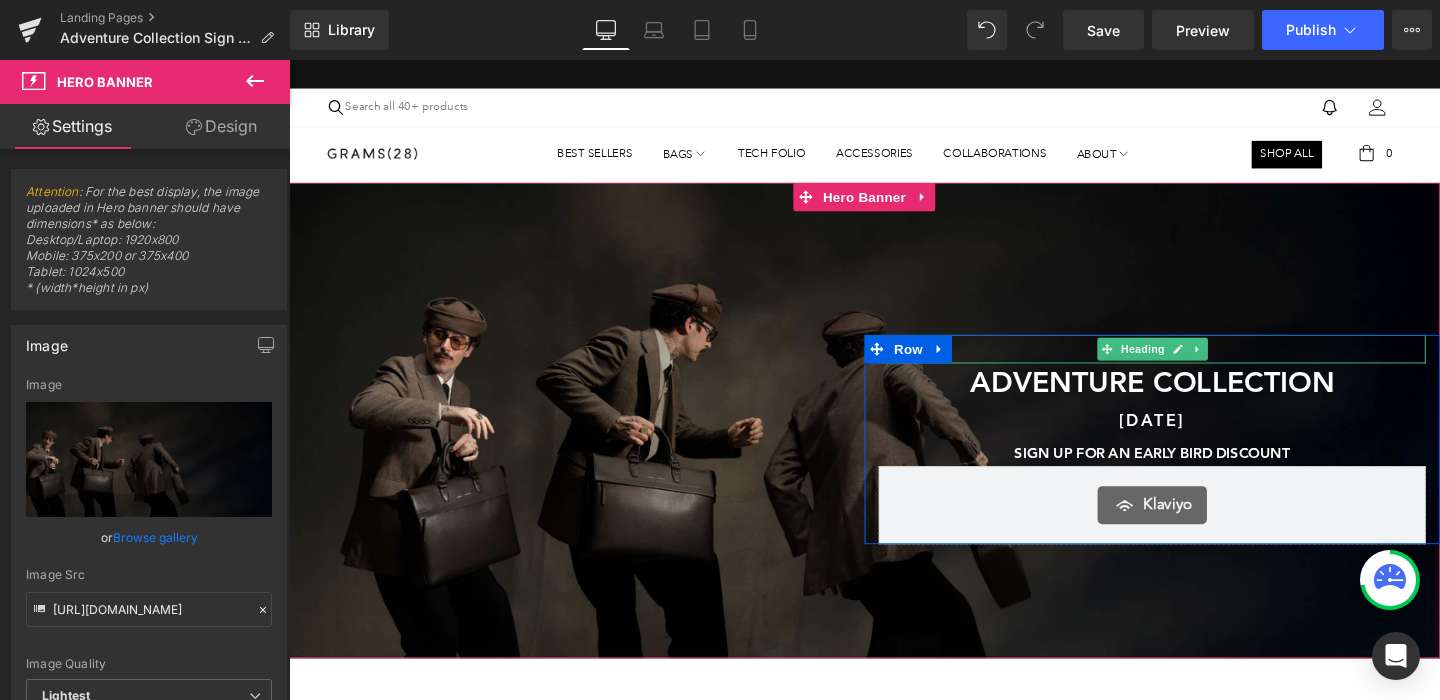 click on "ALL NEW" at bounding box center [1196, 364] 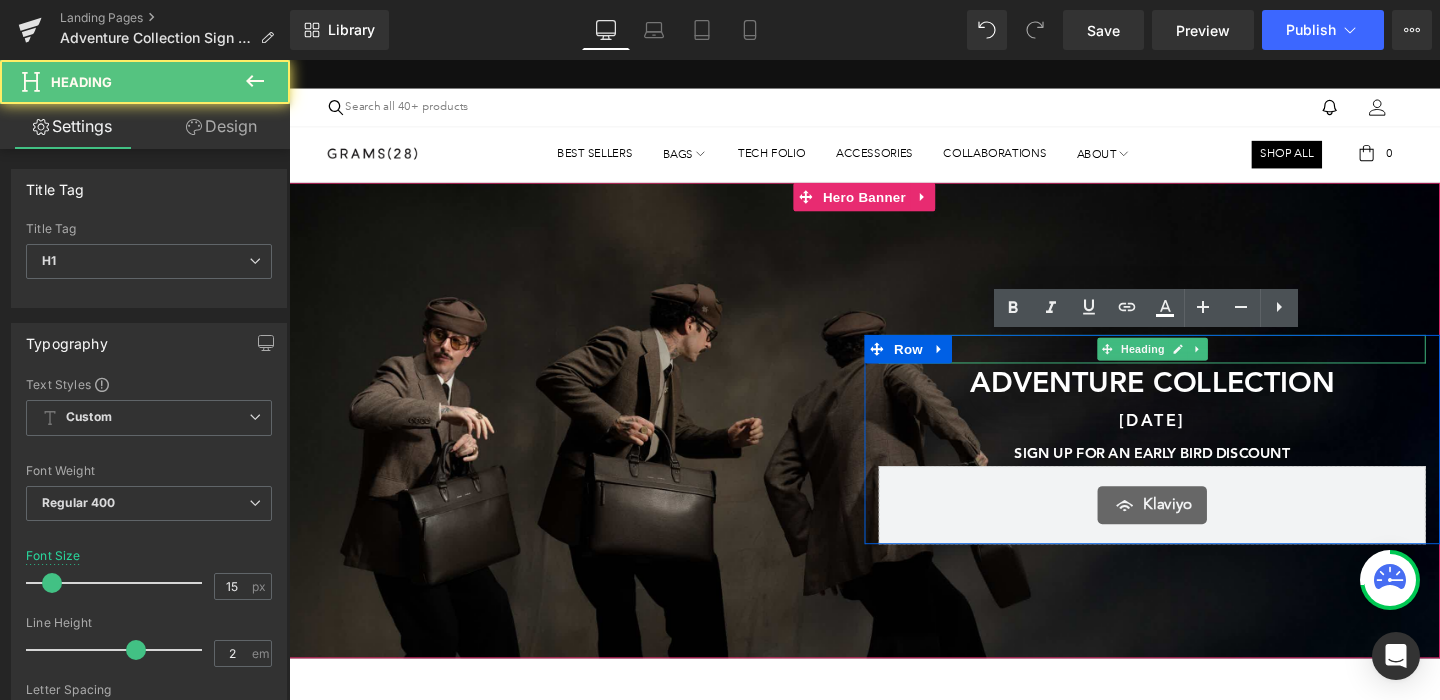 click on "ALL NEW" at bounding box center (1196, 364) 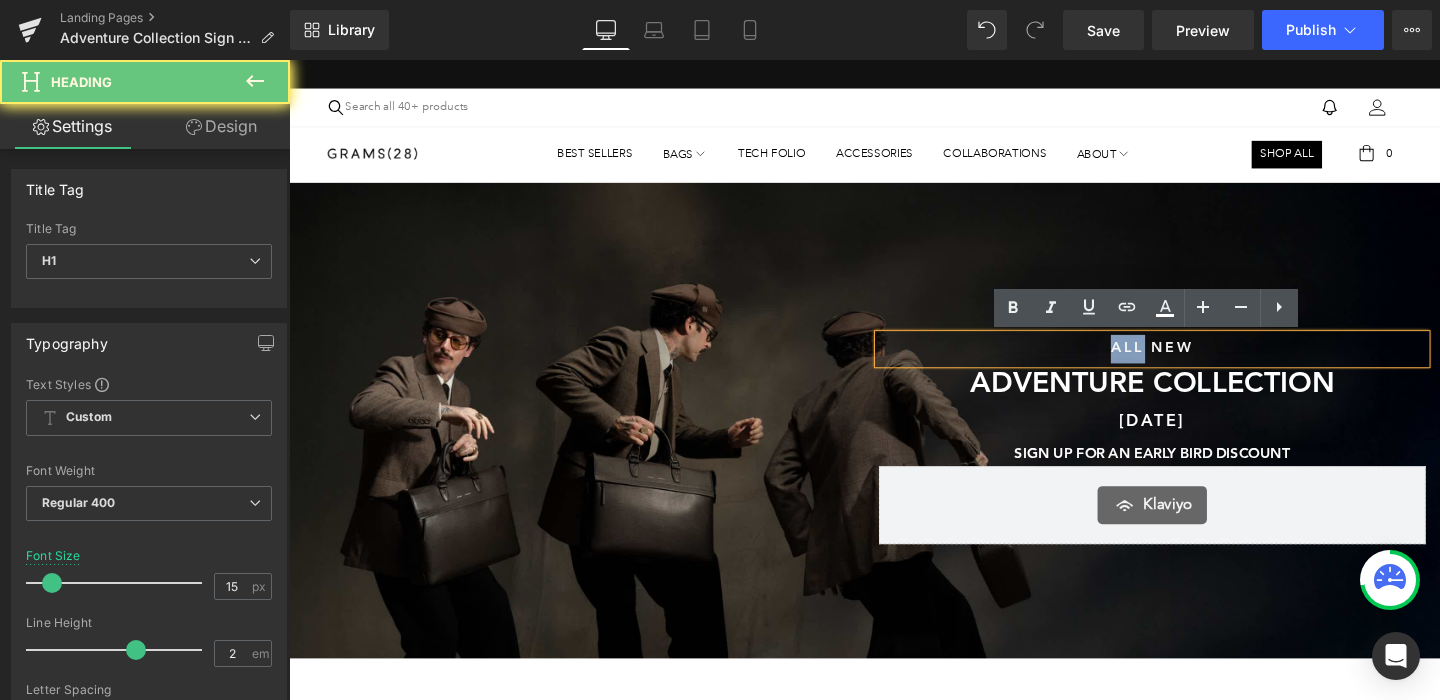 click on "ALL NEW" at bounding box center (1196, 364) 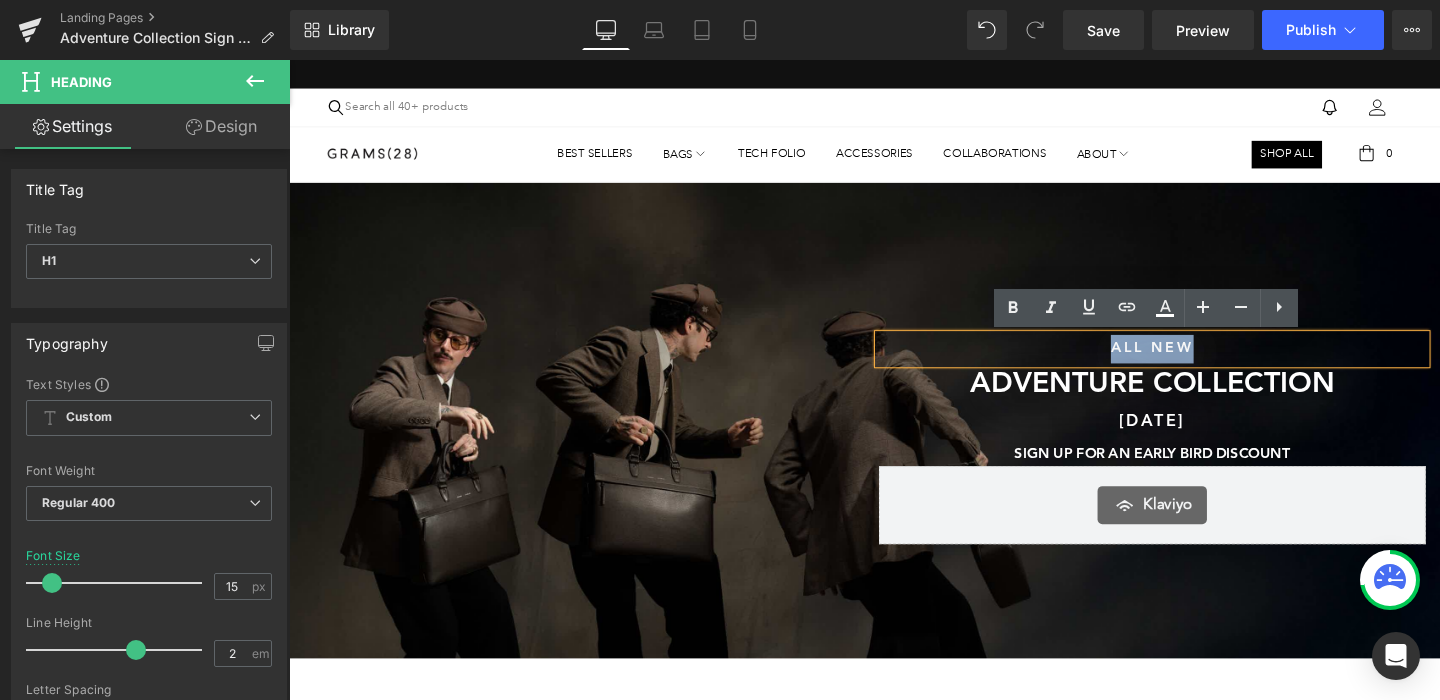 type 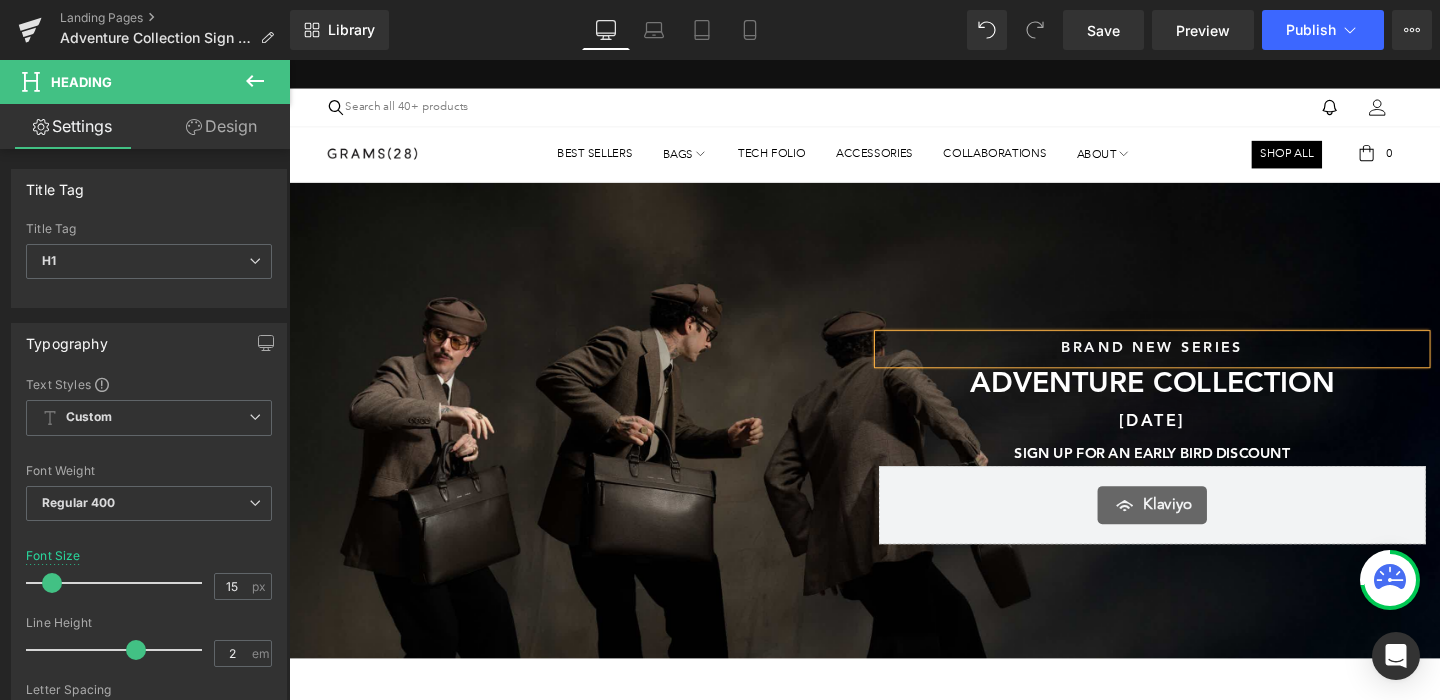 click on "Sunshine  & Savings  Text Block         SAVE UP TO 40% SITEWIDE DURING OUR SUMMER SALE Text Block         Row         SHOP NOW Button
Hero Banner         Row" at bounding box center (591, 459) 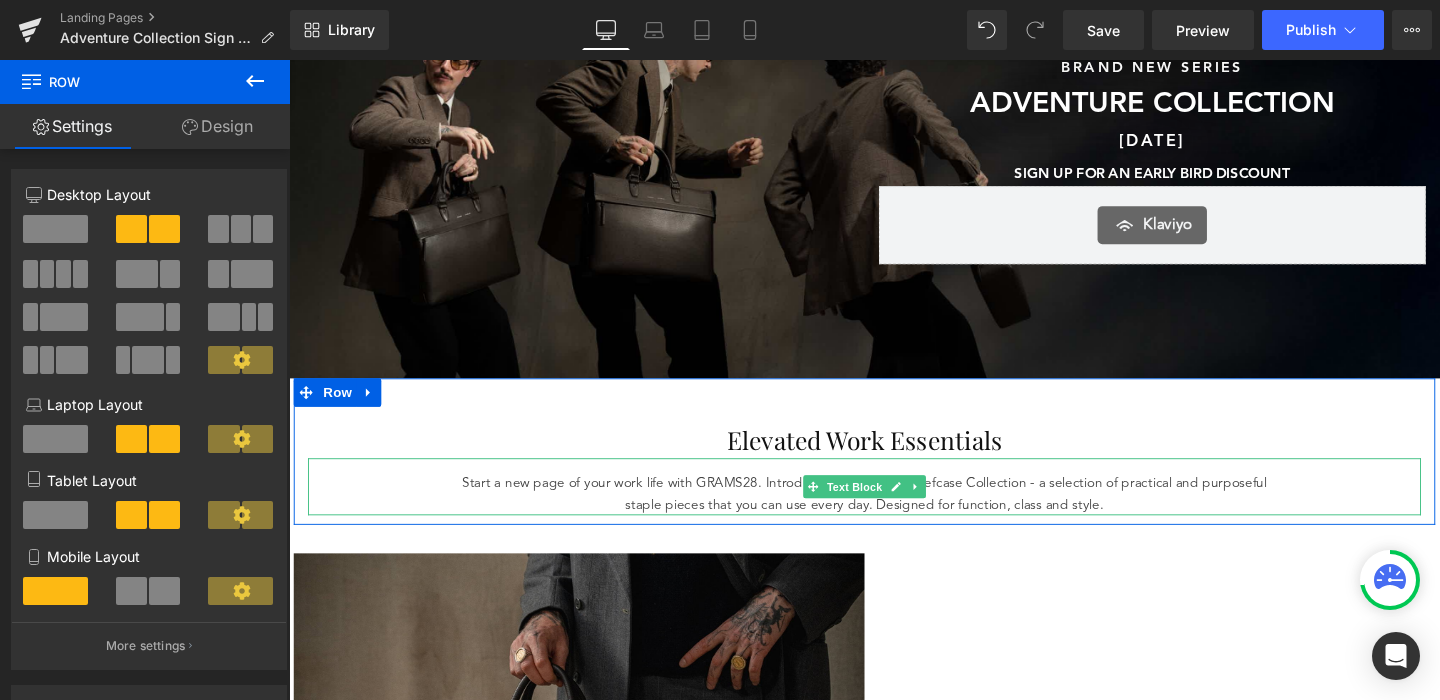 scroll, scrollTop: 292, scrollLeft: 0, axis: vertical 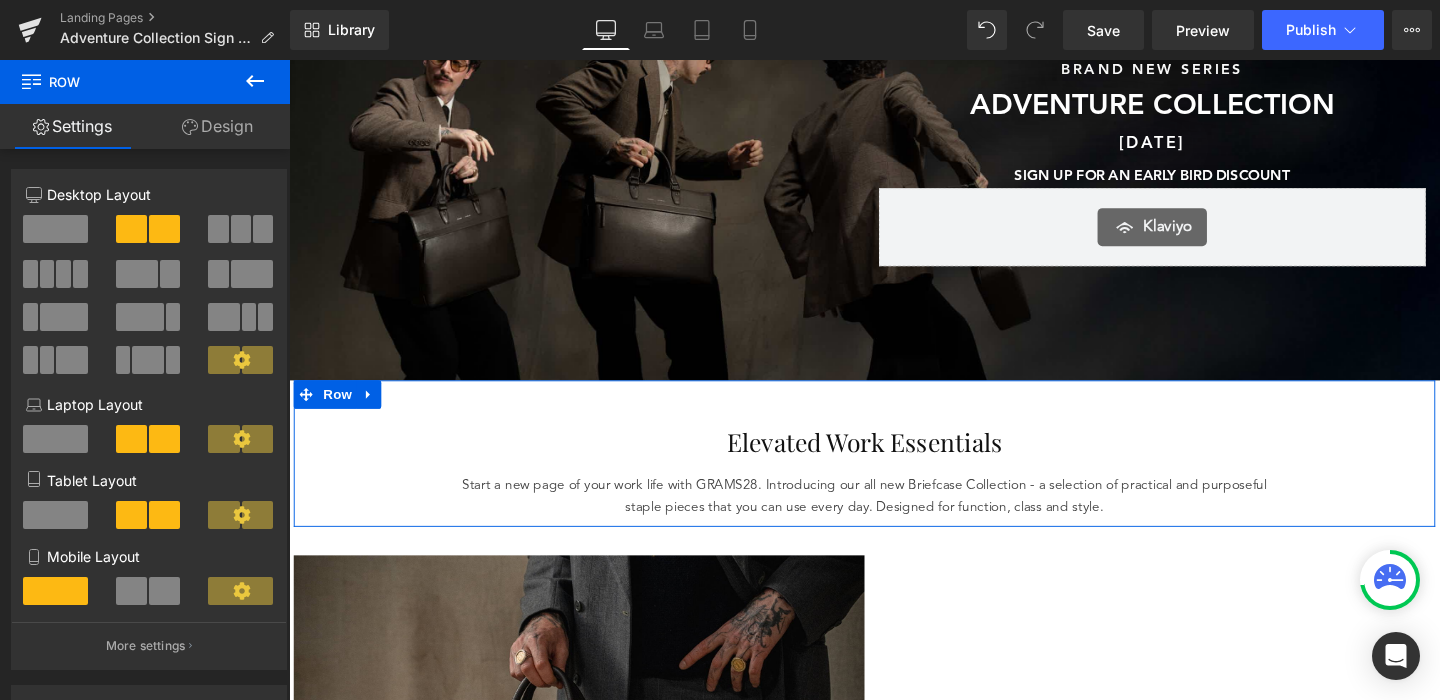 click on "Elevated Work Essentials" at bounding box center [894, 461] 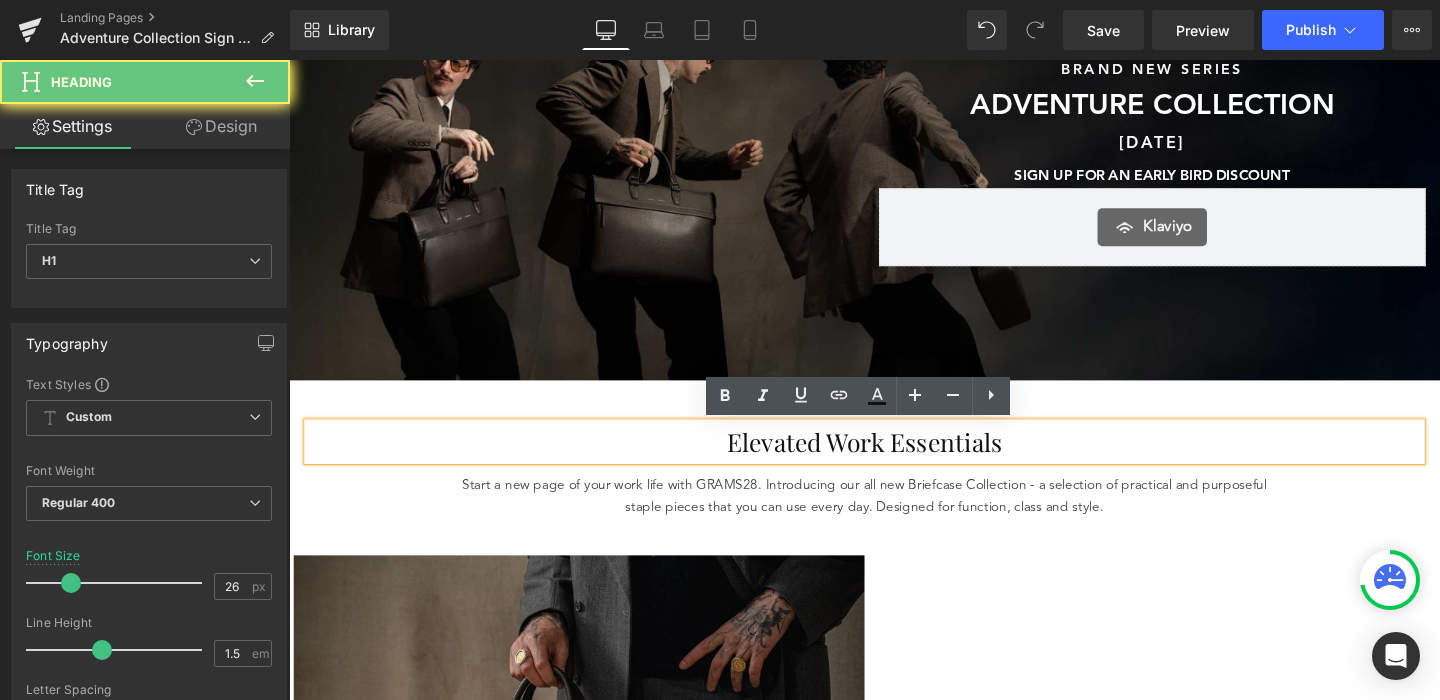 click on "Elevated Work Essentials" at bounding box center [894, 461] 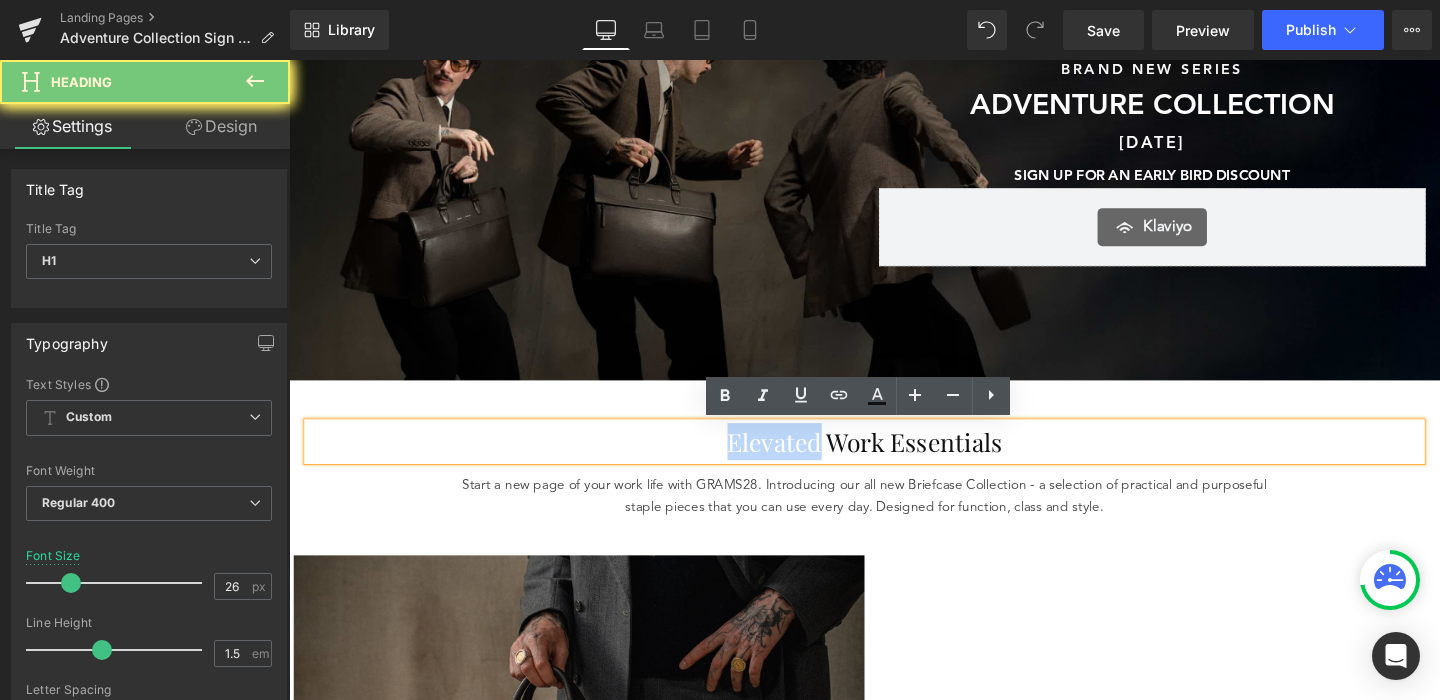 click on "Elevated Work Essentials" at bounding box center (894, 461) 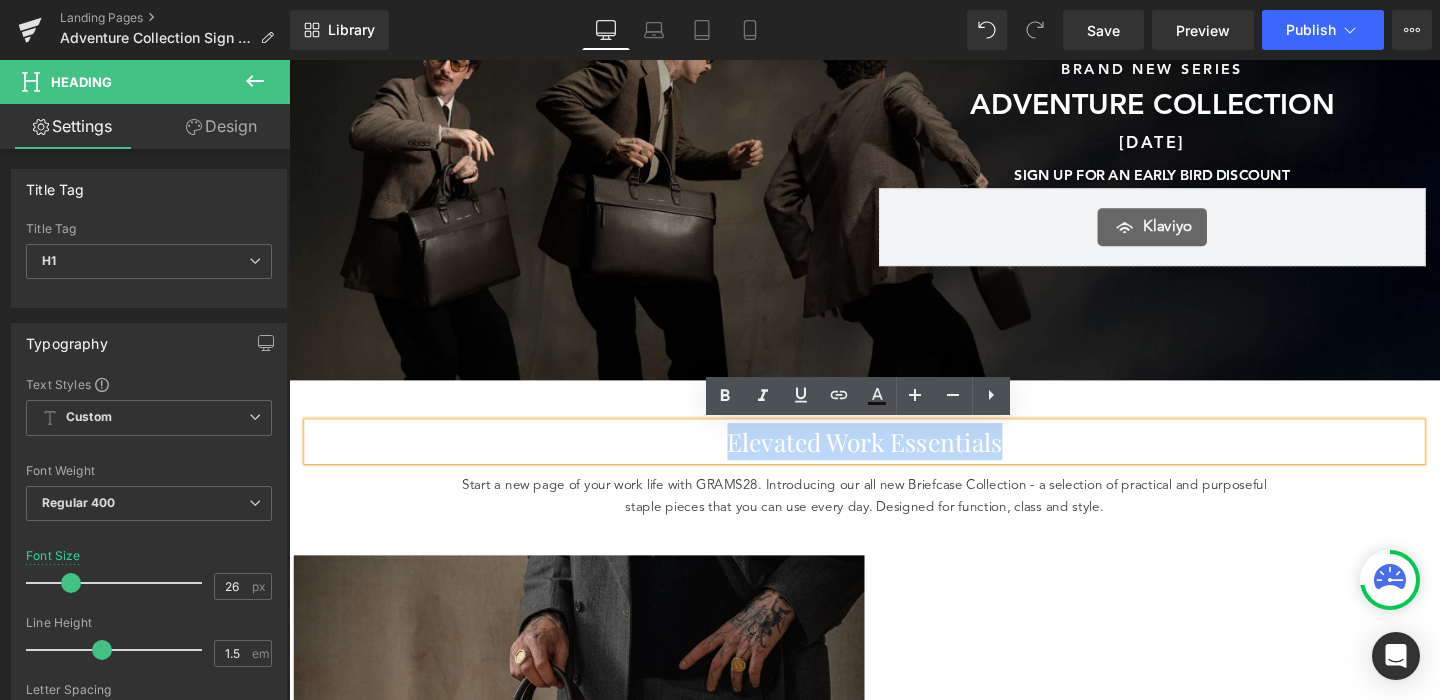 type 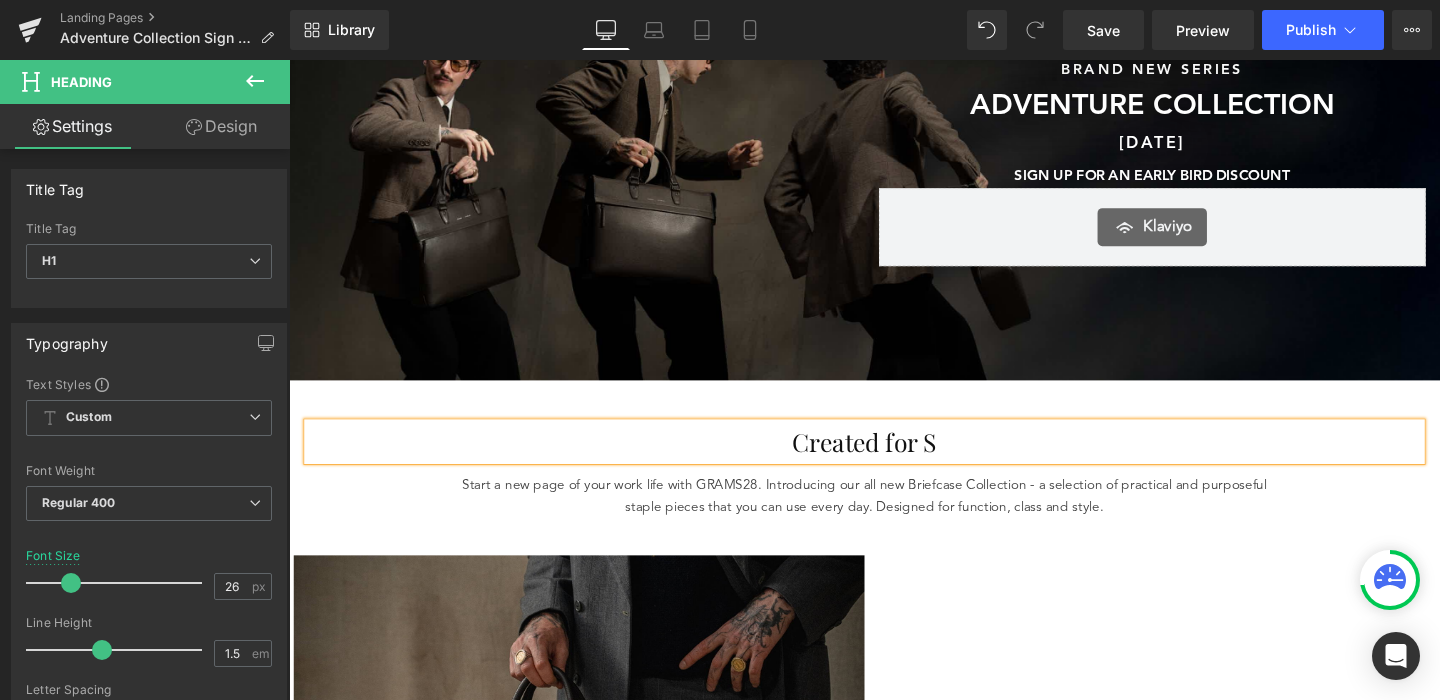 click on "Created for S" at bounding box center [894, 461] 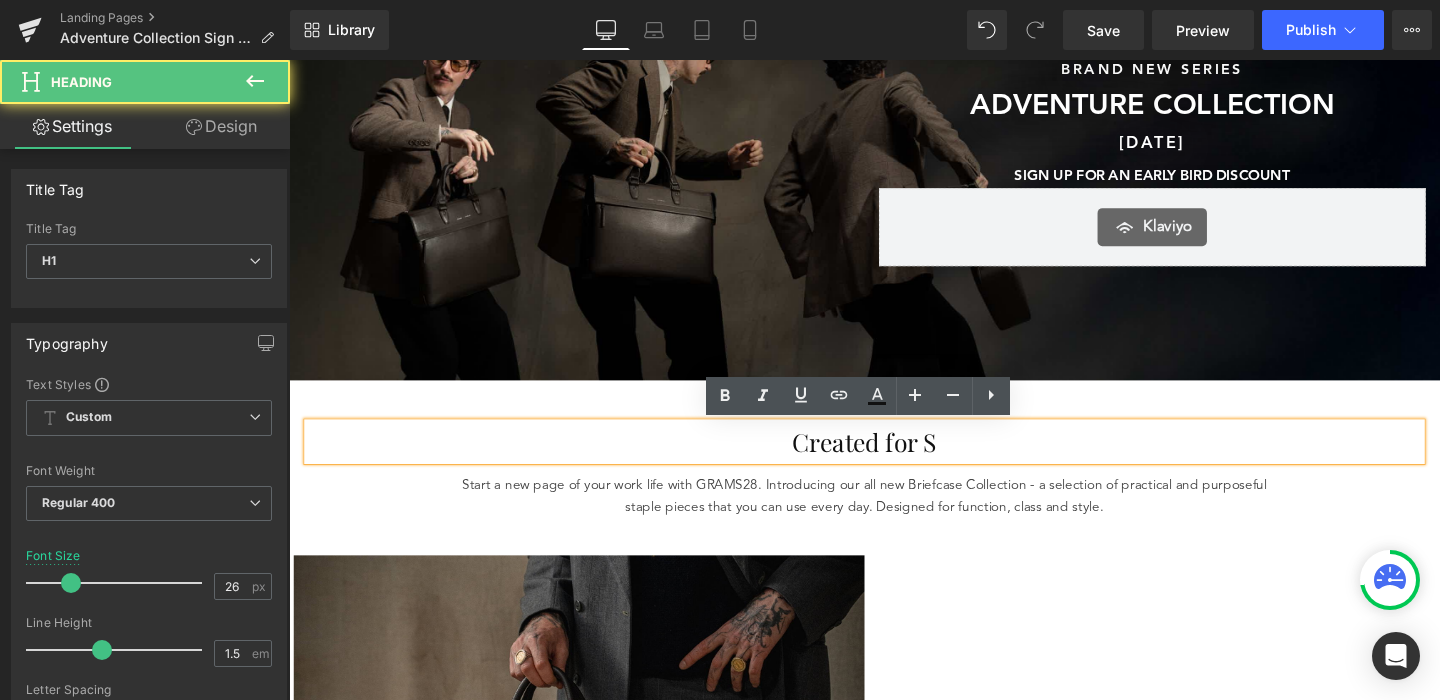 click on "Created for S" at bounding box center (894, 461) 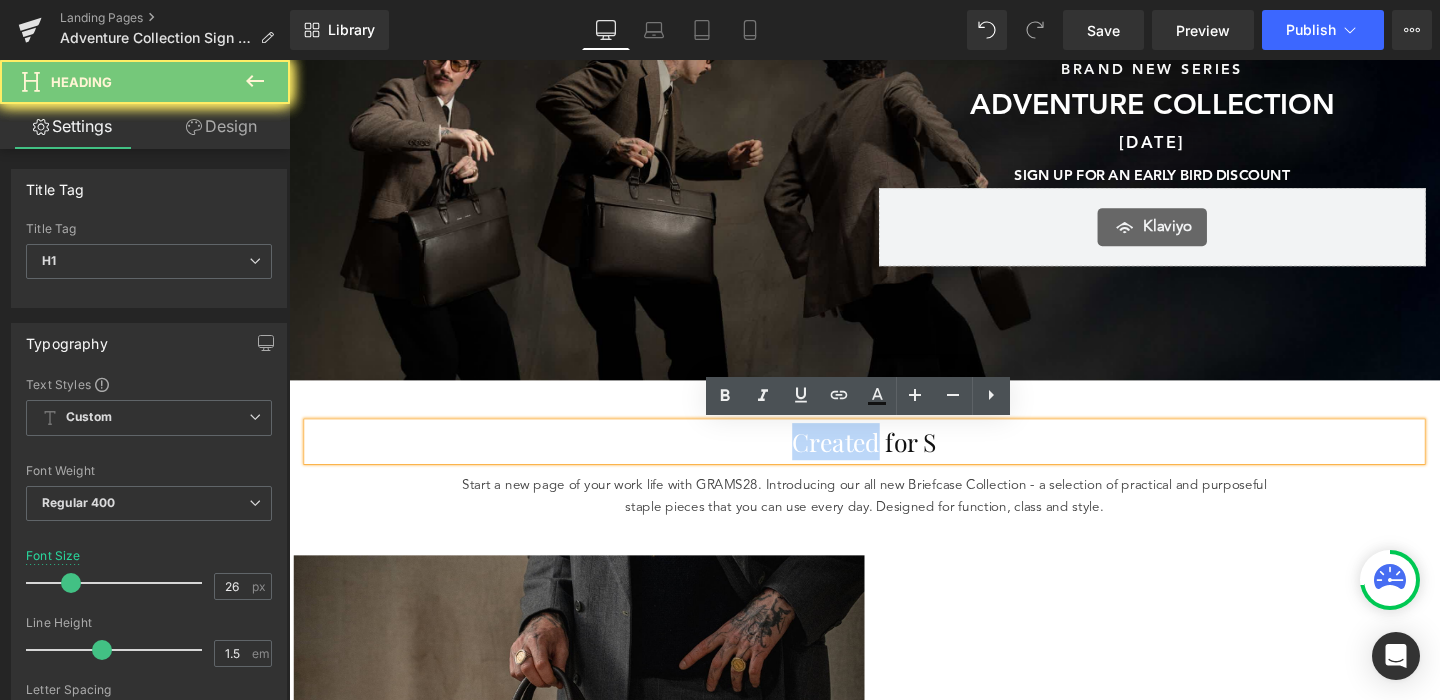 click on "Created for S" at bounding box center [894, 461] 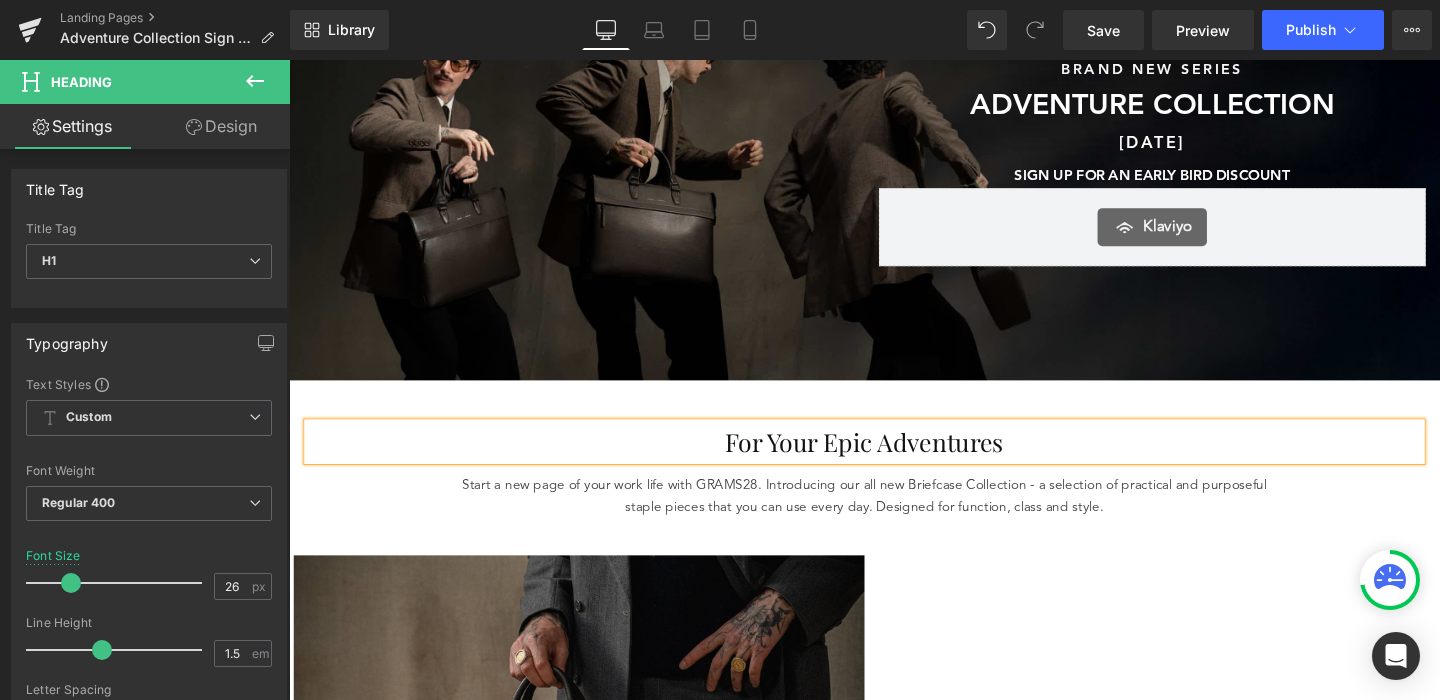 click on "For Your Epic Adventures" at bounding box center (894, 461) 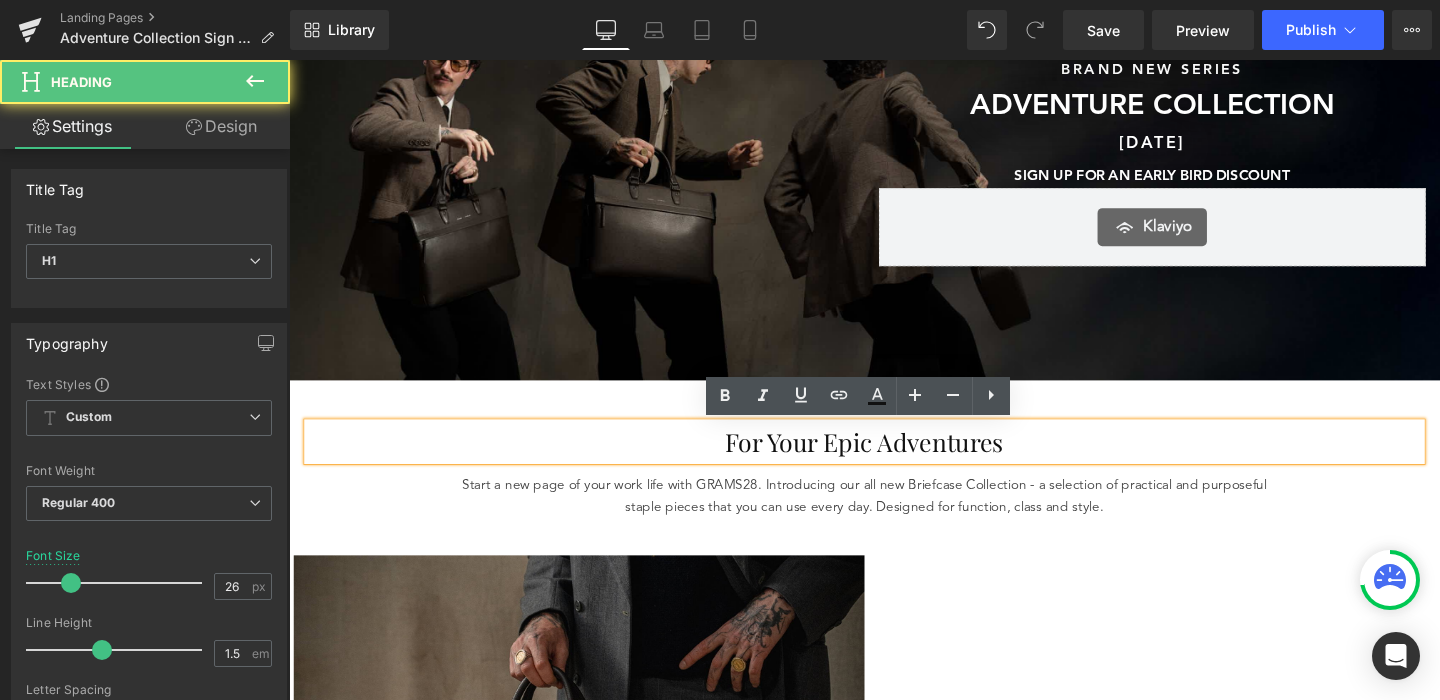 click on "For Your Epic Adventures" at bounding box center [894, 461] 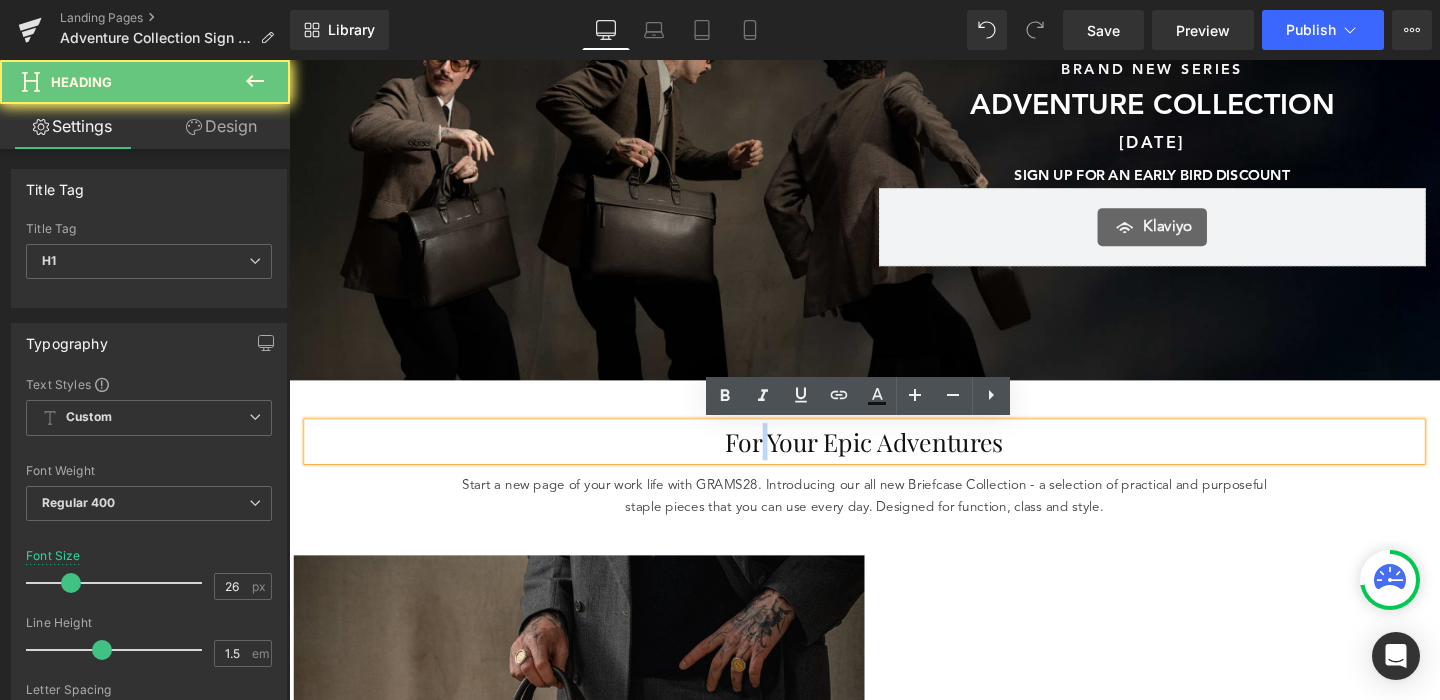 click on "For Your Epic Adventures" at bounding box center [894, 461] 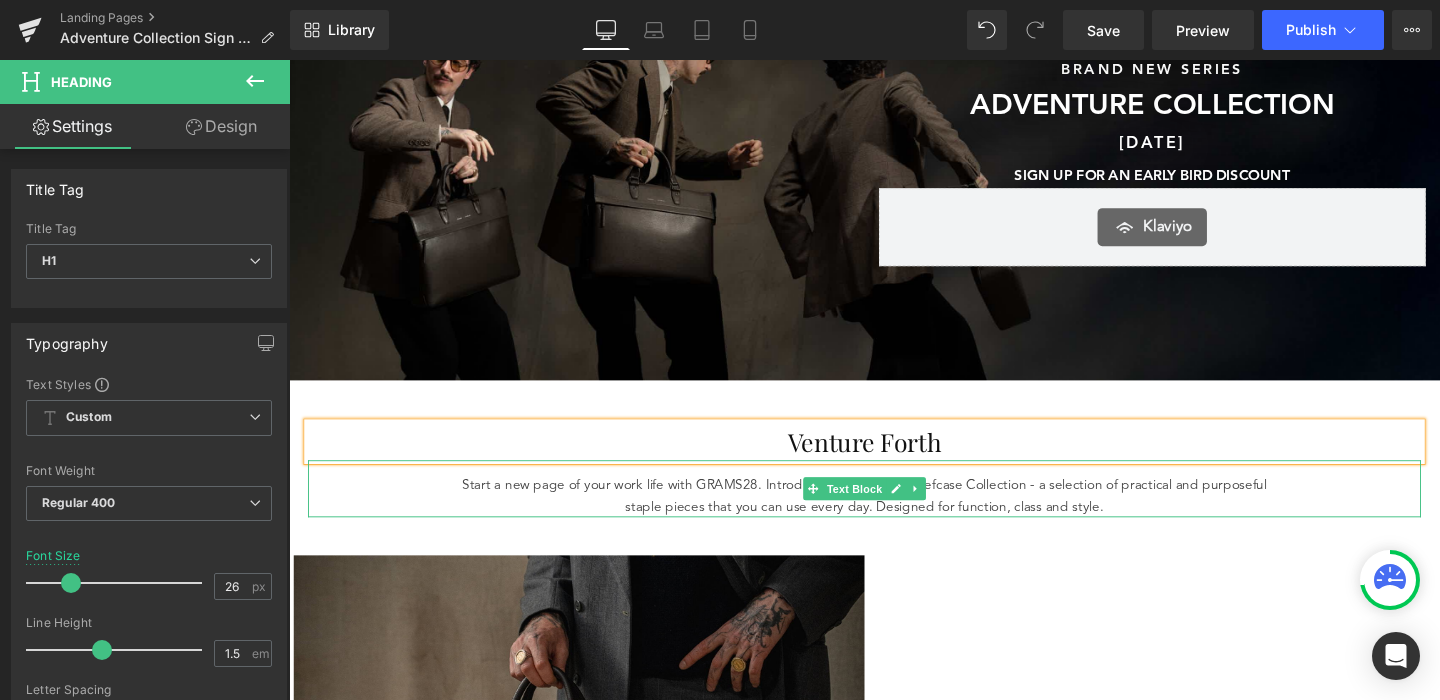 click on "Start a new page of your work life with GRAMS28. Introducing our all new Briefcase Collection - a selection of practical and purposeful staple pieces that you can use every day. Designed for function, class and style." at bounding box center (894, 518) 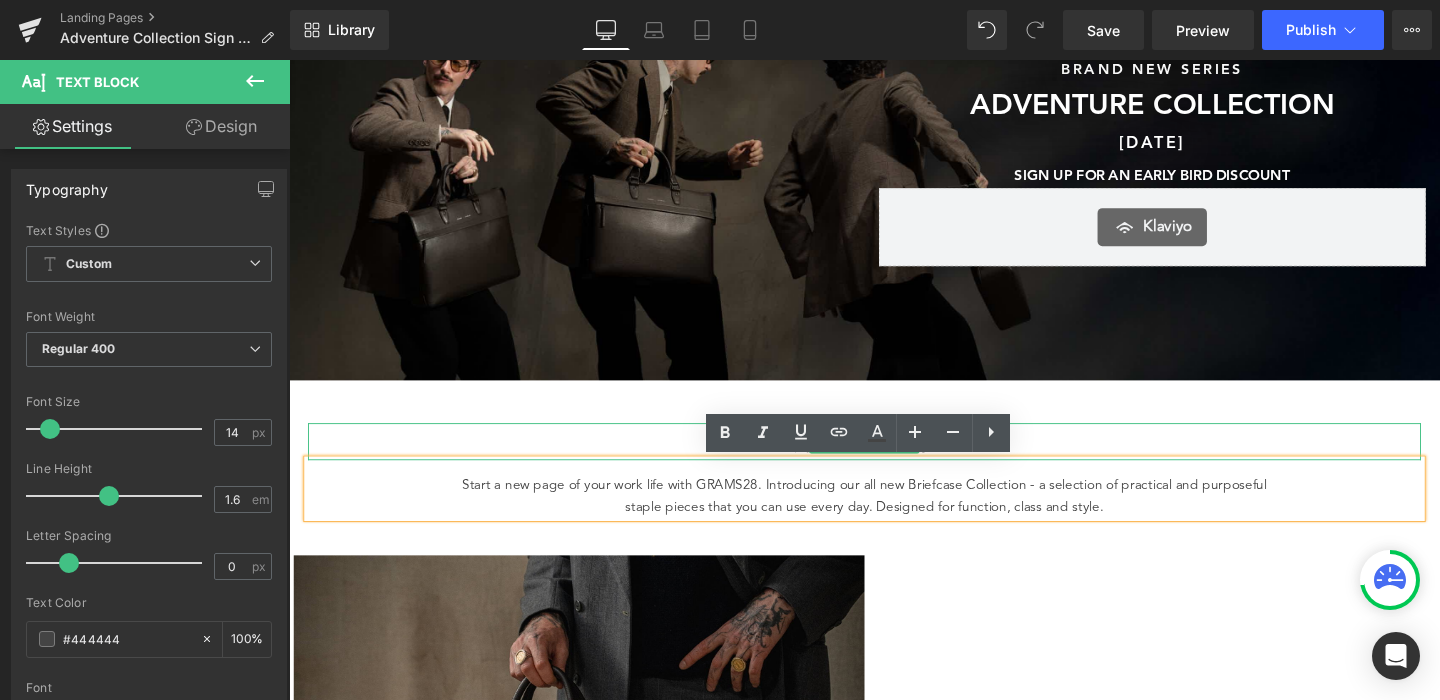 click on "Venture Forth" at bounding box center (894, 461) 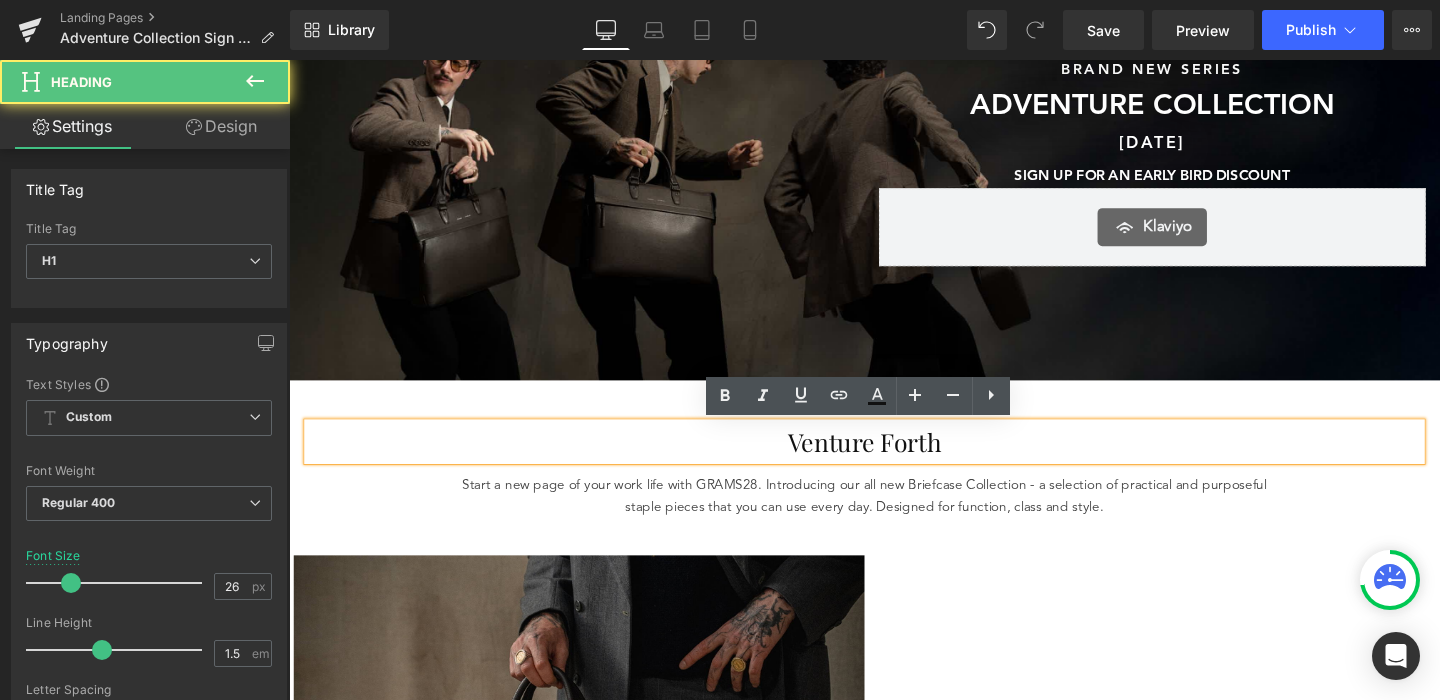 click on "Venture Forth" at bounding box center [894, 461] 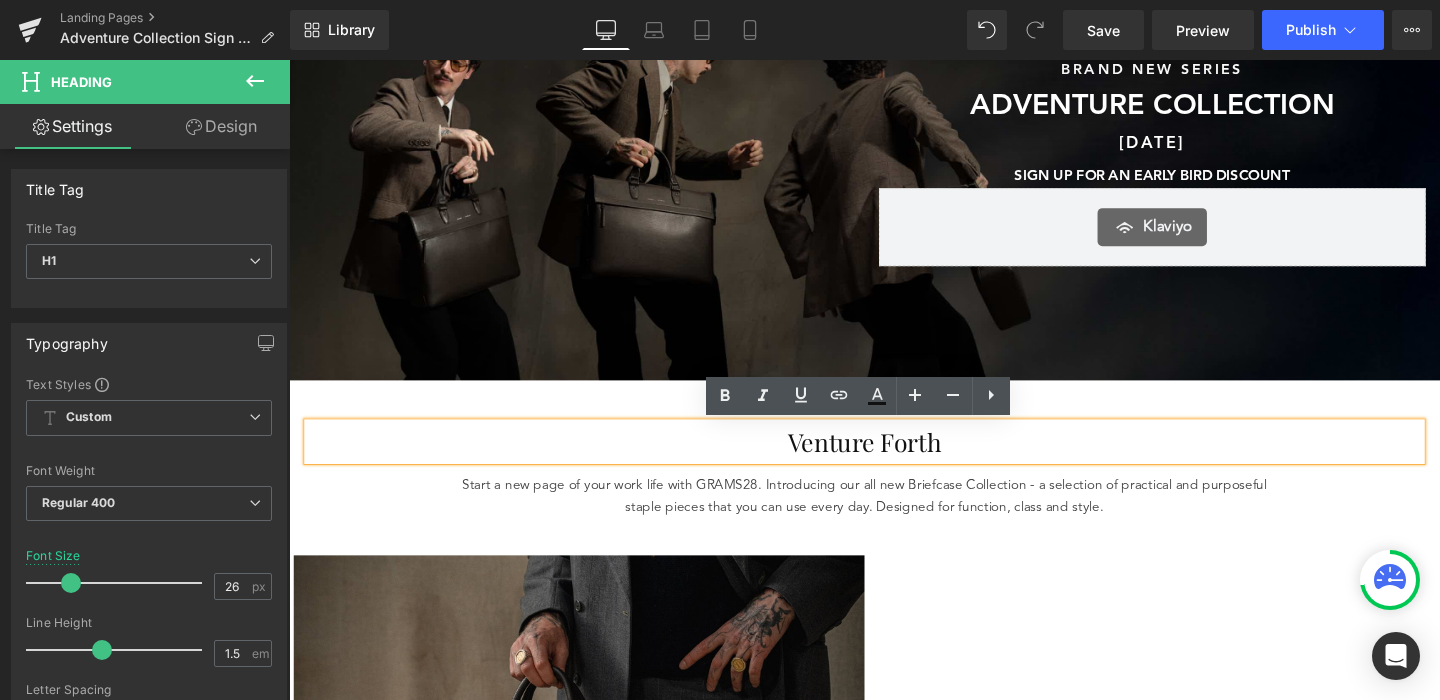 click on "Venture Forth" at bounding box center (894, 461) 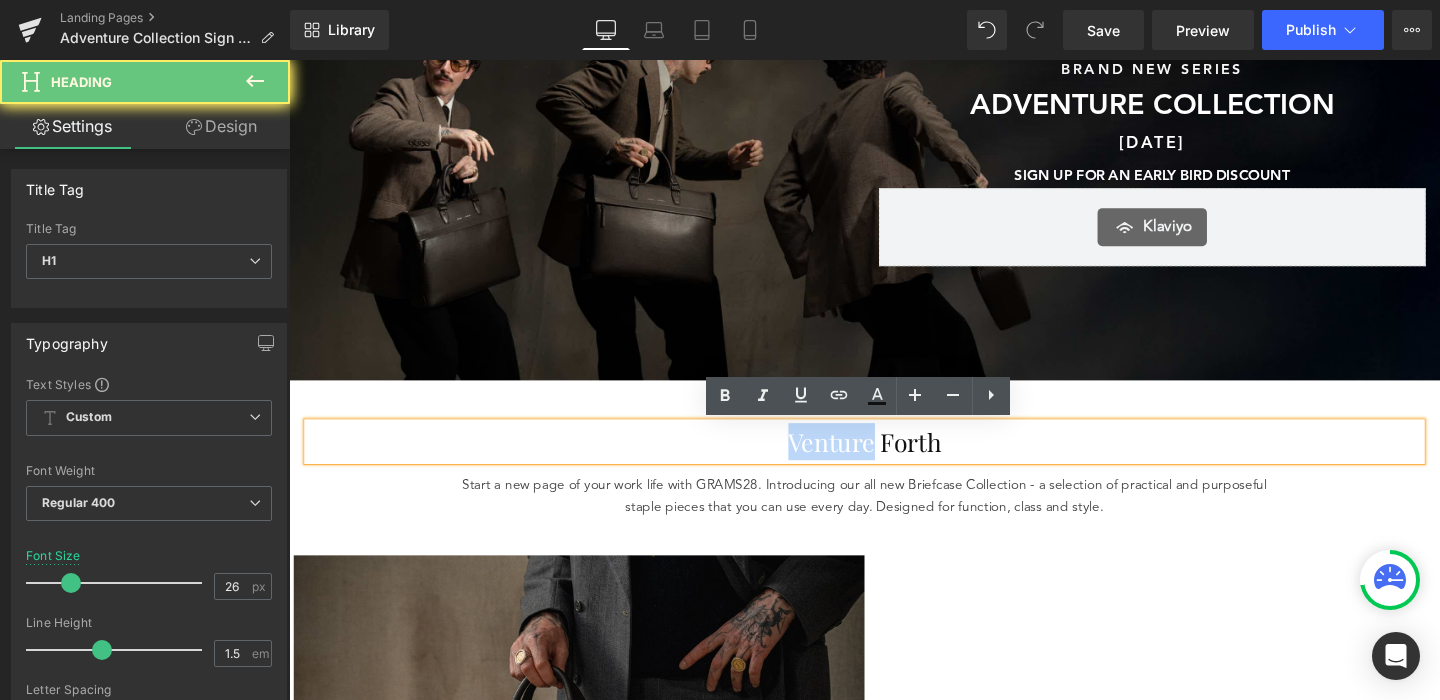 click on "Venture Forth" at bounding box center (894, 461) 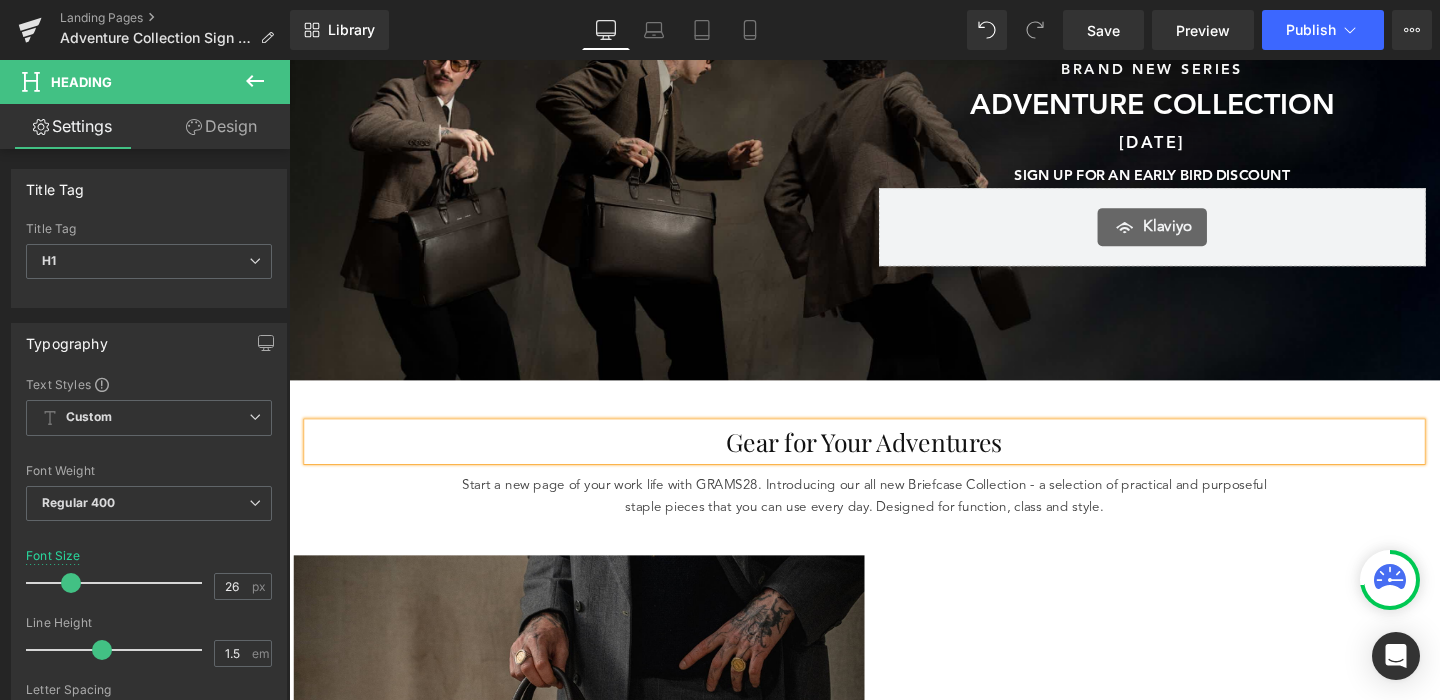 click on "Gear for Your Adventures" at bounding box center (894, 461) 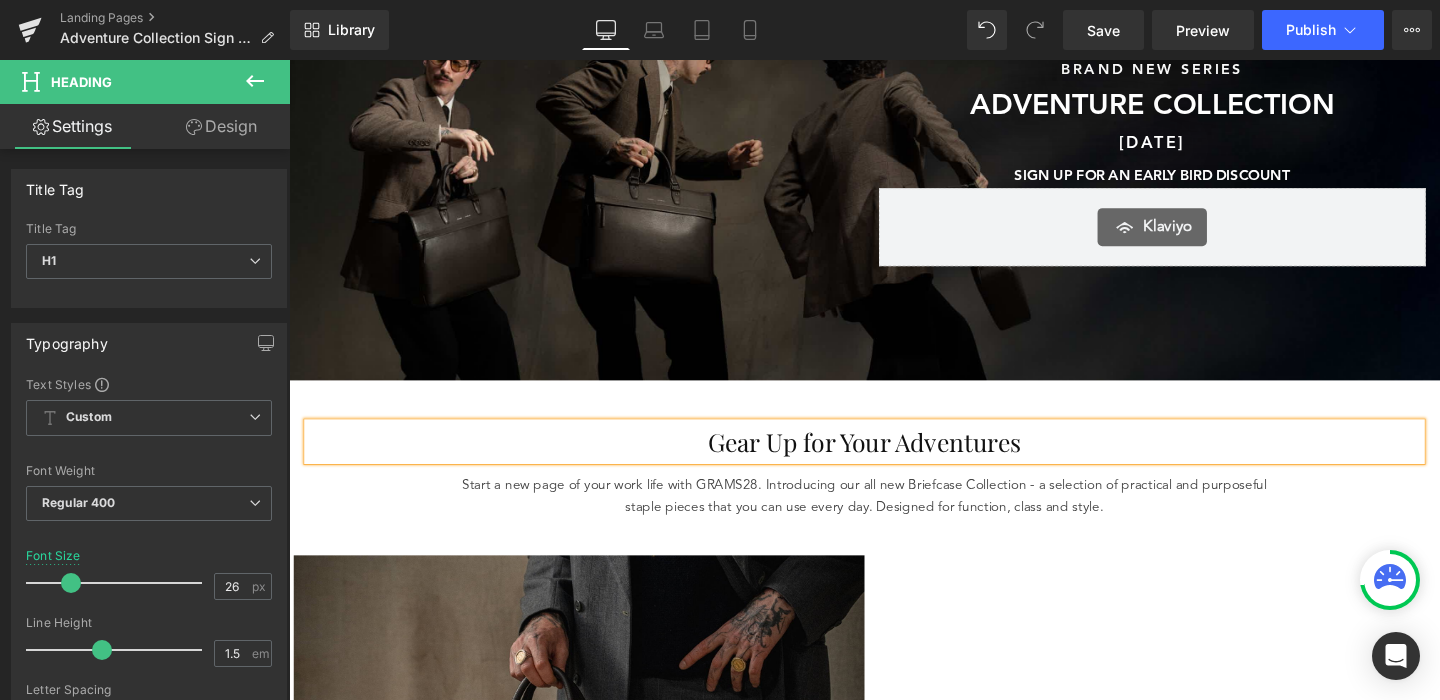 click on "Gear Up for Your Adventures" at bounding box center [894, 461] 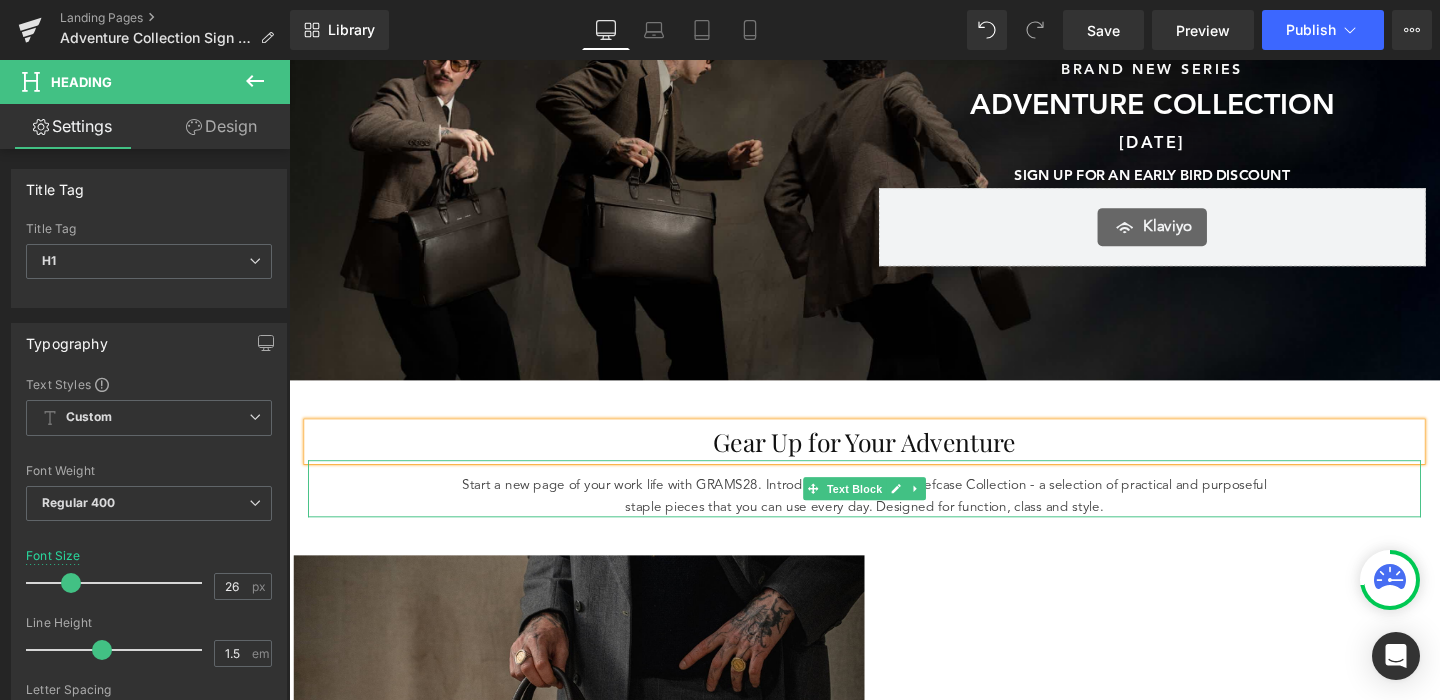 click on "Start a new page of your work life with GRAMS28. Introducing our all new Briefcase Collection - a selection of practical and purposeful staple pieces that you can use every day. Designed for function, class and style." at bounding box center [894, 518] 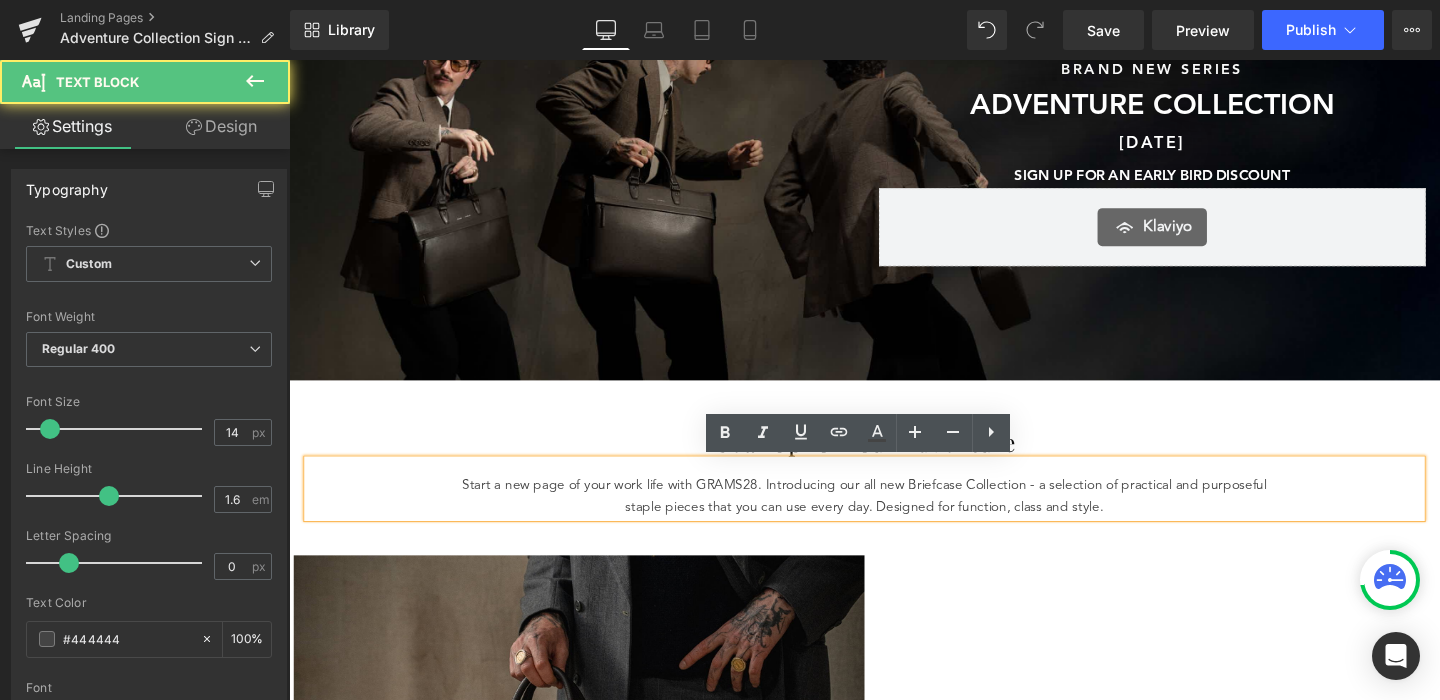 click on "Start a new page of your work life with GRAMS28. Introducing our all new Briefcase Collection - a selection of practical and purposeful staple pieces that you can use every day. Designed for function, class and style." at bounding box center (894, 518) 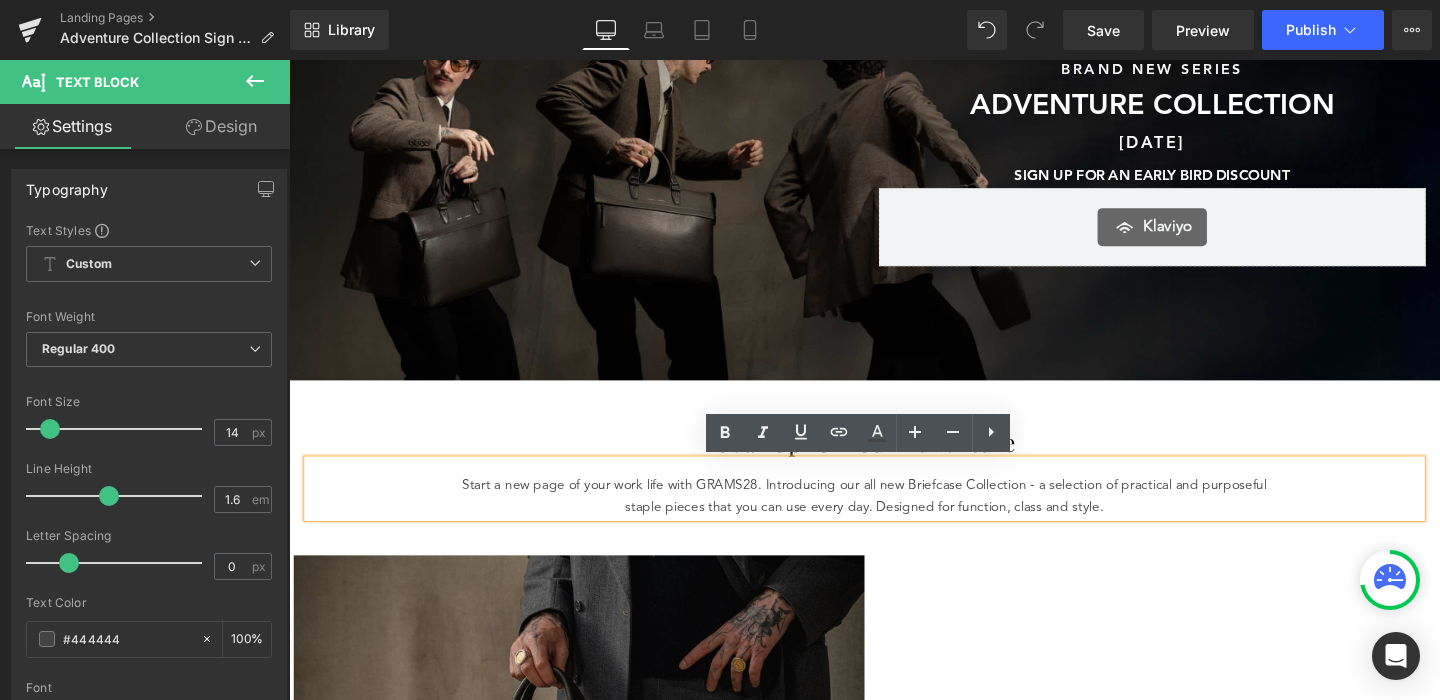 click on "Start a new page of your work life with GRAMS28. Introducing our all new Briefcase Collection - a selection of practical and purposeful staple pieces that you can use every day. Designed for function, class and style." at bounding box center [894, 518] 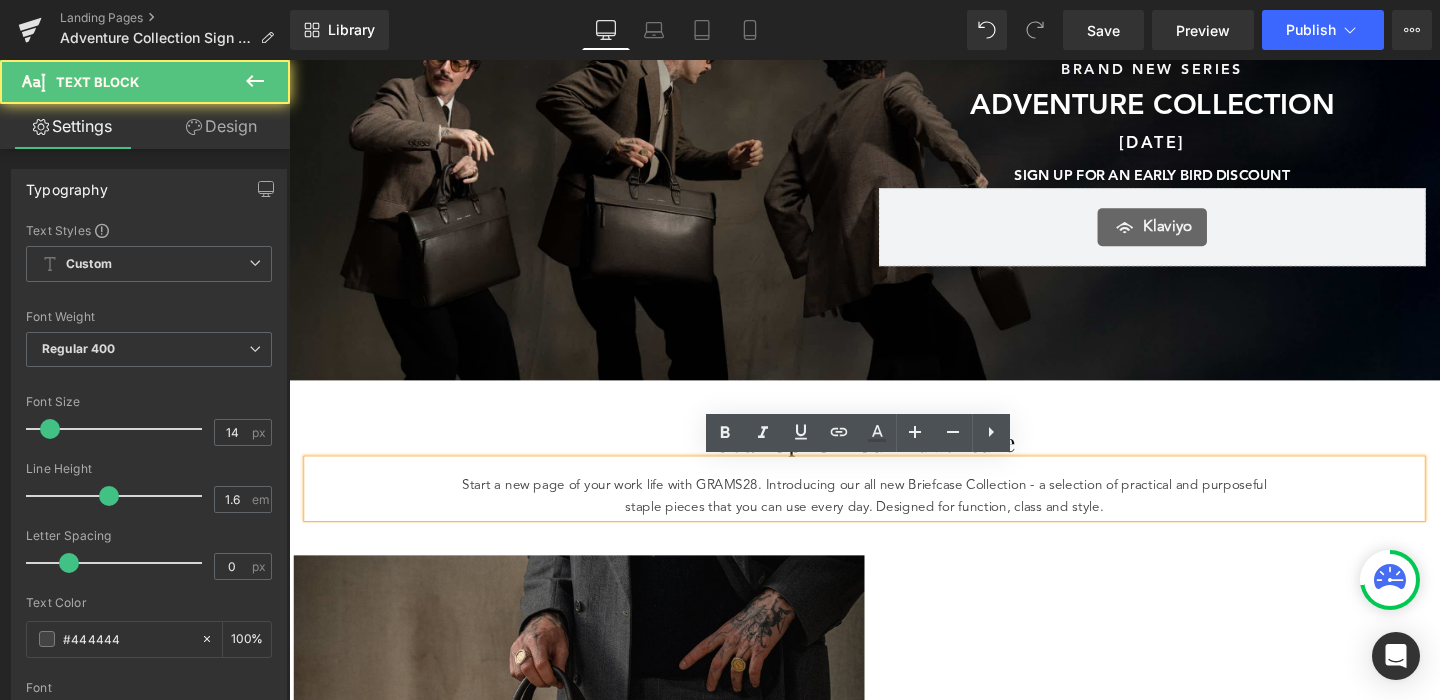 type 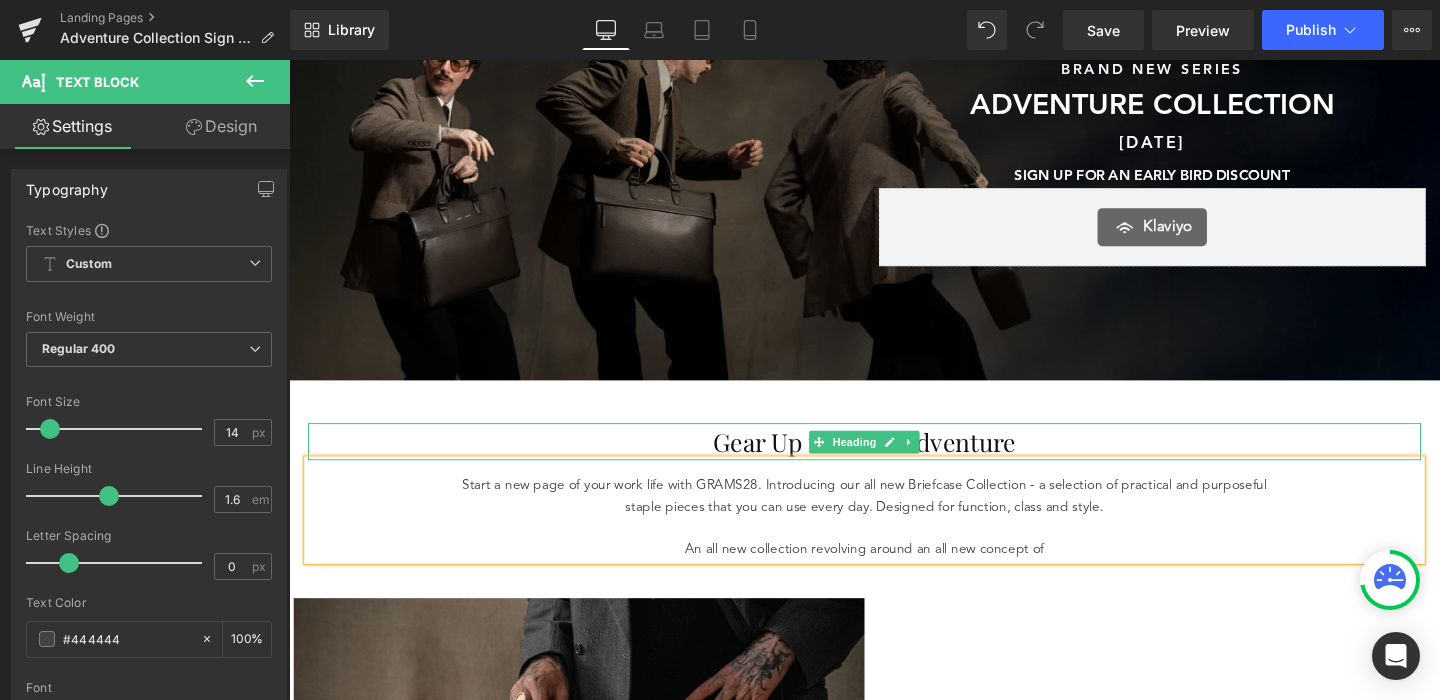 click on "Gear Up for Your Adventure" at bounding box center (894, 461) 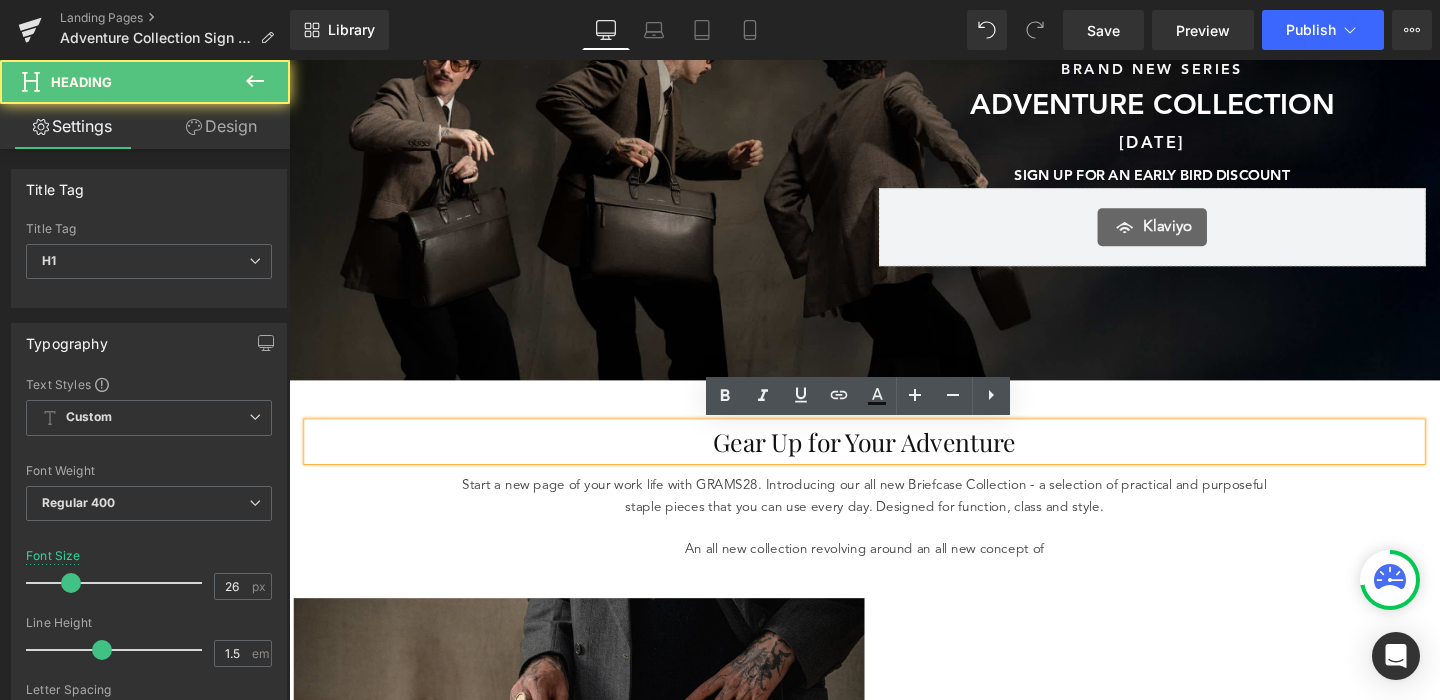 click on "Gear Up for Your Adventure" at bounding box center (894, 461) 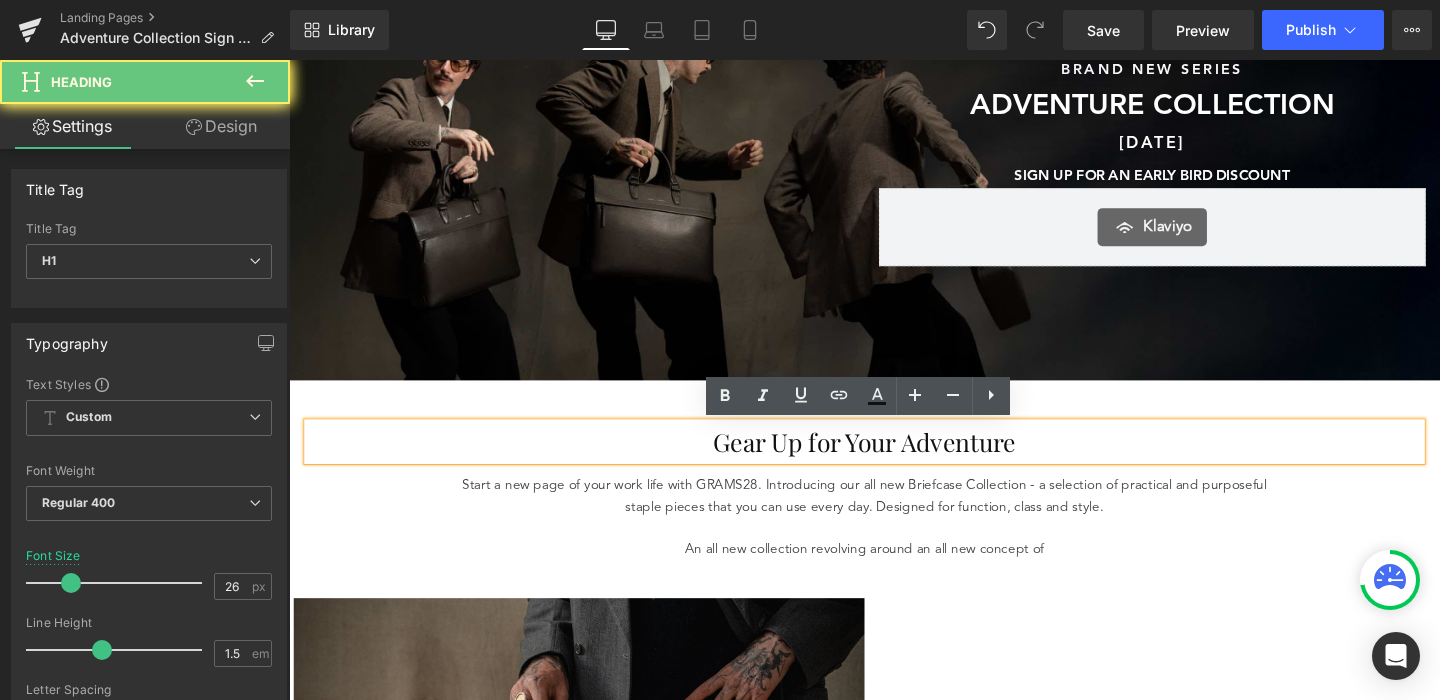click on "Gear Up for Your Adventure" at bounding box center (894, 461) 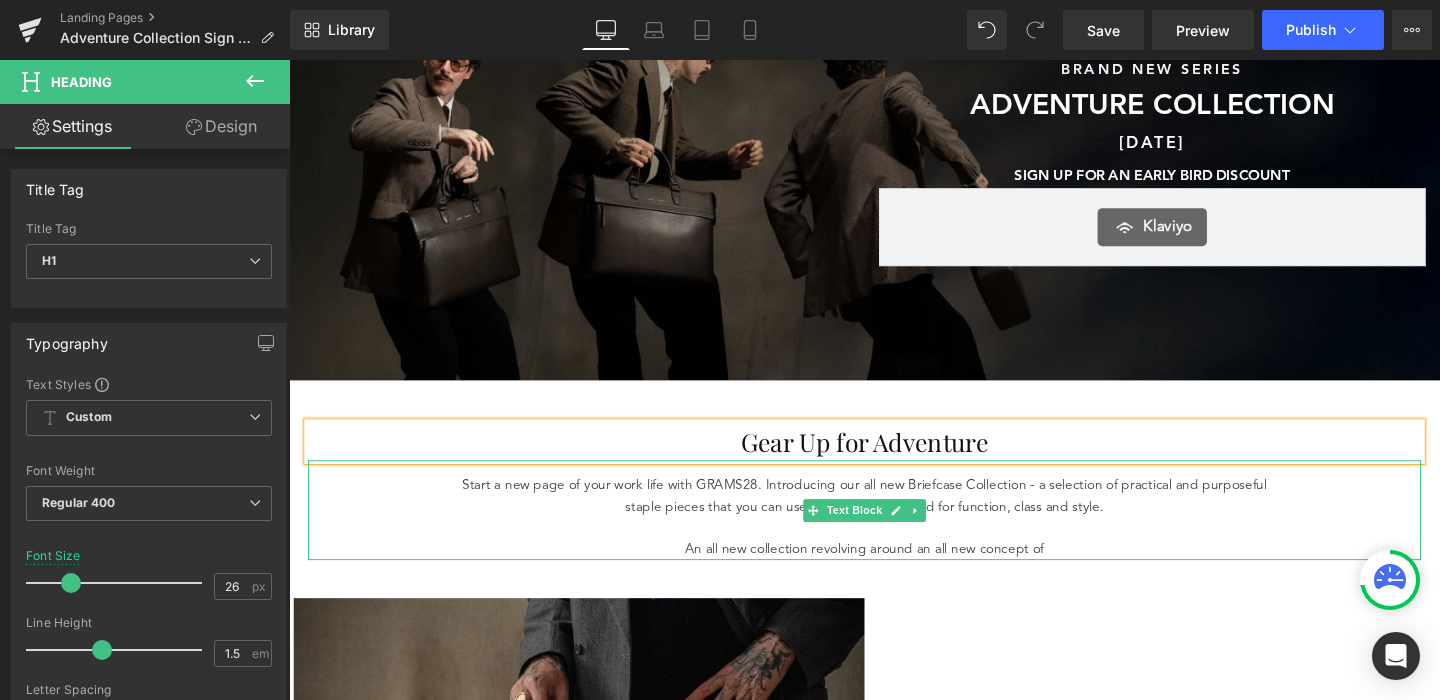 click at bounding box center [894, 552] 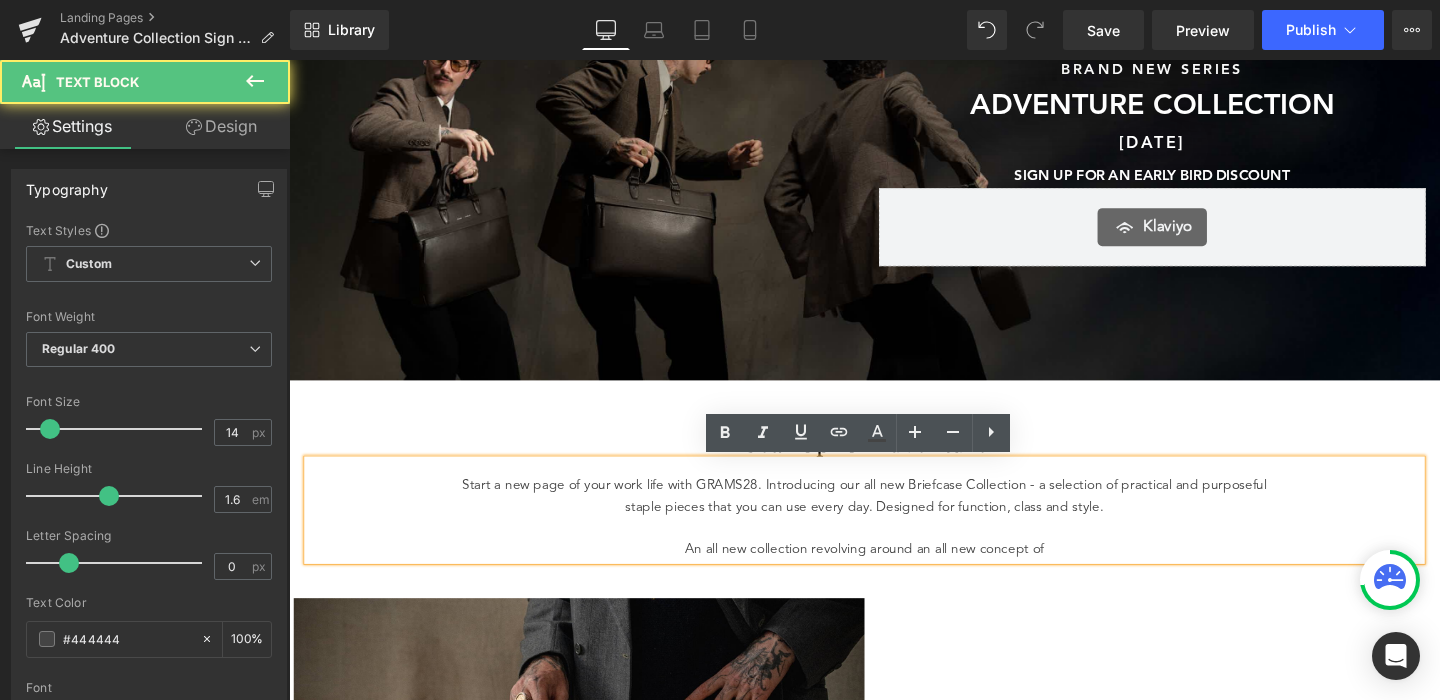 click on "An all new collection revolving around an all new concept of" at bounding box center (894, 575) 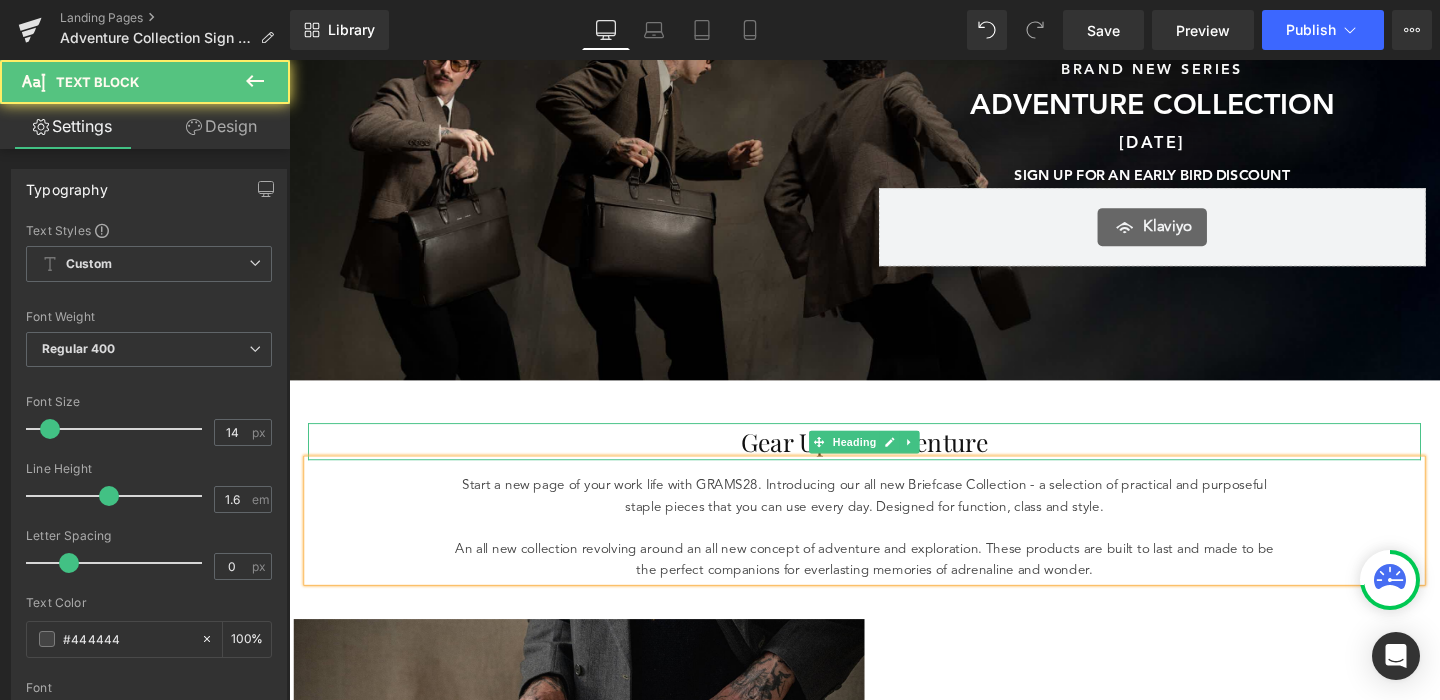 drag, startPoint x: 1172, startPoint y: 534, endPoint x: 415, endPoint y: 471, distance: 759.617 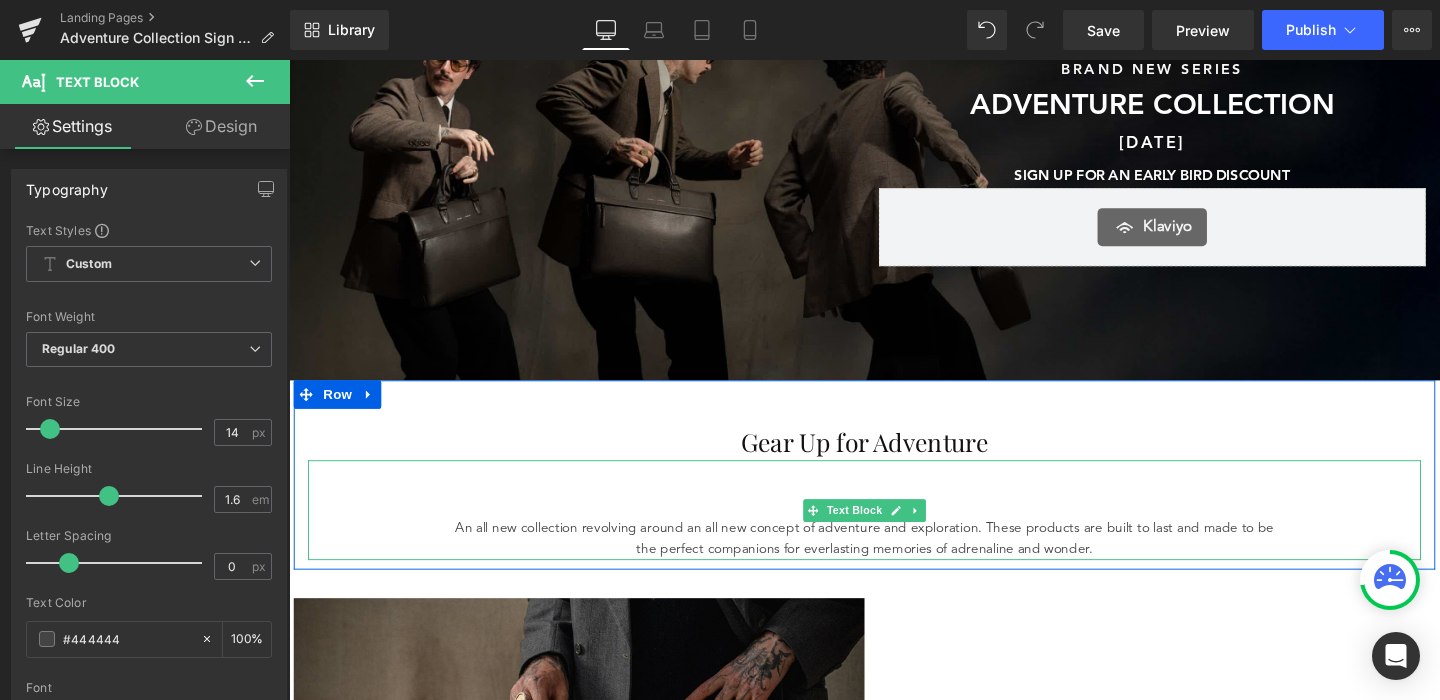 click on "An all new collection revolving around an all new concept of adventure and exploration. These products are built to last and made to be the perfect companions for everlasting memories of adrenaline and wonder." at bounding box center [894, 533] 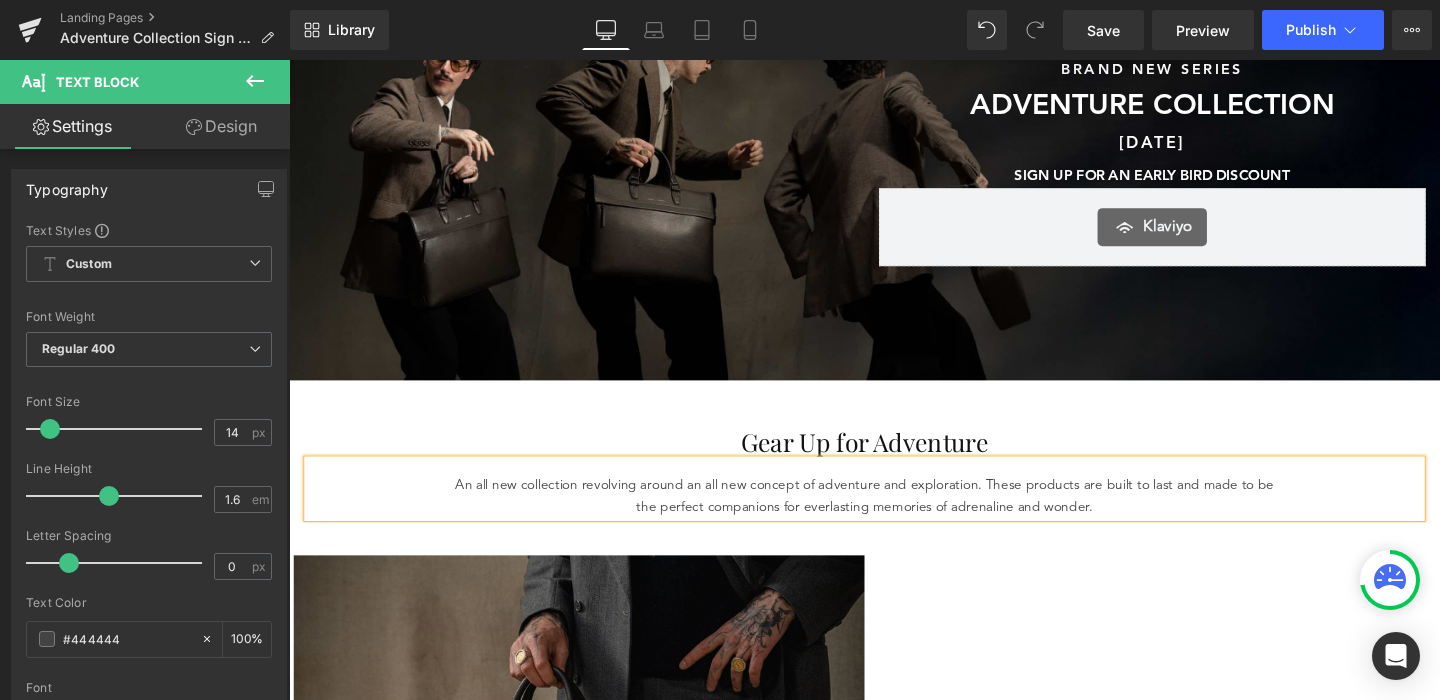 click on "Gear Up for Adventure" at bounding box center (894, 461) 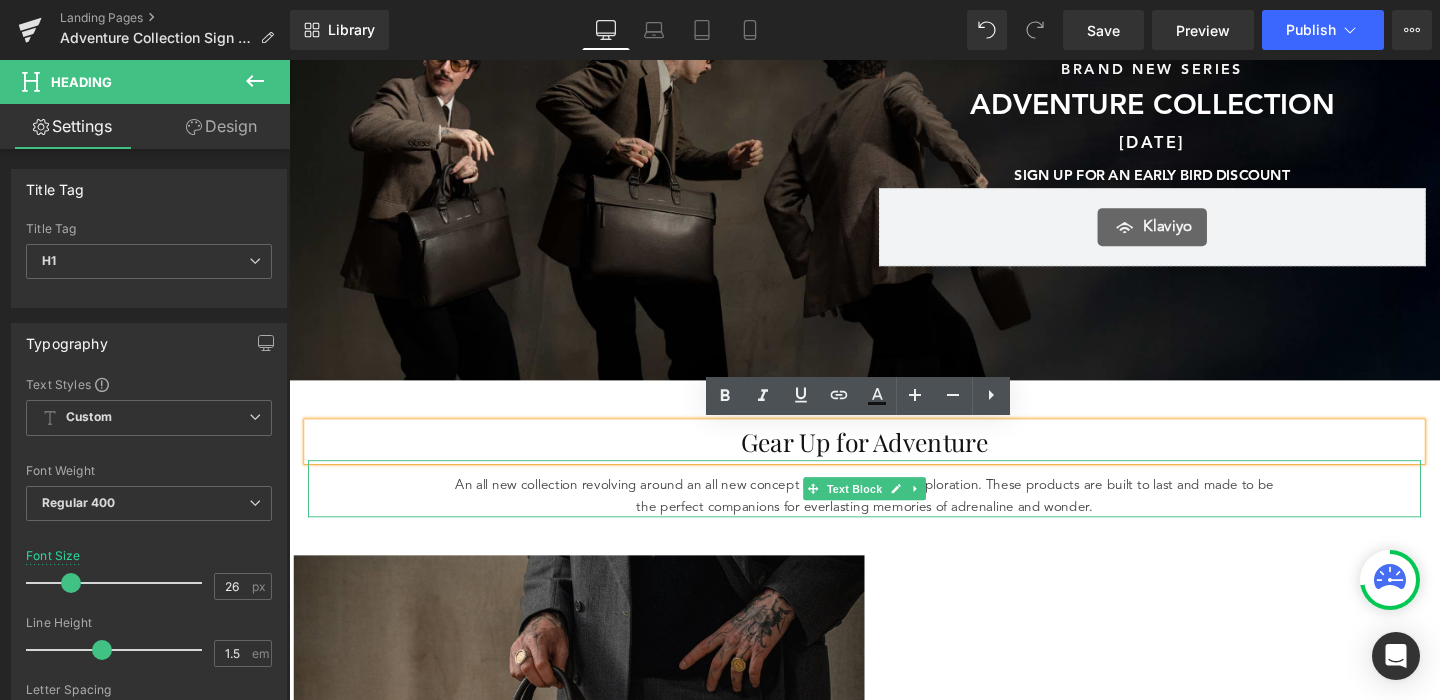 click on "An all new collection revolving around an all new concept of adventure and exploration. These products are built to last and made to be the perfect companions for everlasting memories of adrenaline and wonder." at bounding box center [894, 518] 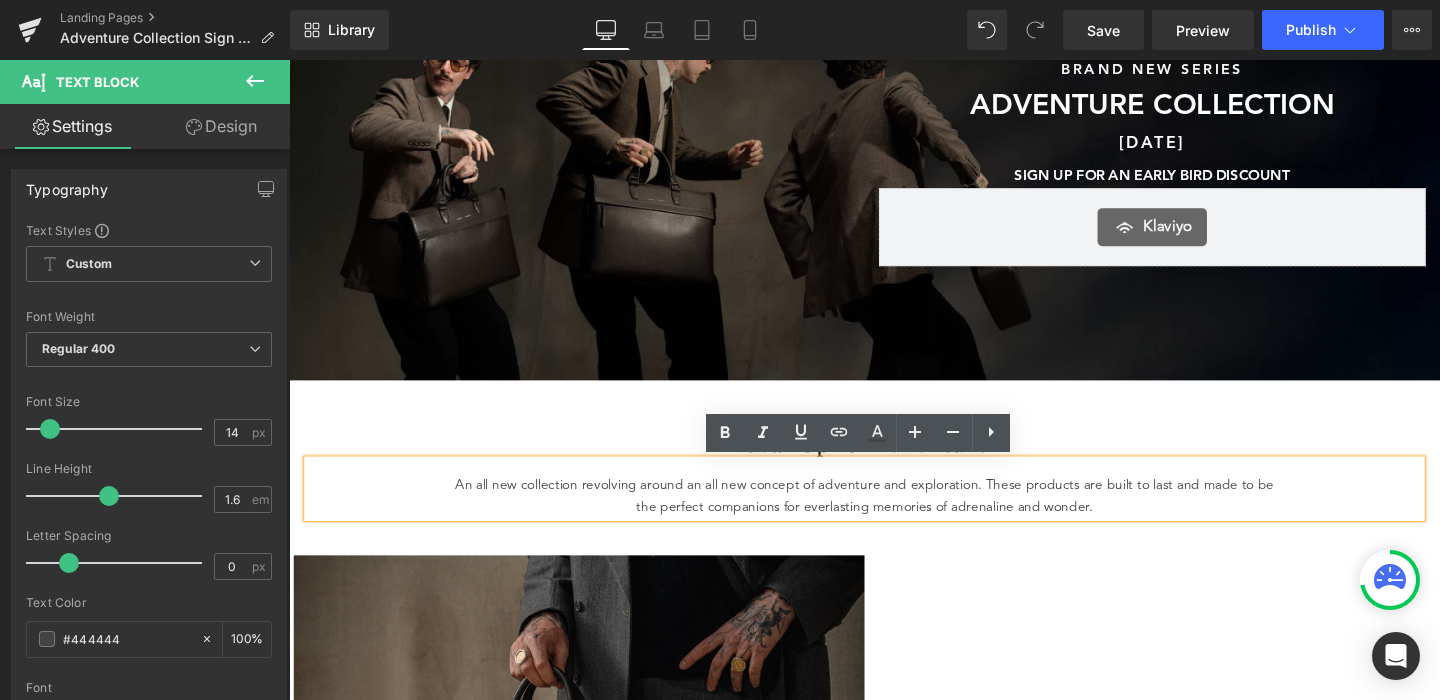 click on "Gear Up for Adventure Heading         An all new collection revolving around an all new concept of adventure and exploration. These products are built to last and made to be the perfect companions for everlasting memories of adrenaline and wonder.  Text Block         Row   45px" at bounding box center (894, 474) 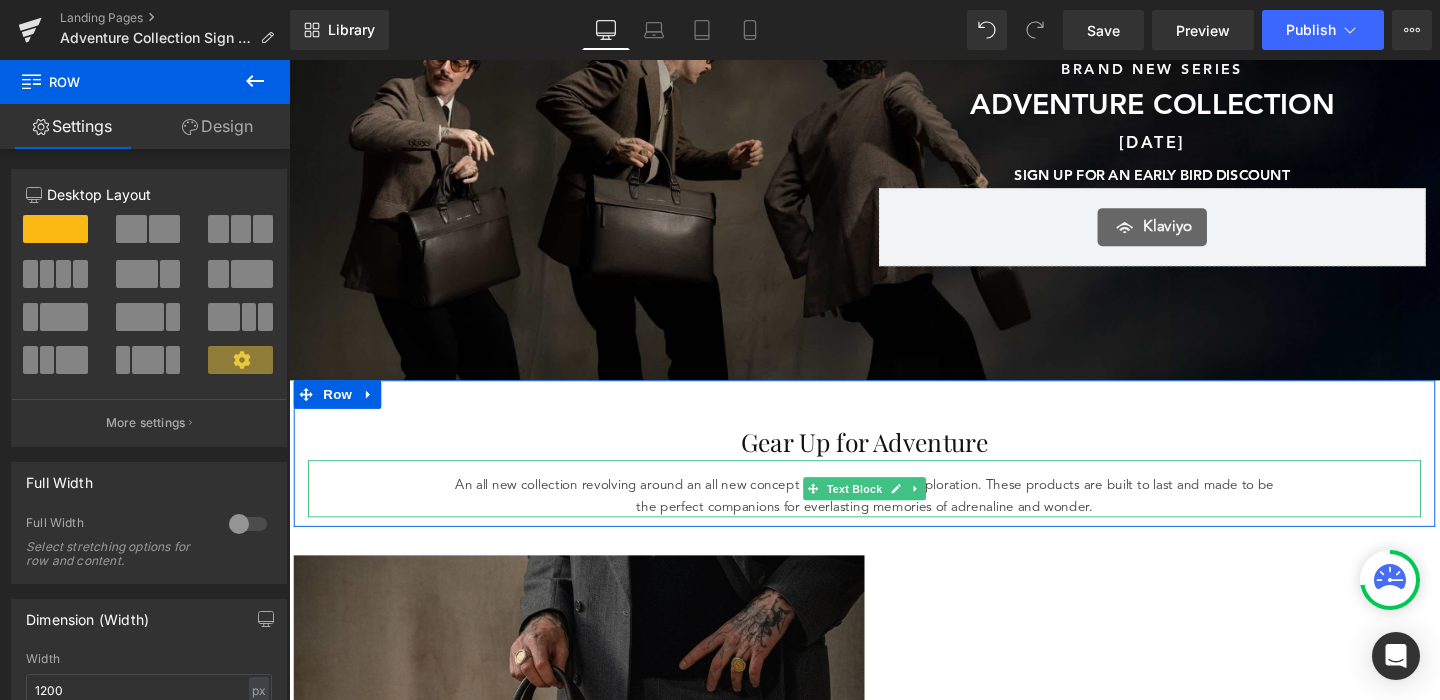 click on "An all new collection revolving around an all new concept of adventure and exploration. These products are built to last and made to be the perfect companions for everlasting memories of adrenaline and wonder." at bounding box center (894, 518) 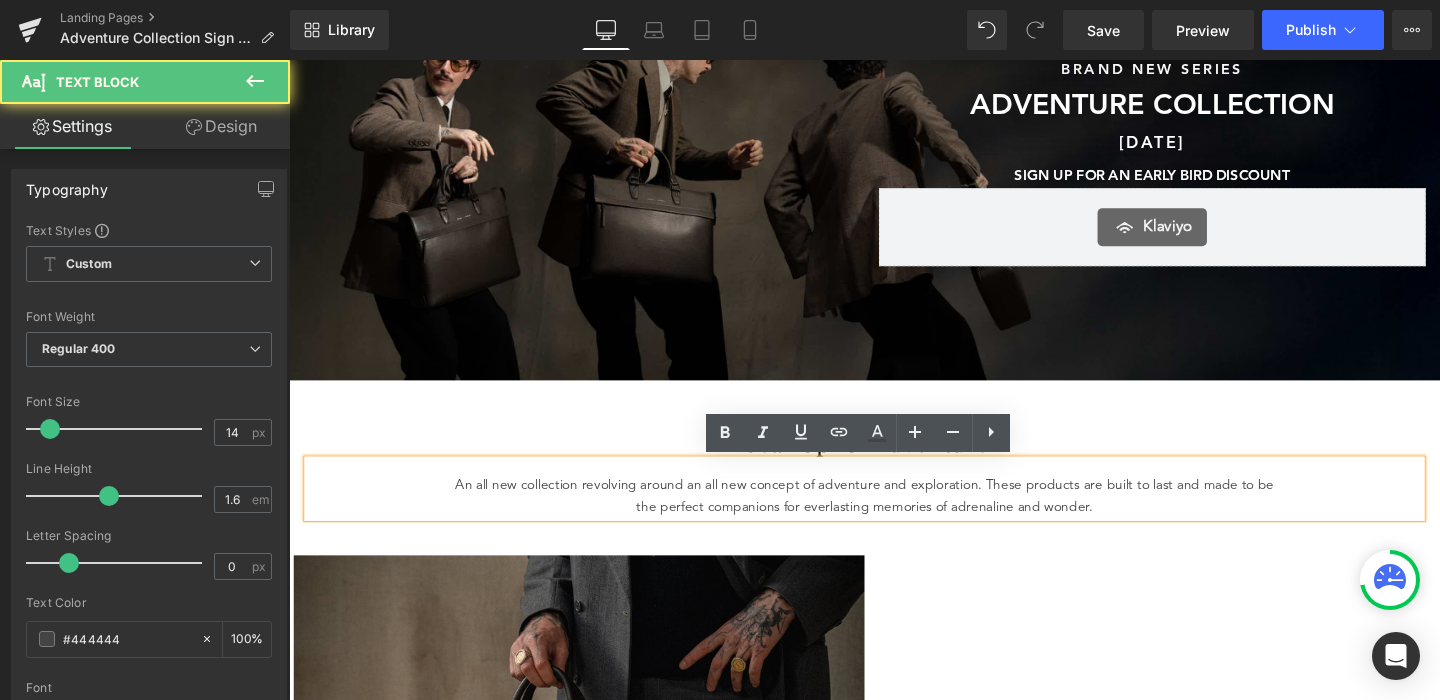 click on "An all new collection revolving around an all new concept of adventure and exploration. These products are built to last and made to be the perfect companions for everlasting memories of adrenaline and wonder." at bounding box center [894, 518] 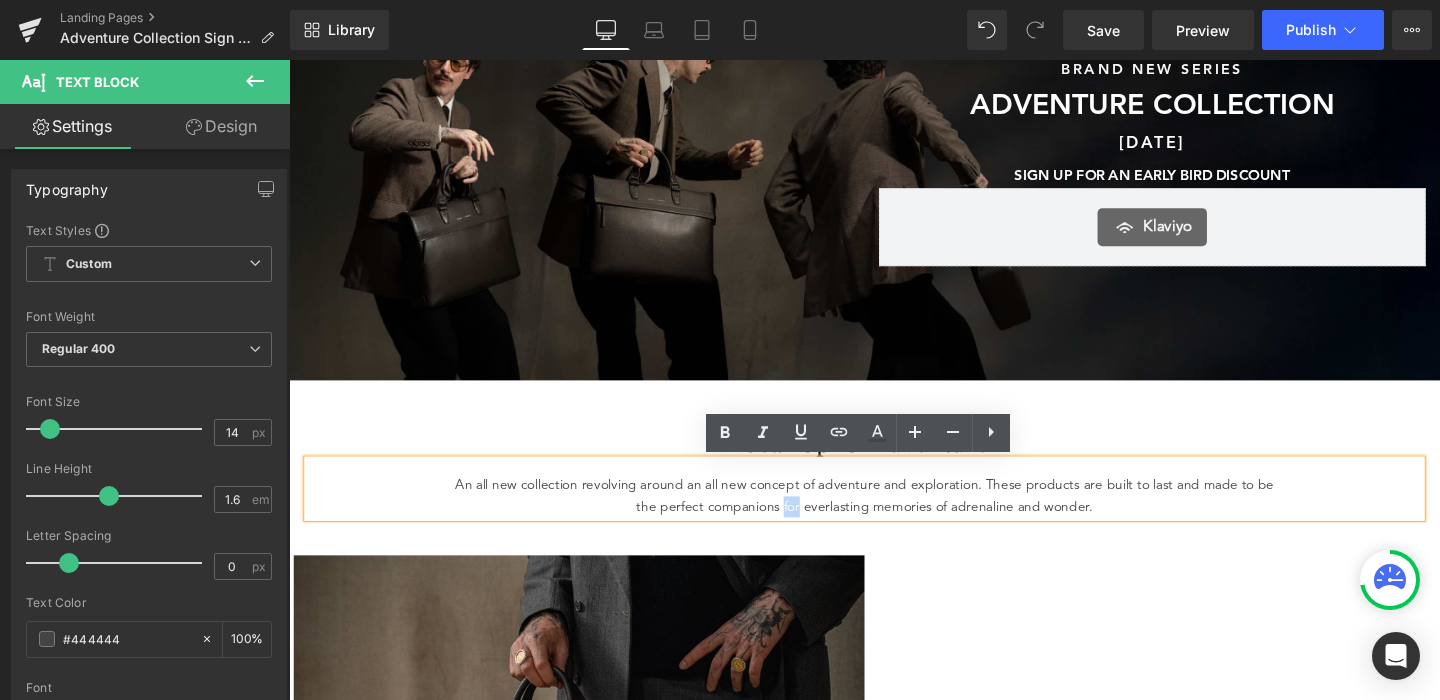 click on "An all new collection revolving around an all new concept of adventure and exploration. These products are built to last and made to be the perfect companions for everlasting memories of adrenaline and wonder." at bounding box center (894, 518) 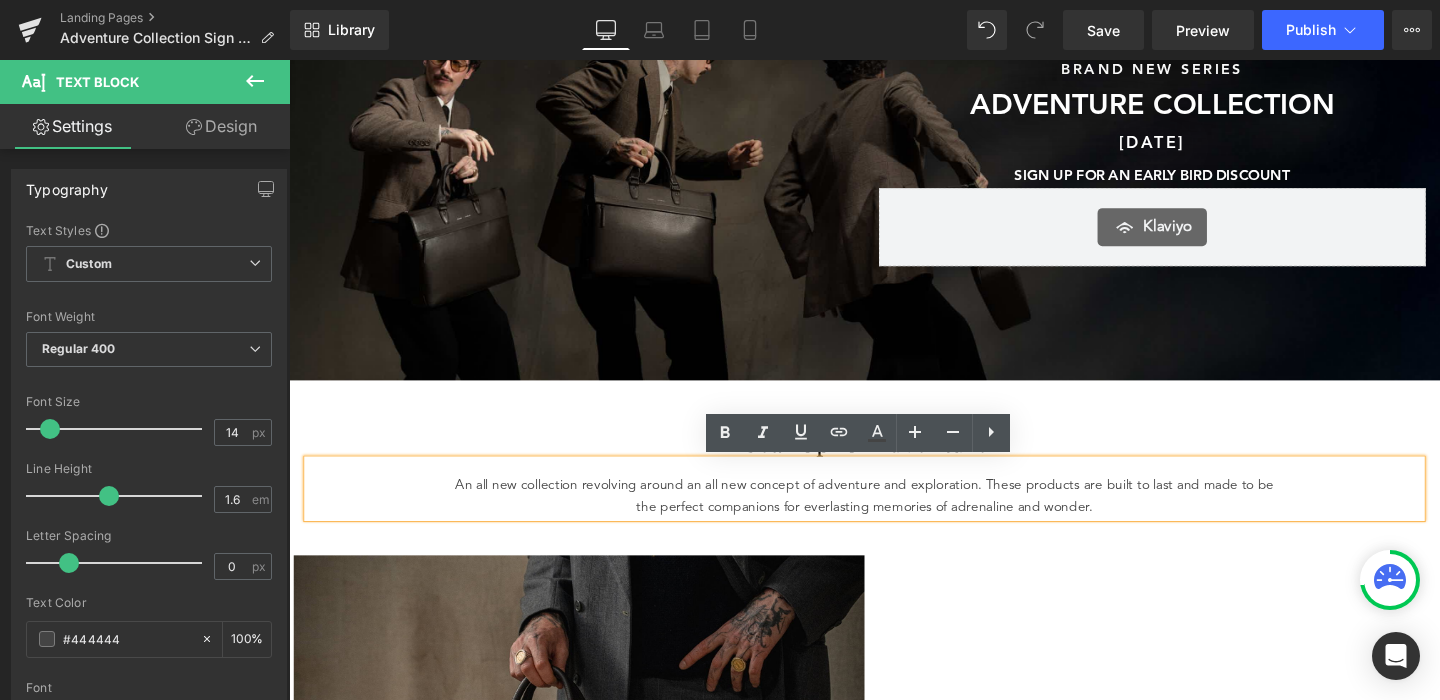 click on "An all new collection revolving around an all new concept of adventure and exploration. These products are built to last and made to be the perfect companions for everlasting memories of adrenaline and wonder." at bounding box center [894, 518] 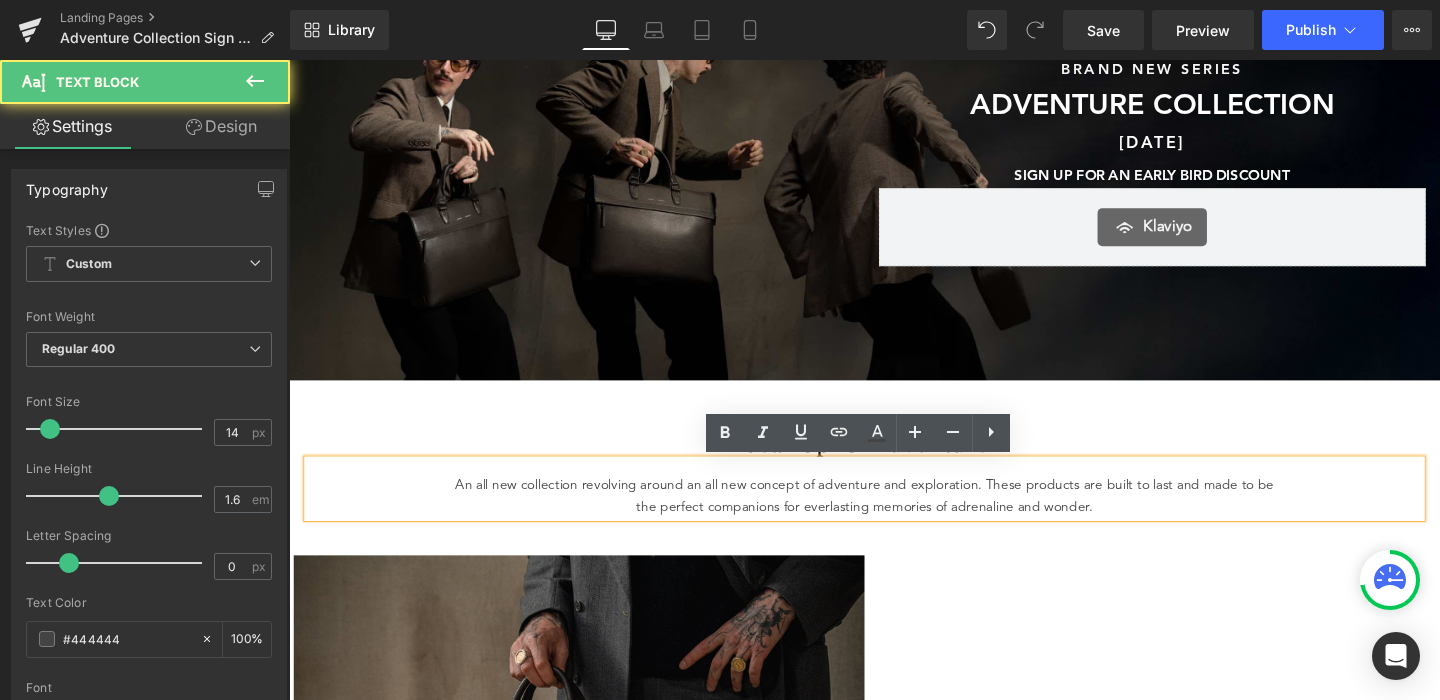 click on "An all new collection revolving around an all new concept of adventure and exploration. These products are built to last and made to be the perfect companions for everlasting memories of adrenaline and wonder." at bounding box center (894, 518) 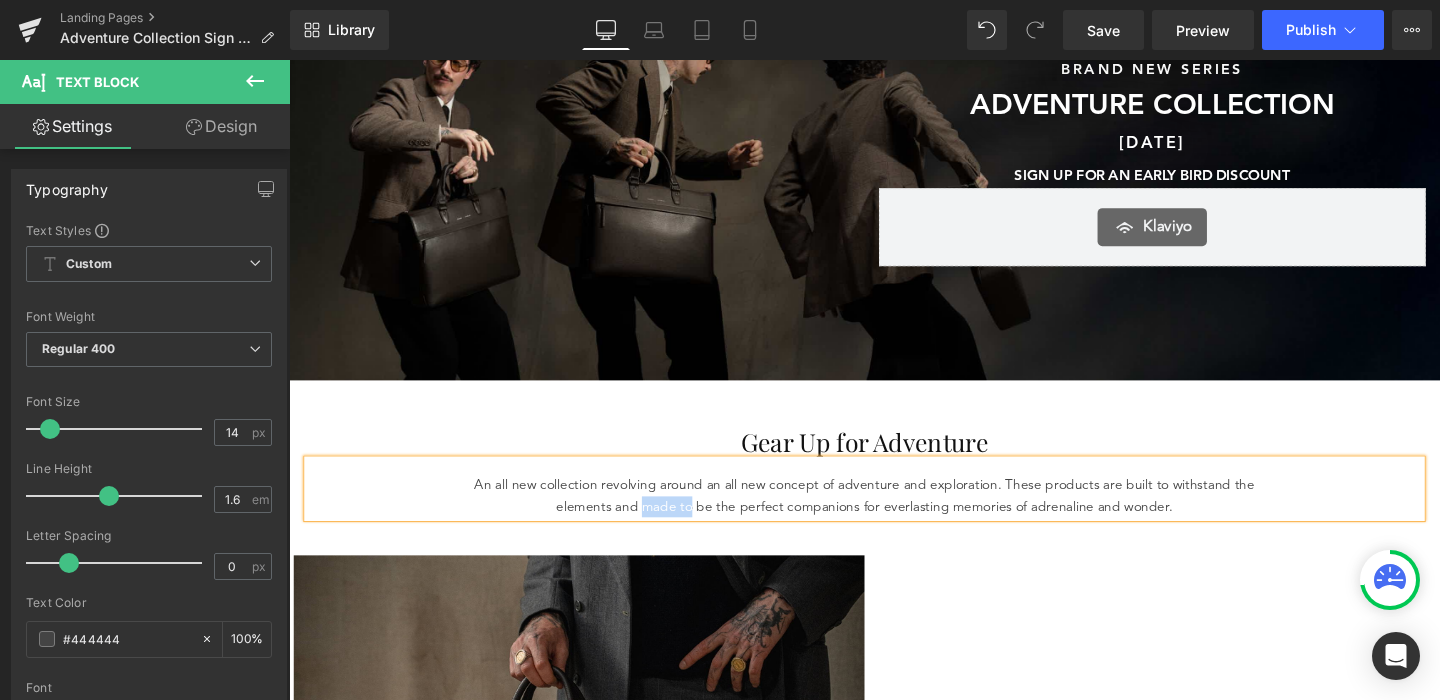 drag, startPoint x: 681, startPoint y: 532, endPoint x: 629, endPoint y: 532, distance: 52 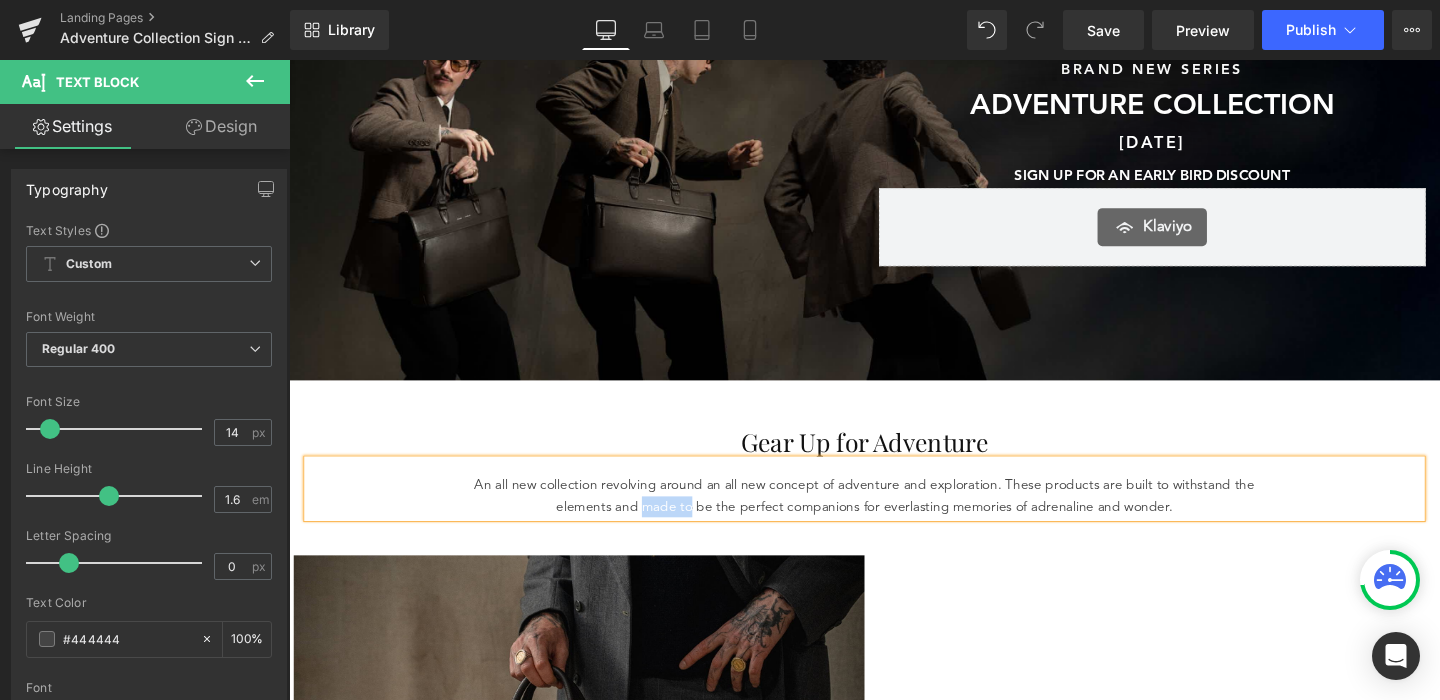 click on "An all new collection revolving around an all new concept of adventure and exploration. These products are built to withstand the elements and made to be the perfect companions for everlasting memories of adrenaline and wonder." at bounding box center [894, 518] 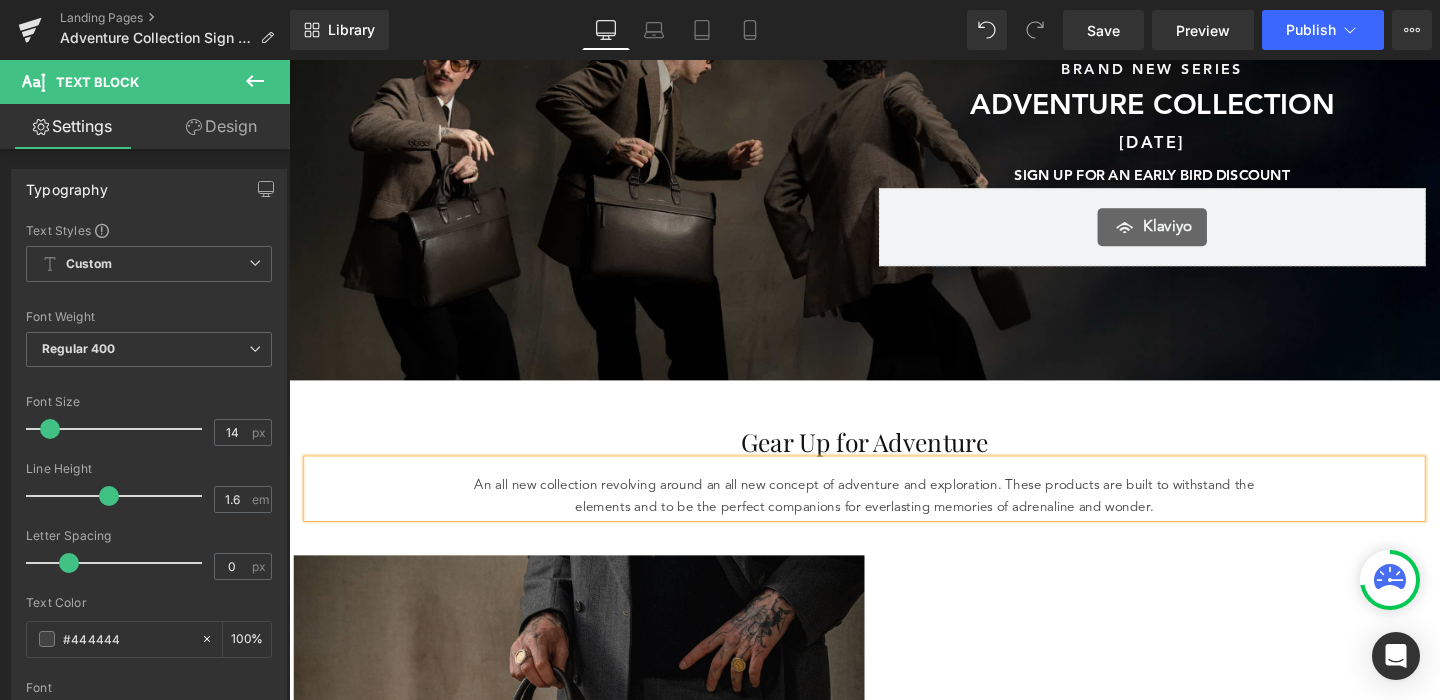 click on "Gear Up for Adventure Heading         An all new collection revolving around an all new concept of adventure and exploration. These products are built to withstand the elements and to be the perfect companions for everlasting memories of adrenaline and wonder.  Text Block         Row   45px" at bounding box center [894, 474] 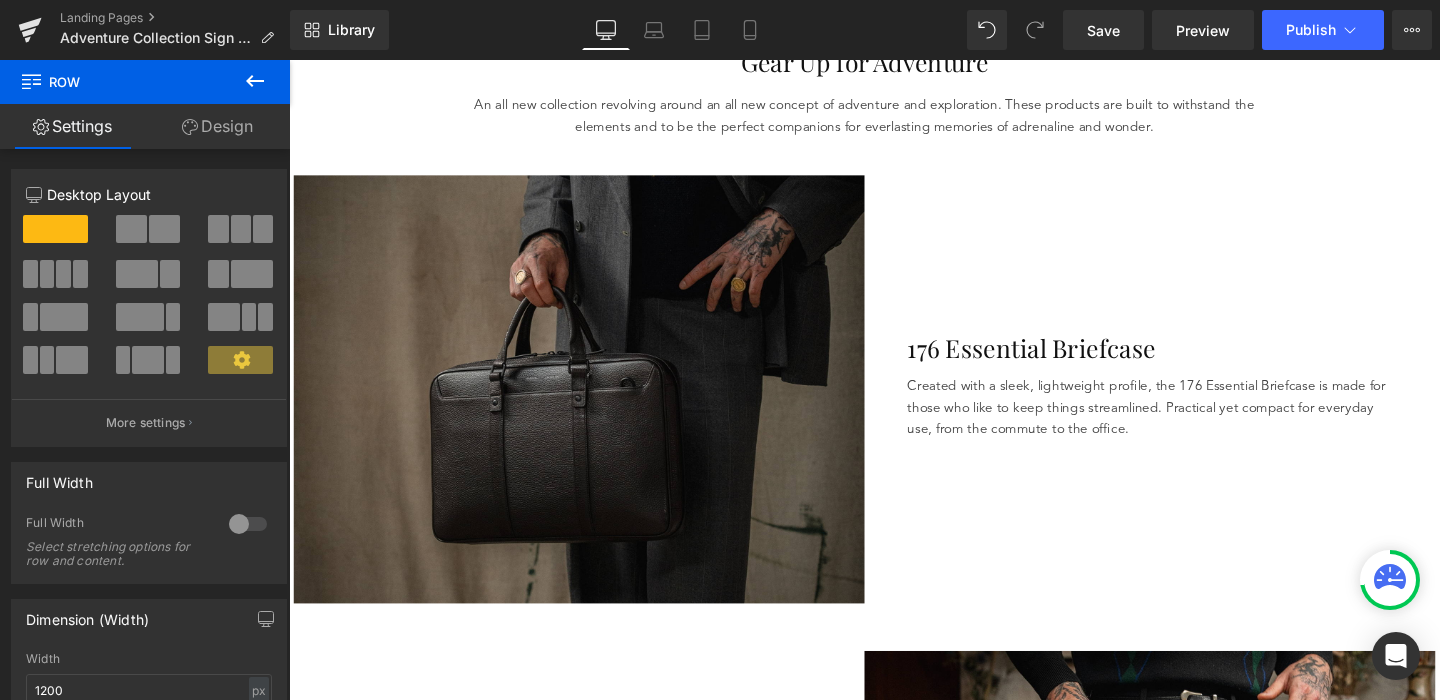 scroll, scrollTop: 729, scrollLeft: 0, axis: vertical 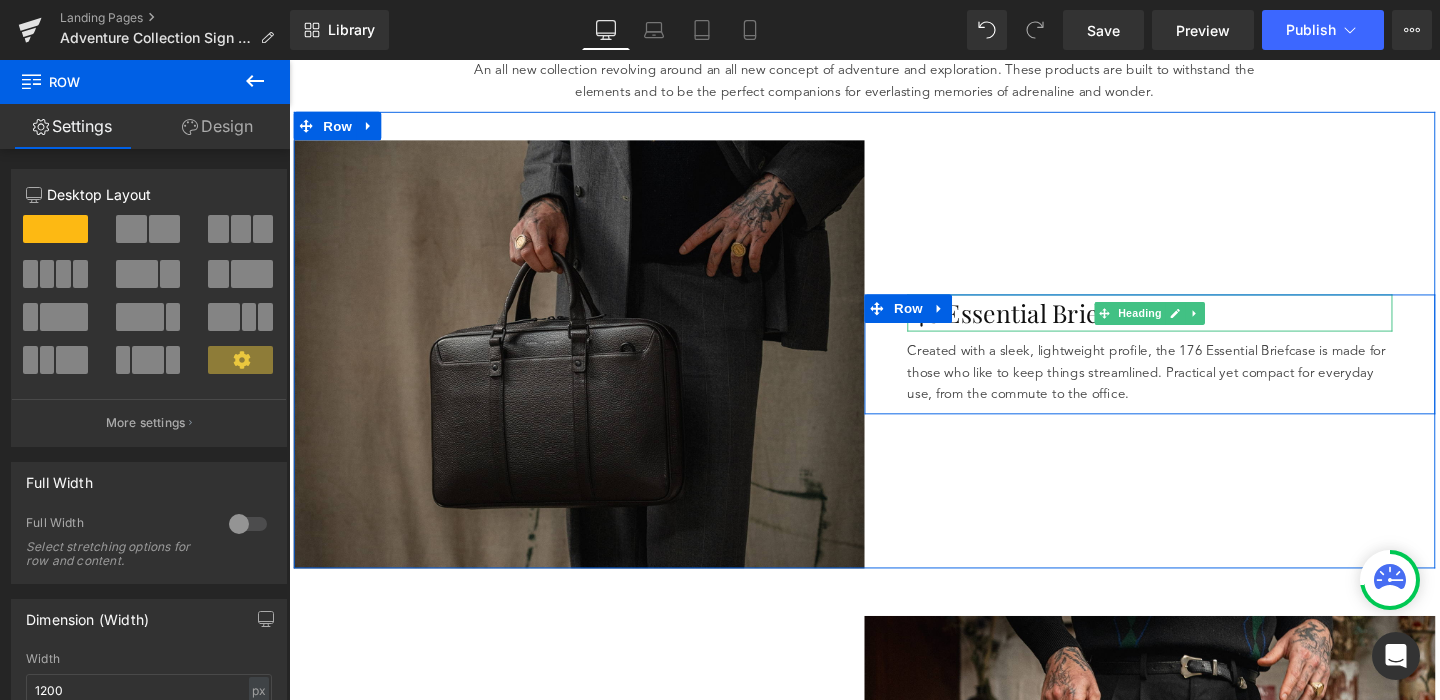 click on "176 Essential Briefcase" at bounding box center [1194, 325] 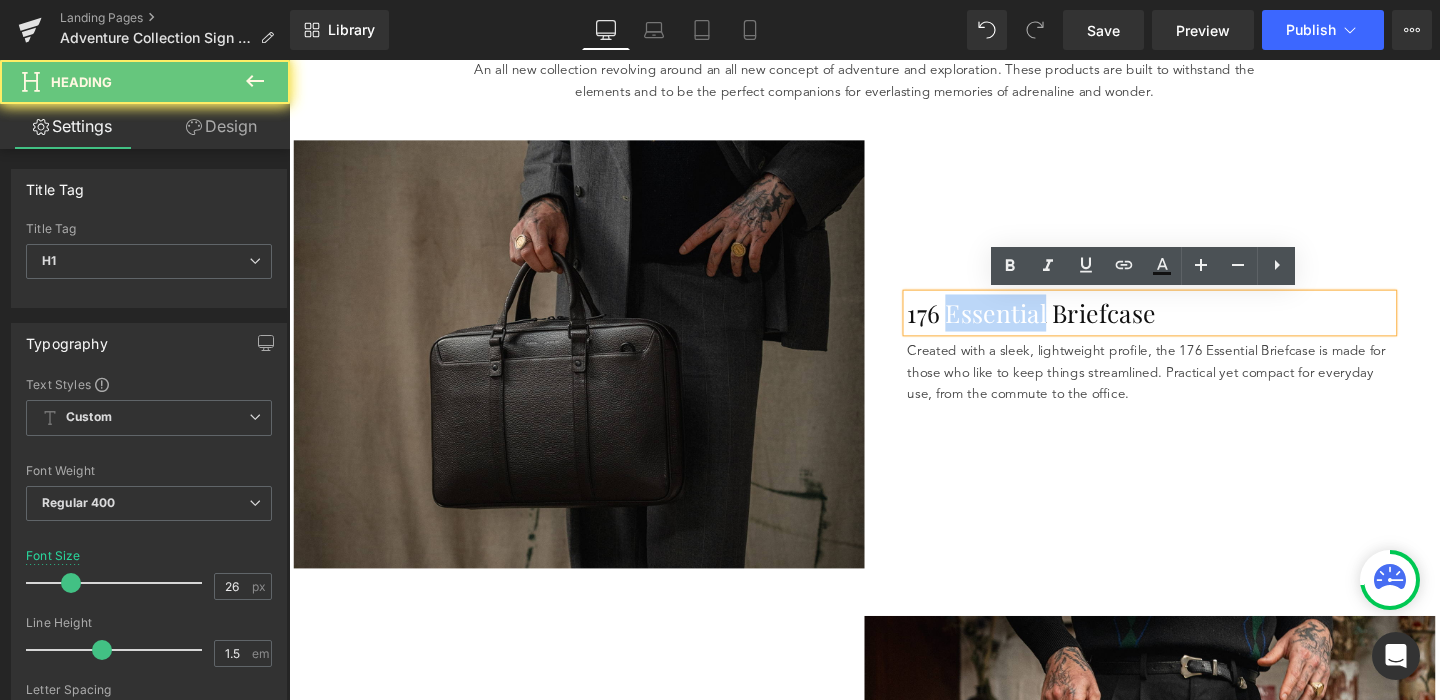 click on "176 Essential Briefcase" at bounding box center [1194, 325] 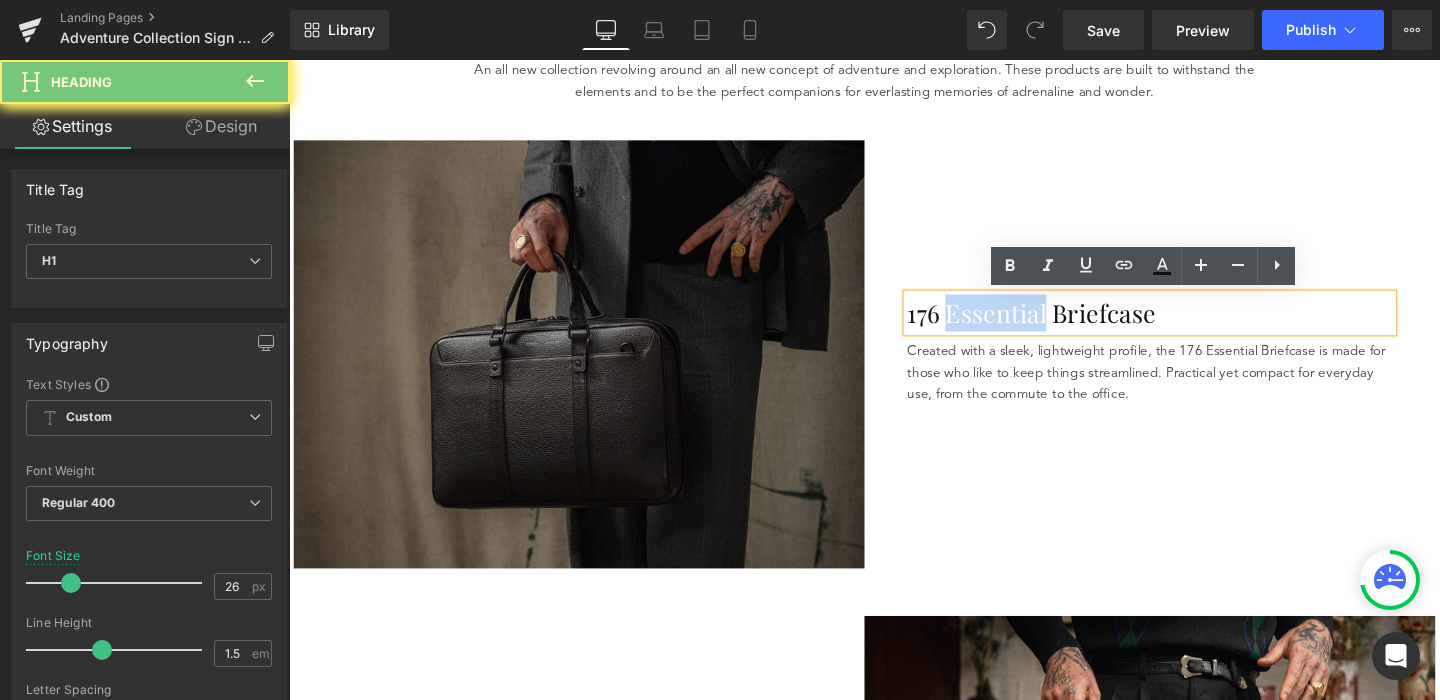 type 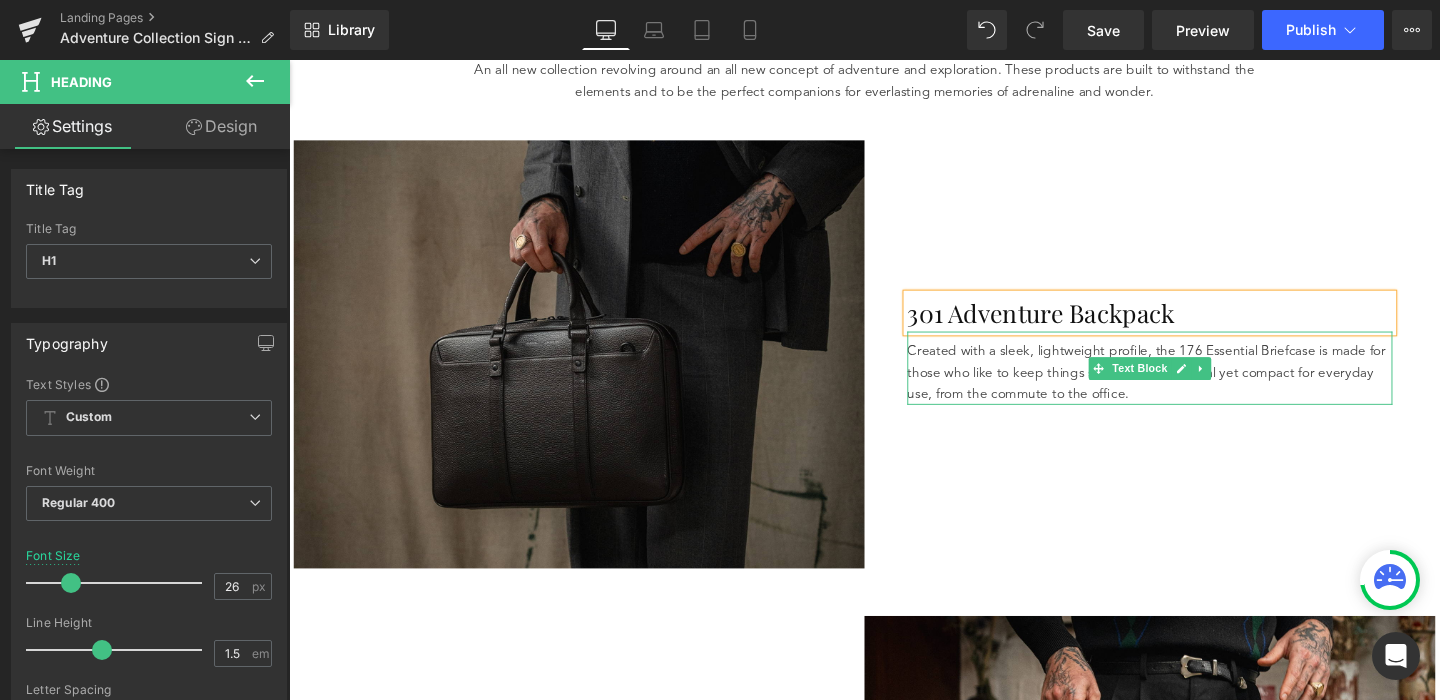 click on "Created with a sleek, lightweight profile, the 176 Essential Briefcase is made for those who like to keep things streamlined. Practical yet compact for everyday use, from the commute to the office." at bounding box center (1194, 388) 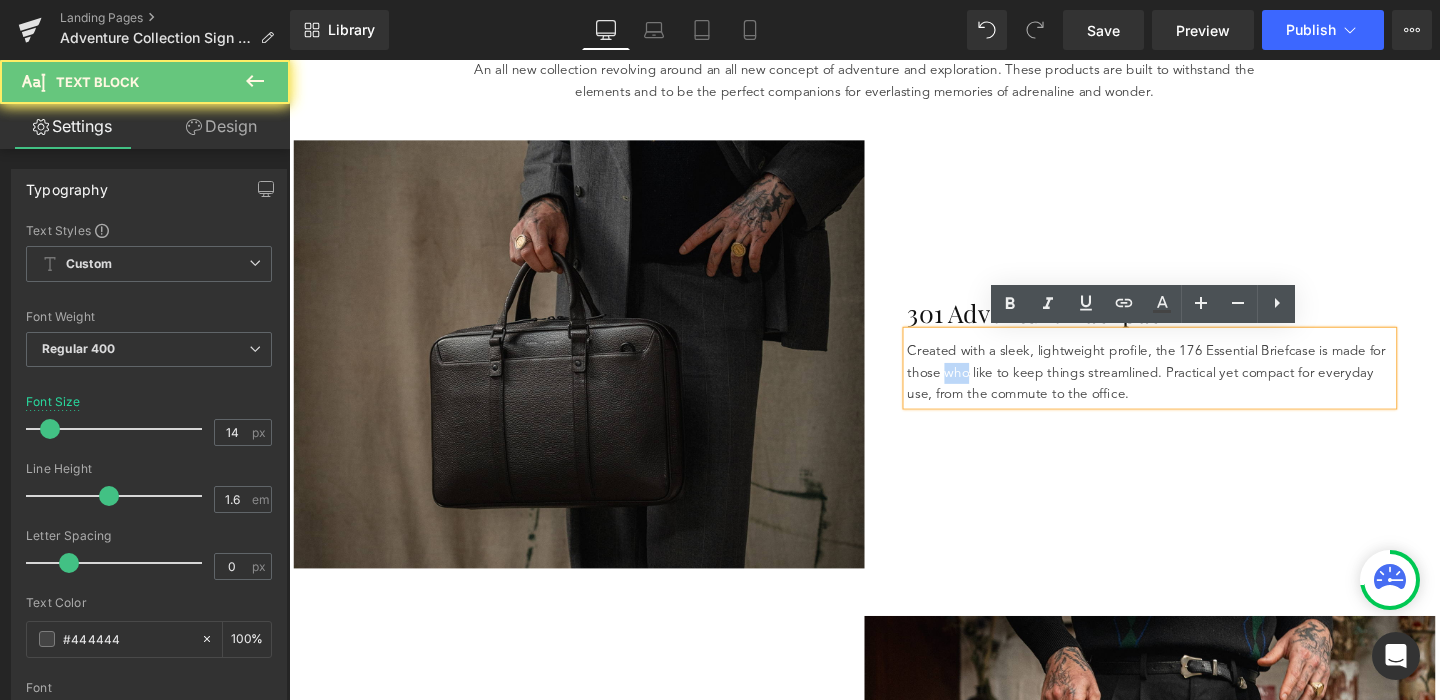 click on "Created with a sleek, lightweight profile, the 176 Essential Briefcase is made for those who like to keep things streamlined. Practical yet compact for everyday use, from the commute to the office." at bounding box center [1194, 388] 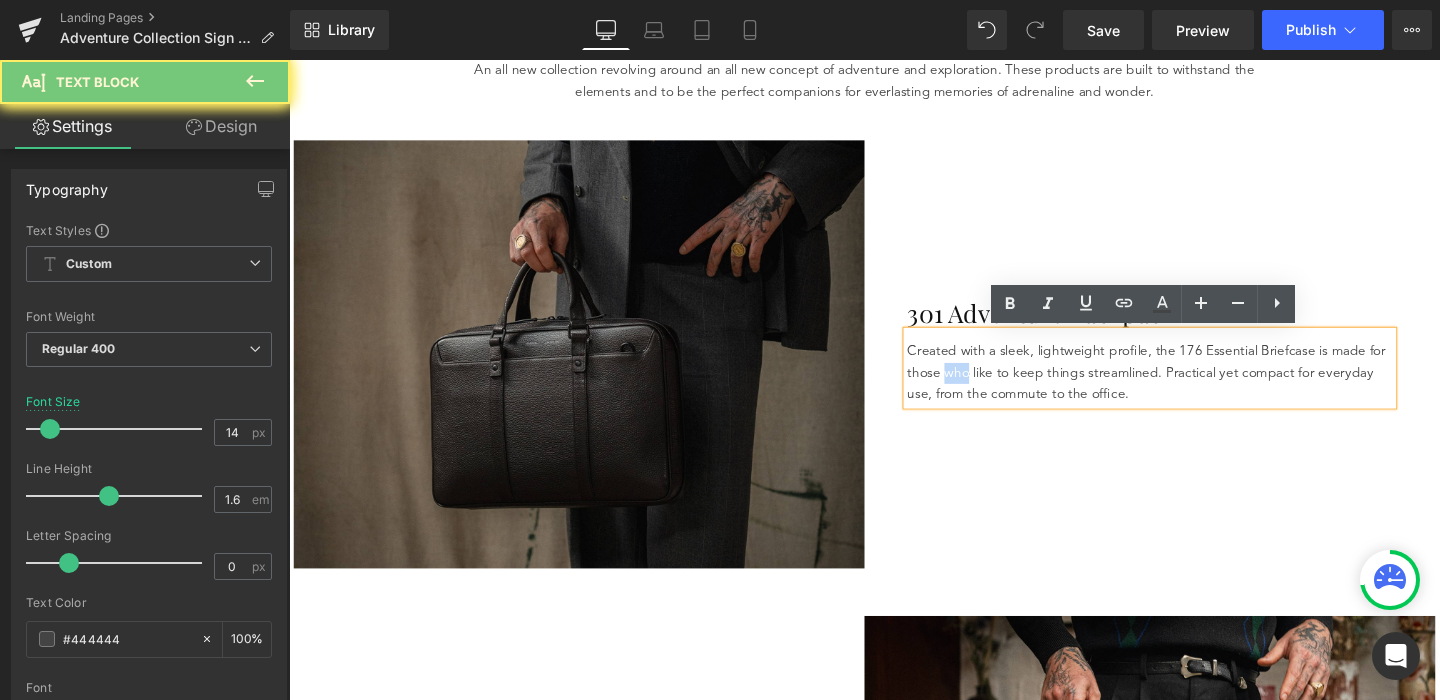 type 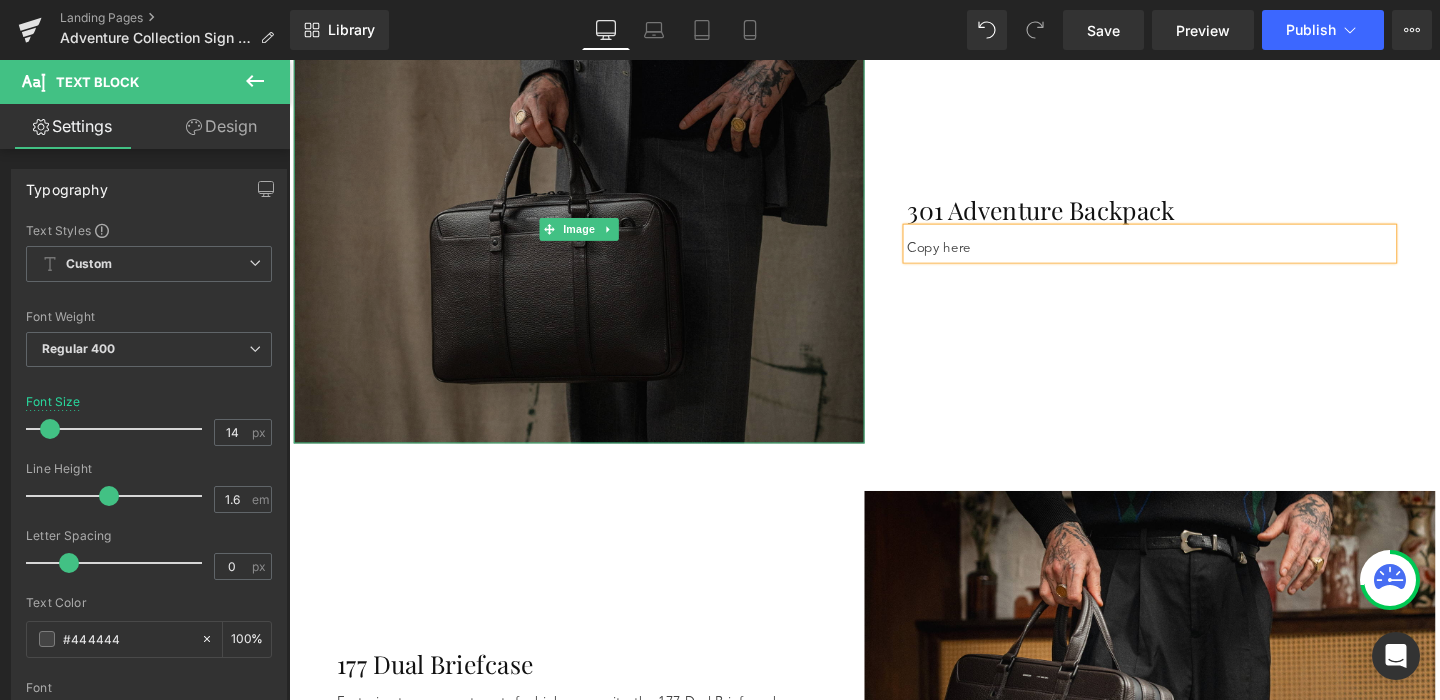 scroll, scrollTop: 956, scrollLeft: 0, axis: vertical 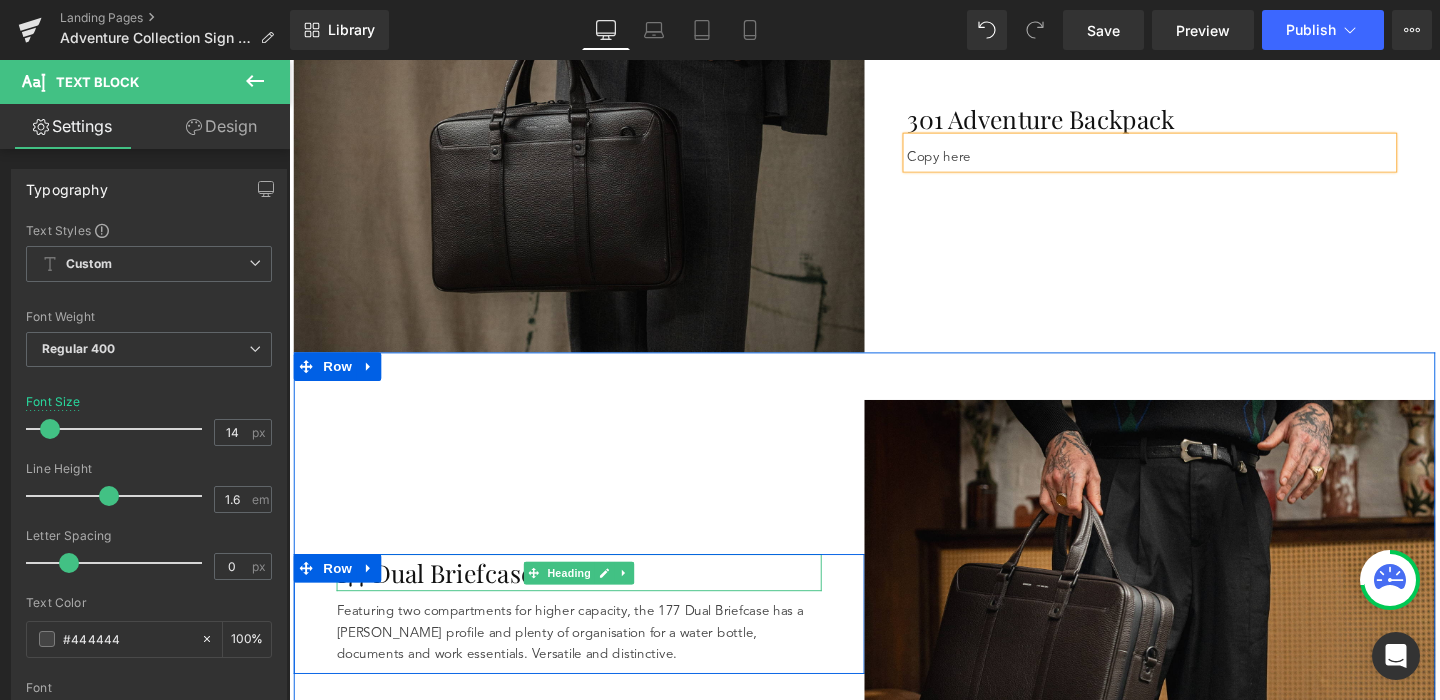 click on "177 Dual Briefcase" at bounding box center (594, 598) 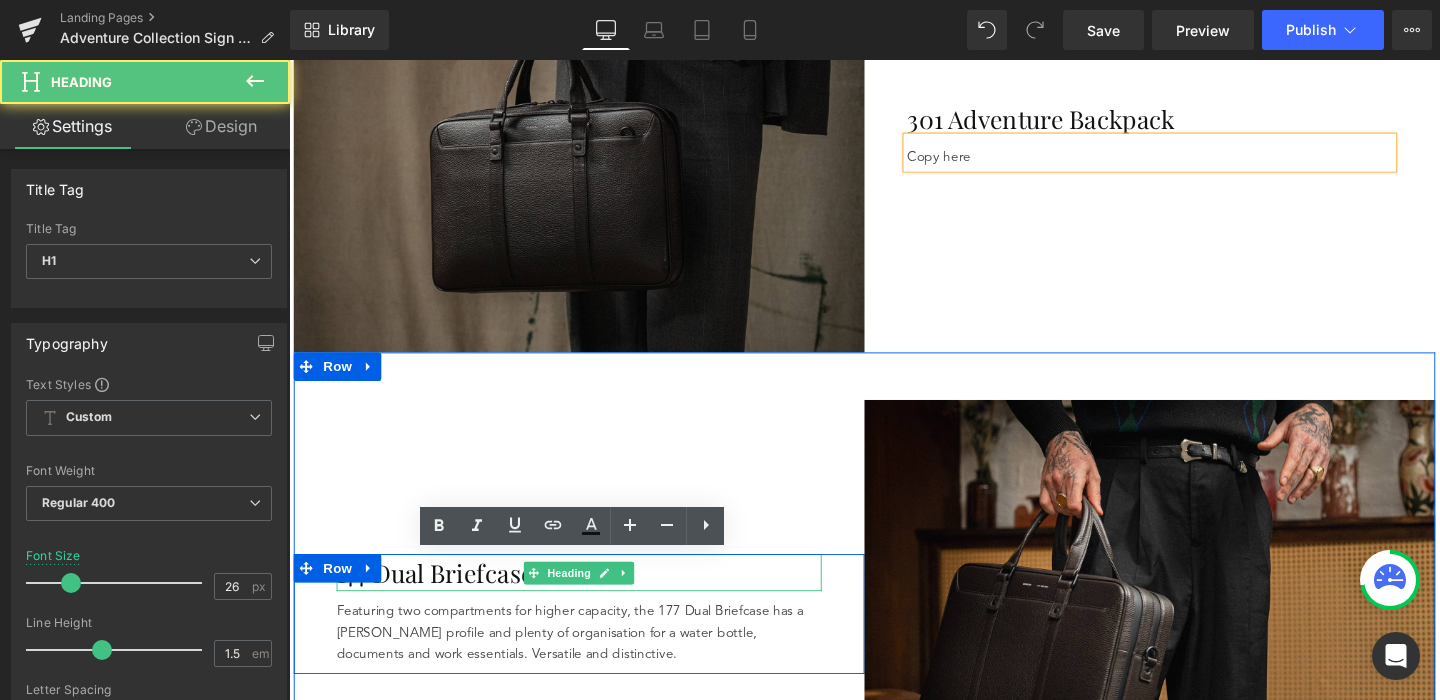 click on "177 Dual Briefcase" at bounding box center [594, 598] 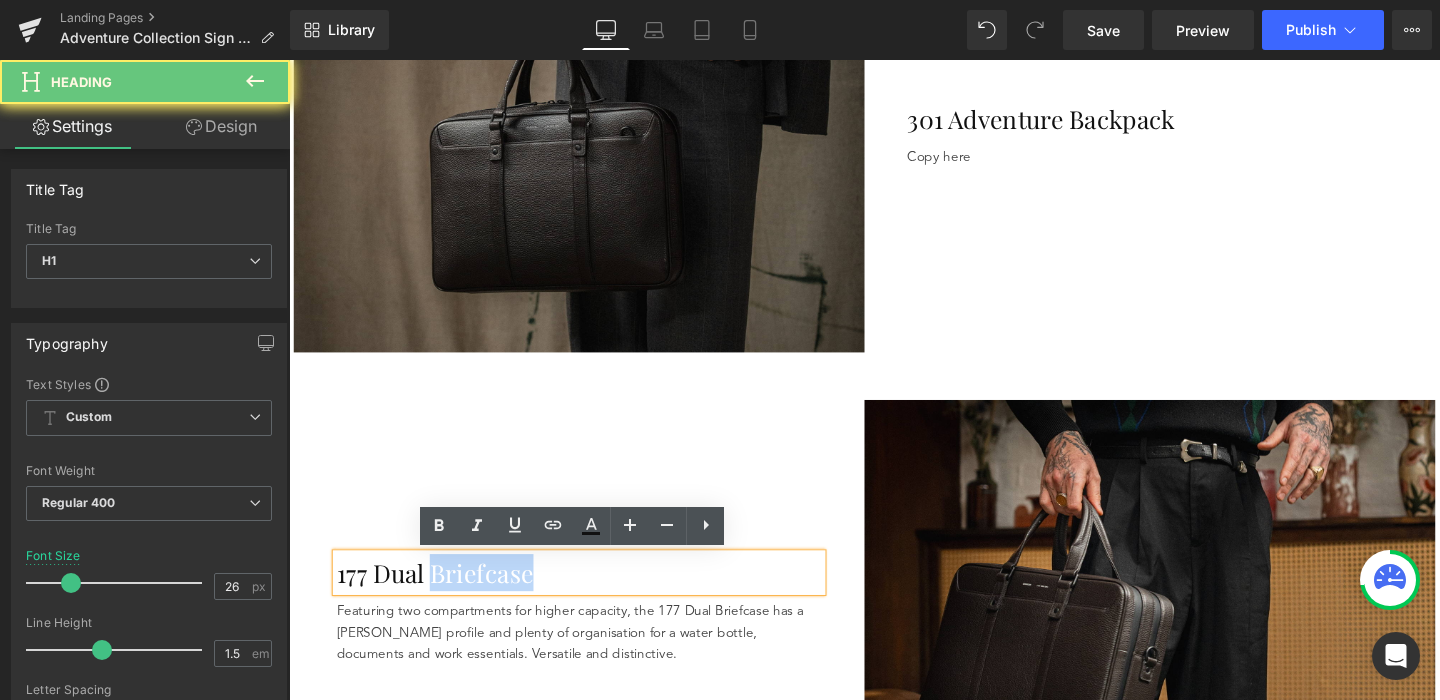 click on "177 Dual Briefcase" at bounding box center (594, 598) 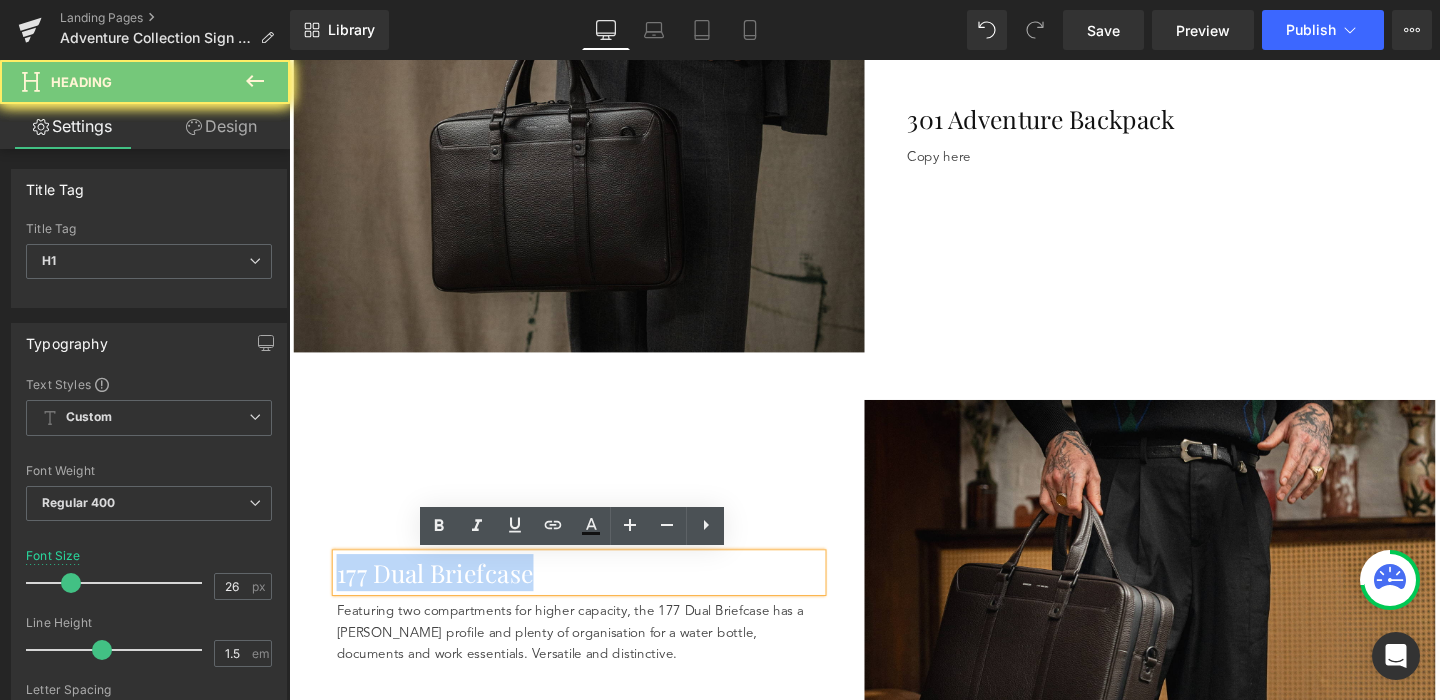 type 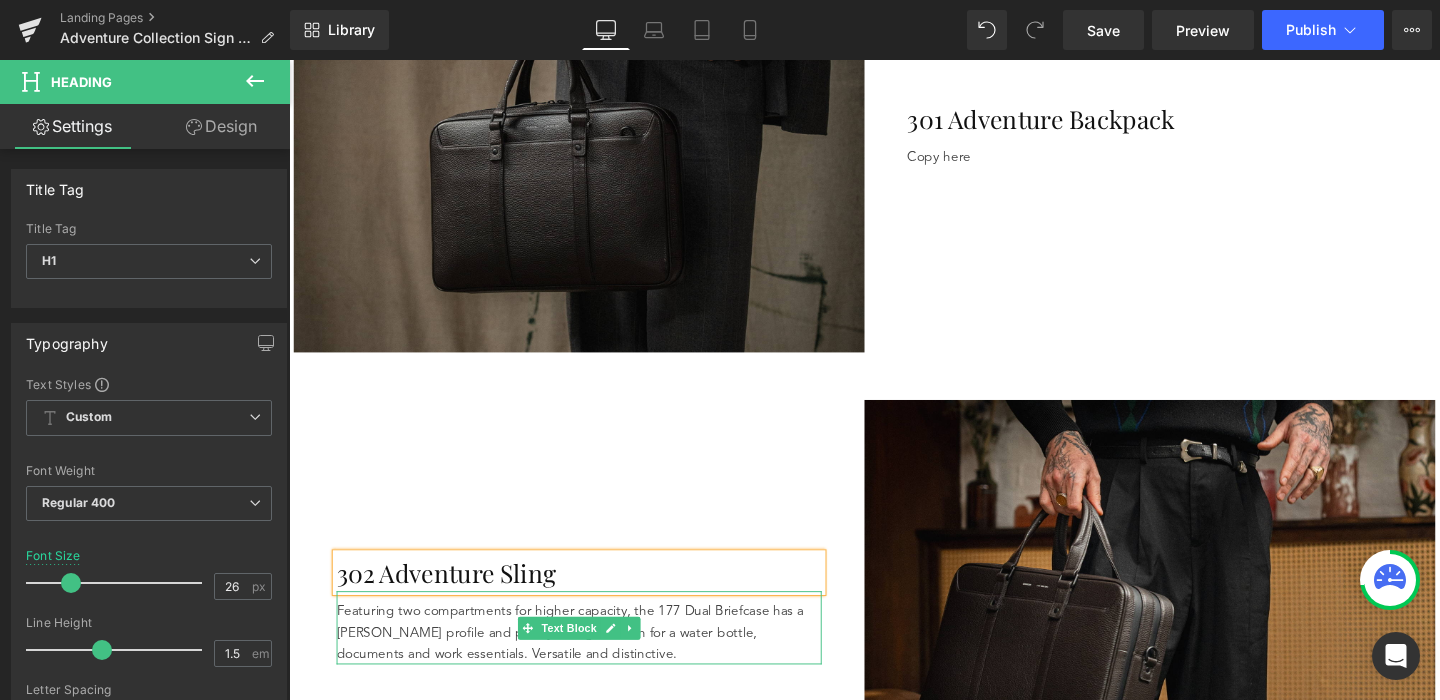 click on "Featuring two compartments for higher capacity, the 177 Dual Briefcase has a [PERSON_NAME] profile and plenty of organisation for a water bottle, documents and work essentials. Versatile and distinctive." at bounding box center (594, 661) 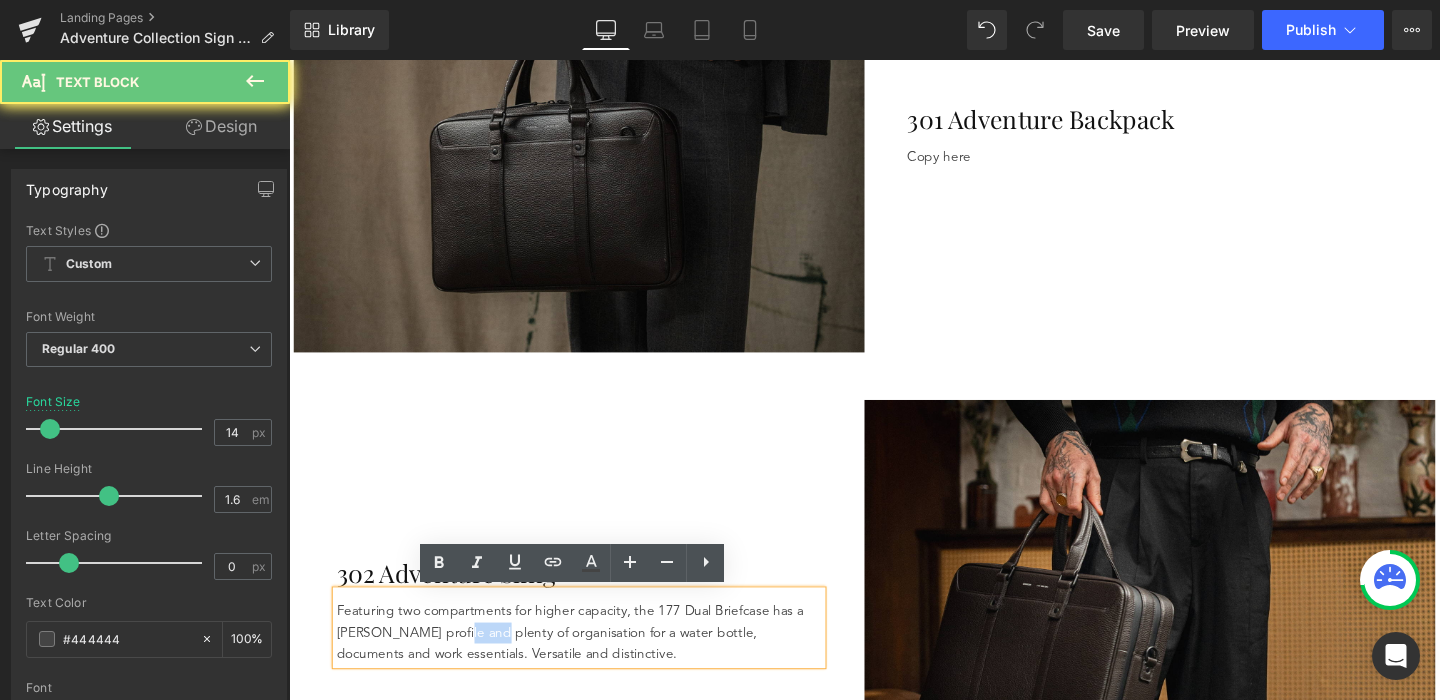 click on "Featuring two compartments for higher capacity, the 177 Dual Briefcase has a [PERSON_NAME] profile and plenty of organisation for a water bottle, documents and work essentials. Versatile and distinctive." at bounding box center (594, 661) 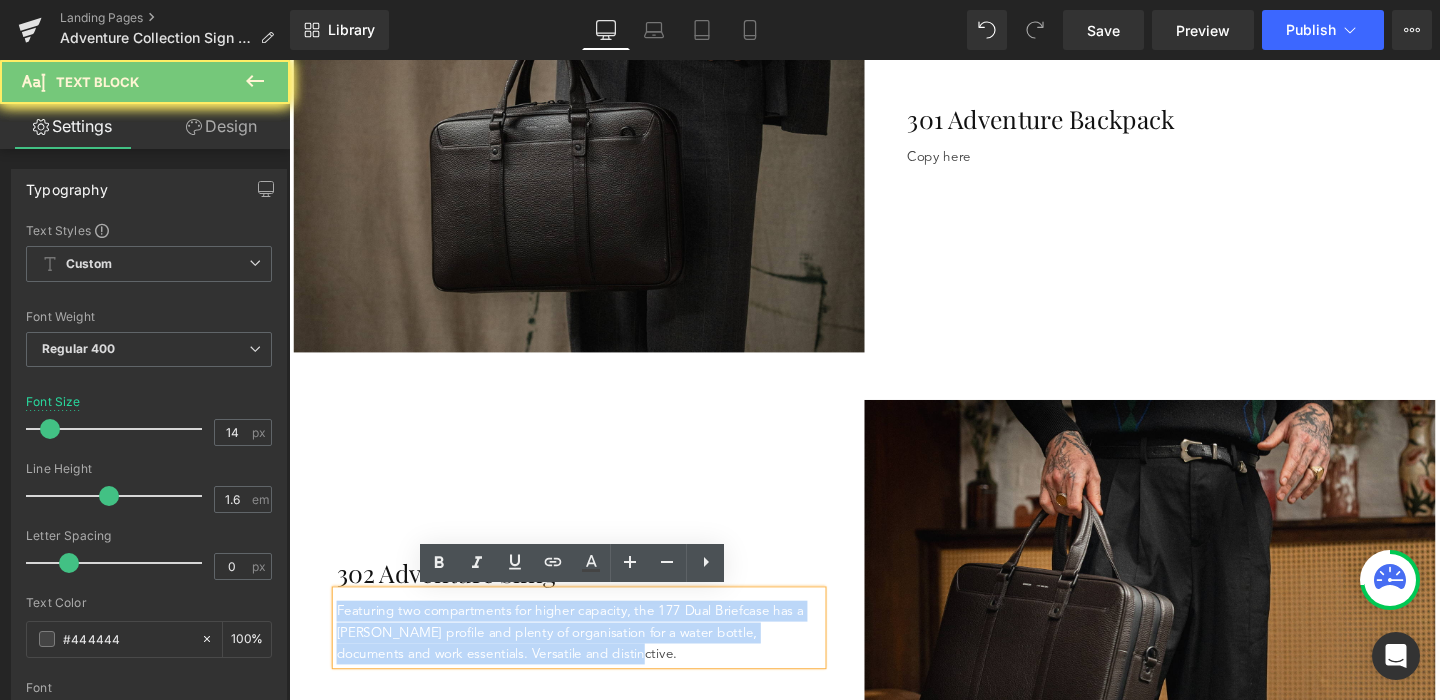type 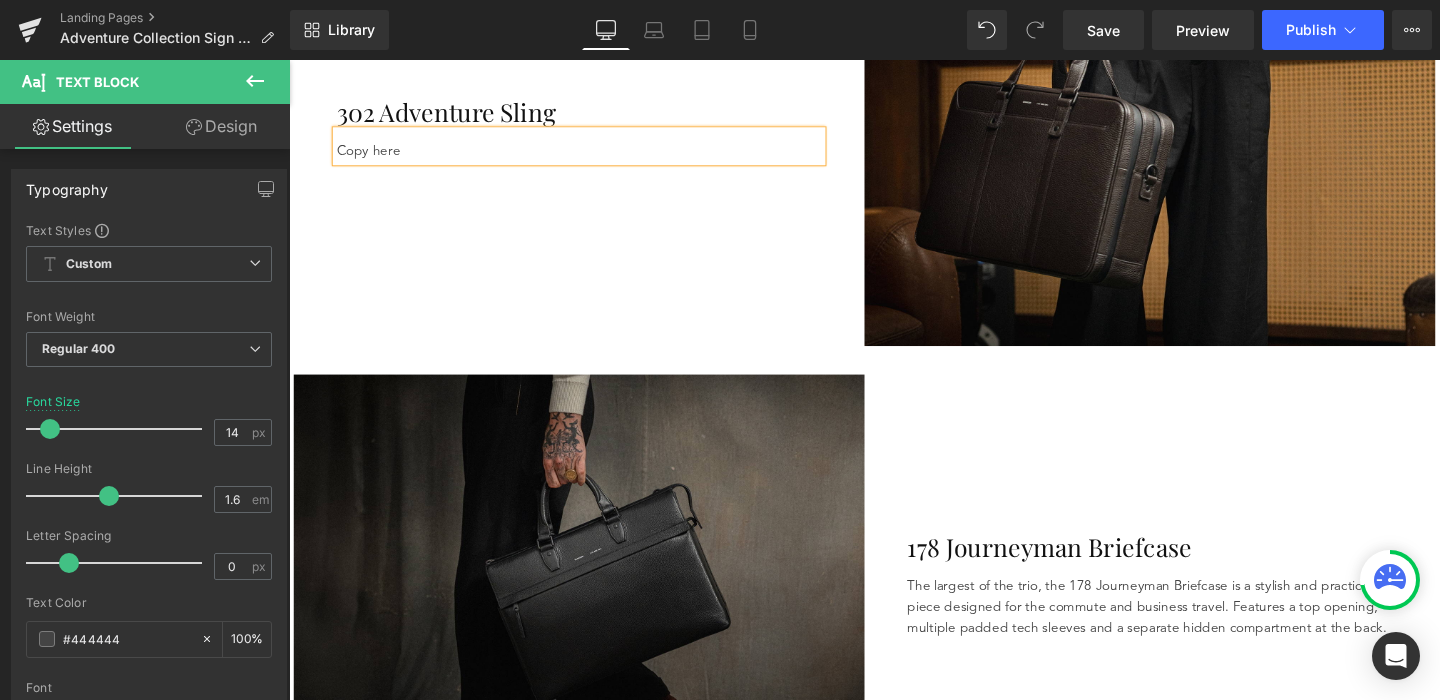 scroll, scrollTop: 1629, scrollLeft: 0, axis: vertical 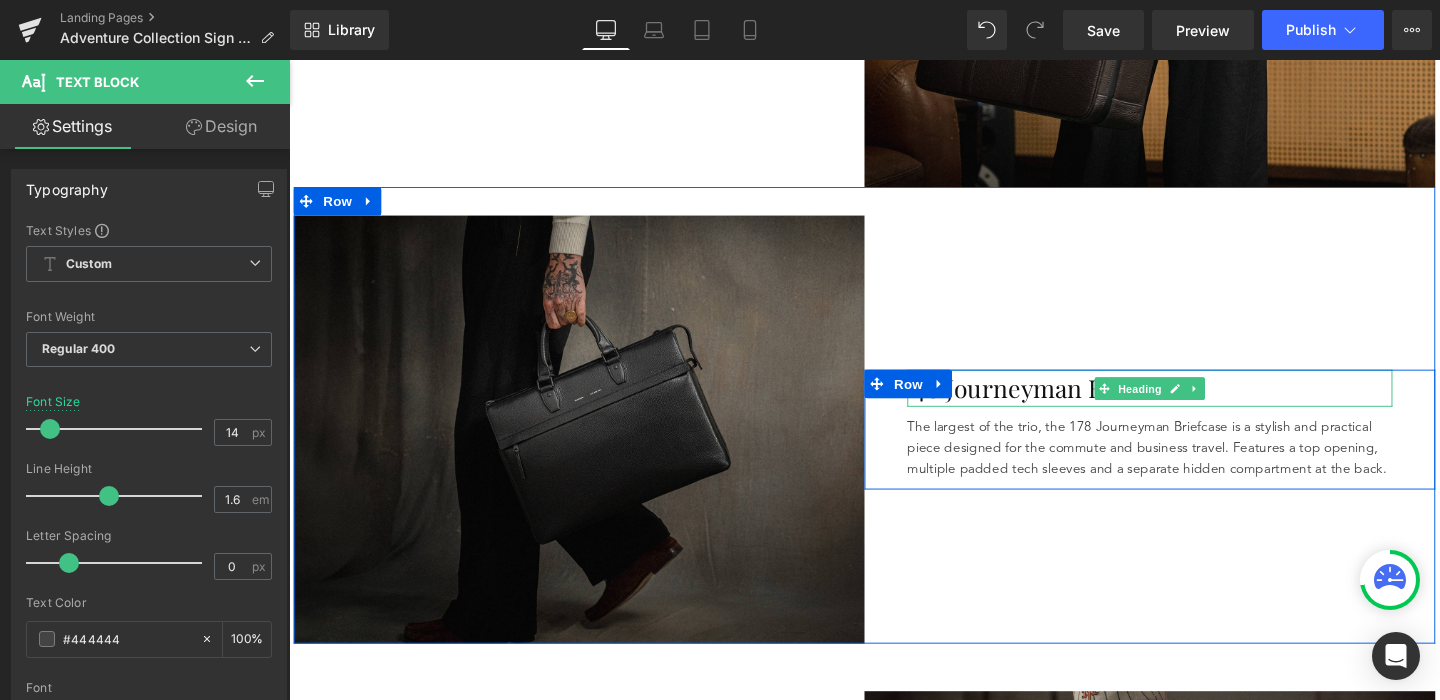 click on "178 Journeyman Briefcase" at bounding box center [1194, 405] 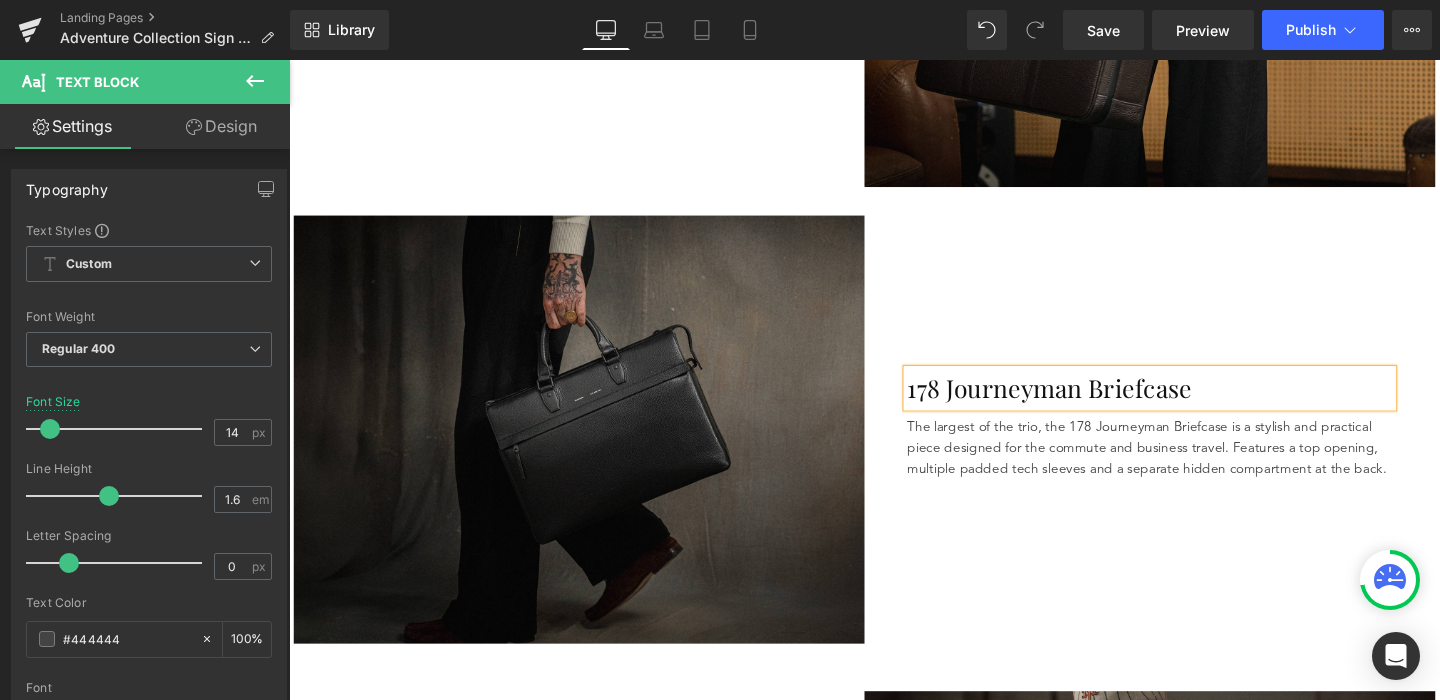 click on "178 Journeyman Briefcase" at bounding box center [1194, 405] 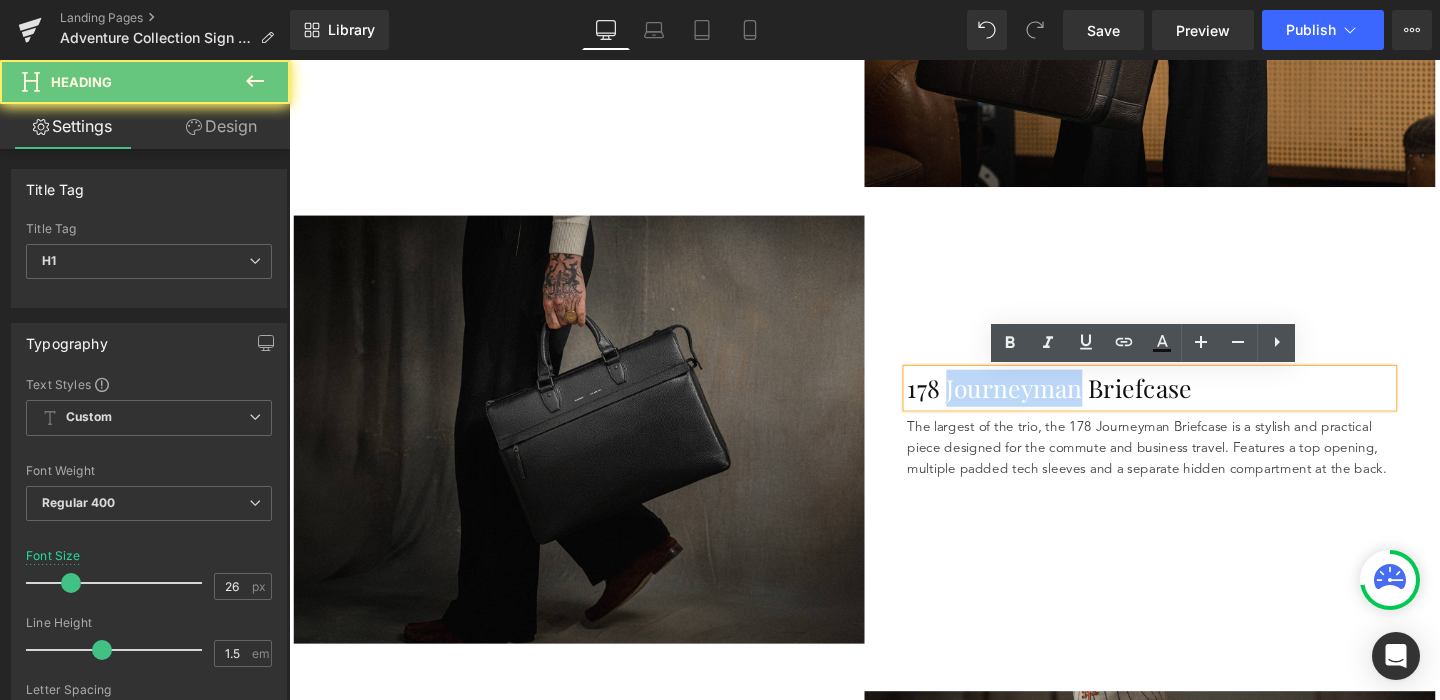 click on "178 Journeyman Briefcase" at bounding box center [1194, 405] 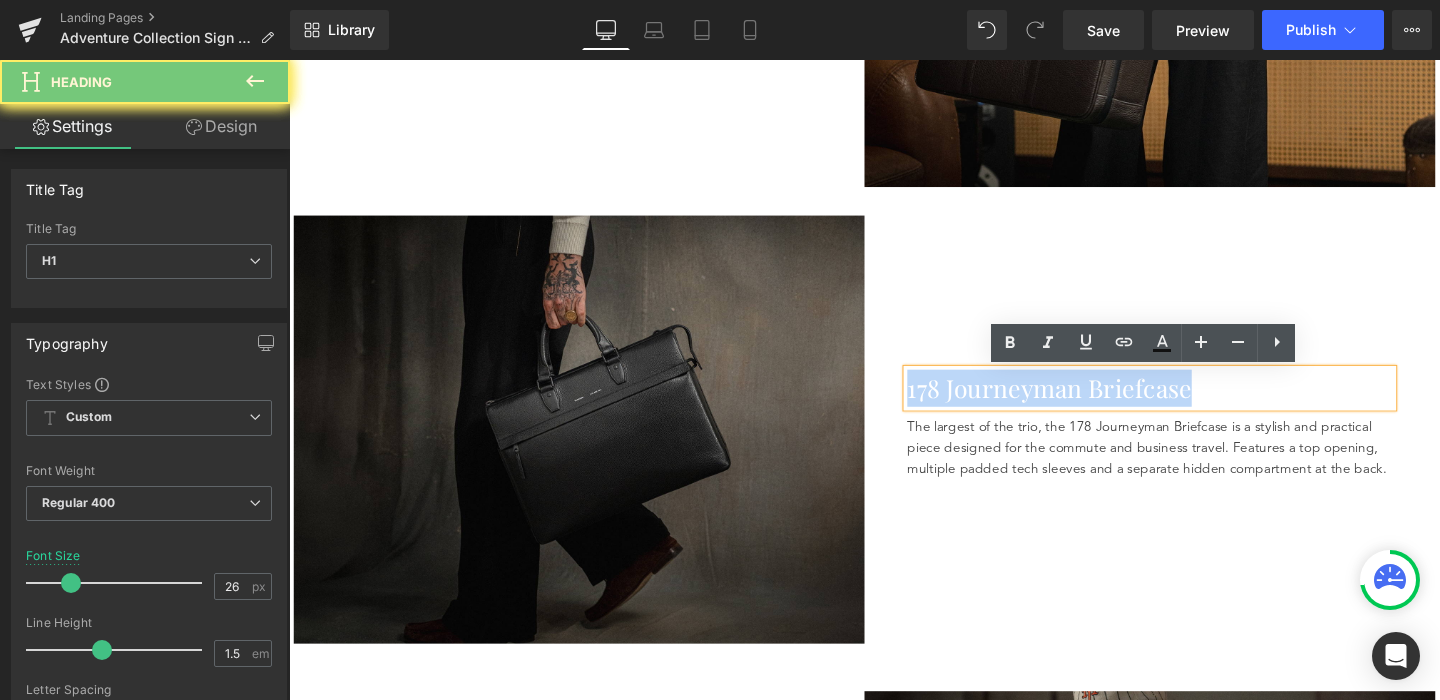type 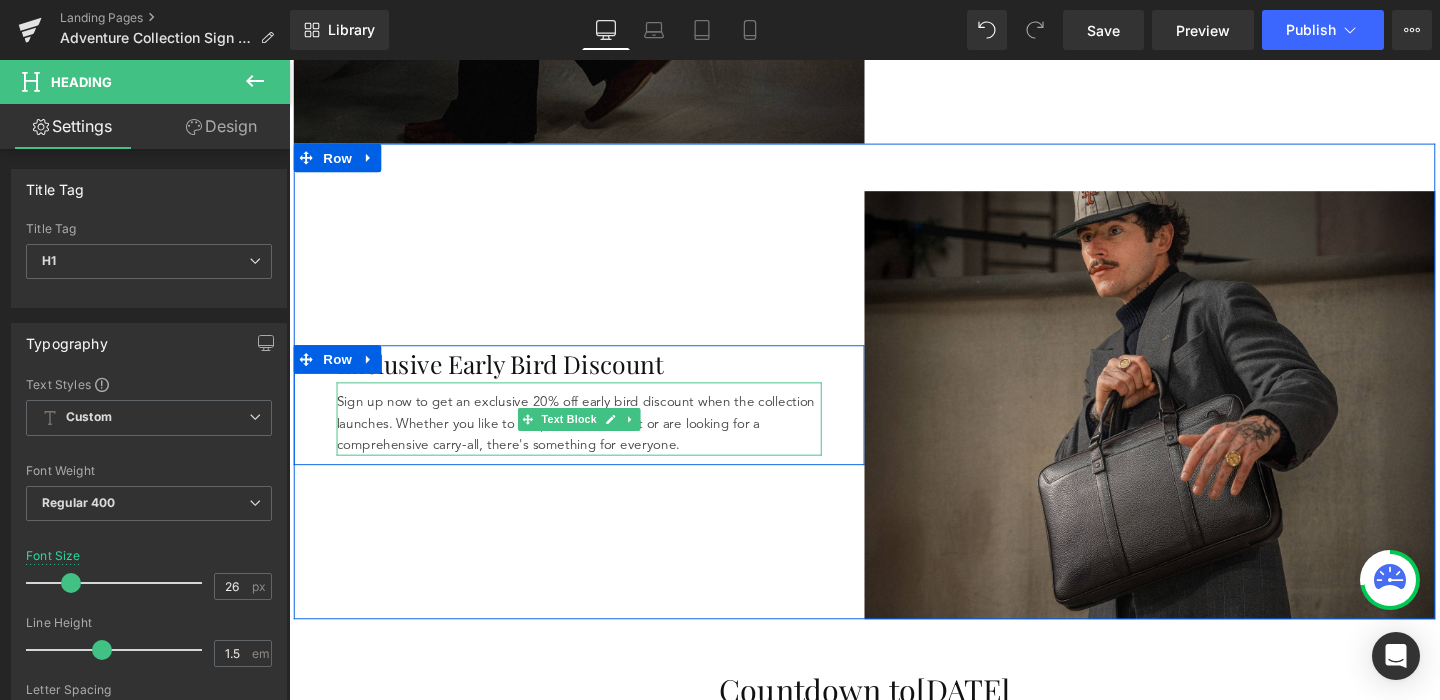 scroll, scrollTop: 2185, scrollLeft: 0, axis: vertical 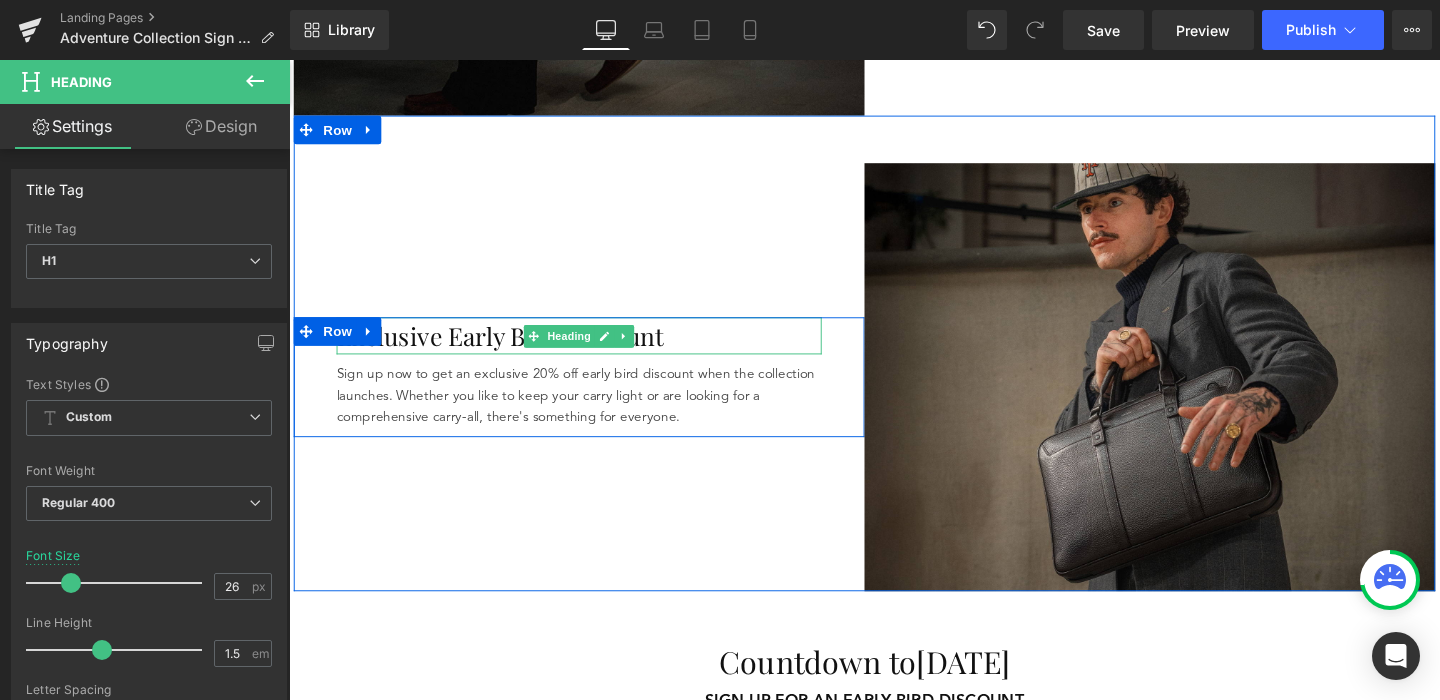 click on "Exclusive Early Bird Discount" at bounding box center (594, 349) 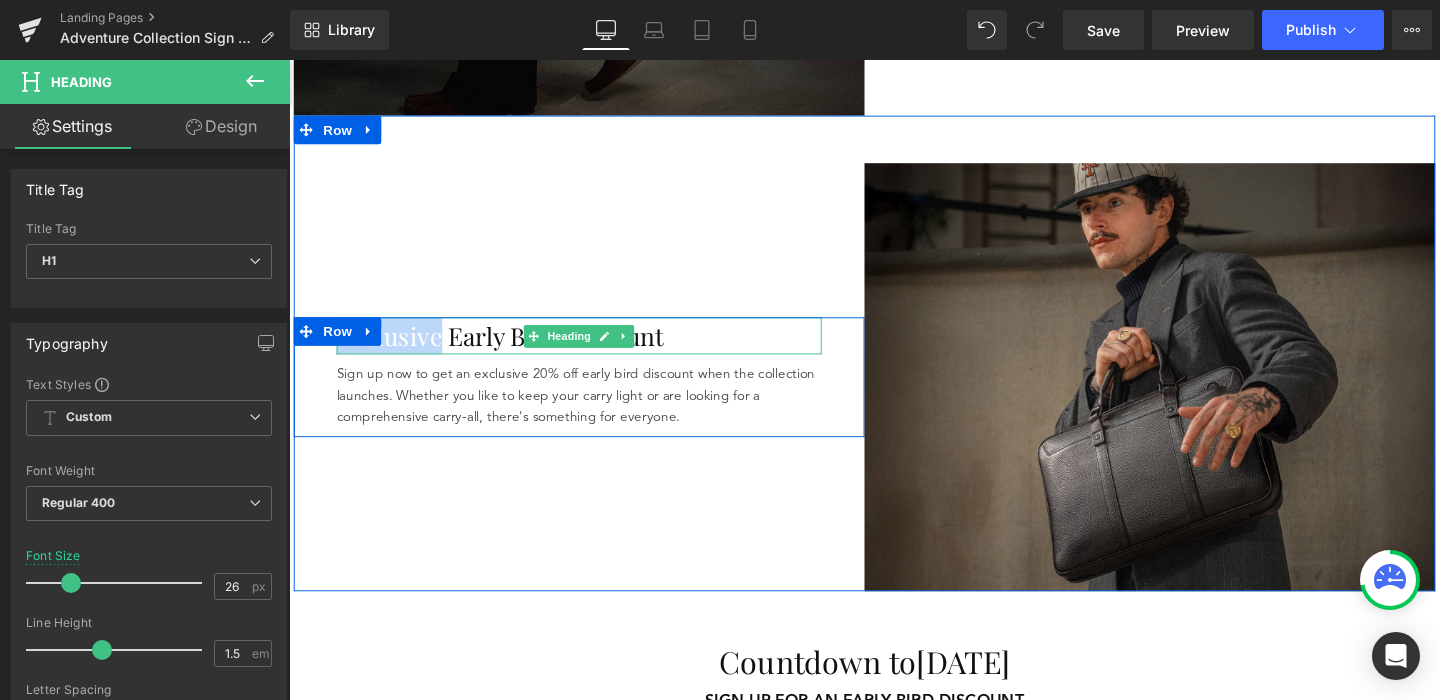 click on "Exclusive Early Bird Discount" at bounding box center [594, 349] 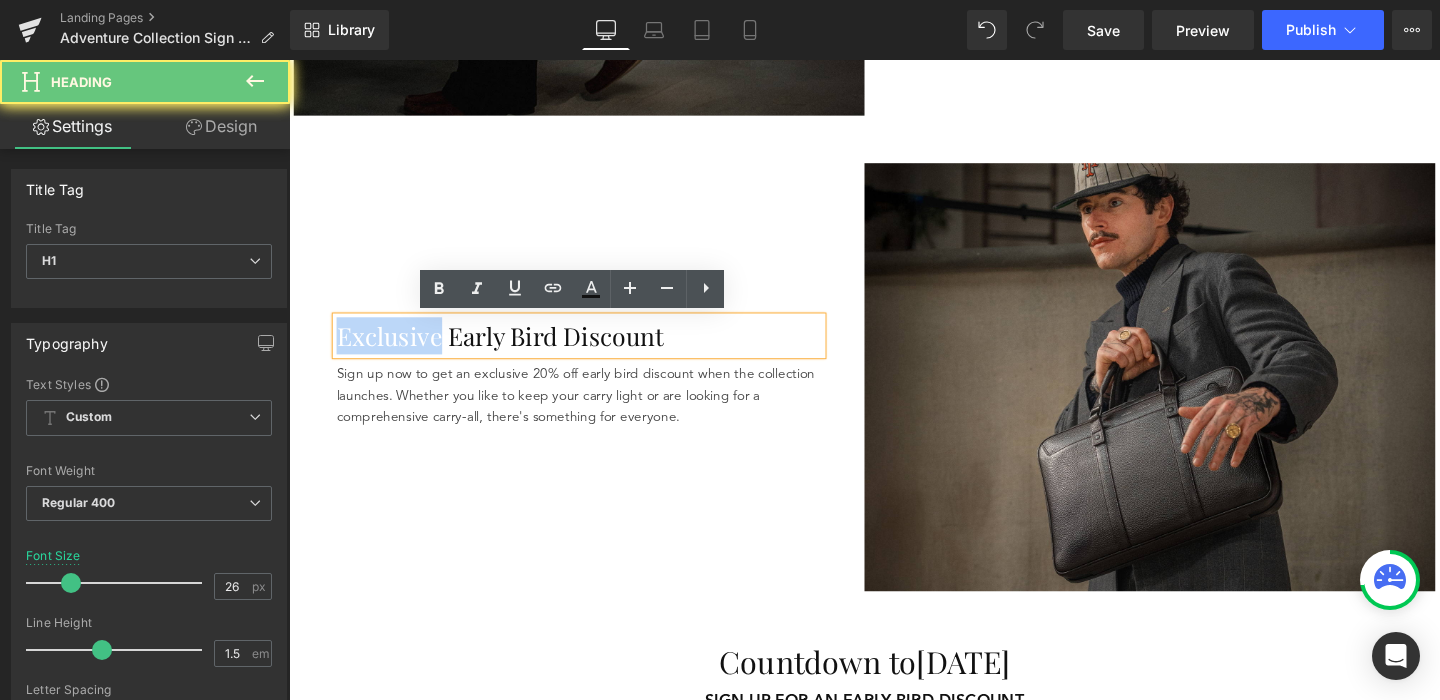 click on "Exclusive Early Bird Discount" at bounding box center (594, 349) 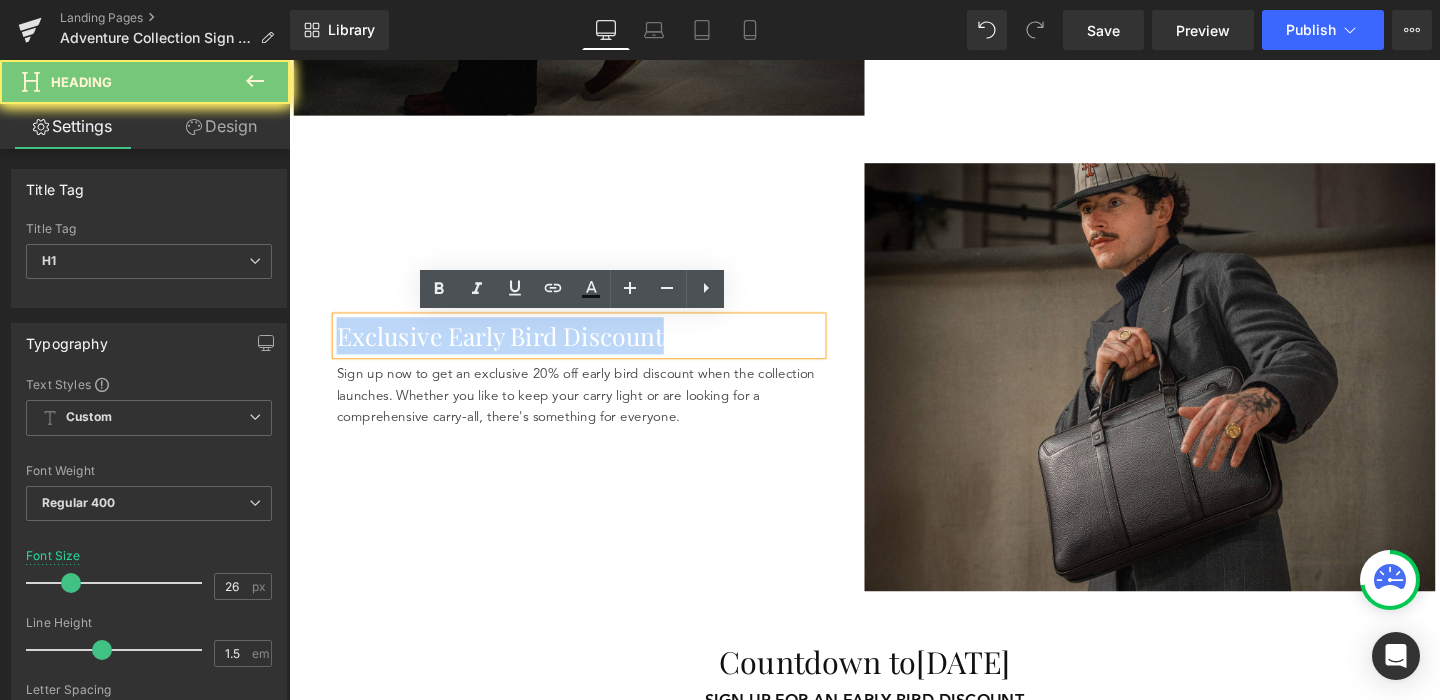 type 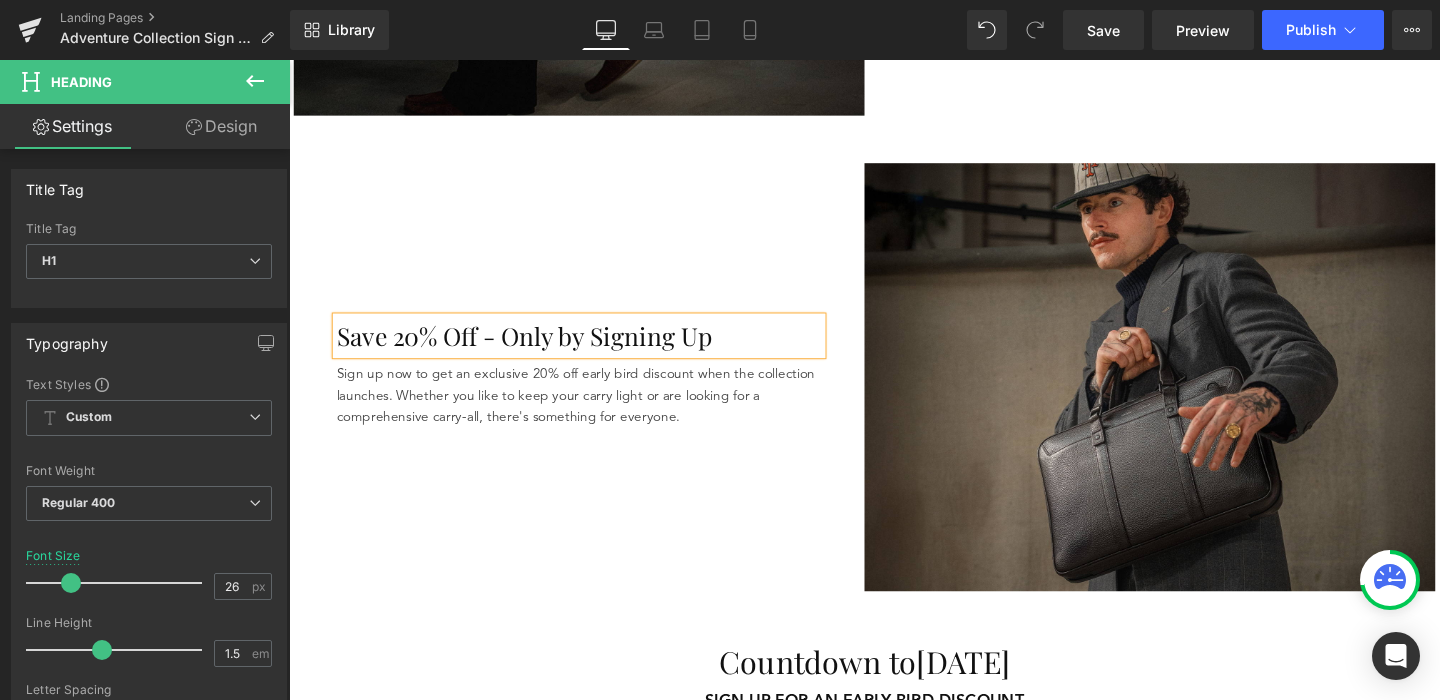 click on "Save 20% Off - Only by Signing Up Heading         Sign up now to get an exclusive 20% off early bird discount when the collection launches. Whether you like to keep your carry light or are looking for a comprehensive carry-all, there's something for everyone.  Text Block         Row" at bounding box center [594, 393] 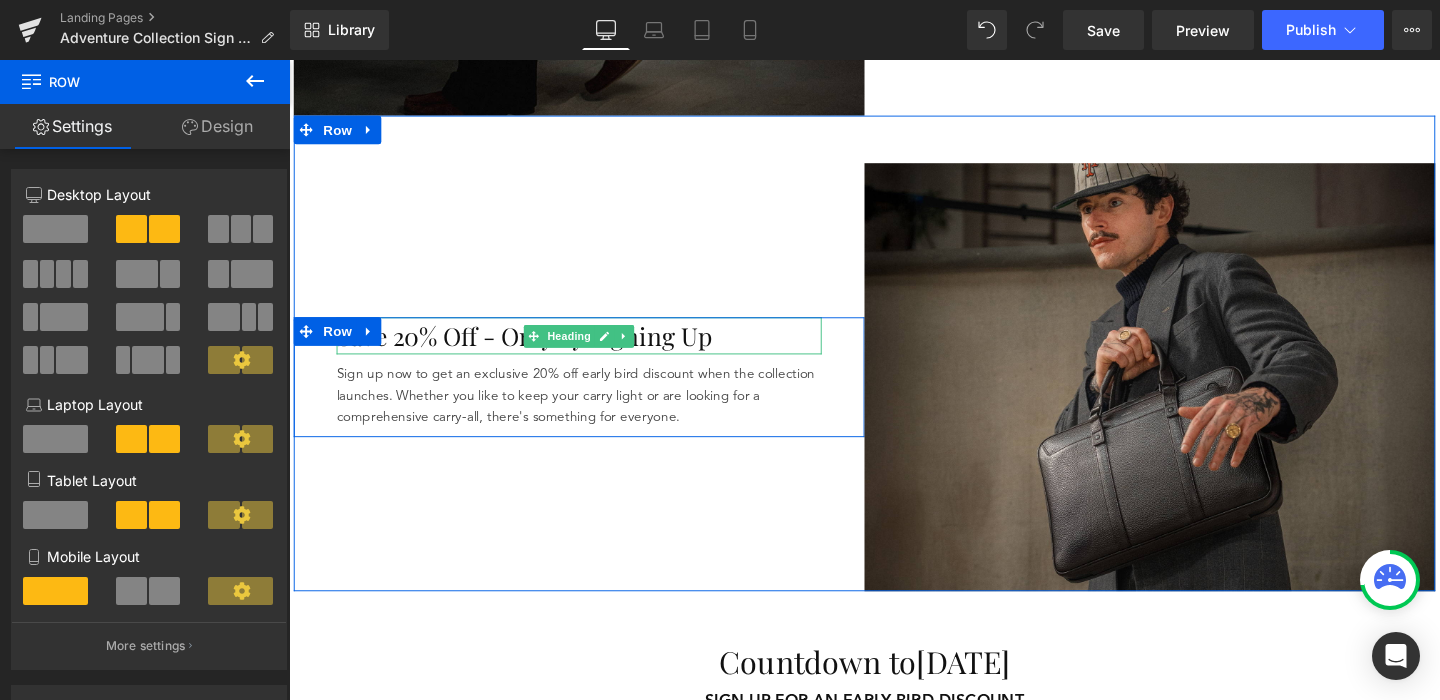 click on "Save 20% Off - Only by Signing Up" at bounding box center (594, 349) 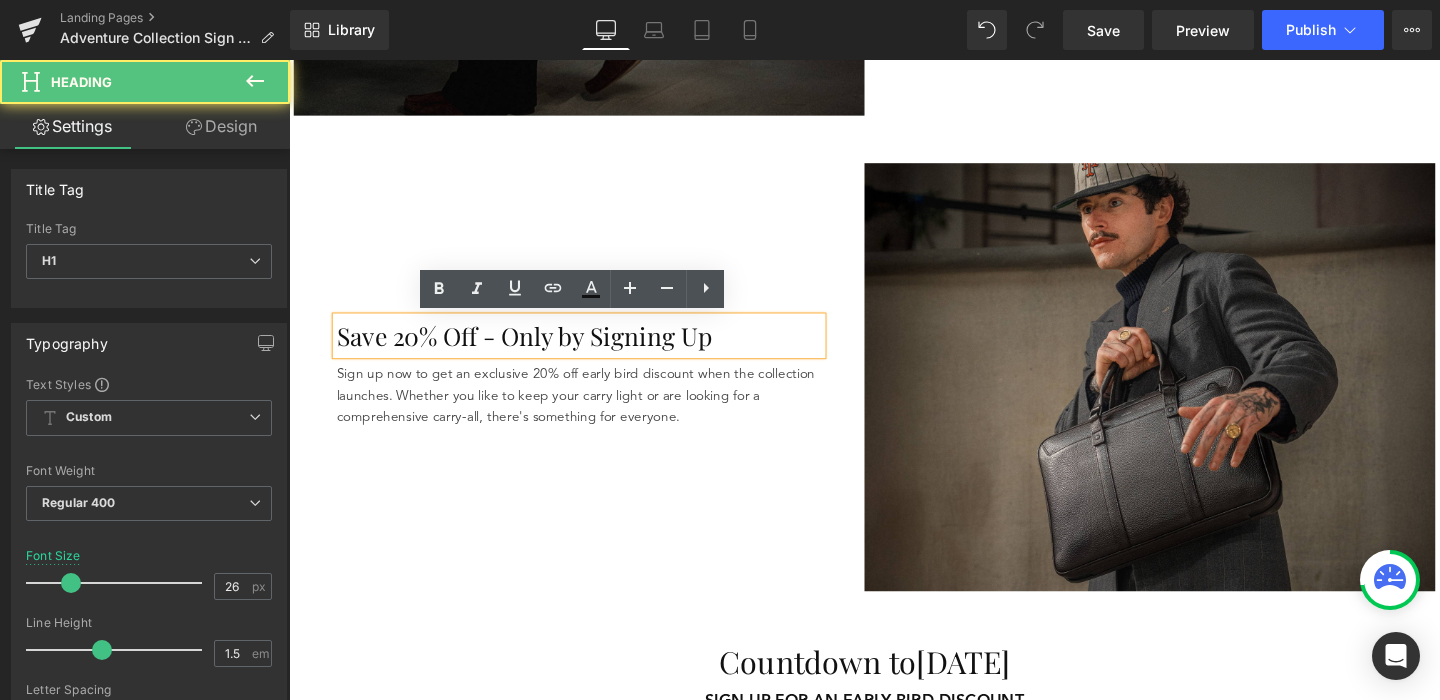 click on "Save 20% Off - Only by Signing Up" at bounding box center (594, 349) 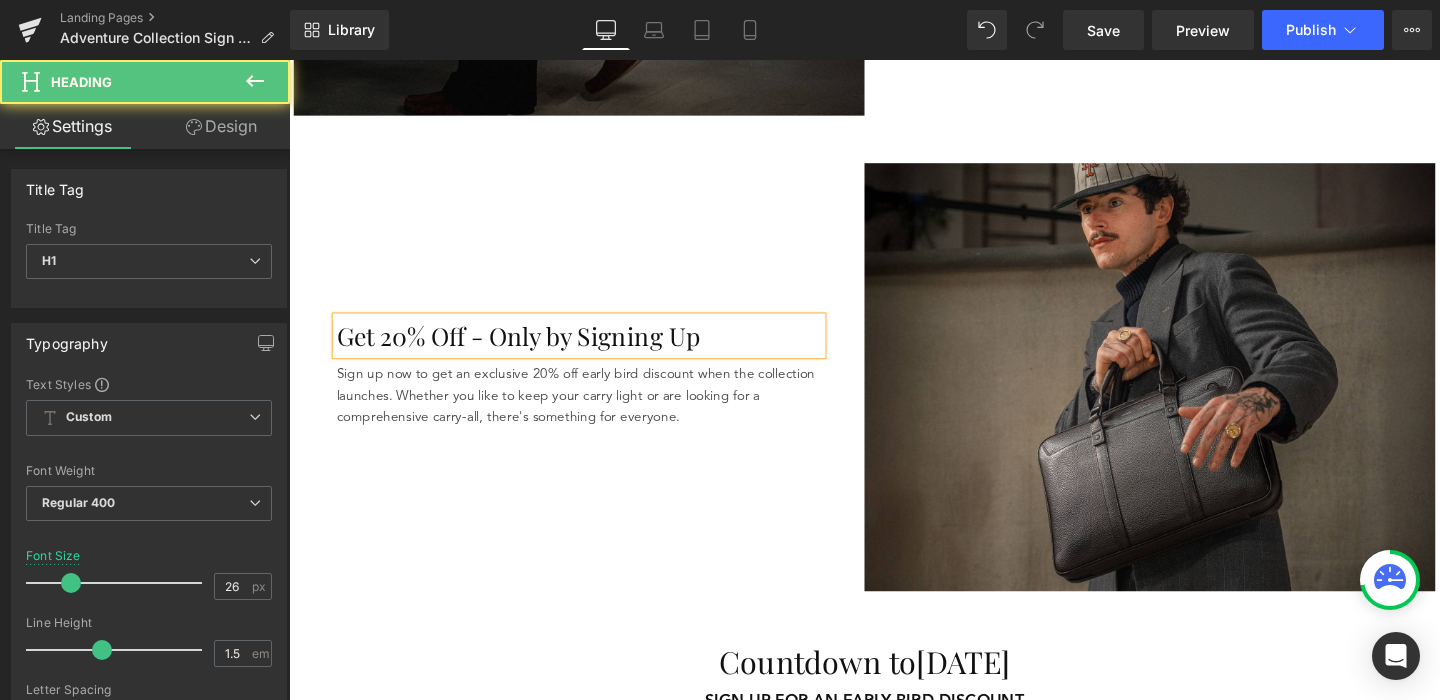 click on "Get 20% Off - Only by Signing Up" at bounding box center [594, 349] 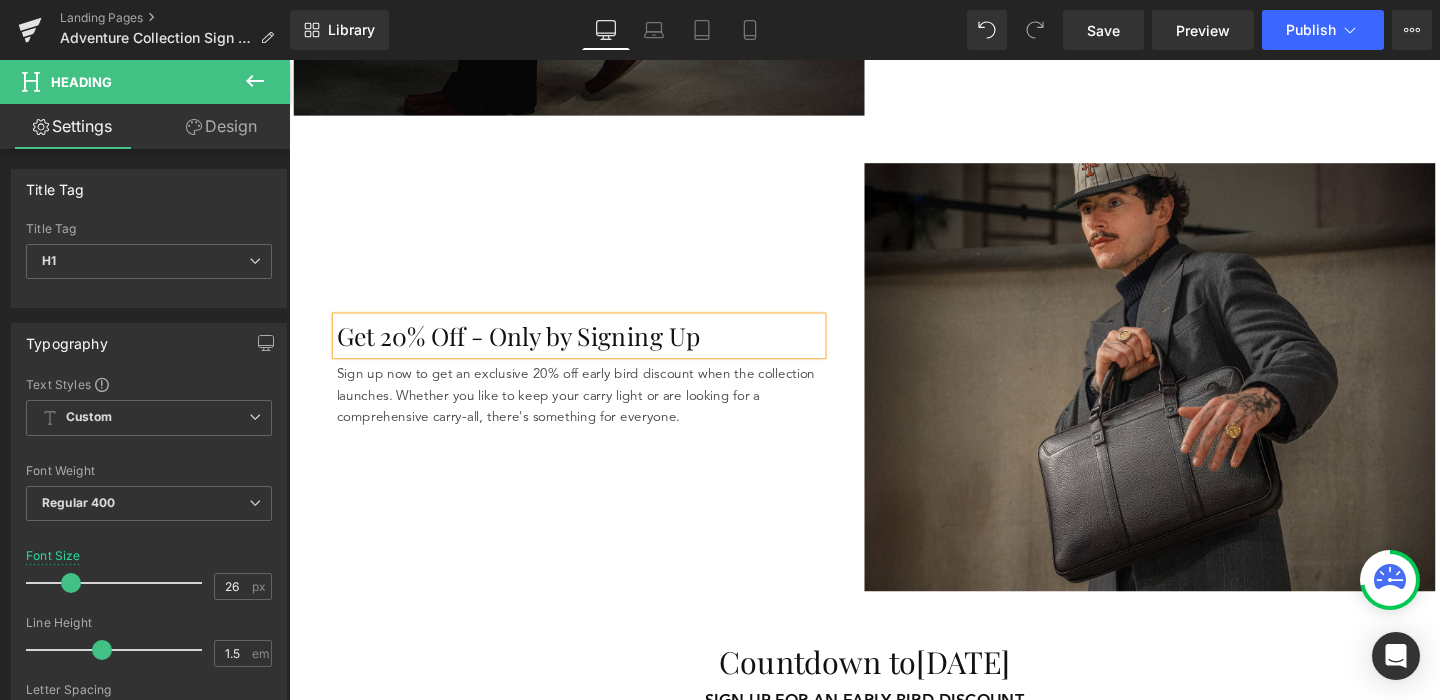 click on "Get 20% Off - Only by Signing Up Heading         Sign up now to get an exclusive 20% off early bird discount when the collection launches. Whether you like to keep your carry light or are looking for a comprehensive carry-all, there's something for everyone.  Text Block         Row" at bounding box center (594, 393) 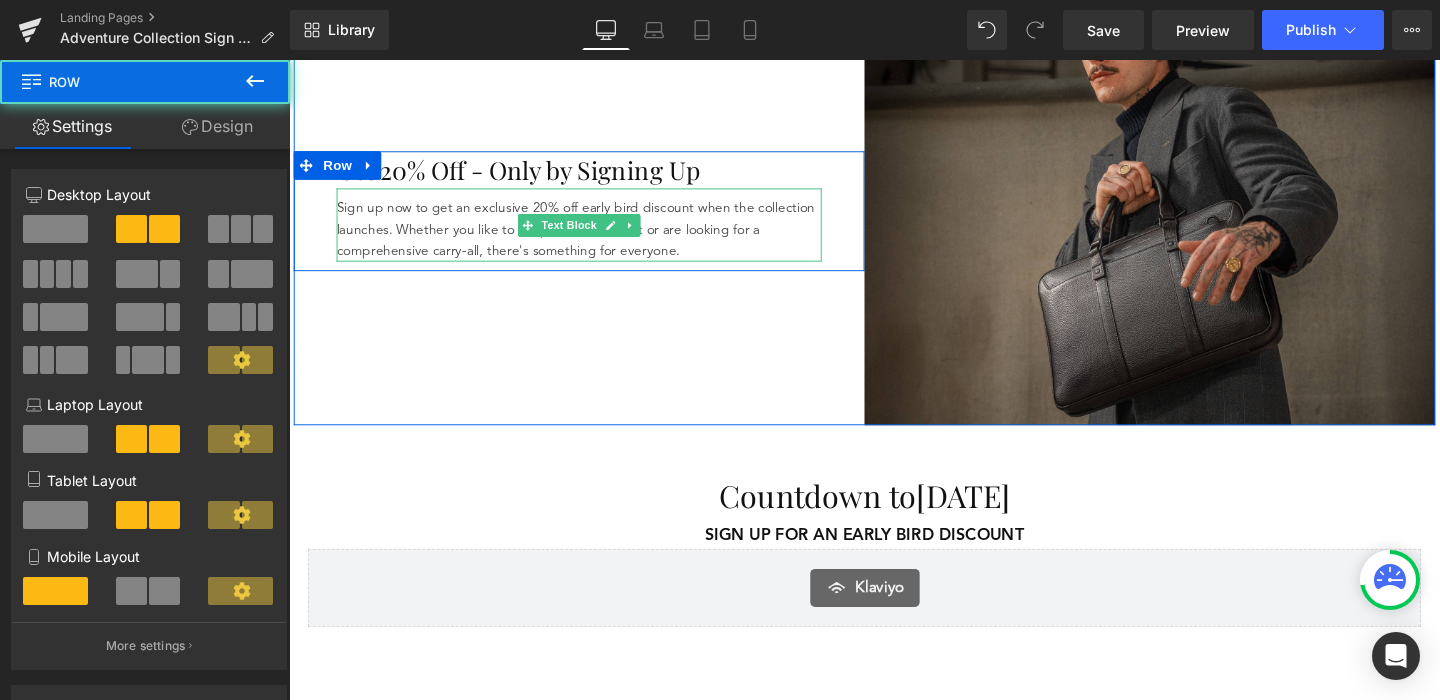 scroll, scrollTop: 2407, scrollLeft: 0, axis: vertical 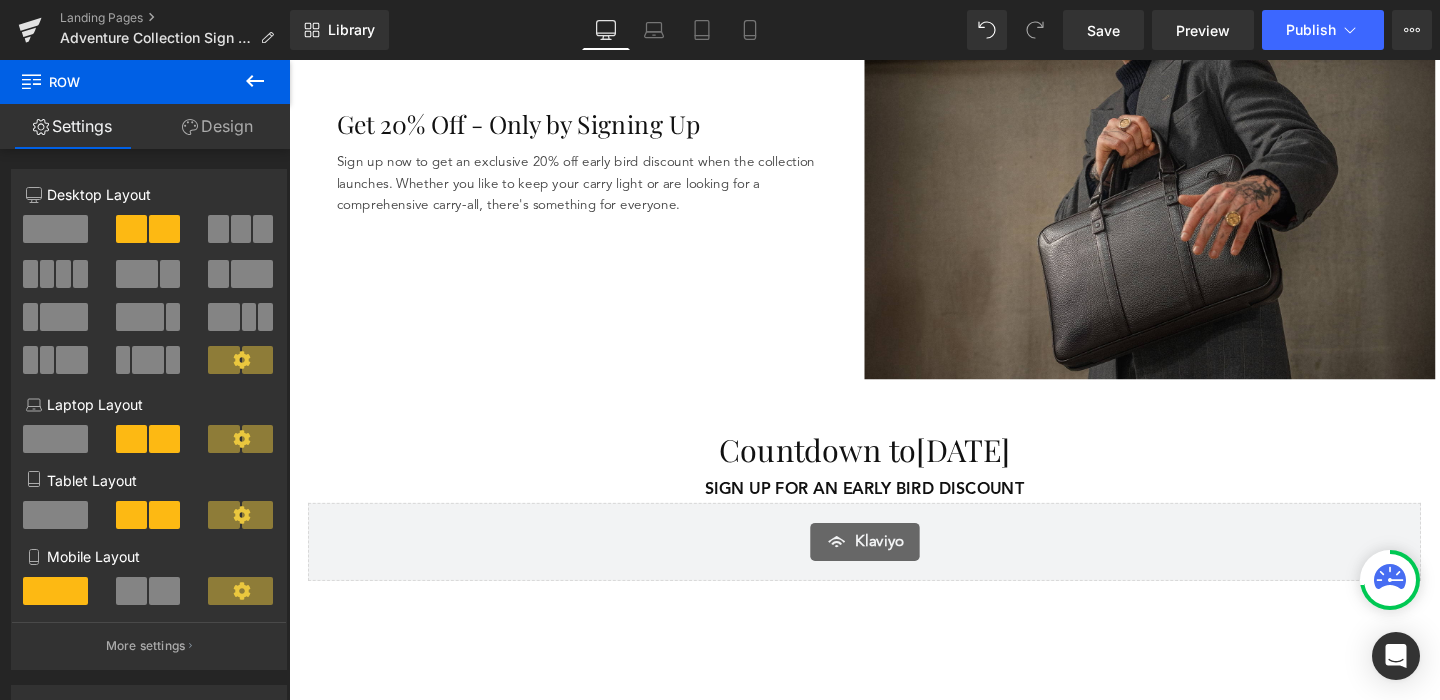 click on "Countdown to  [DATE] Heading" at bounding box center (894, 470) 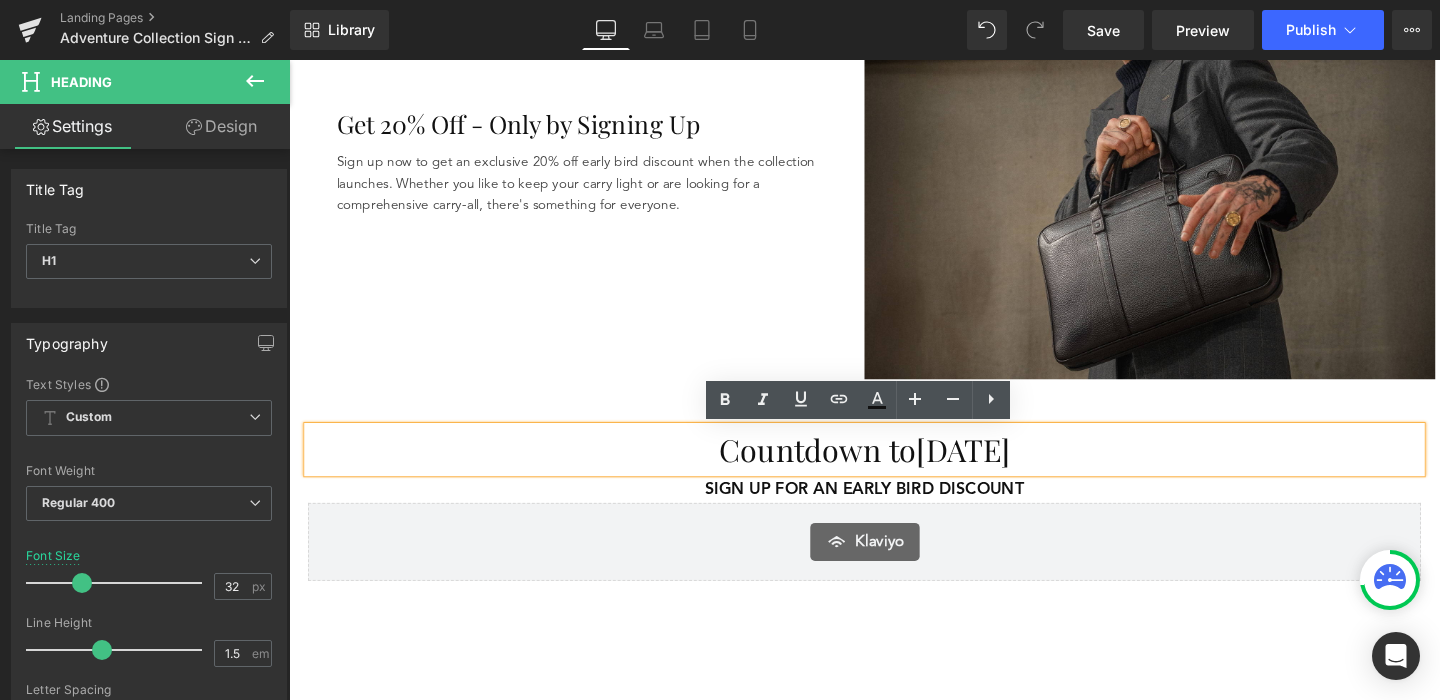 click on "[DATE]" at bounding box center [998, 469] 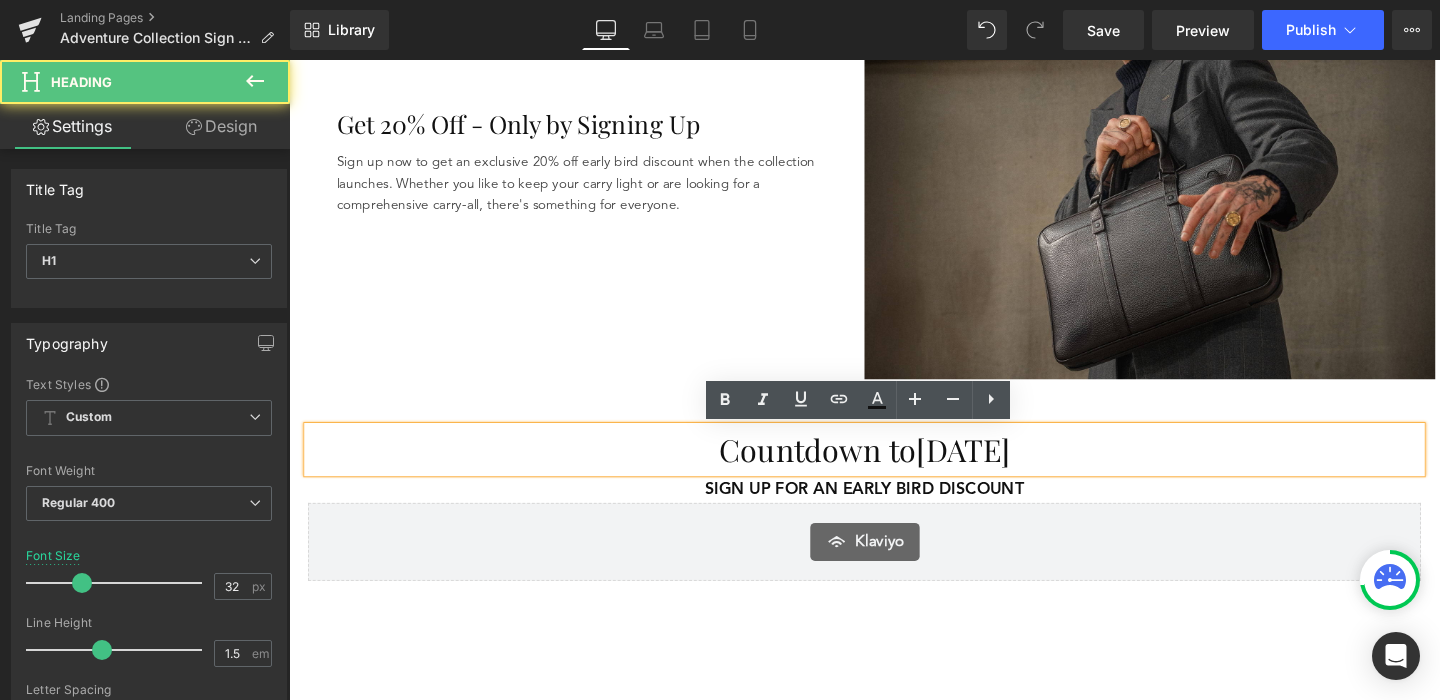 type 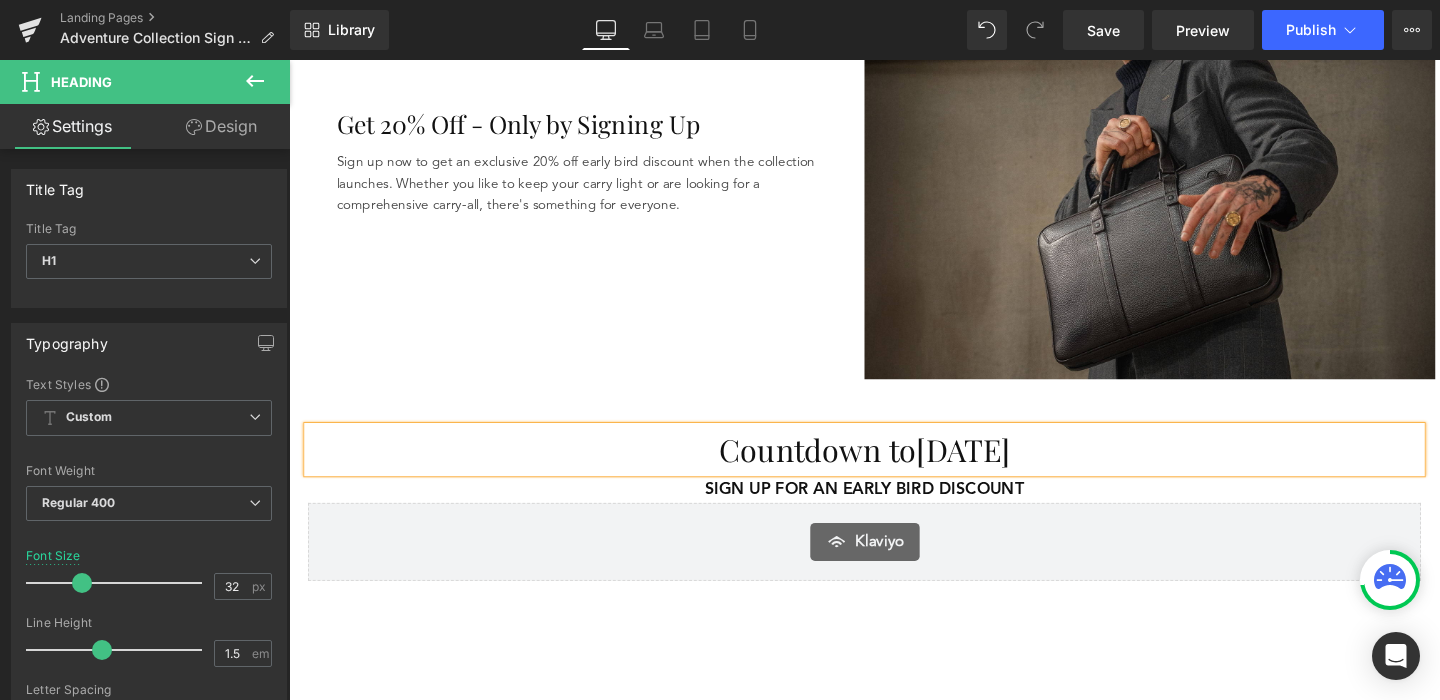 click on "[DATE]" at bounding box center [998, 469] 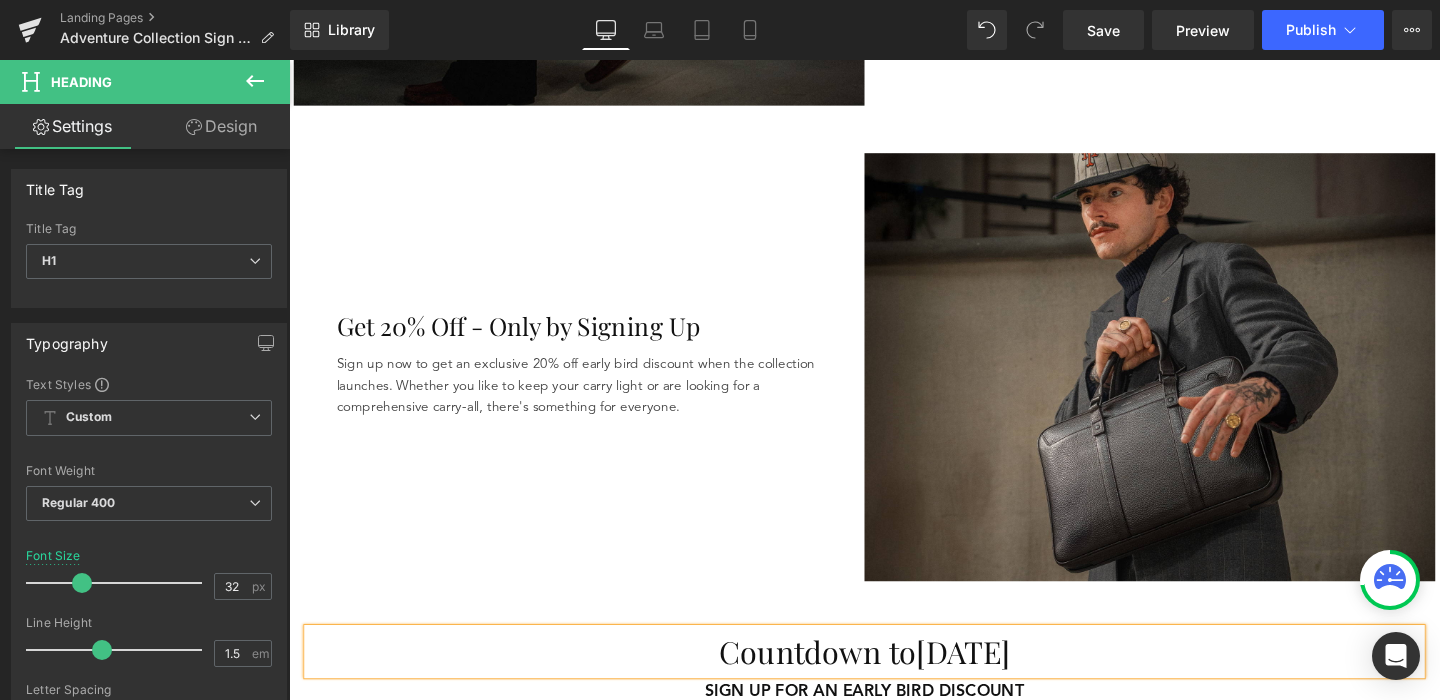 scroll, scrollTop: 2174, scrollLeft: 0, axis: vertical 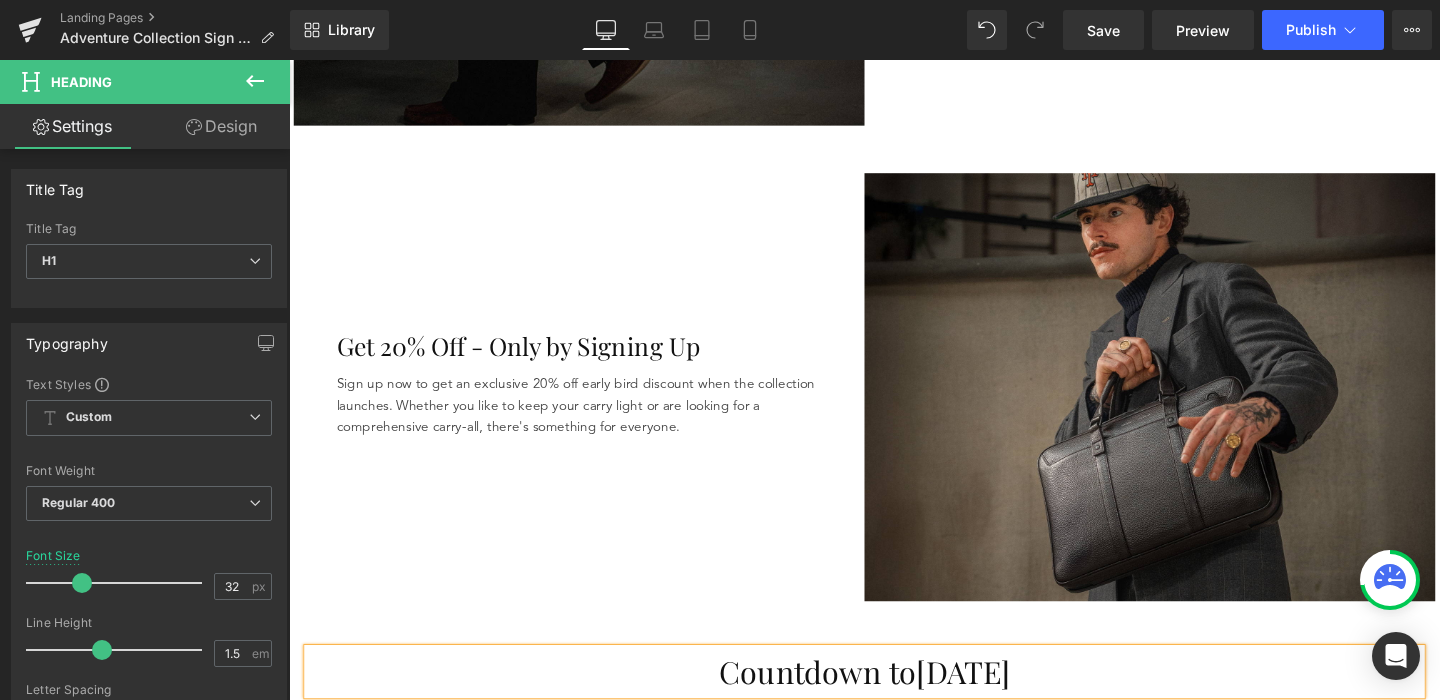 click on "Sign up now to get an exclusive 20% off early bird discount when the collection launches. Whether you like to keep your carry light or are looking for a comprehensive carry-all, there's something for everyone." at bounding box center (594, 423) 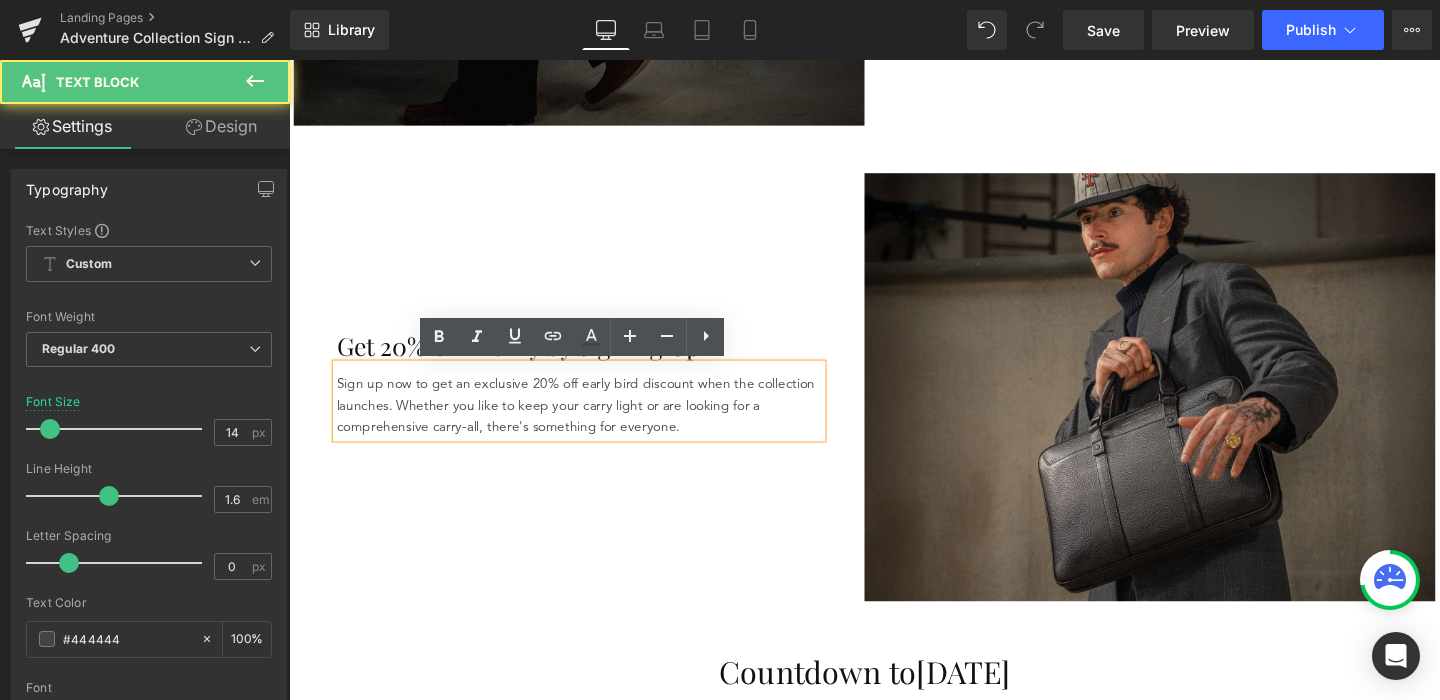 click on "Sign up now to get an exclusive 20% off early bird discount when the collection launches. Whether you like to keep your carry light or are looking for a comprehensive carry-all, there's something for everyone." at bounding box center (594, 423) 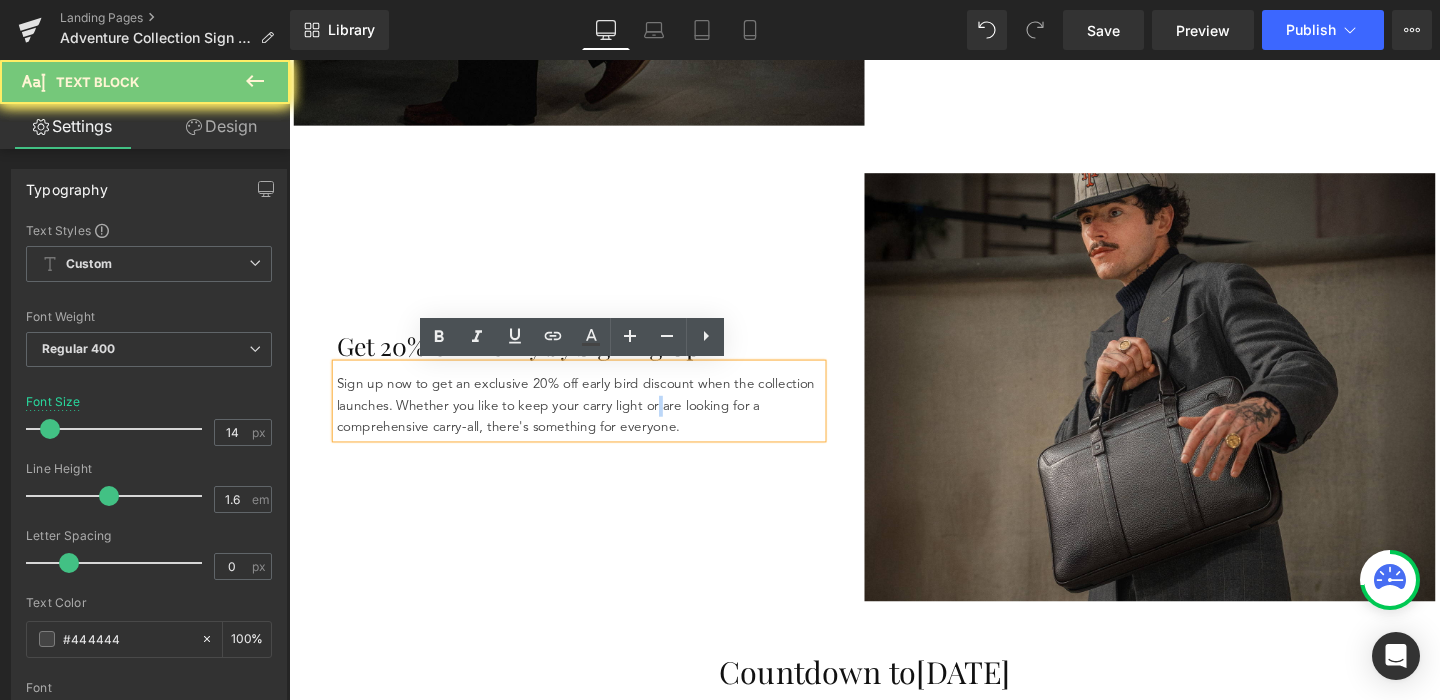 click on "Sign up now to get an exclusive 20% off early bird discount when the collection launches. Whether you like to keep your carry light or are looking for a comprehensive carry-all, there's something for everyone." at bounding box center [594, 423] 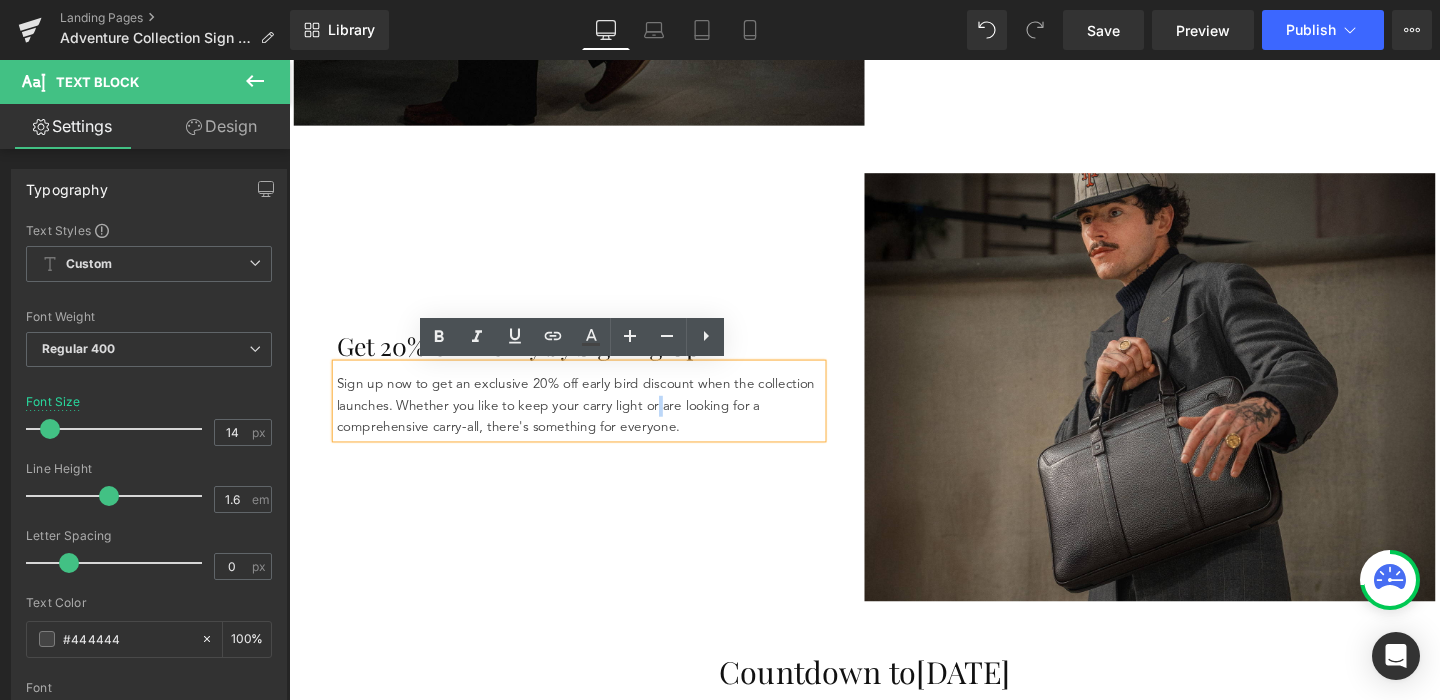 type 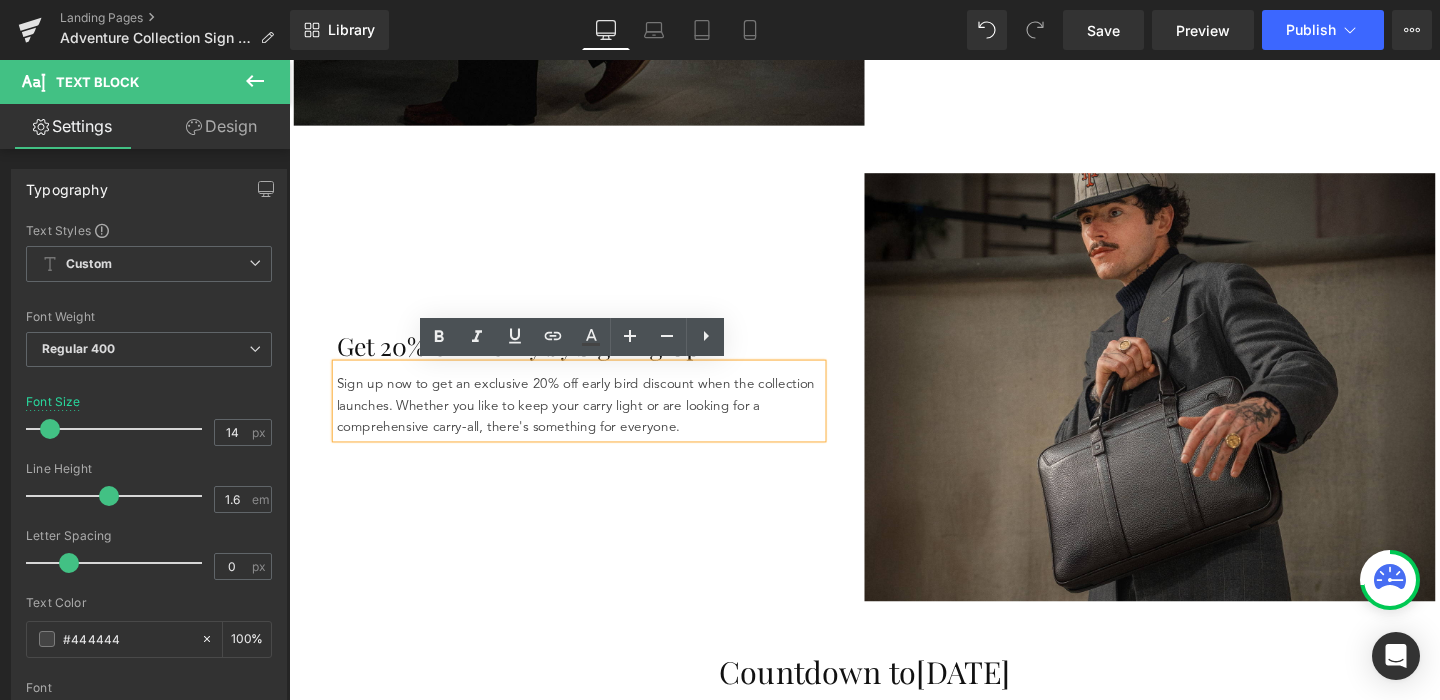 scroll, scrollTop: 2196, scrollLeft: 0, axis: vertical 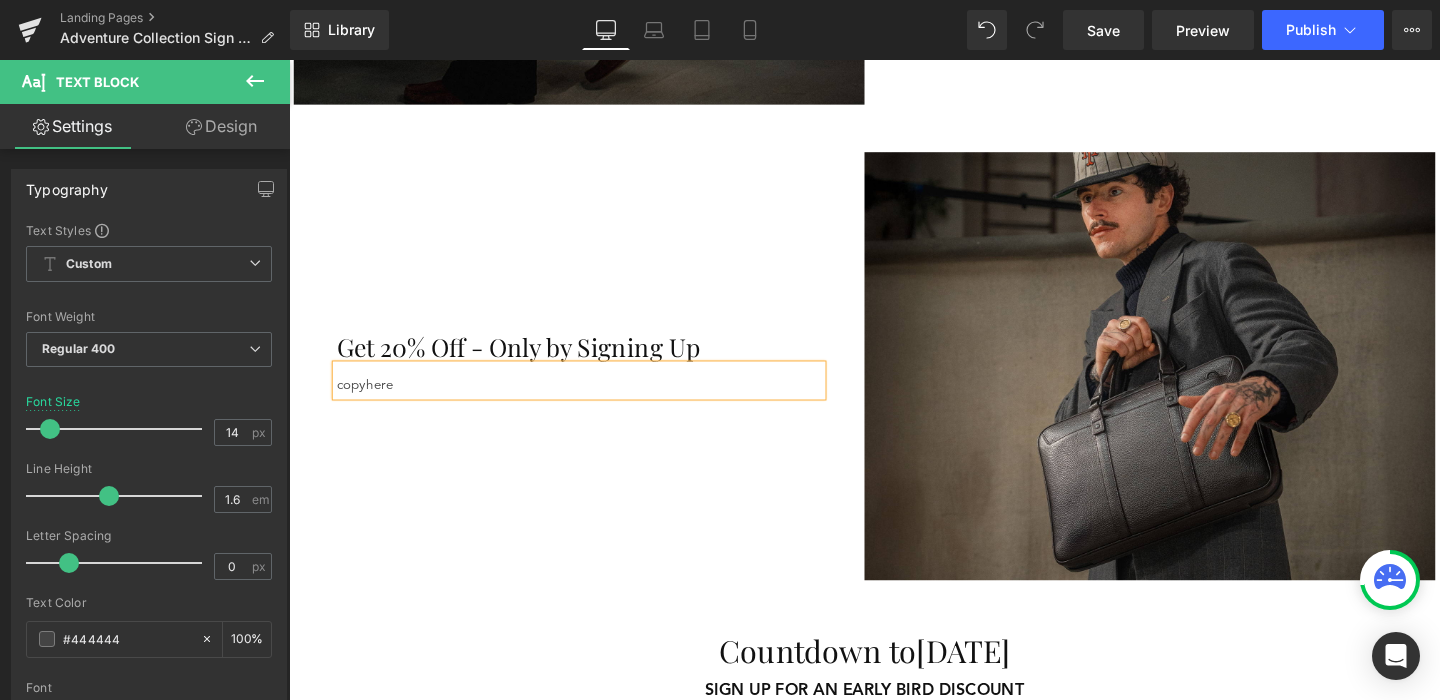 click on "Get 20% Off - Only by Signing Up Heading         copyhere Text Block         Row" at bounding box center [594, 382] 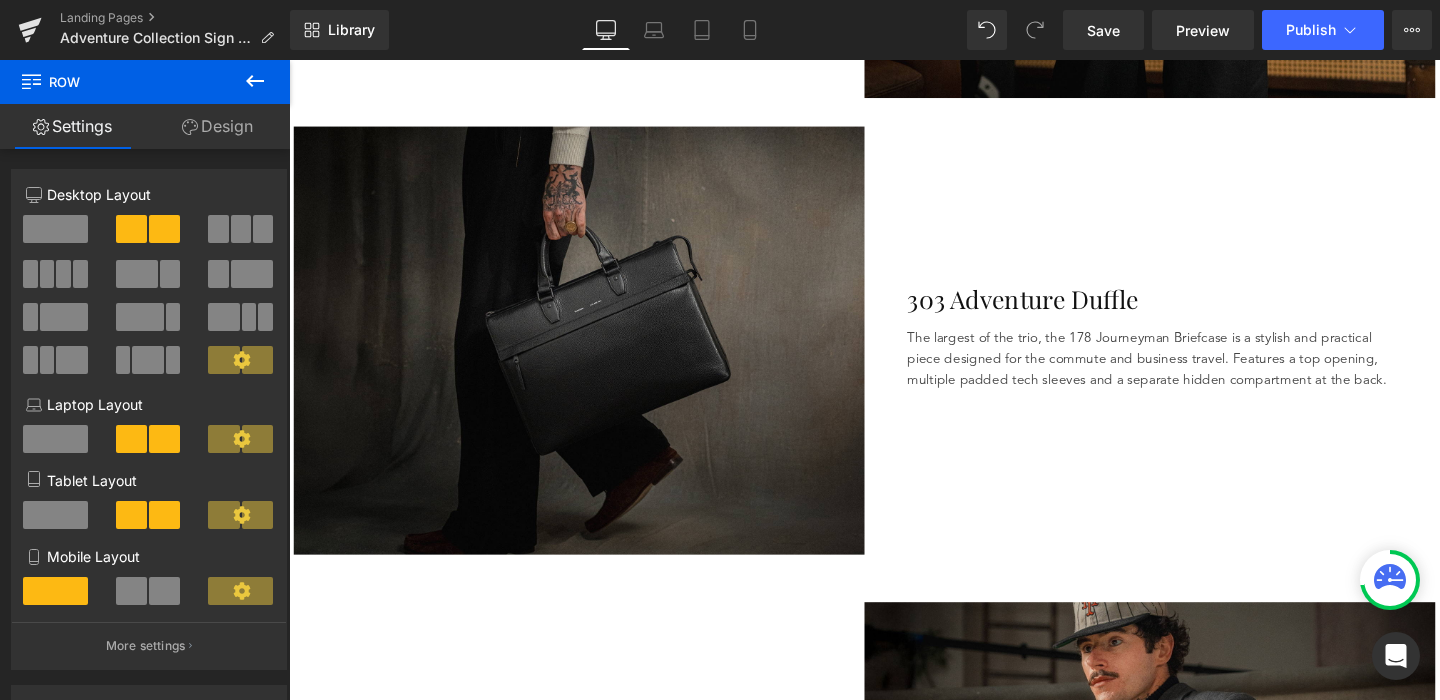 scroll, scrollTop: 1756, scrollLeft: 0, axis: vertical 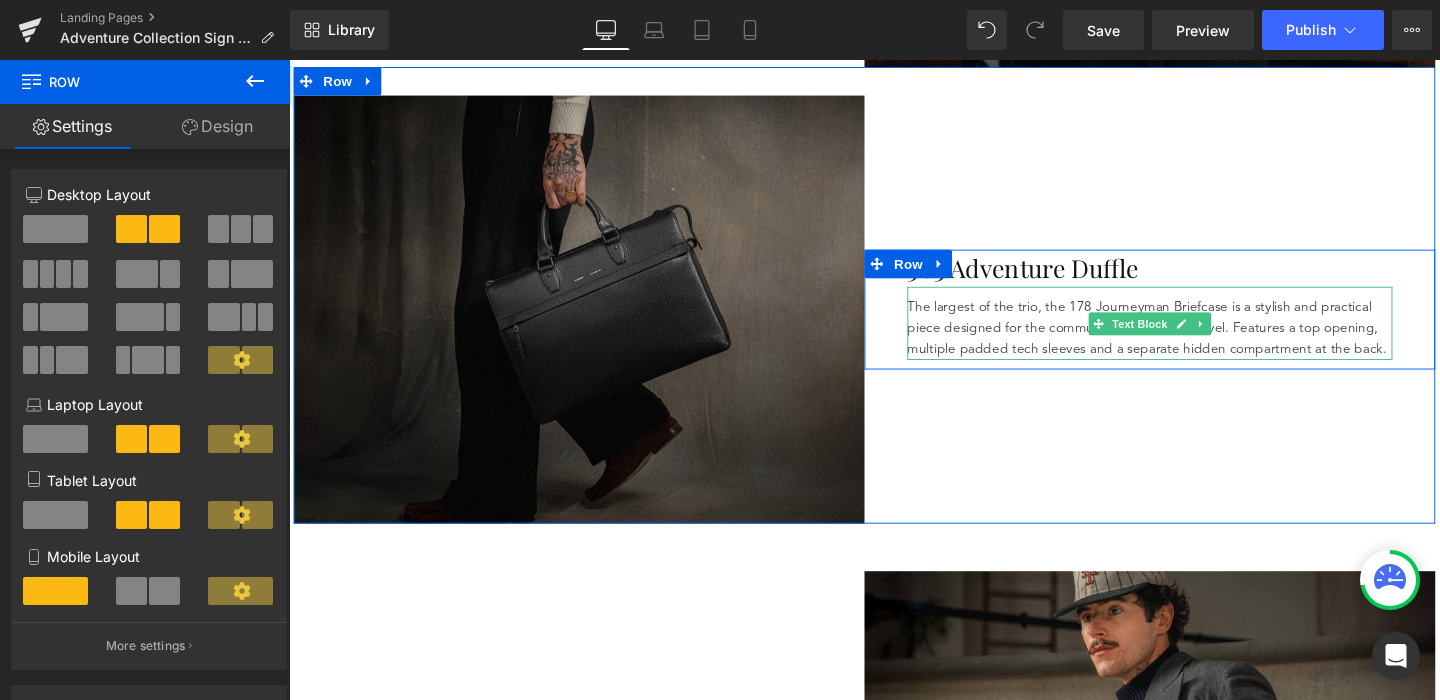 click on "The largest of the trio, the 178 Journeyman Briefcase is a stylish and practical piece designed for the commute and business travel. Features a top opening, multiple padded tech sleeves and a separate hidden compartment at the back." at bounding box center (1194, 341) 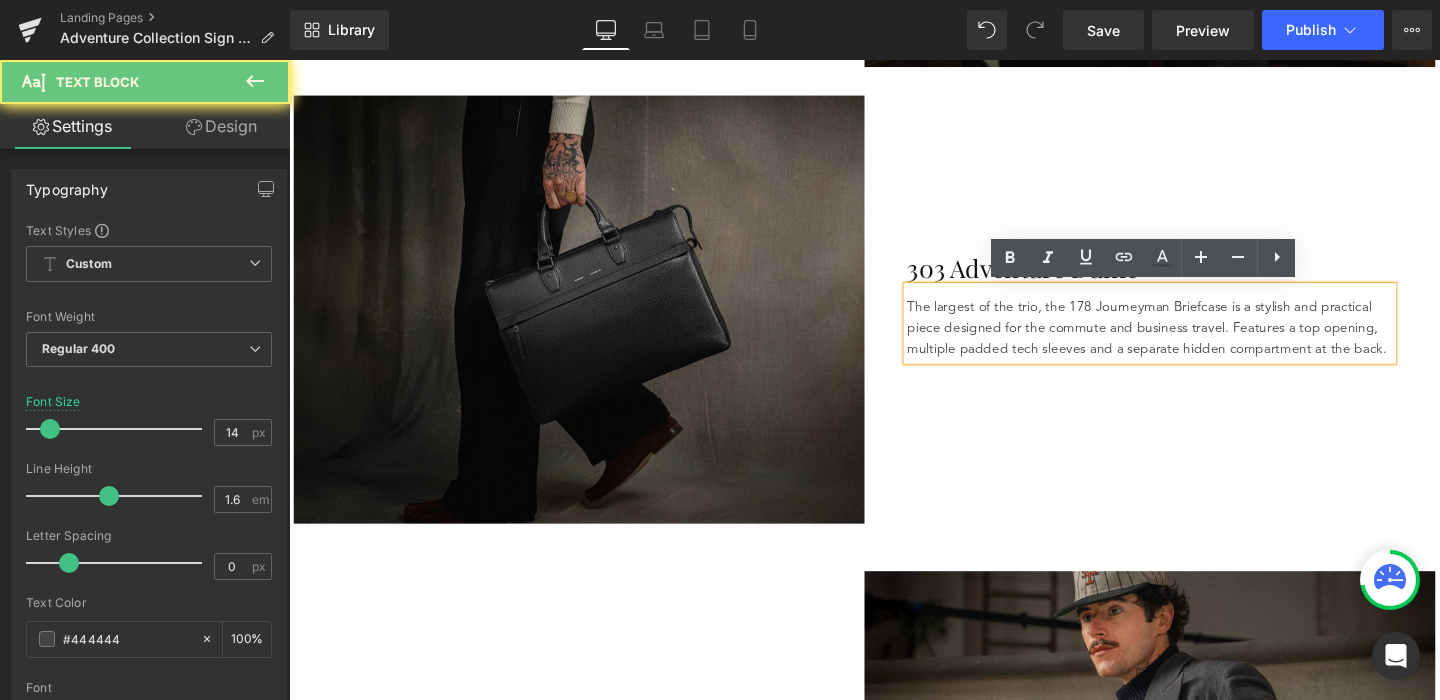 click on "The largest of the trio, the 178 Journeyman Briefcase is a stylish and practical piece designed for the commute and business travel. Features a top opening, multiple padded tech sleeves and a separate hidden compartment at the back." at bounding box center [1194, 341] 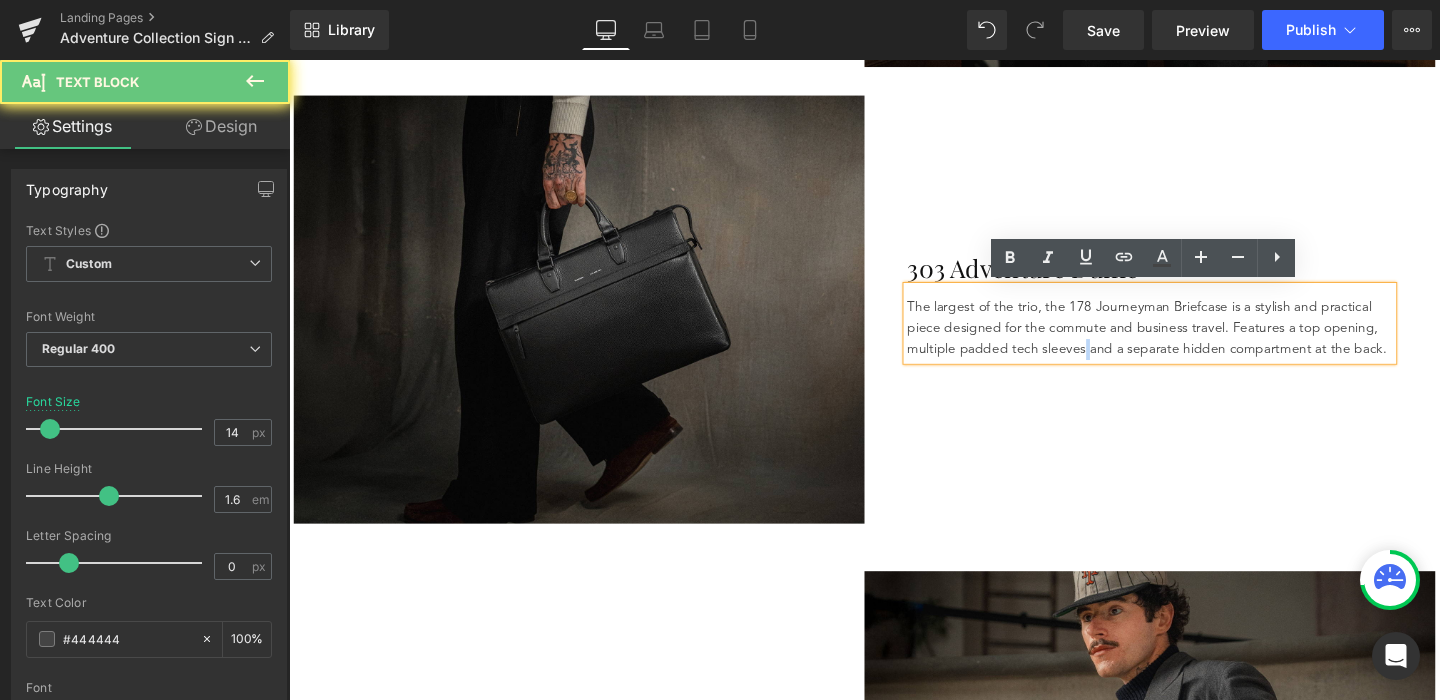 click on "The largest of the trio, the 178 Journeyman Briefcase is a stylish and practical piece designed for the commute and business travel. Features a top opening, multiple padded tech sleeves and a separate hidden compartment at the back." at bounding box center (1194, 341) 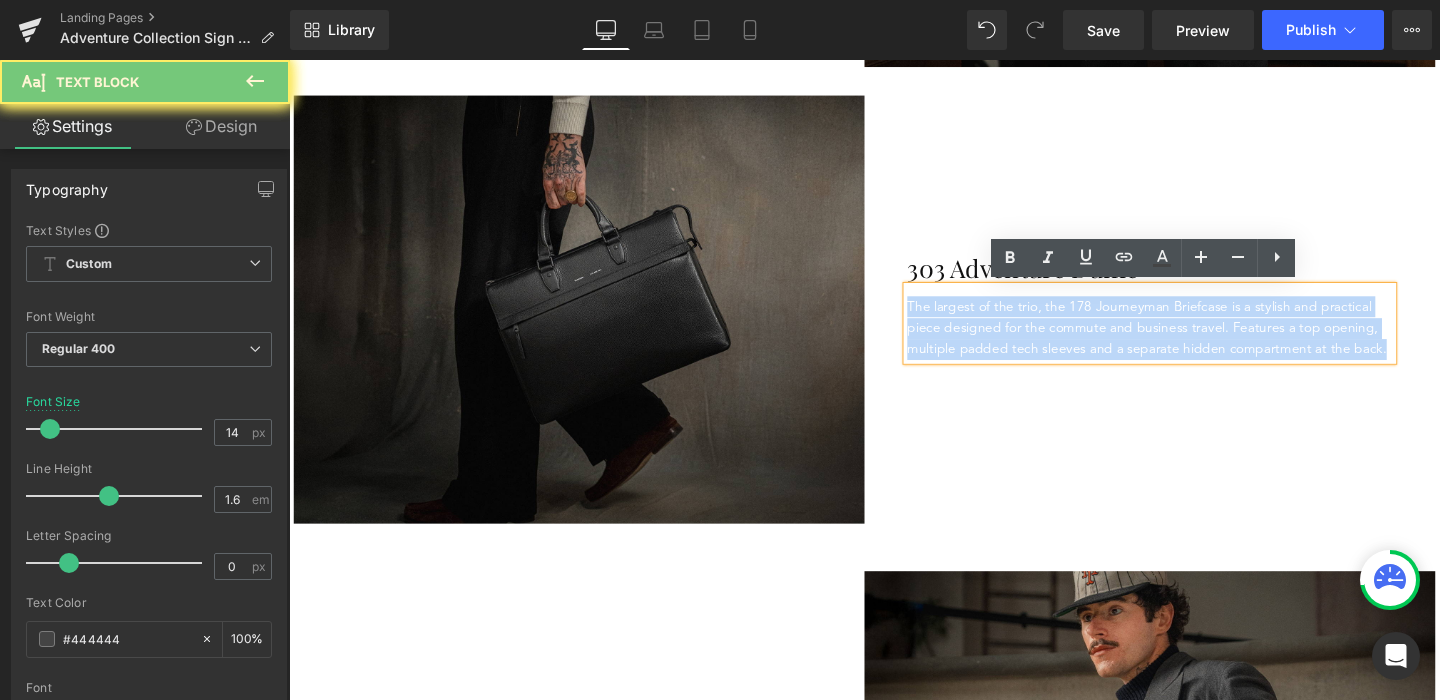 type 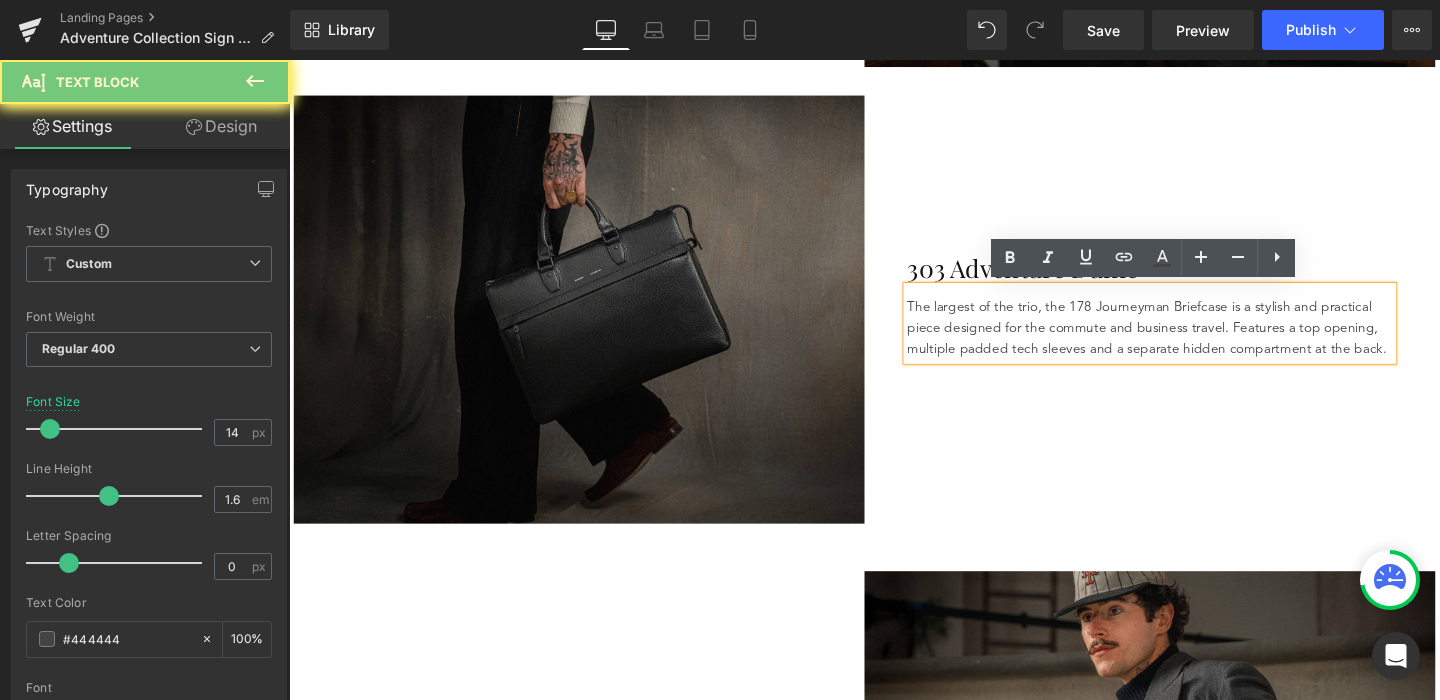 scroll, scrollTop: 1779, scrollLeft: 0, axis: vertical 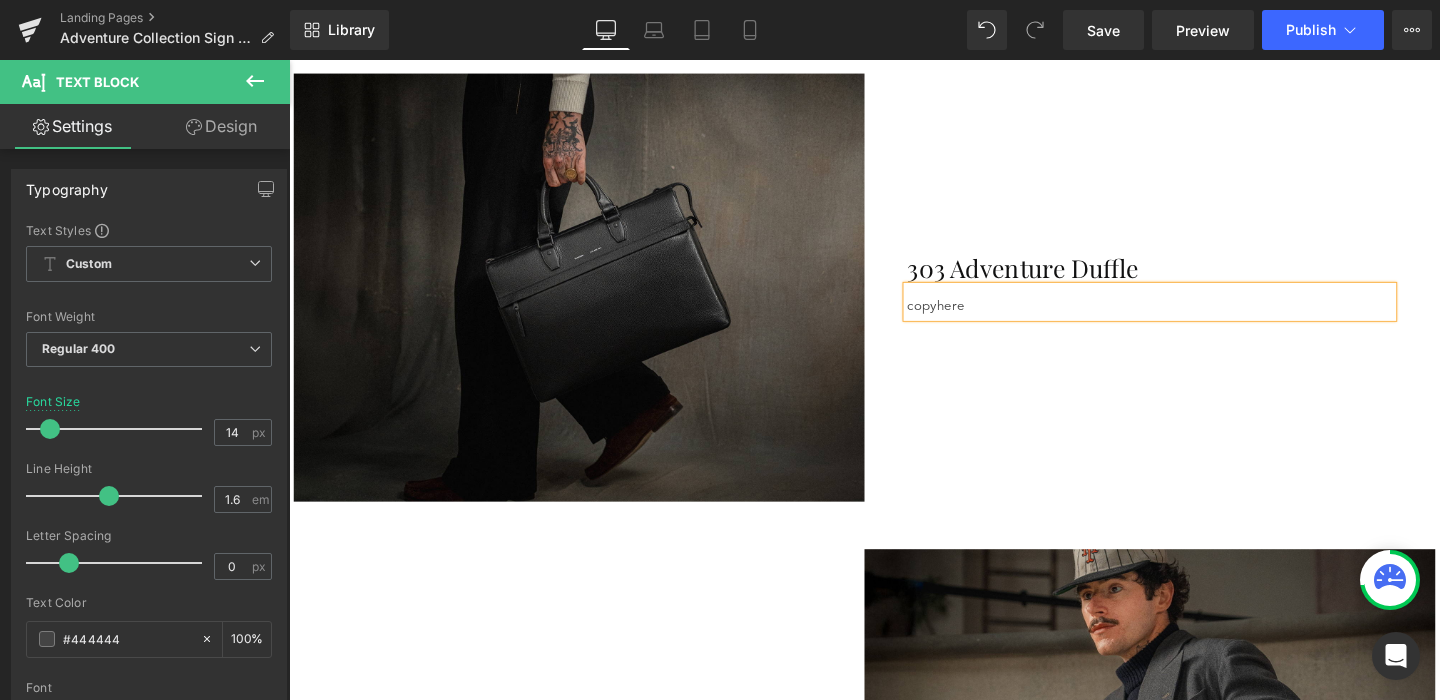 click on "303 Adventure Duffle Heading         copyhere Text Block         Row" at bounding box center [1194, 299] 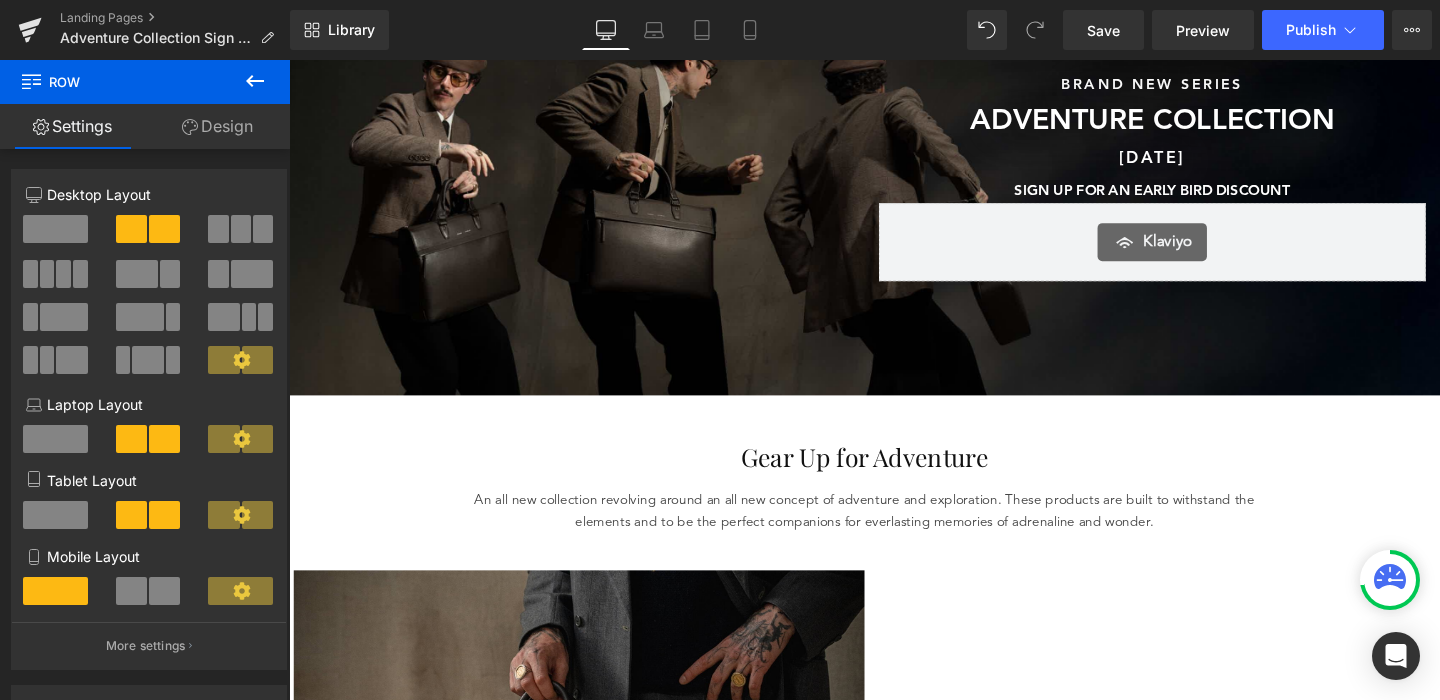 scroll, scrollTop: 189, scrollLeft: 0, axis: vertical 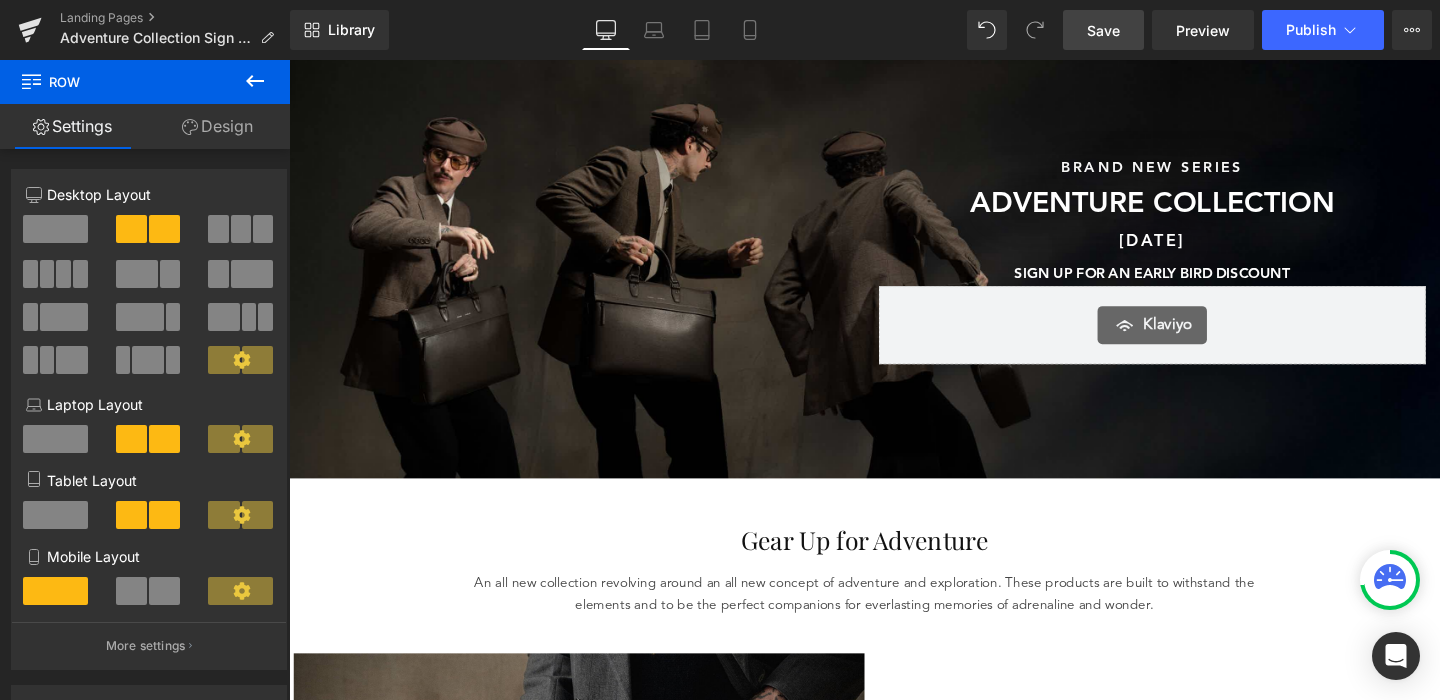 click on "Save" at bounding box center [1103, 30] 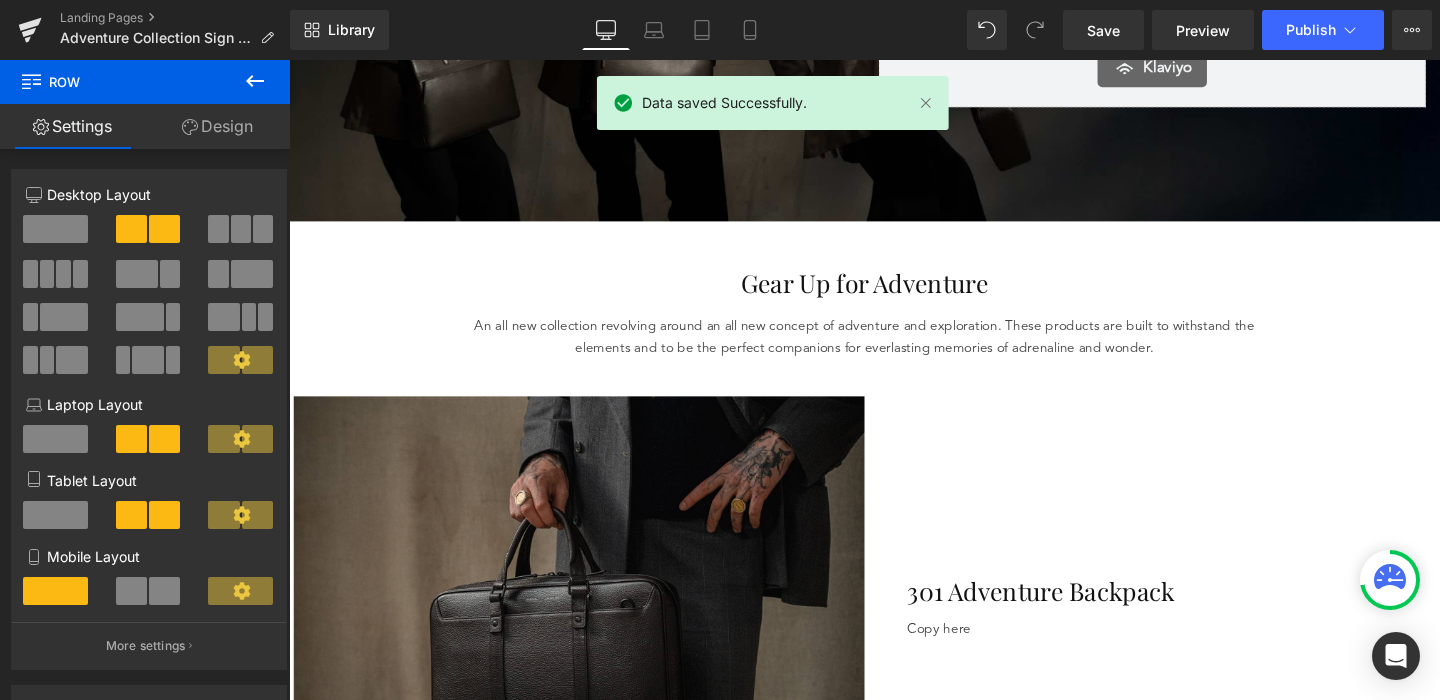 scroll, scrollTop: 460, scrollLeft: 0, axis: vertical 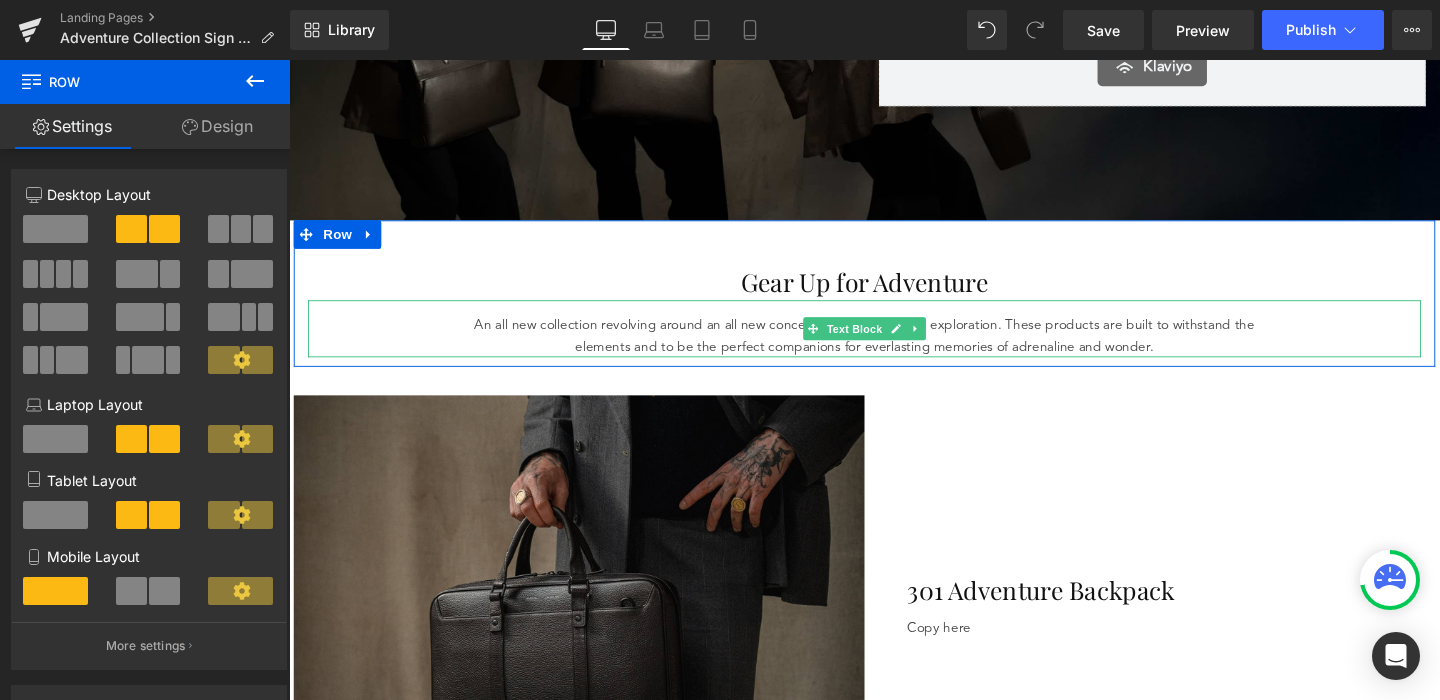 click on "An all new collection revolving around an all new concept of adventure and exploration. These products are built to withstand the elements and to be the perfect companions for everlasting memories of adrenaline and wonder." at bounding box center [894, 350] 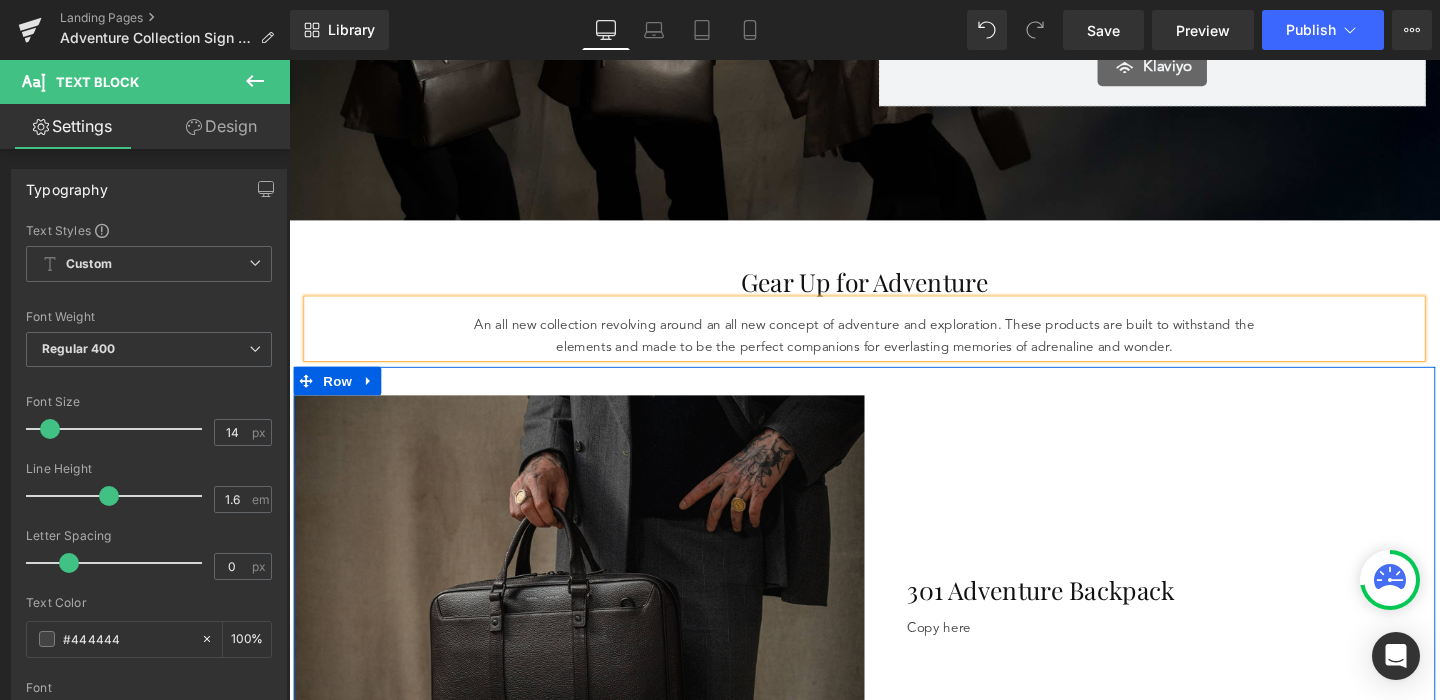 click on "301 Adventure Backpack Heading         Copy here Text Block         Row" at bounding box center [1194, 638] 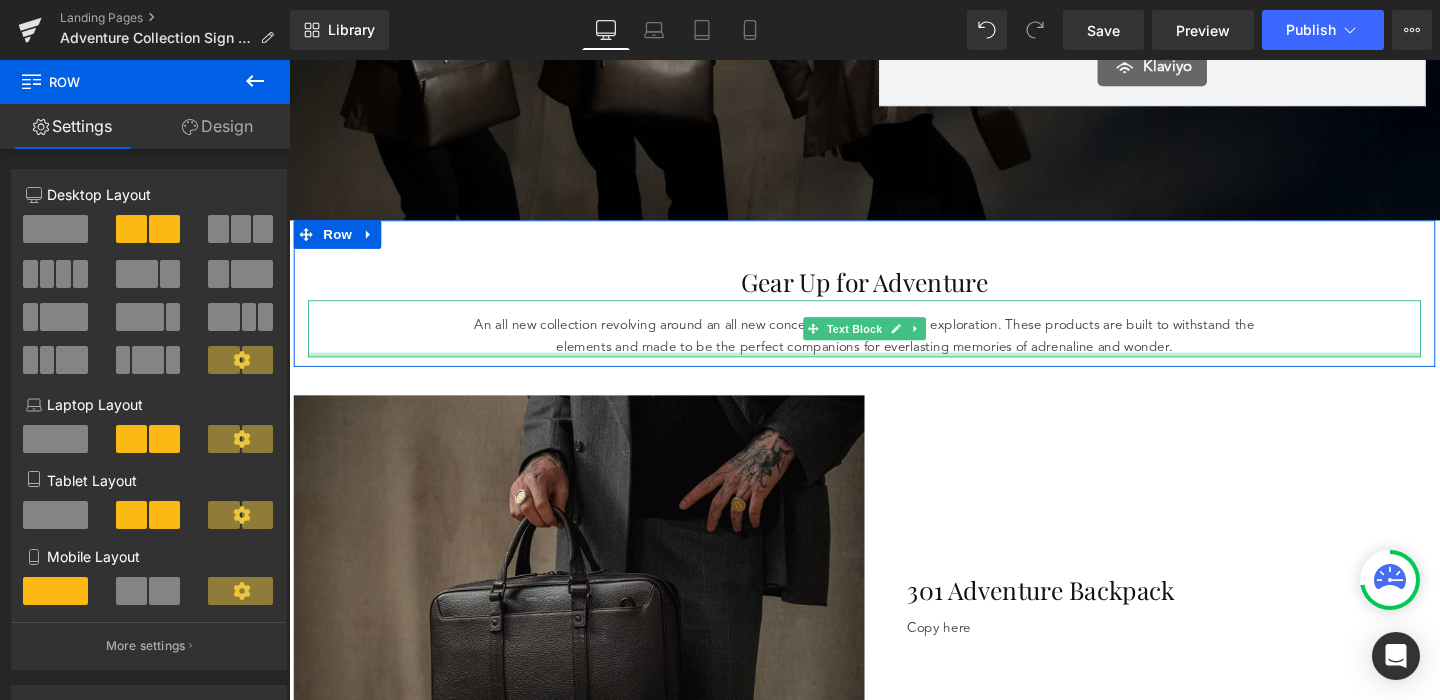 click at bounding box center [894, 370] 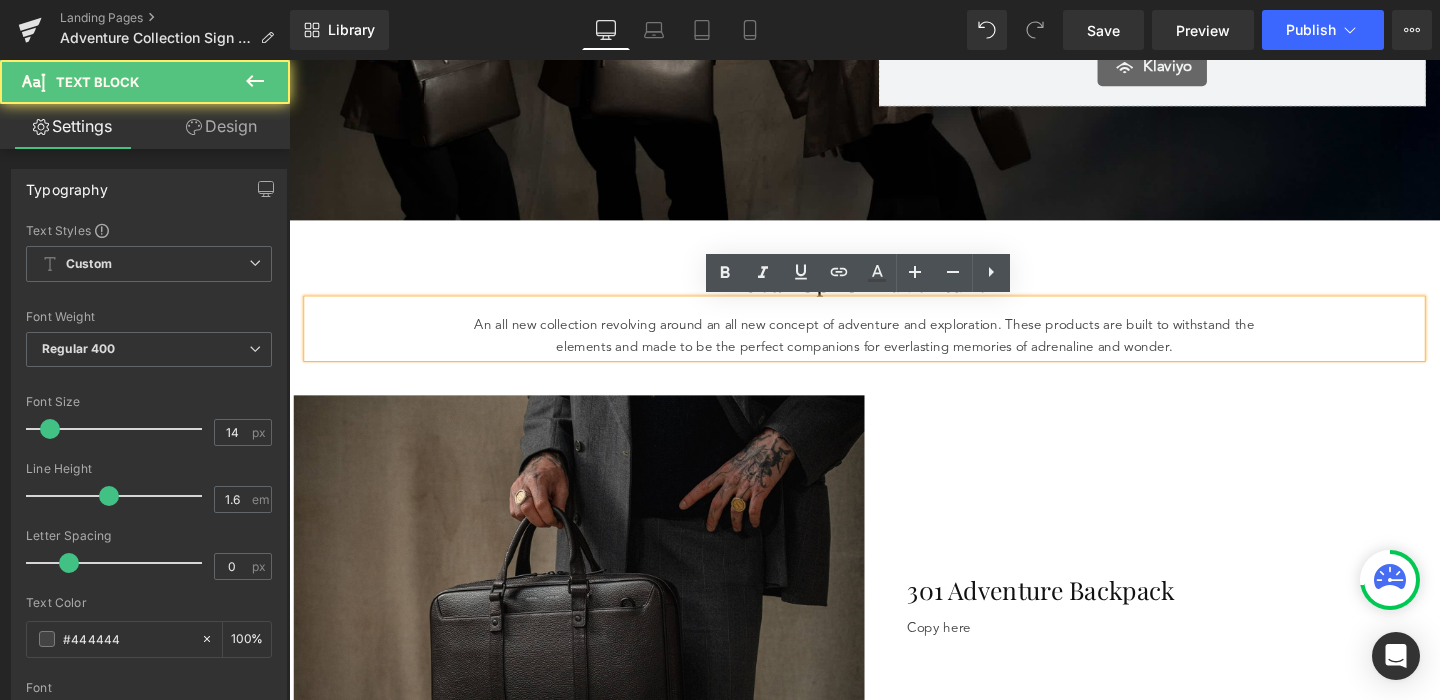 click on "An all new collection revolving around an all new concept of adventure and exploration. These products are built to withstand the elements and made to be the perfect companions for everlasting memories of adrenaline and wonder." at bounding box center (894, 350) 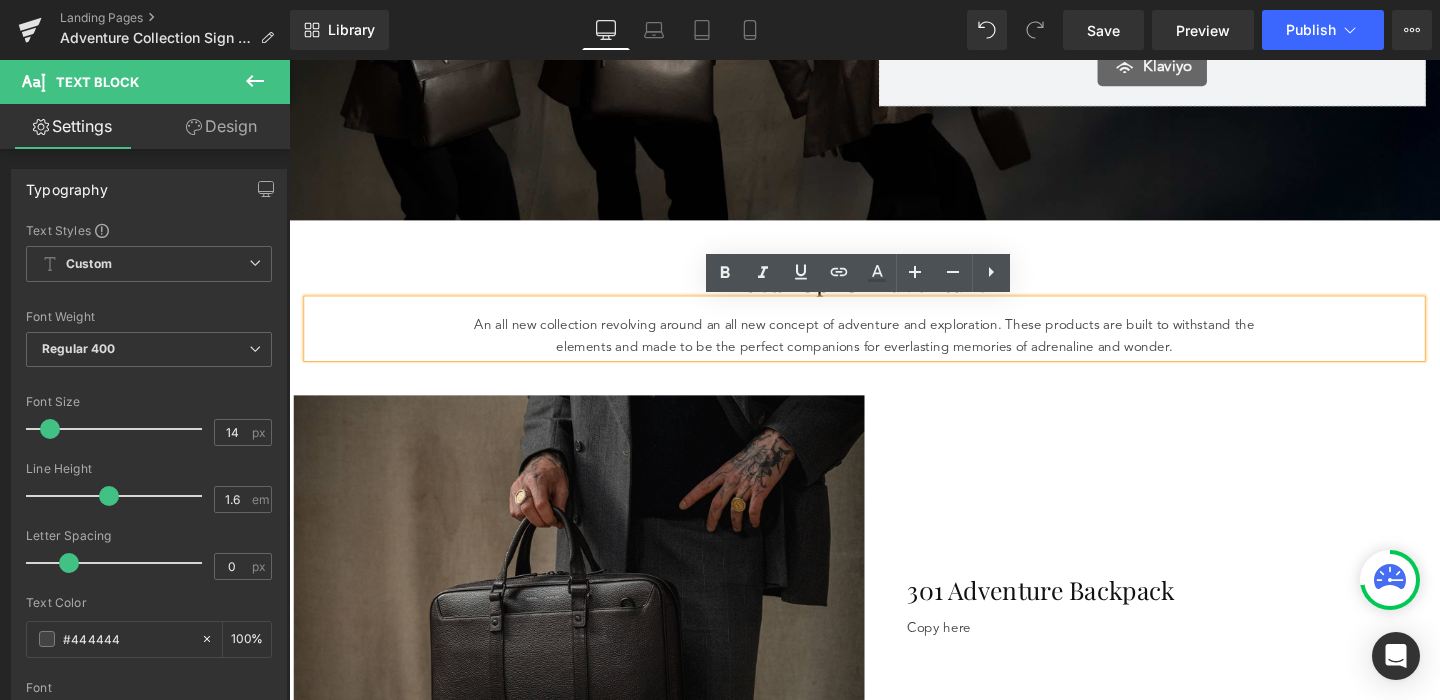 click on "An all new collection revolving around an all new concept of adventure and exploration. These products are built to withstand the elements and made to be the perfect companions for everlasting memories of adrenaline and wonder." at bounding box center [894, 350] 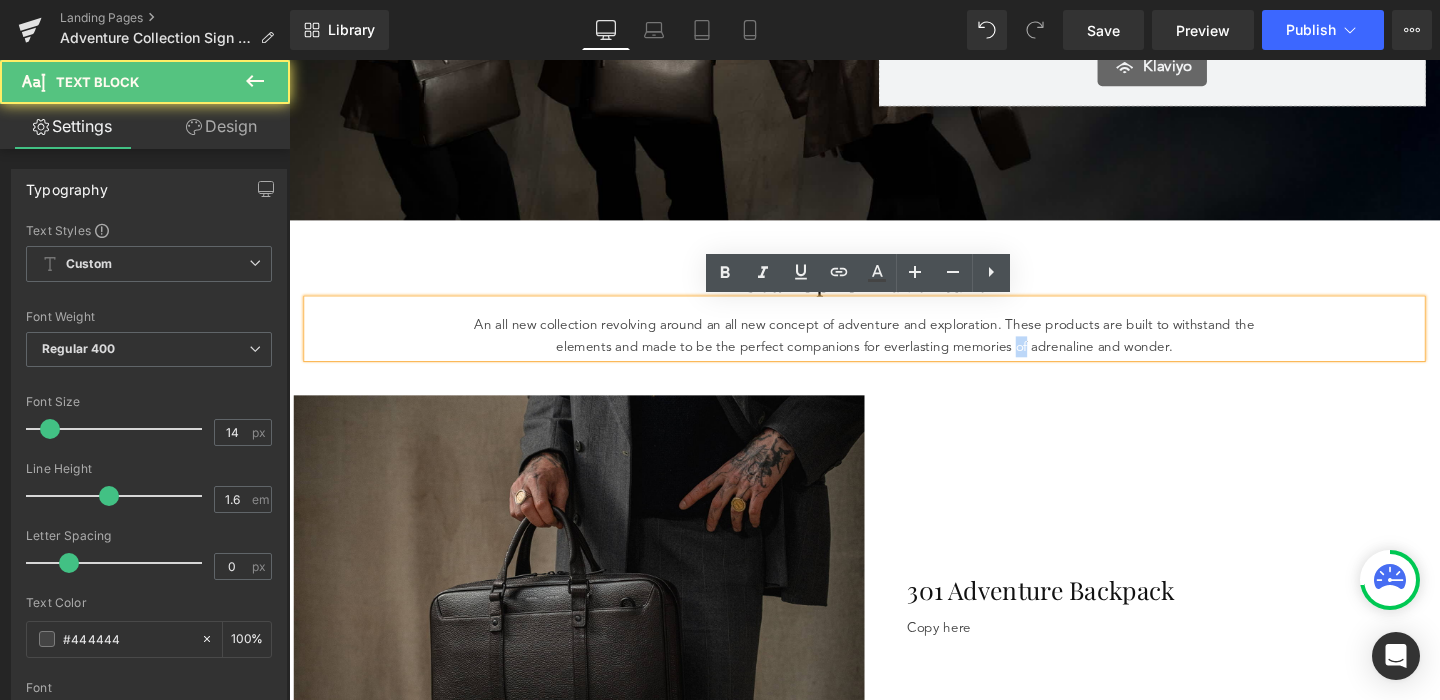 click on "An all new collection revolving around an all new concept of adventure and exploration. These products are built to withstand the elements and made to be the perfect companions for everlasting memories of adrenaline and wonder." at bounding box center (894, 350) 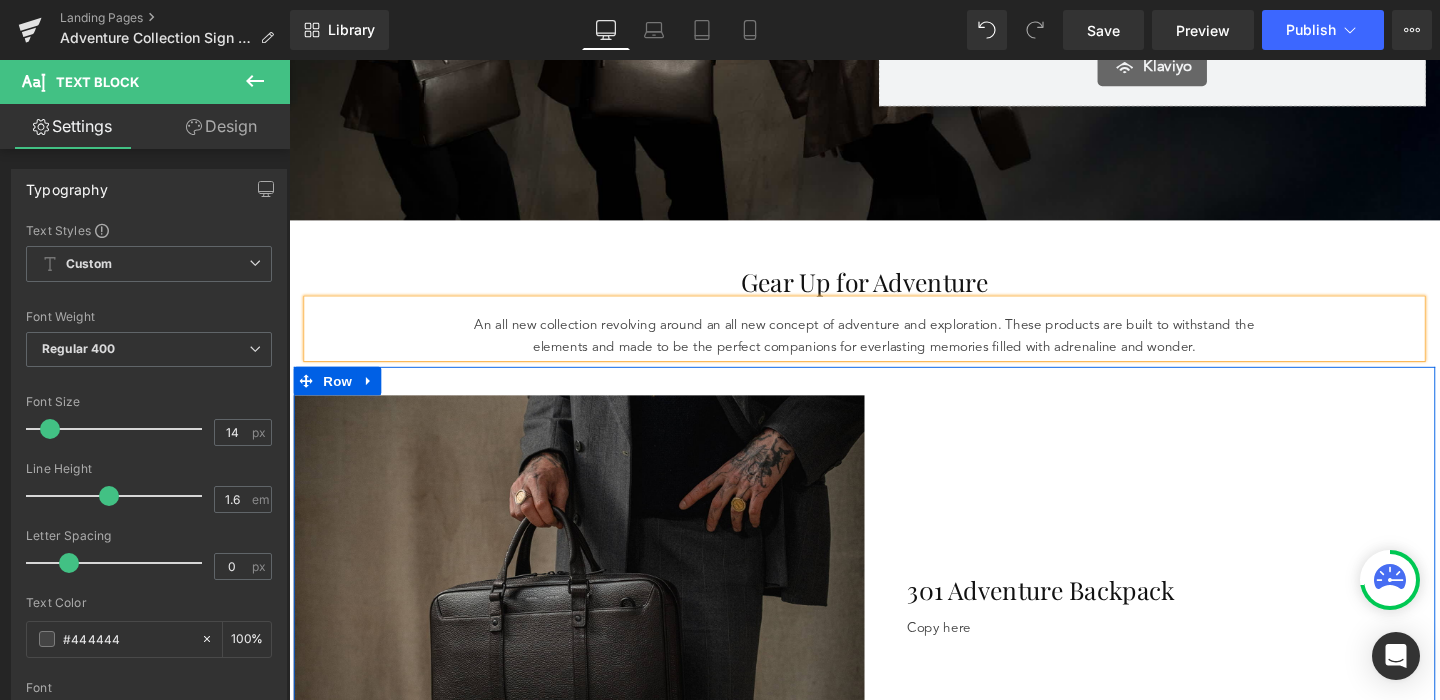click on "301 Adventure Backpack Heading         Copy here Text Block         Row" at bounding box center [1194, 638] 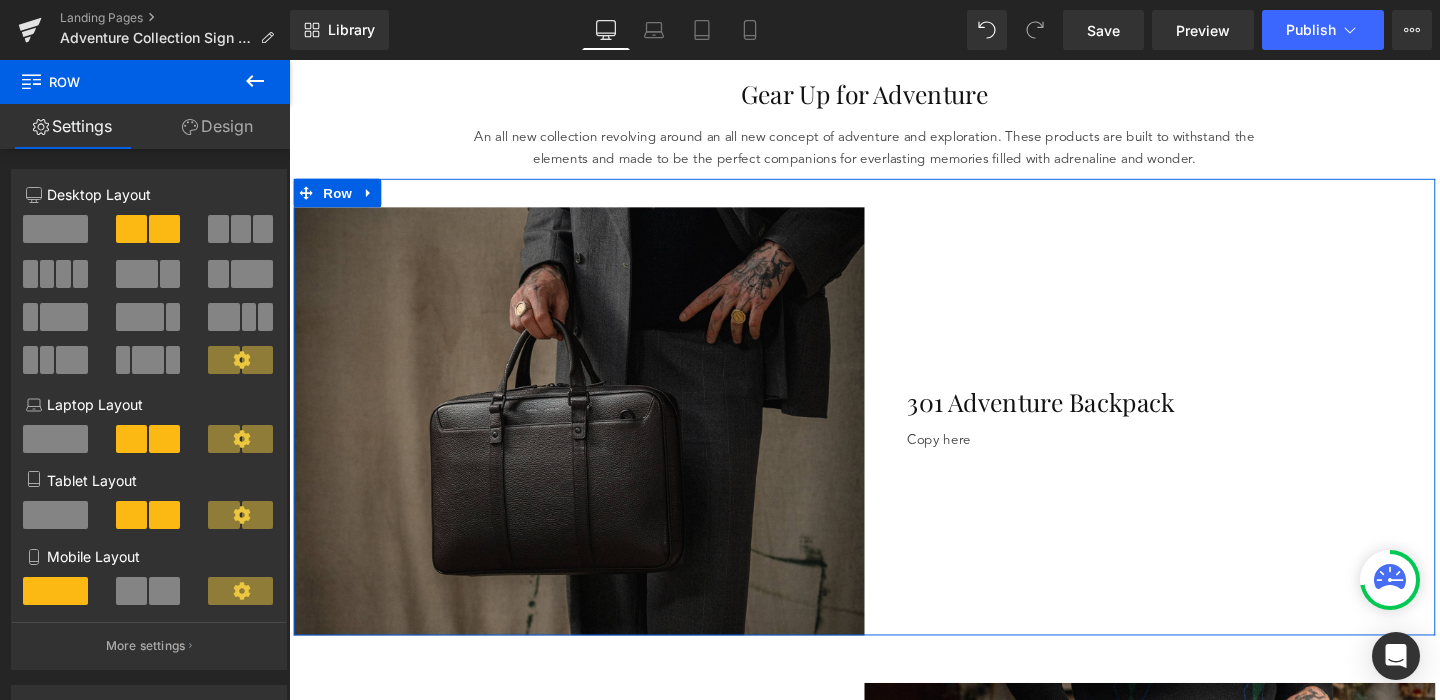 scroll, scrollTop: 772, scrollLeft: 0, axis: vertical 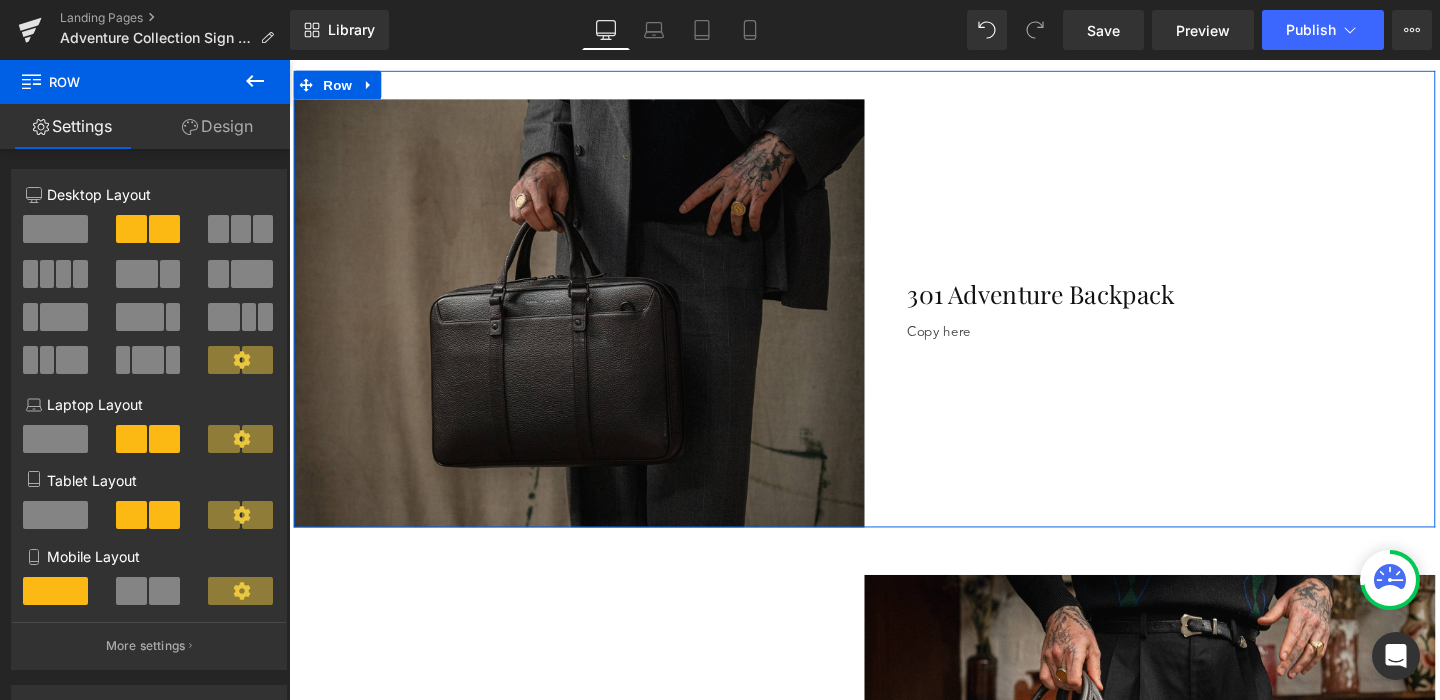 click on "Copy here" at bounding box center (1194, 346) 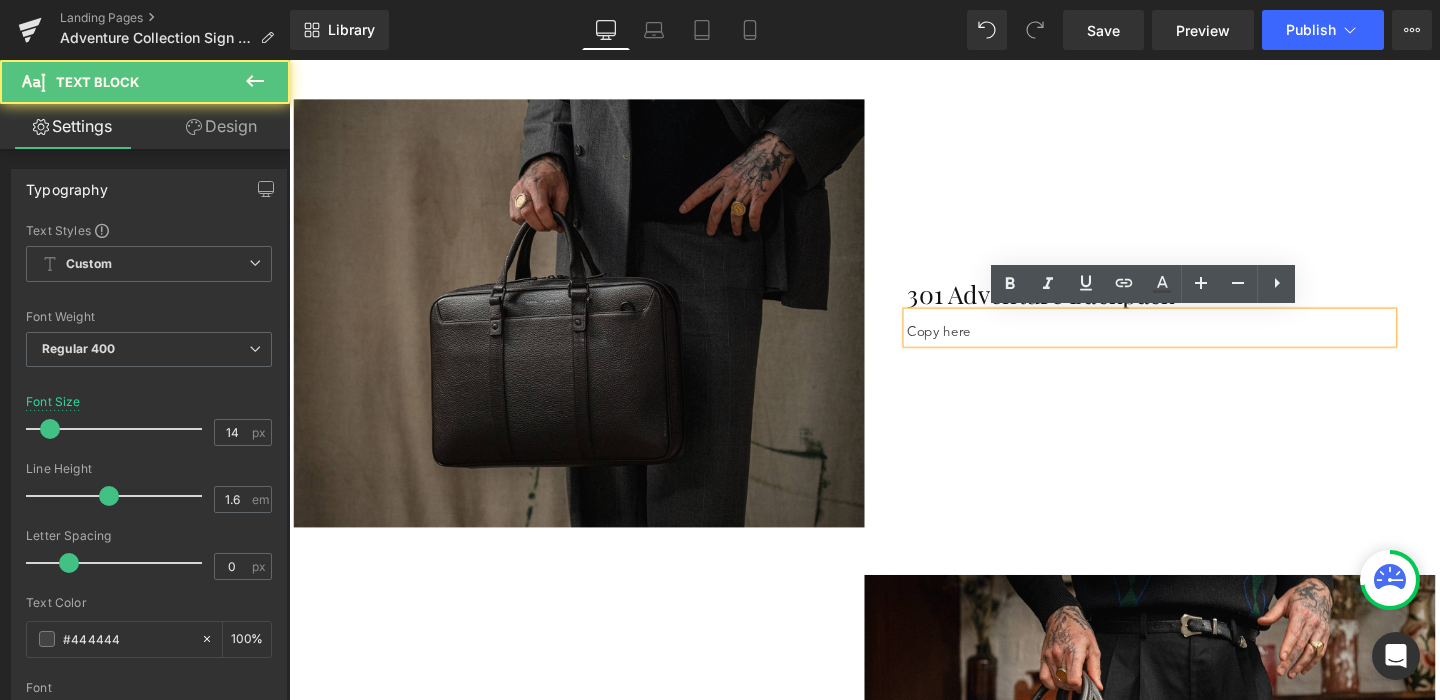 click on "Copy here" at bounding box center [1194, 346] 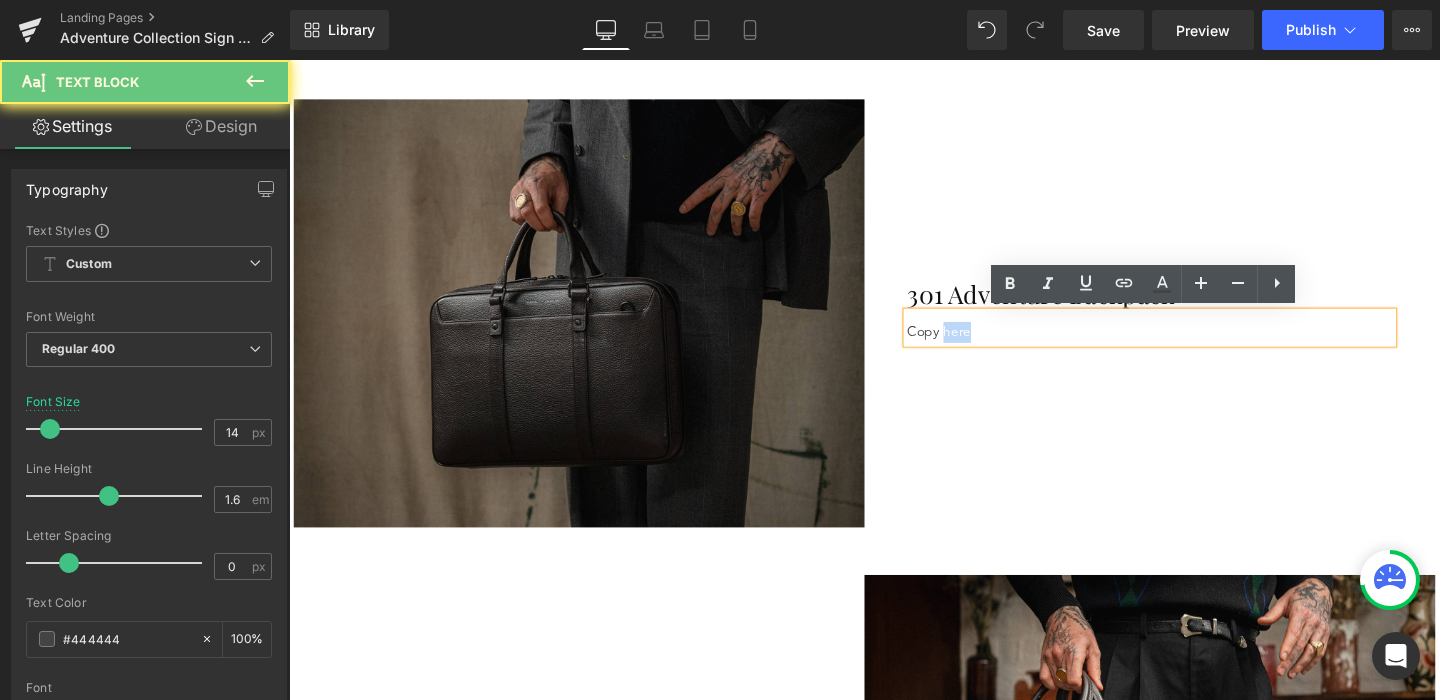 click on "Copy here" at bounding box center (1194, 346) 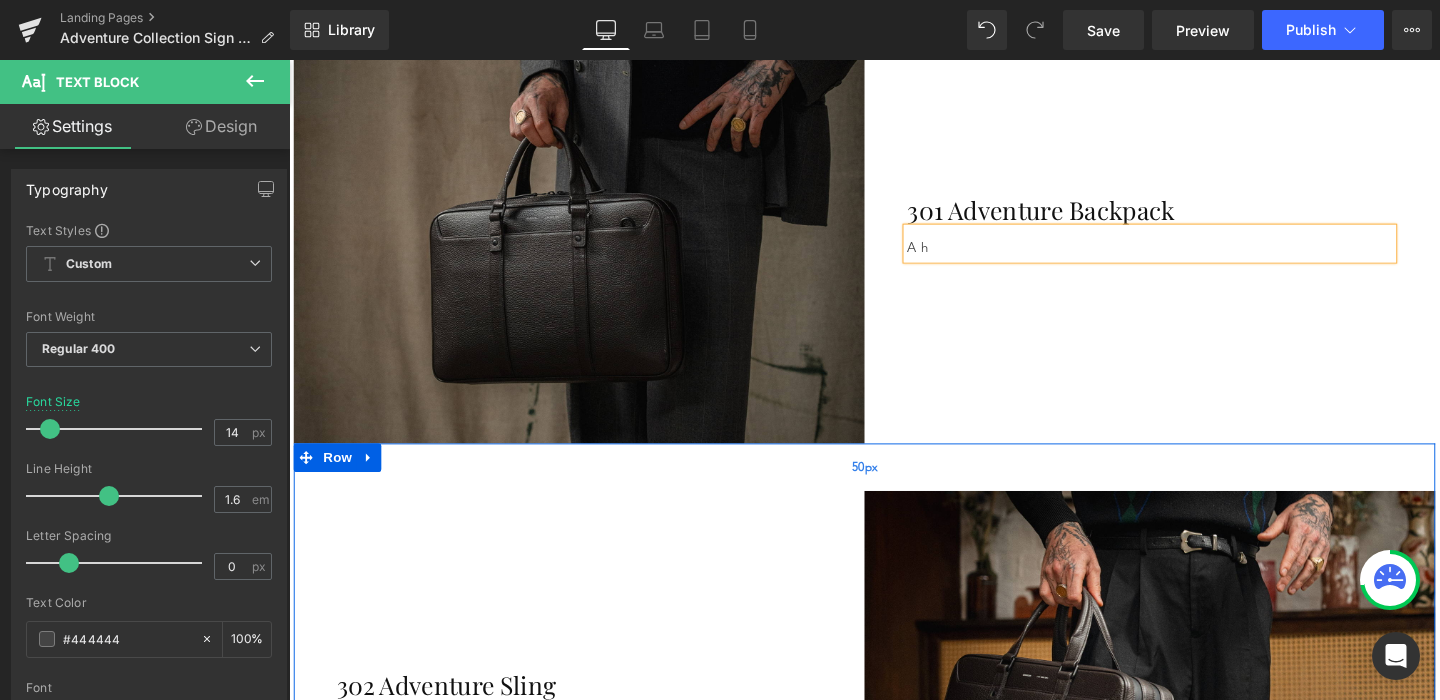 scroll, scrollTop: 853, scrollLeft: 0, axis: vertical 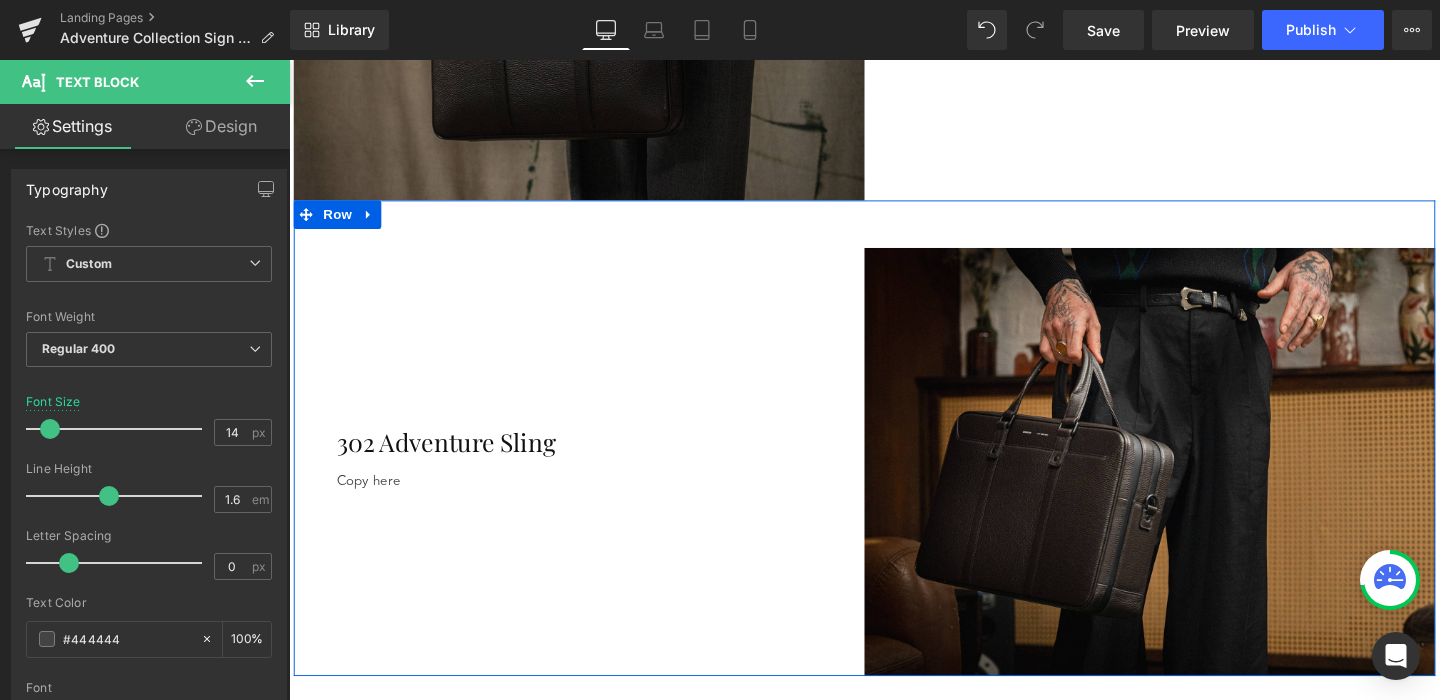 click on "Copy here" at bounding box center (594, 503) 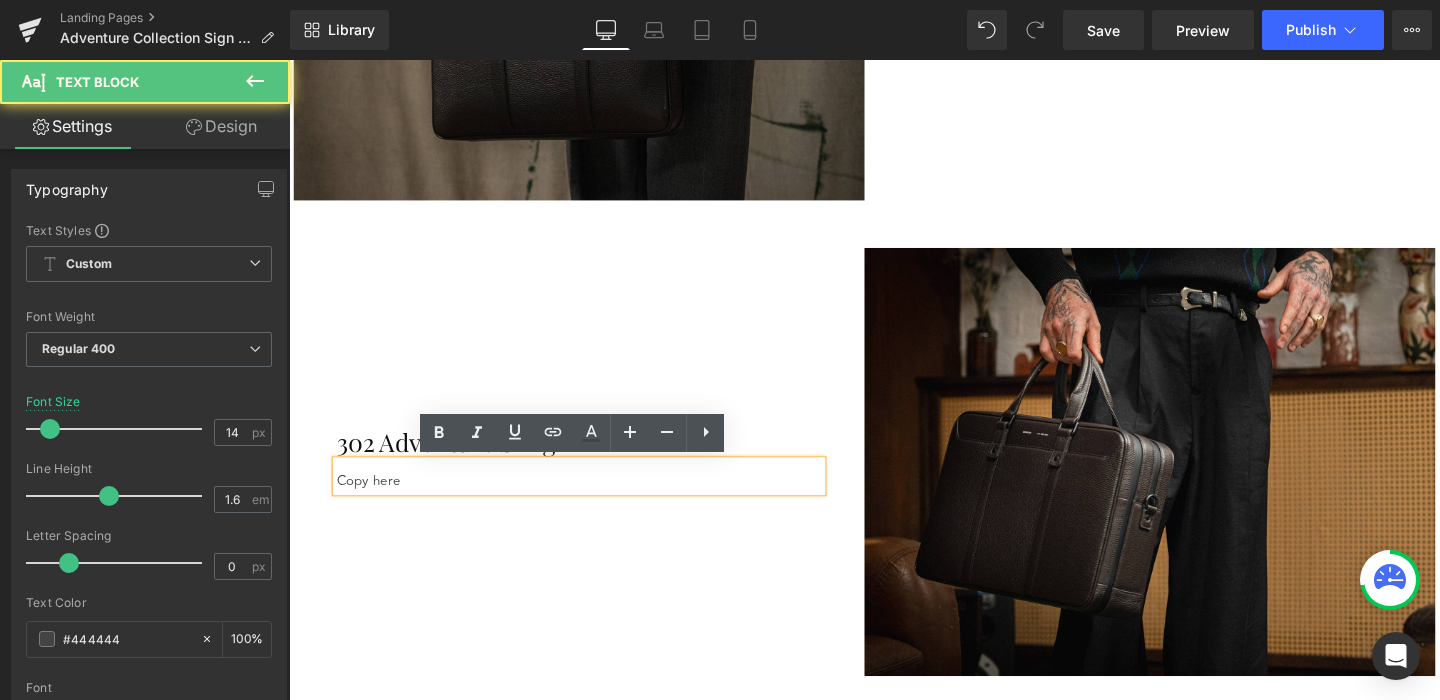 click on "Copy here" at bounding box center [594, 503] 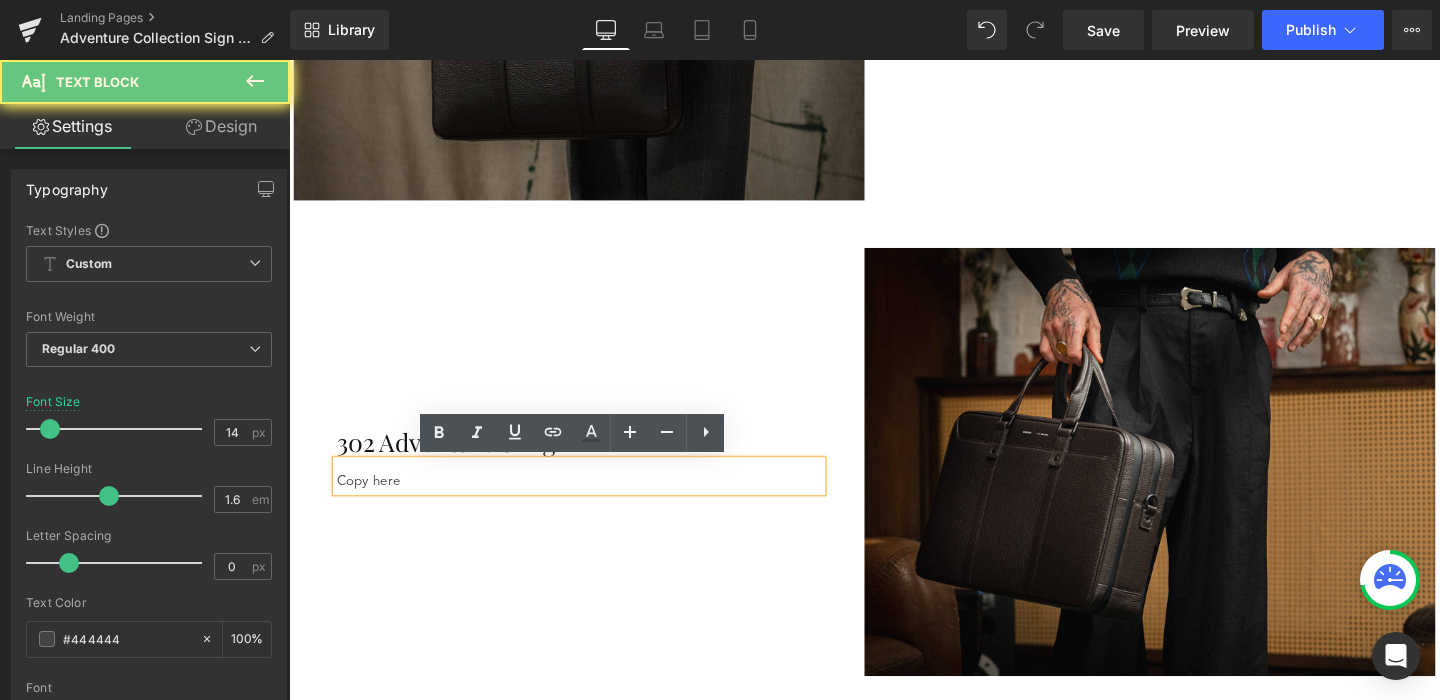 click on "Copy here" at bounding box center (594, 503) 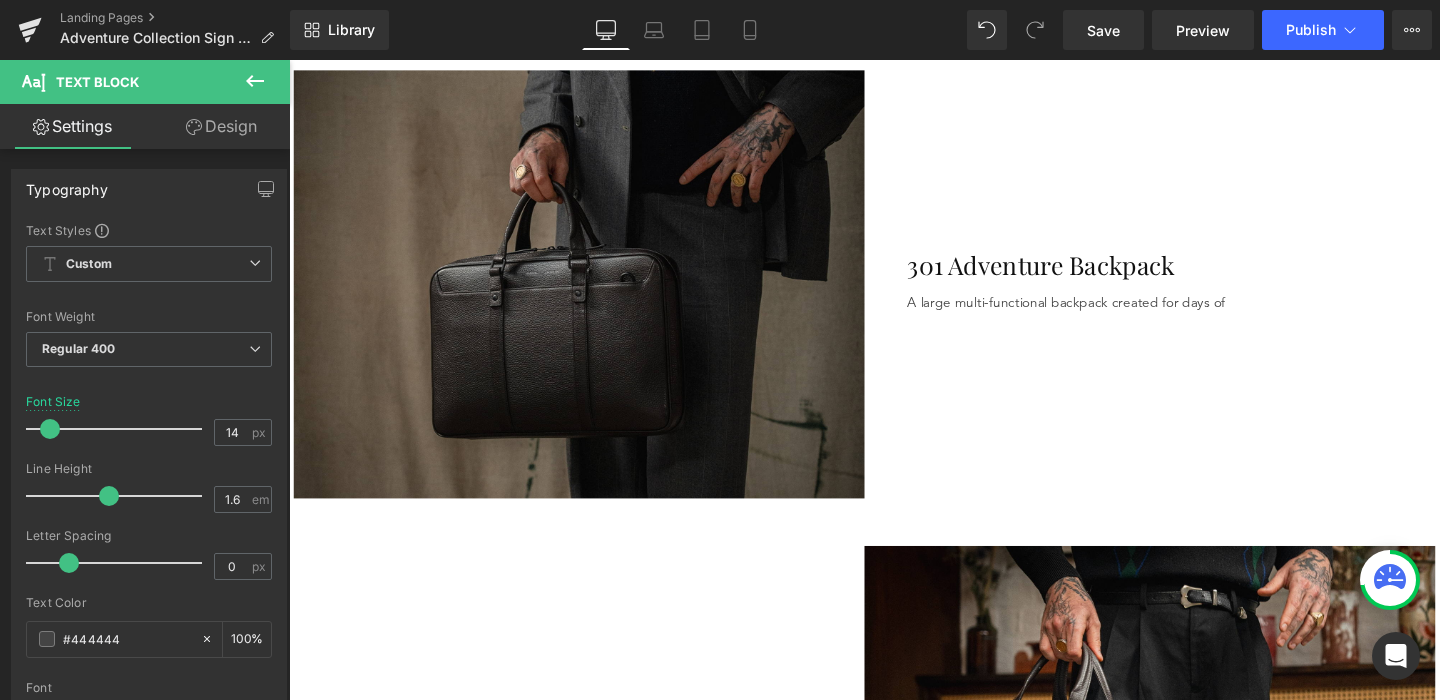 scroll, scrollTop: 831, scrollLeft: 0, axis: vertical 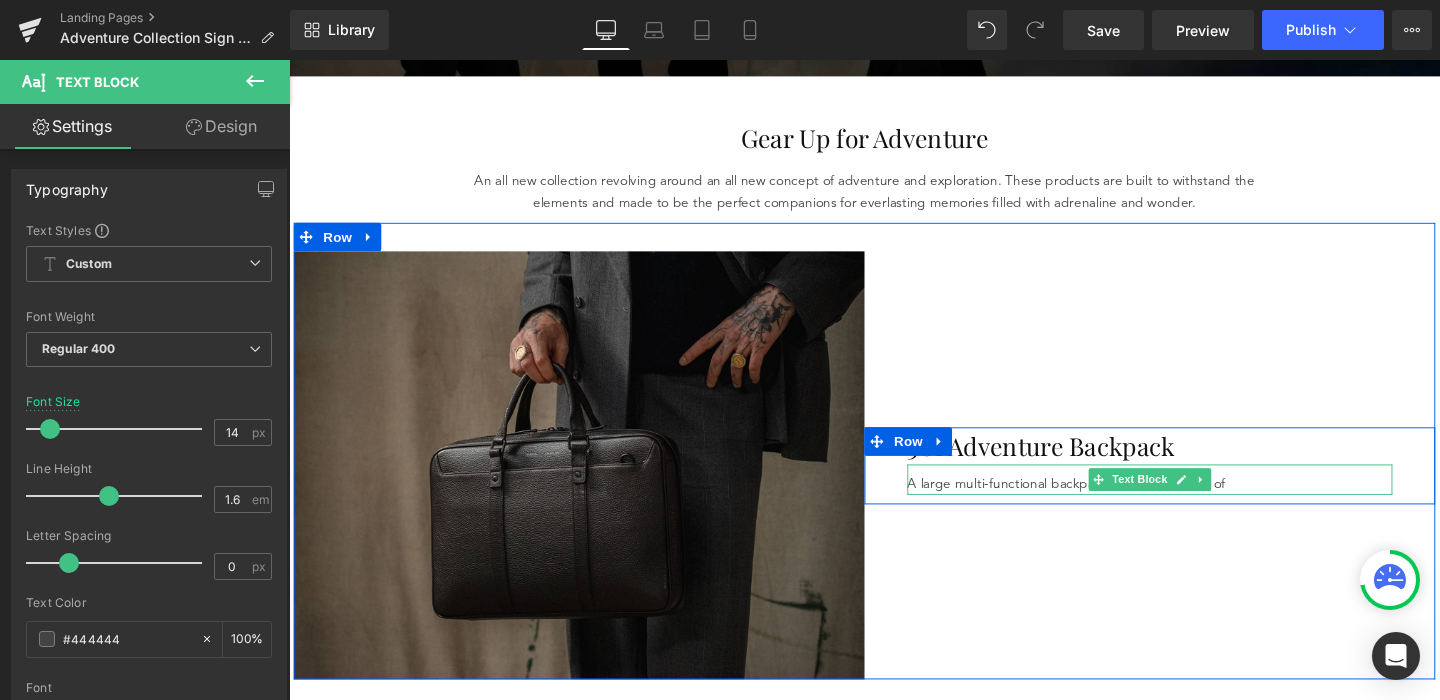 click on "A large multi-functional backpack created for days of" at bounding box center (1194, 506) 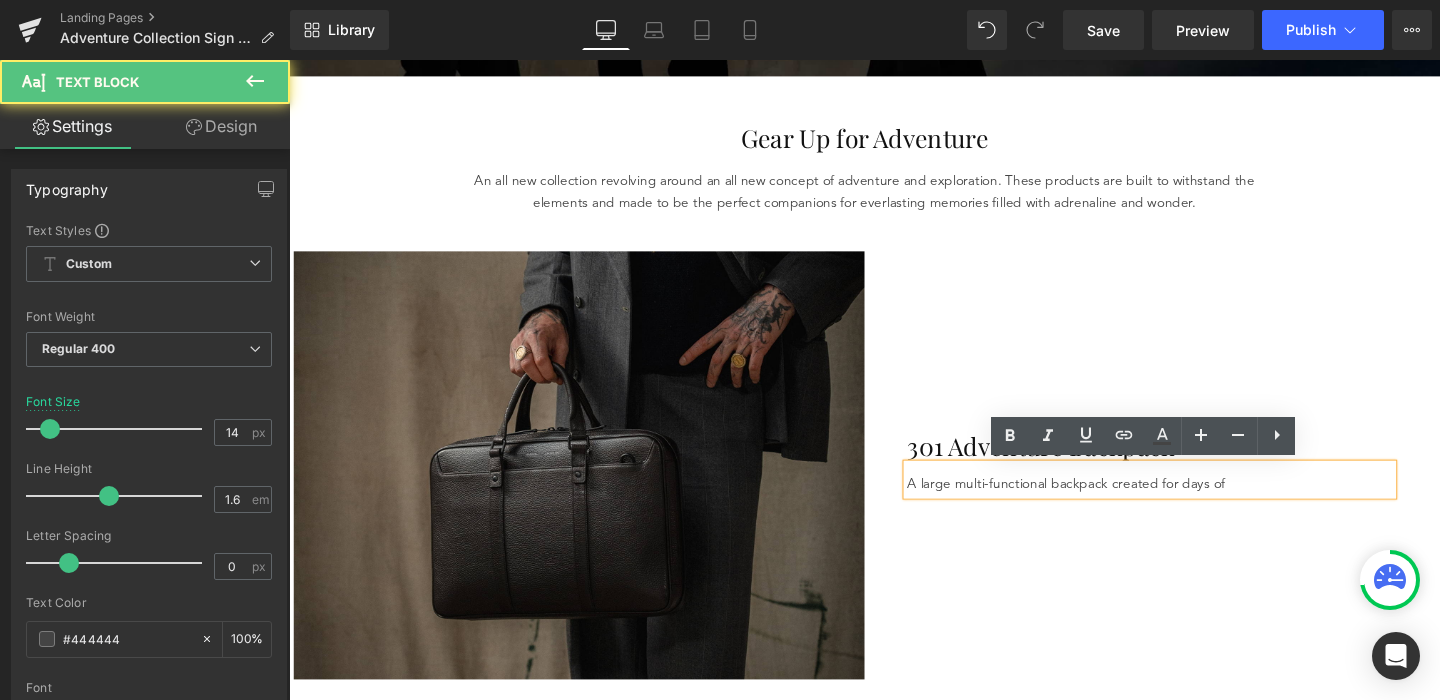click on "A large multi-functional backpack created for days of" at bounding box center [1194, 506] 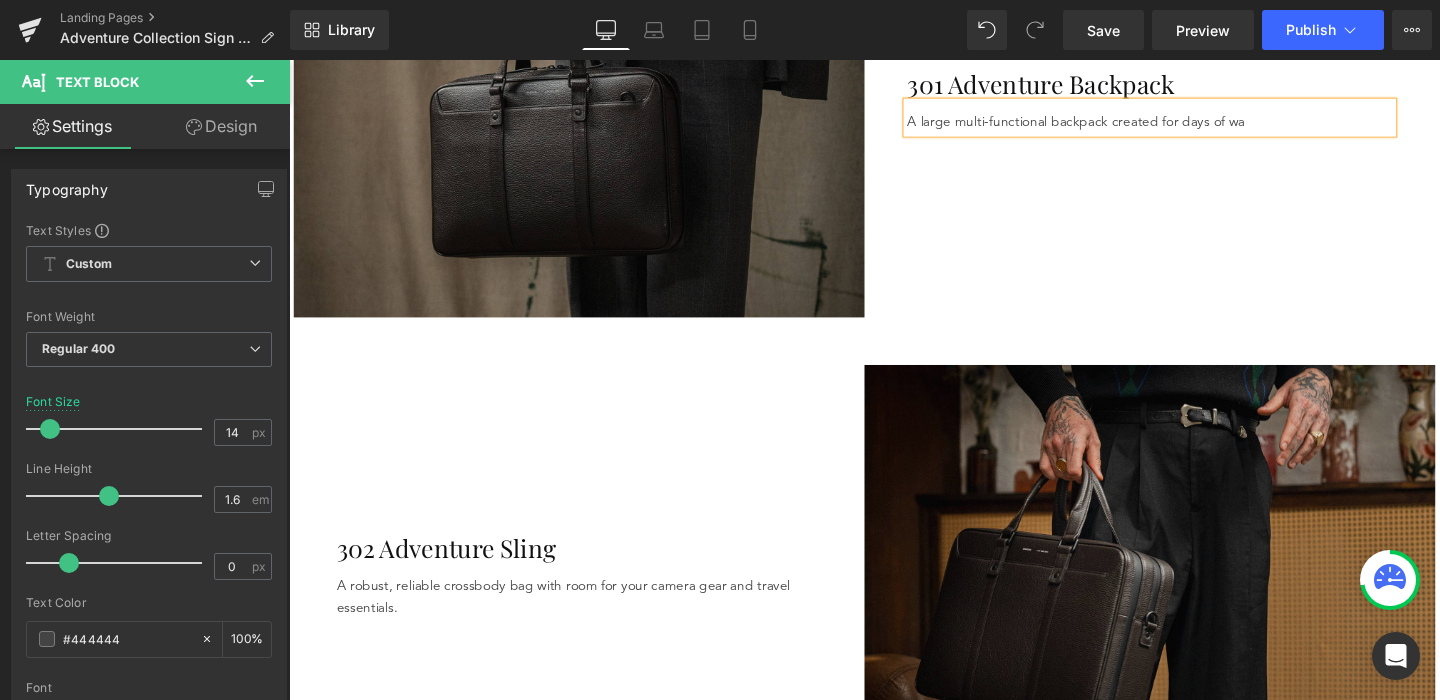 scroll, scrollTop: 1119, scrollLeft: 0, axis: vertical 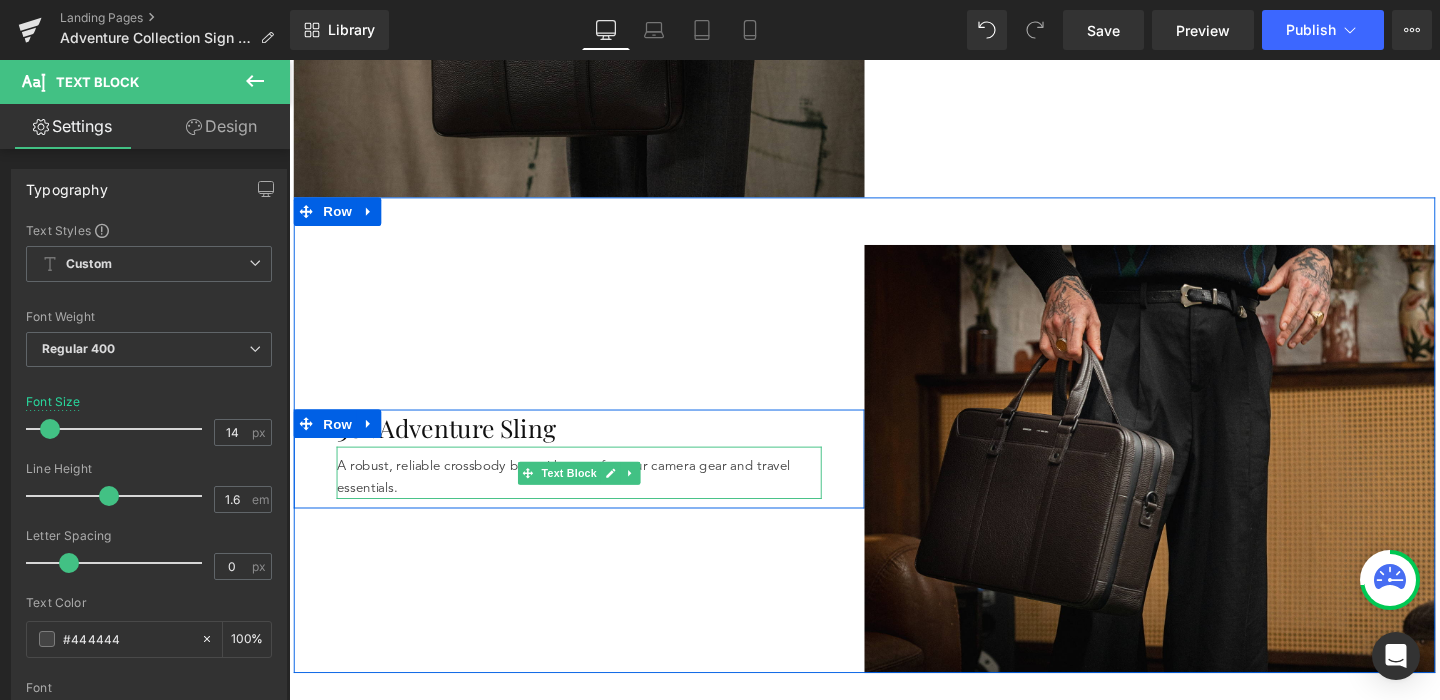 click on "A robust, reliable crossbody bag with room for your camera gear and travel essentials." at bounding box center (594, 498) 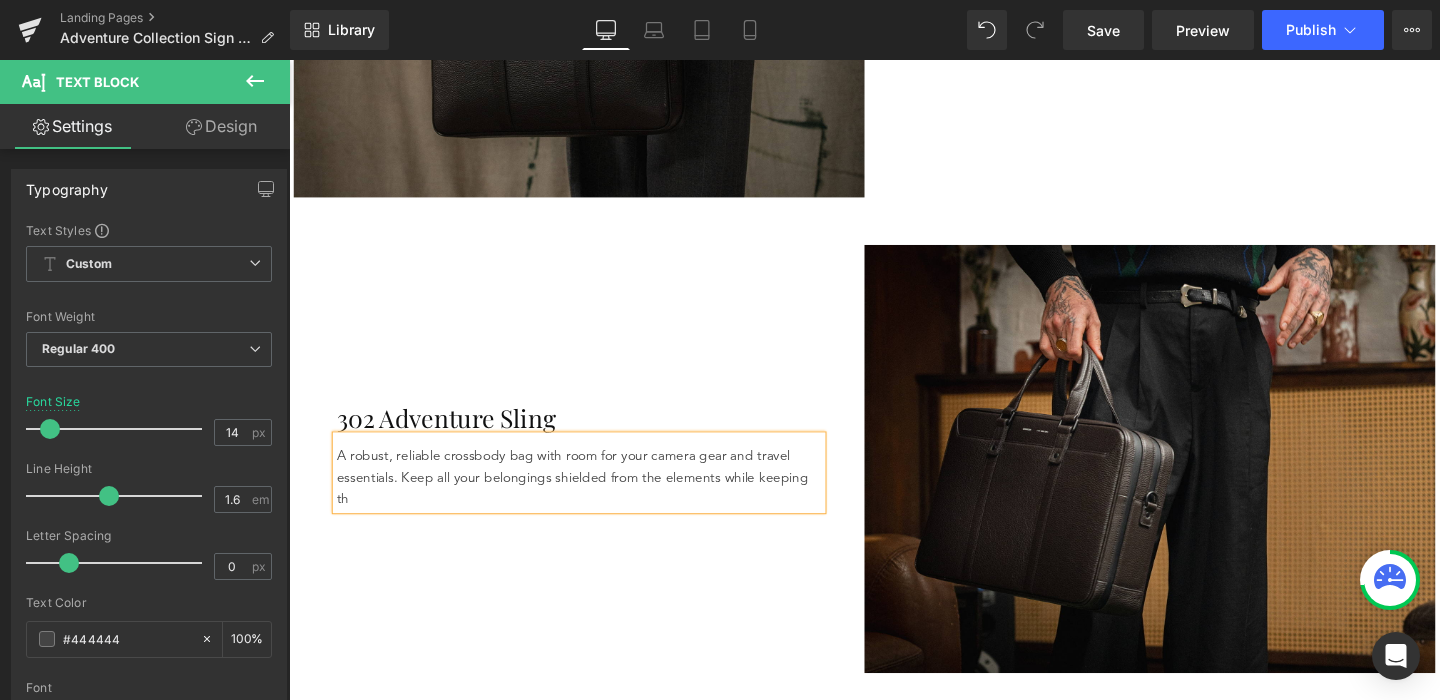 scroll, scrollTop: 1107, scrollLeft: 0, axis: vertical 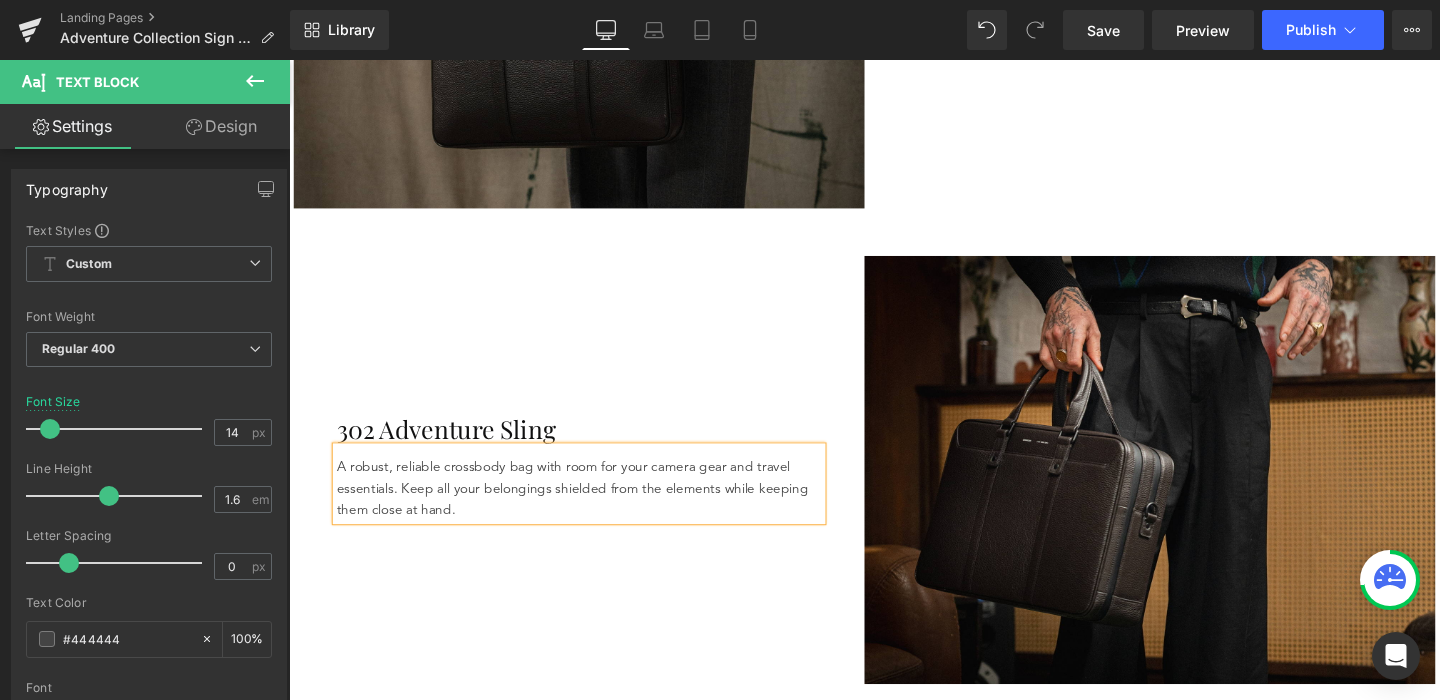 click on "A robust, reliable crossbody bag with room for your camera gear and travel essentials. Keep all your belongings shielded from the elements while keeping them close at hand." at bounding box center [594, 510] 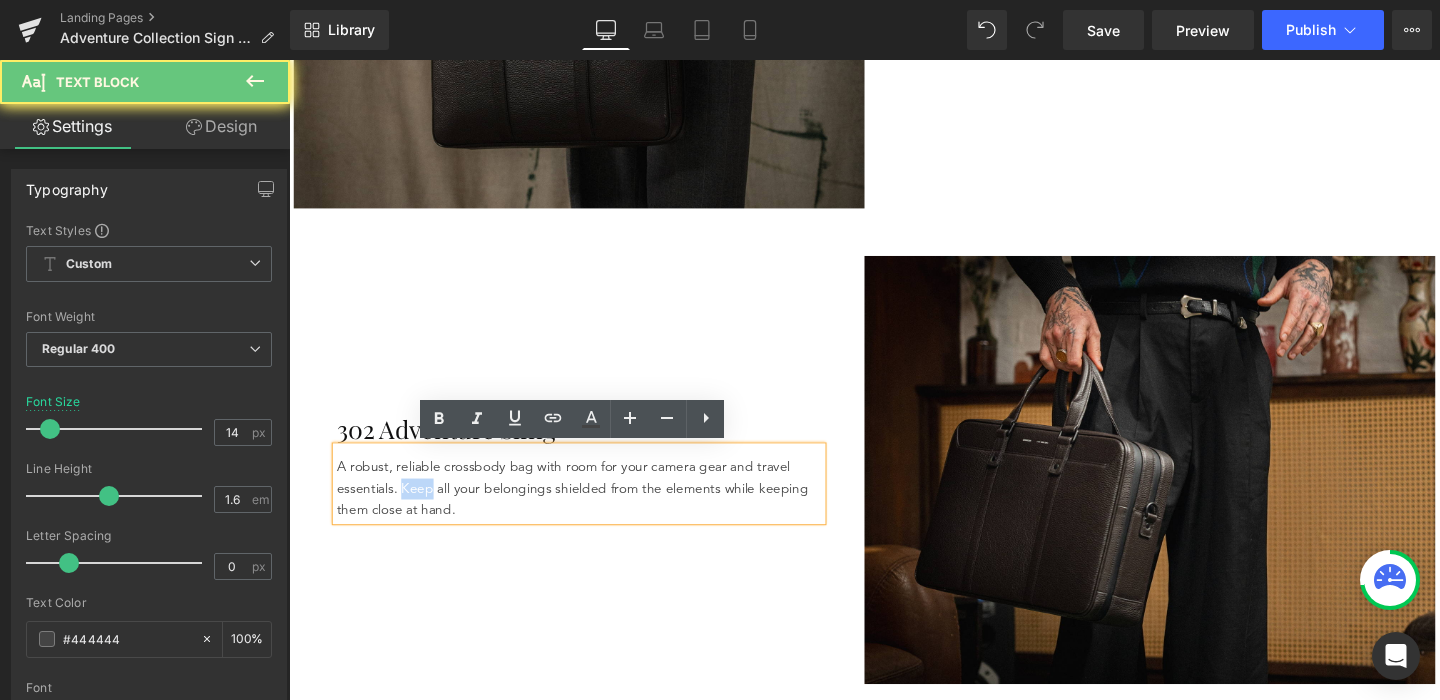click on "A robust, reliable crossbody bag with room for your camera gear and travel essentials. Keep all your belongings shielded from the elements while keeping them close at hand." at bounding box center (594, 510) 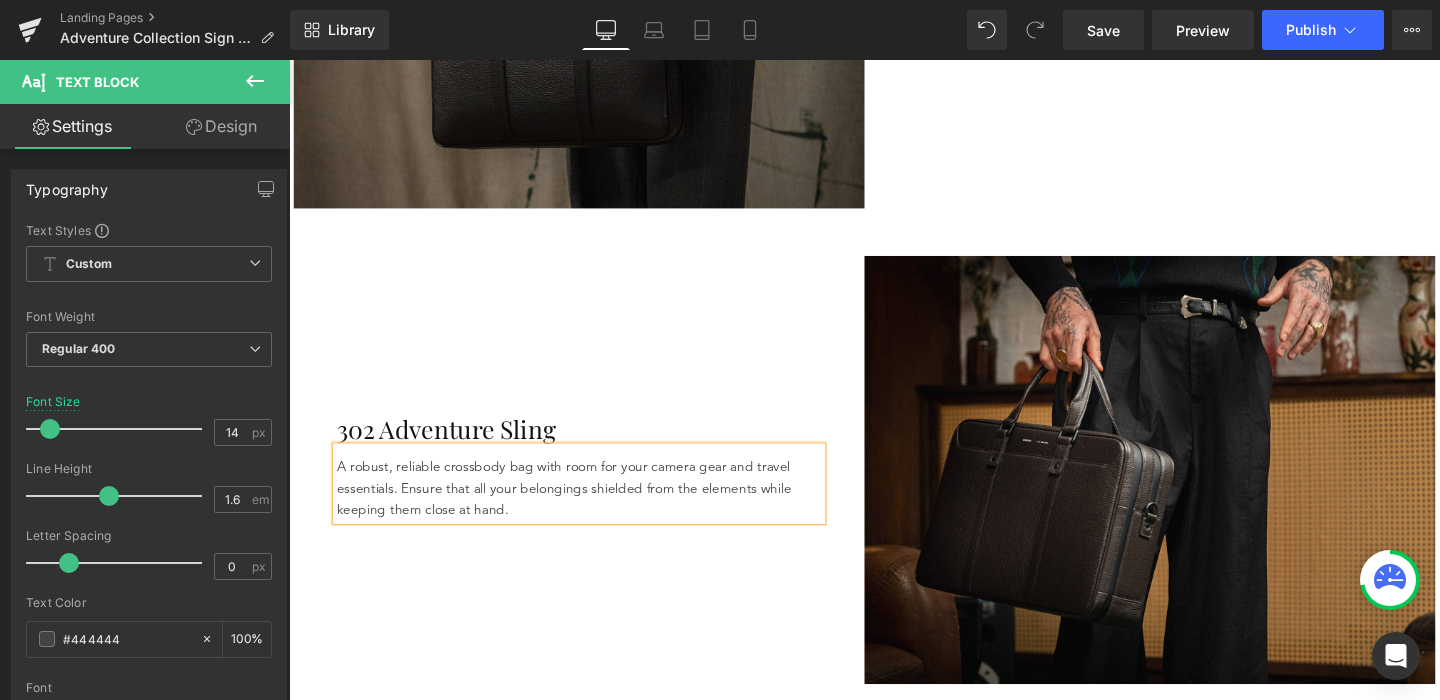 click on "A robust, reliable crossbody bag with room for your camera gear and travel essentials. Ensure that all your belongings shielded from the elements while keeping them close at hand." at bounding box center (594, 510) 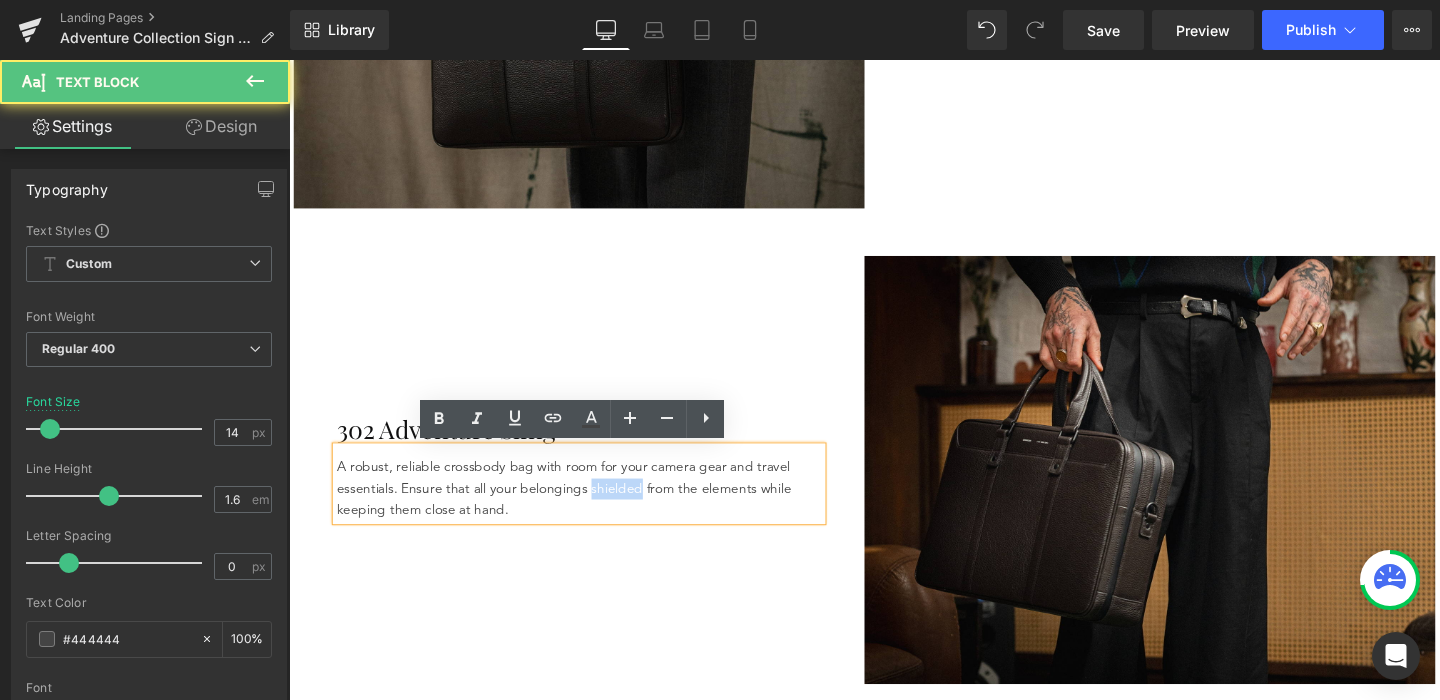 click on "A robust, reliable crossbody bag with room for your camera gear and travel essentials. Ensure that all your belongings shielded from the elements while keeping them close at hand." at bounding box center (594, 510) 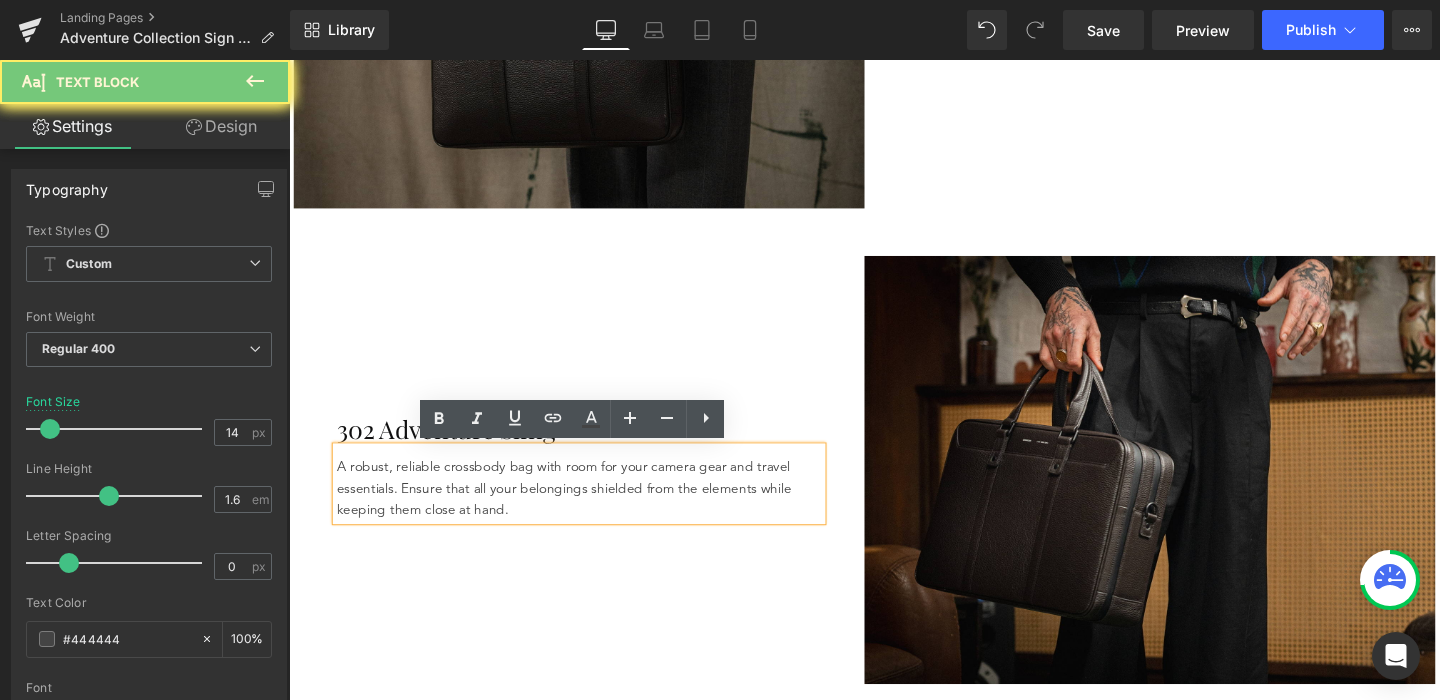 click on "A robust, reliable crossbody bag with room for your camera gear and travel essentials. Ensure that all your belongings shielded from the elements while keeping them close at hand." at bounding box center [594, 510] 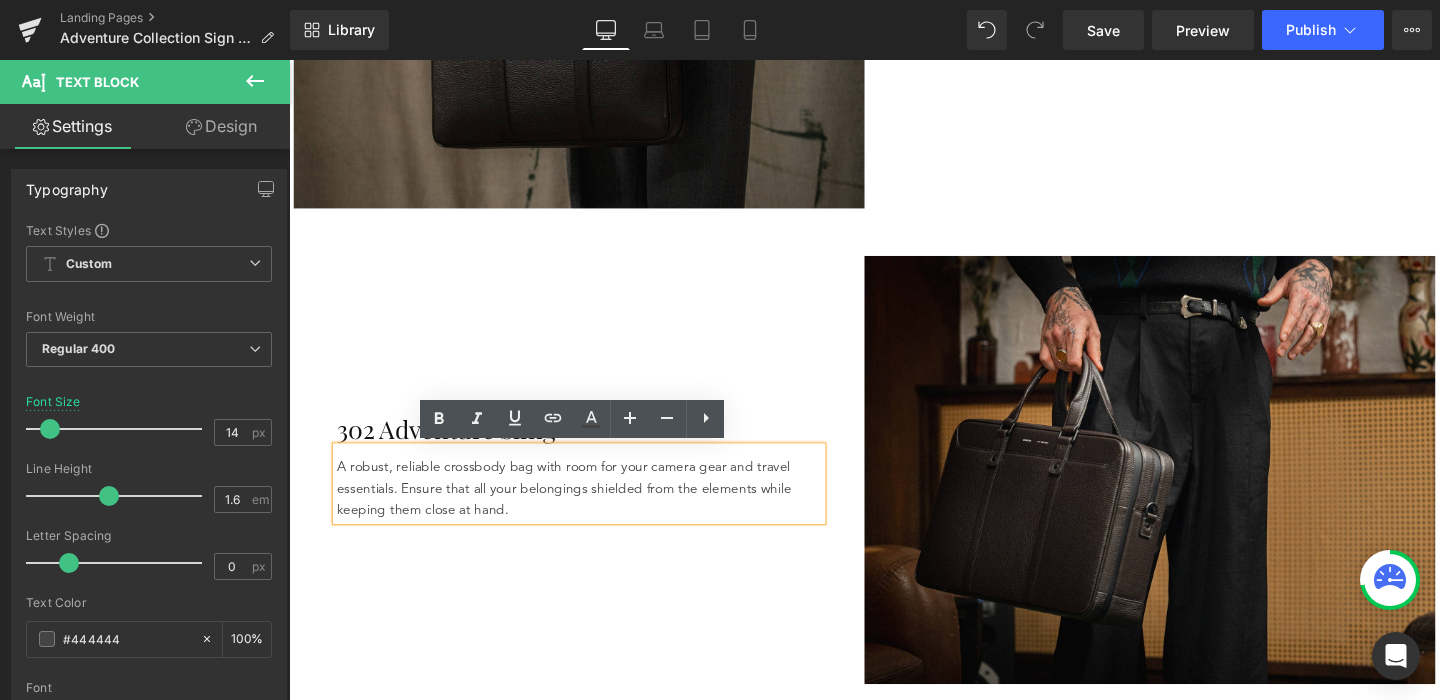 click on "A robust, reliable crossbody bag with room for your camera gear and travel essentials. Ensure that all your belongings shielded from the elements while keeping them close at hand." at bounding box center (594, 510) 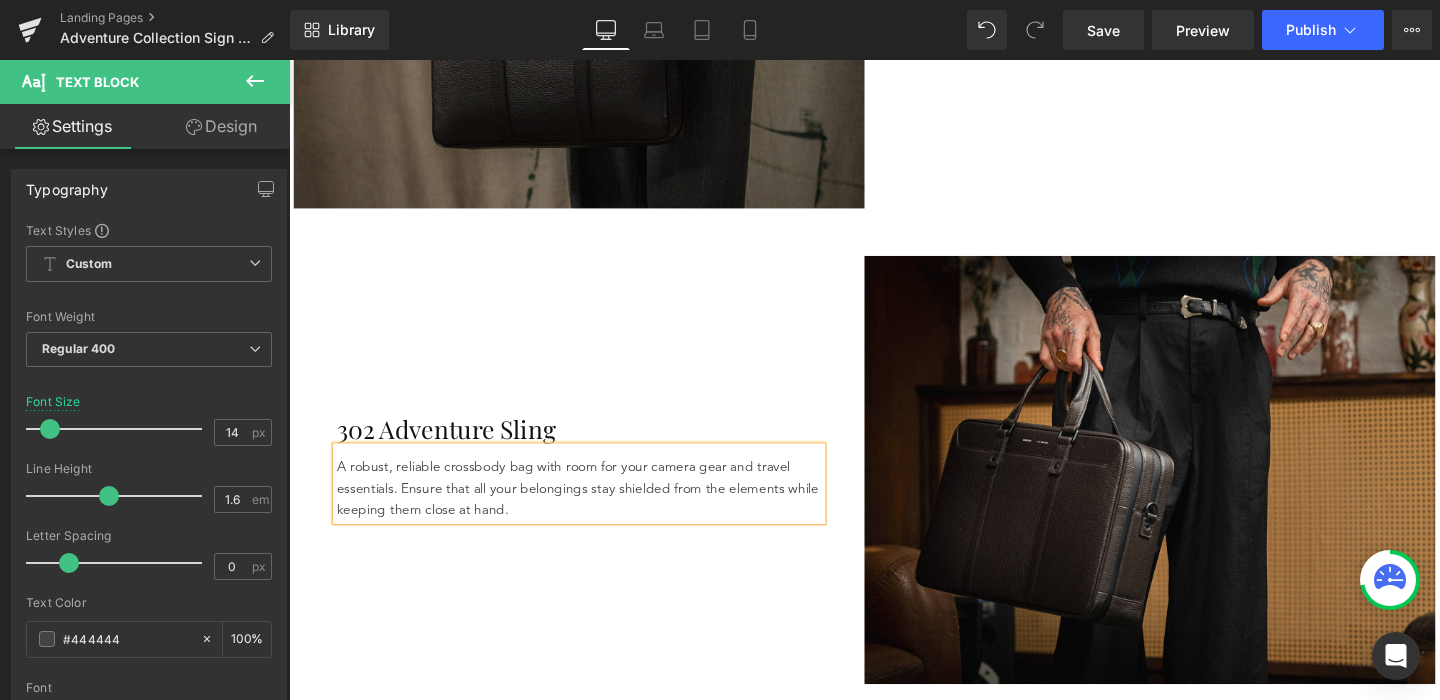 click on "302 Adventure Sling Heading         A robust, reliable crossbody bag with room for your camera gear and travel essentials. Ensure that all your belongings stay shielded from the elements while keeping them close at hand. Text Block         Row" at bounding box center [594, 491] 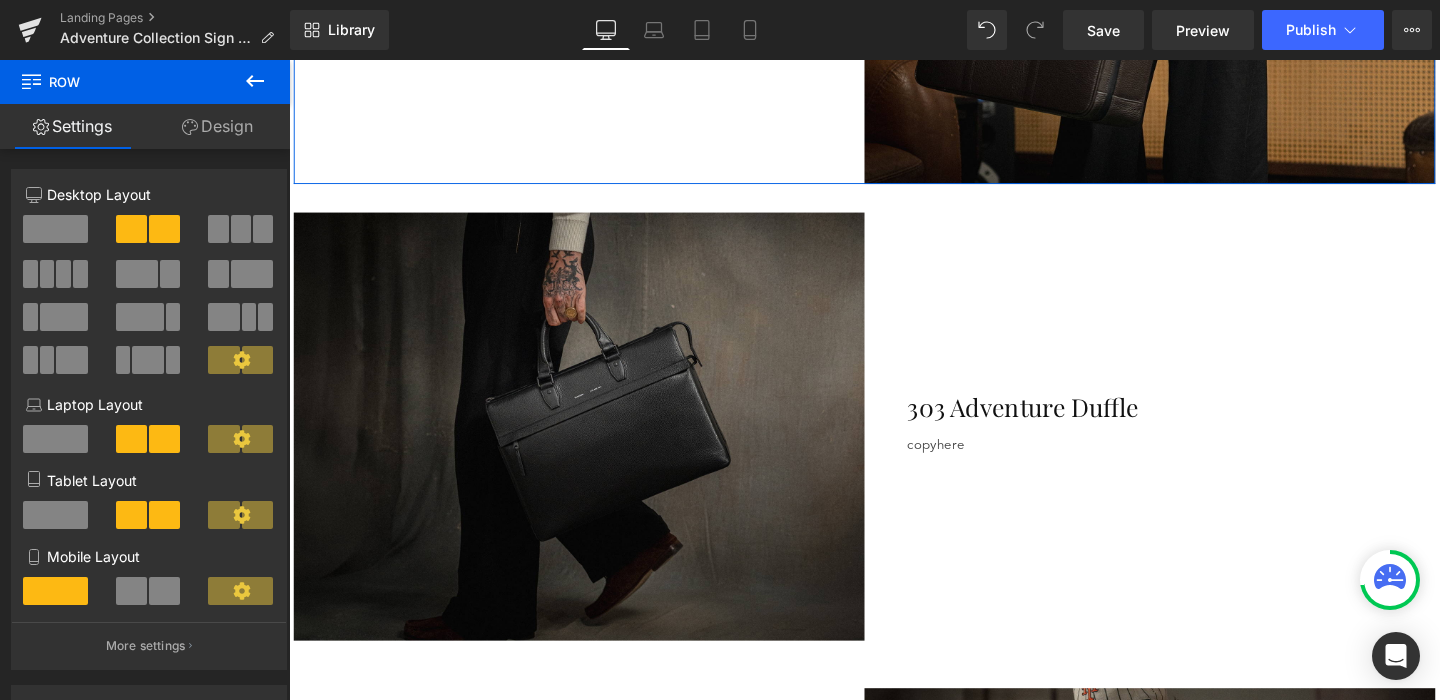scroll, scrollTop: 1852, scrollLeft: 0, axis: vertical 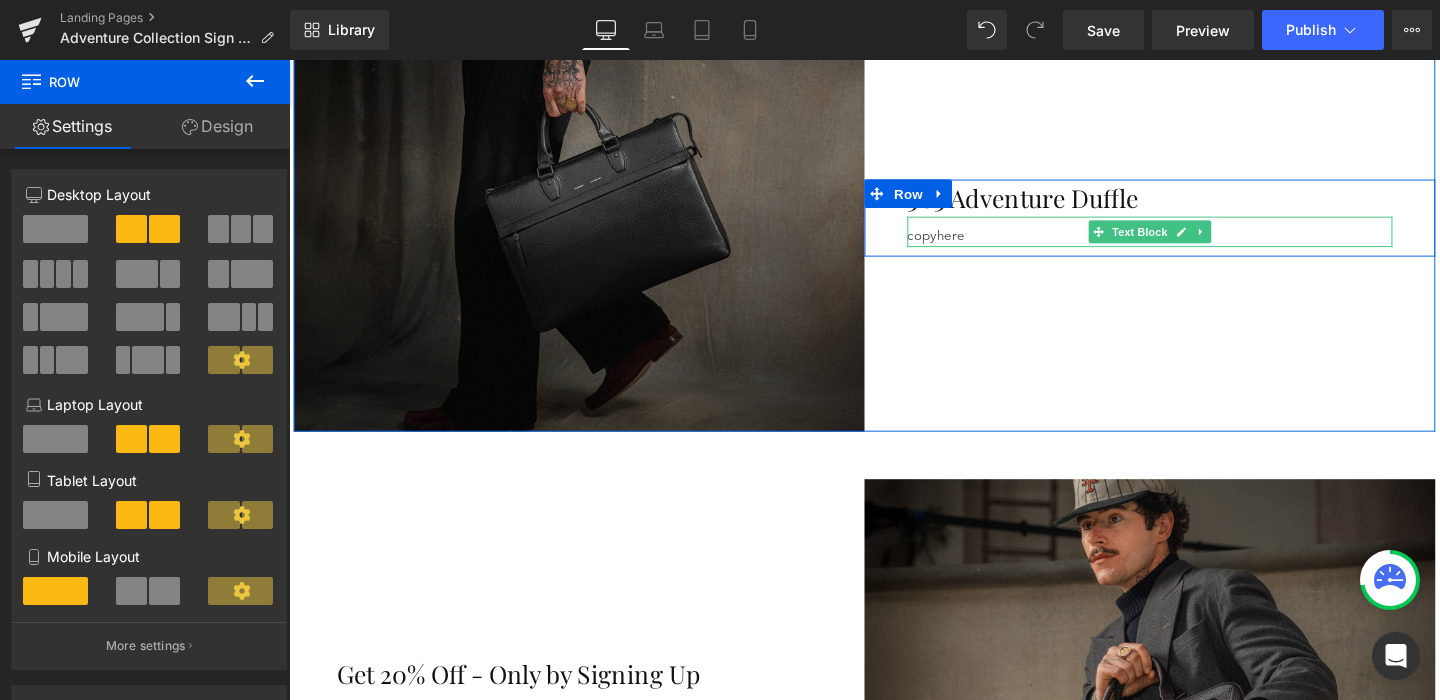 click on "copyhere" at bounding box center (1194, 246) 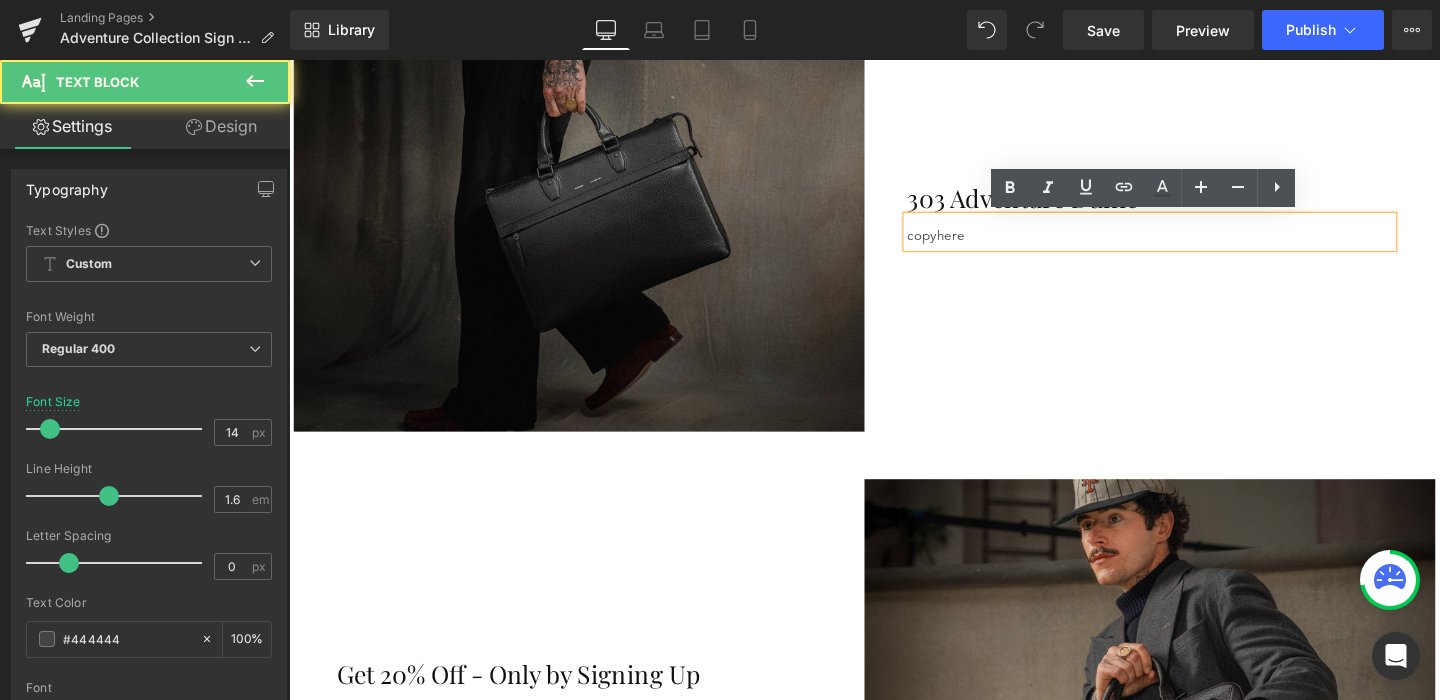 click on "copyhere" at bounding box center (1194, 246) 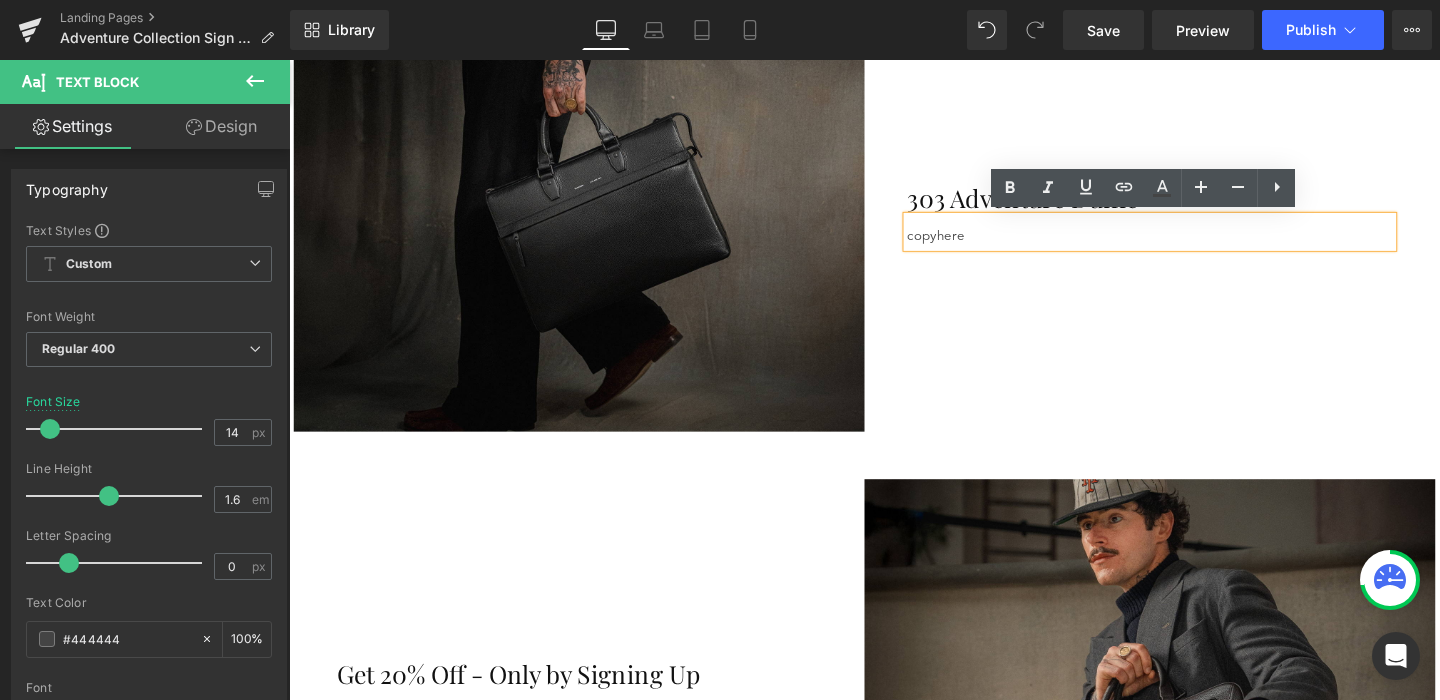 click on "copyhere" at bounding box center [1194, 246] 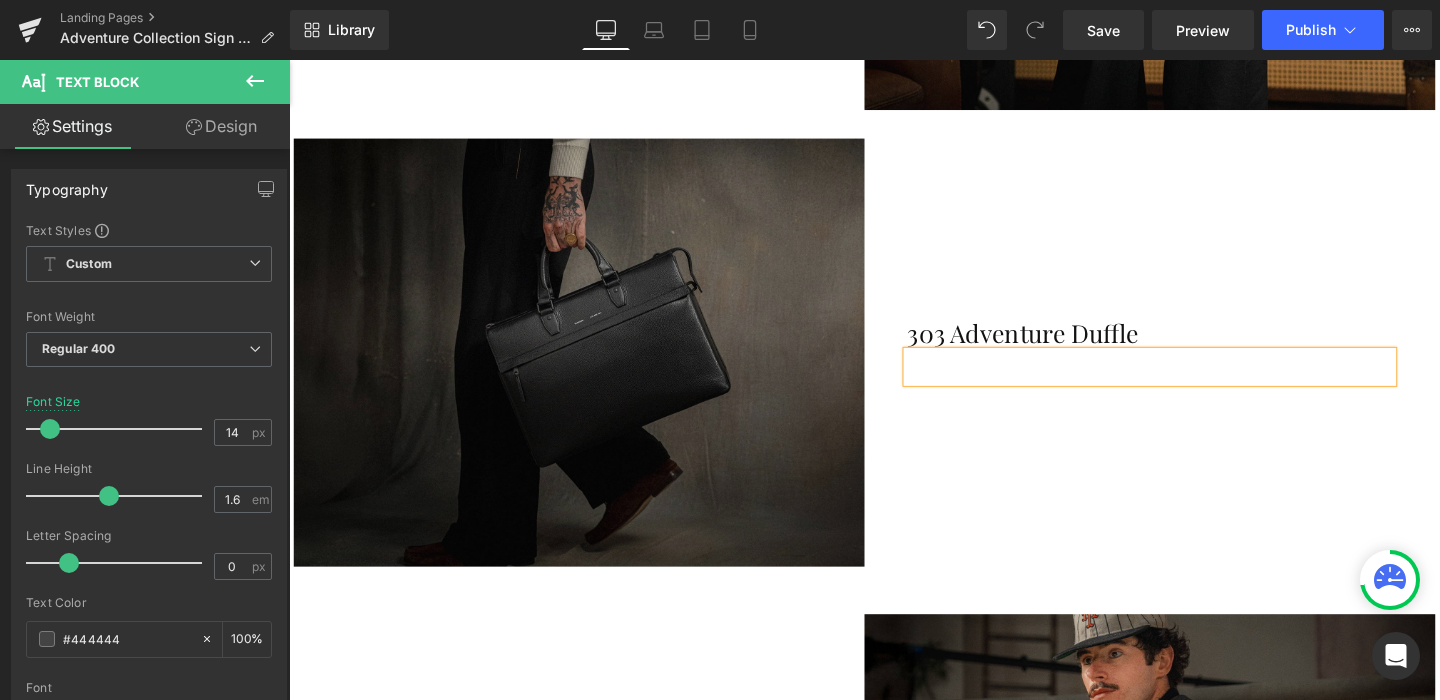 scroll, scrollTop: 1711, scrollLeft: 0, axis: vertical 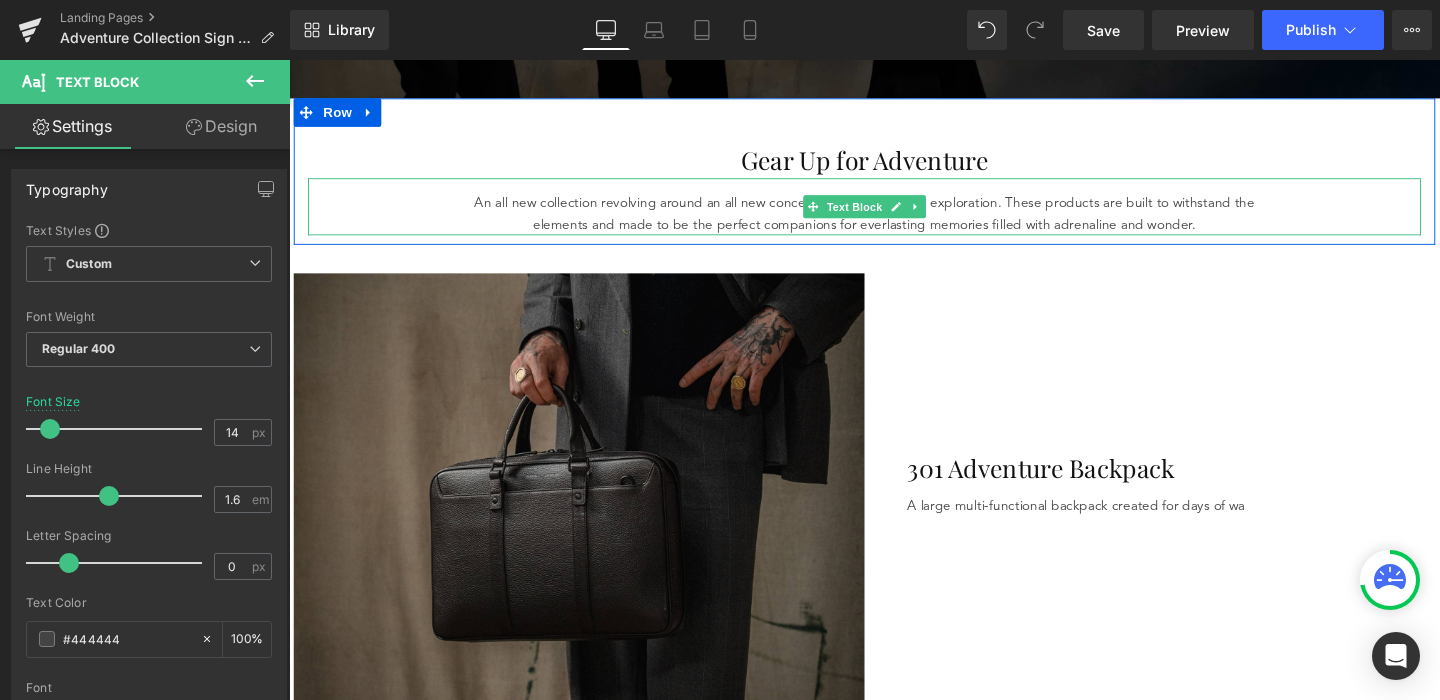 click on "An all new collection revolving around an all new concept of adventure and exploration. These products are built to withstand the elements and made to be the perfect companions for everlasting memories filled with adrenaline and wonder." at bounding box center (894, 221) 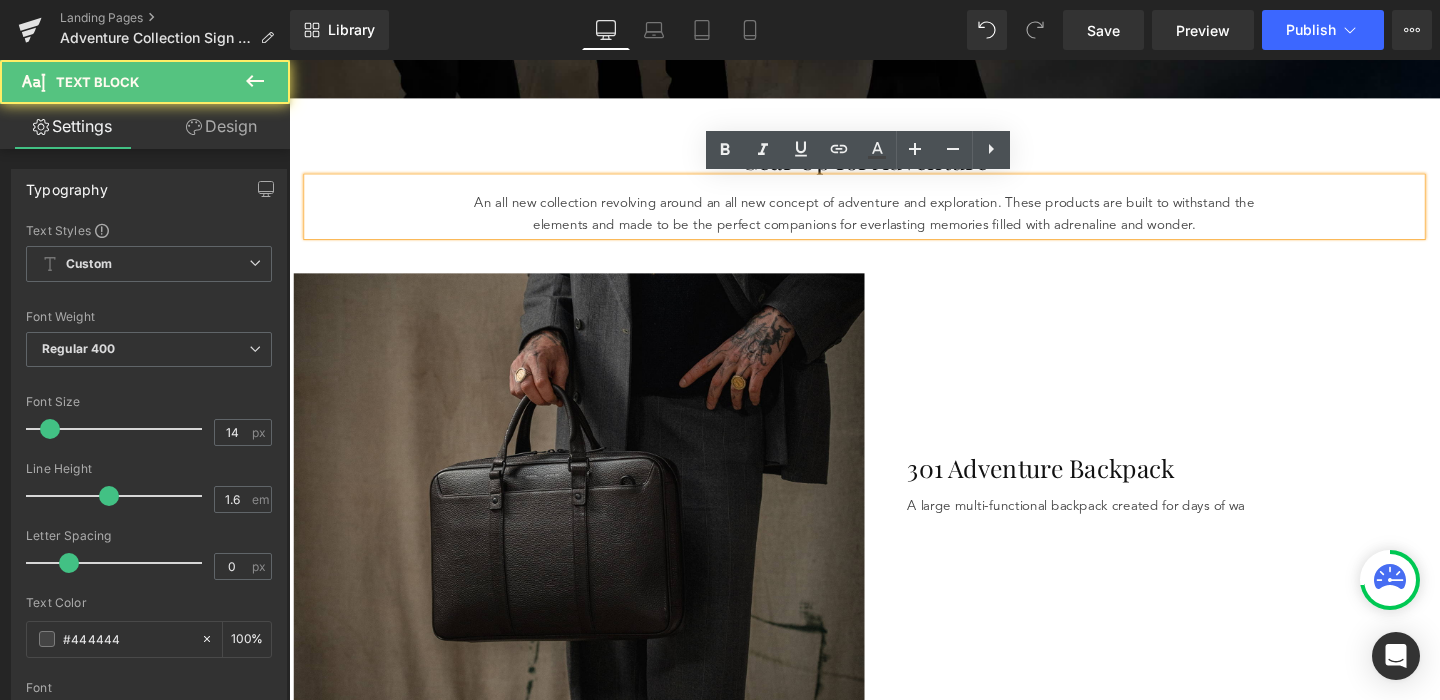 click on "An all new collection revolving around an all new concept of adventure and exploration. These products are built to withstand the elements and made to be the perfect companions for everlasting memories filled with adrenaline and wonder." at bounding box center (894, 221) 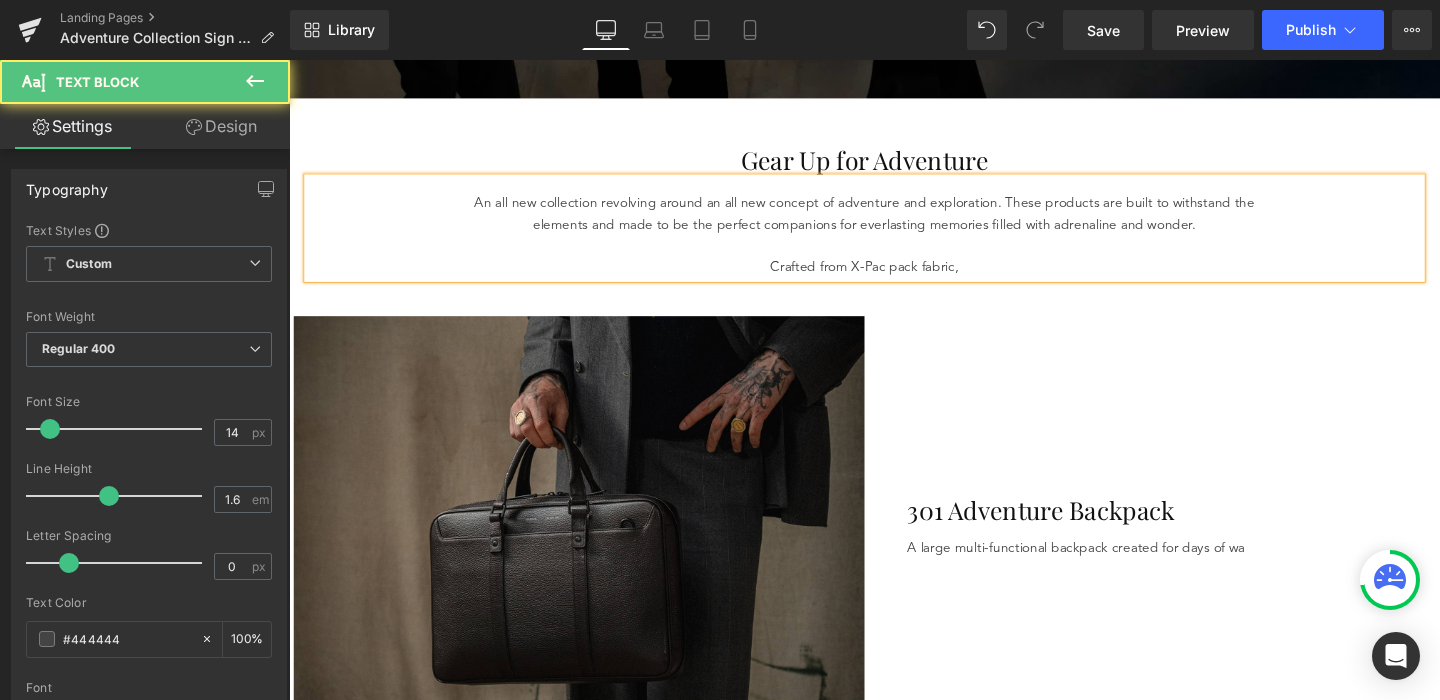 click on "Crafted from X-Pac pack fabric," at bounding box center (894, 278) 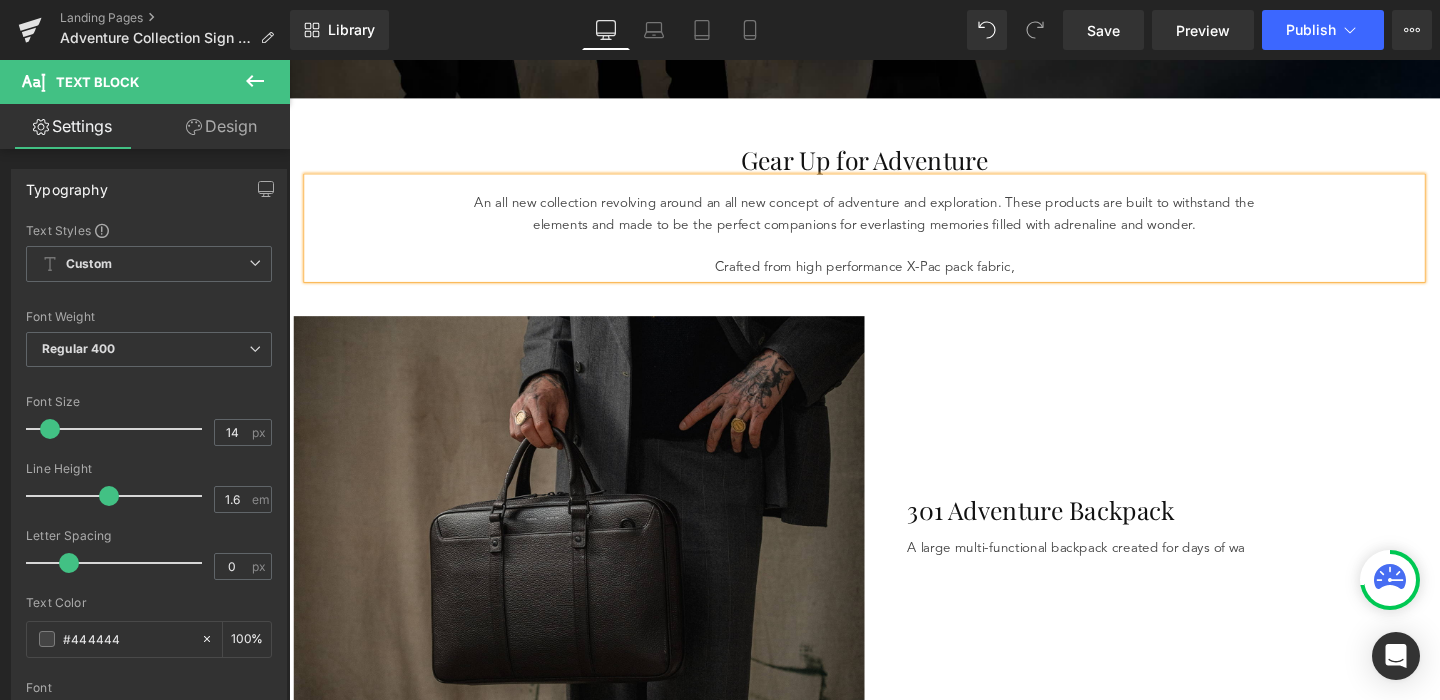 click on "Crafted from high performance X-Pac pack fabric," at bounding box center (894, 278) 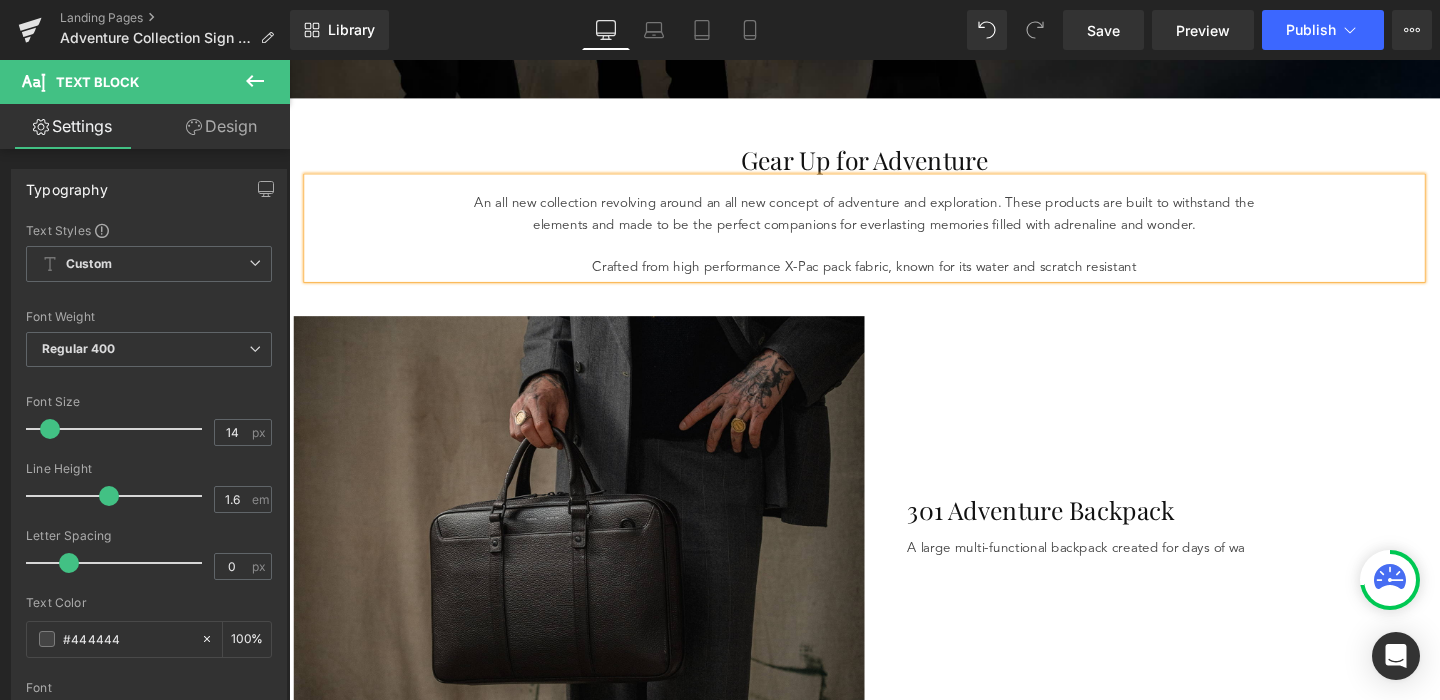 click on "Crafted from high performance X-Pac pack fabric, known for its water and scratch resistant" at bounding box center (894, 278) 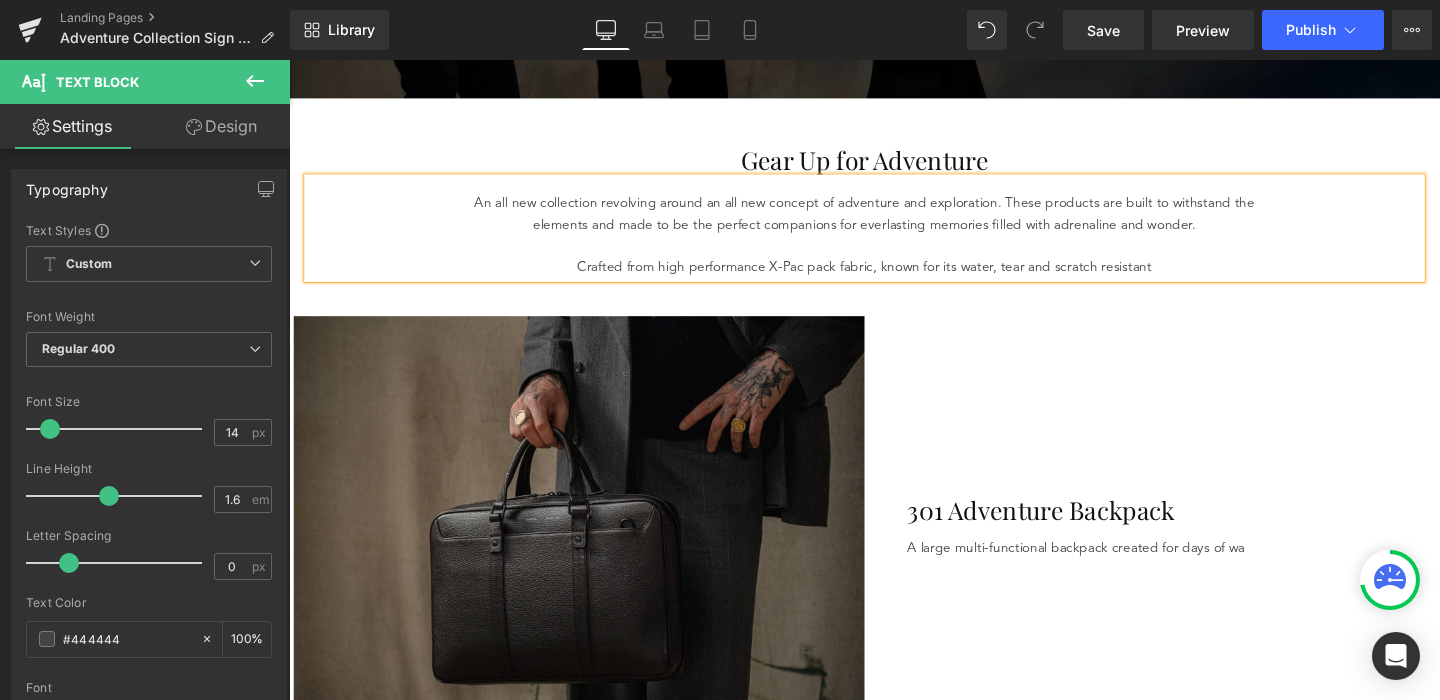 click on "Crafted from high performance X-Pac pack fabric, known for its water, tear and scratch resistant" at bounding box center (894, 278) 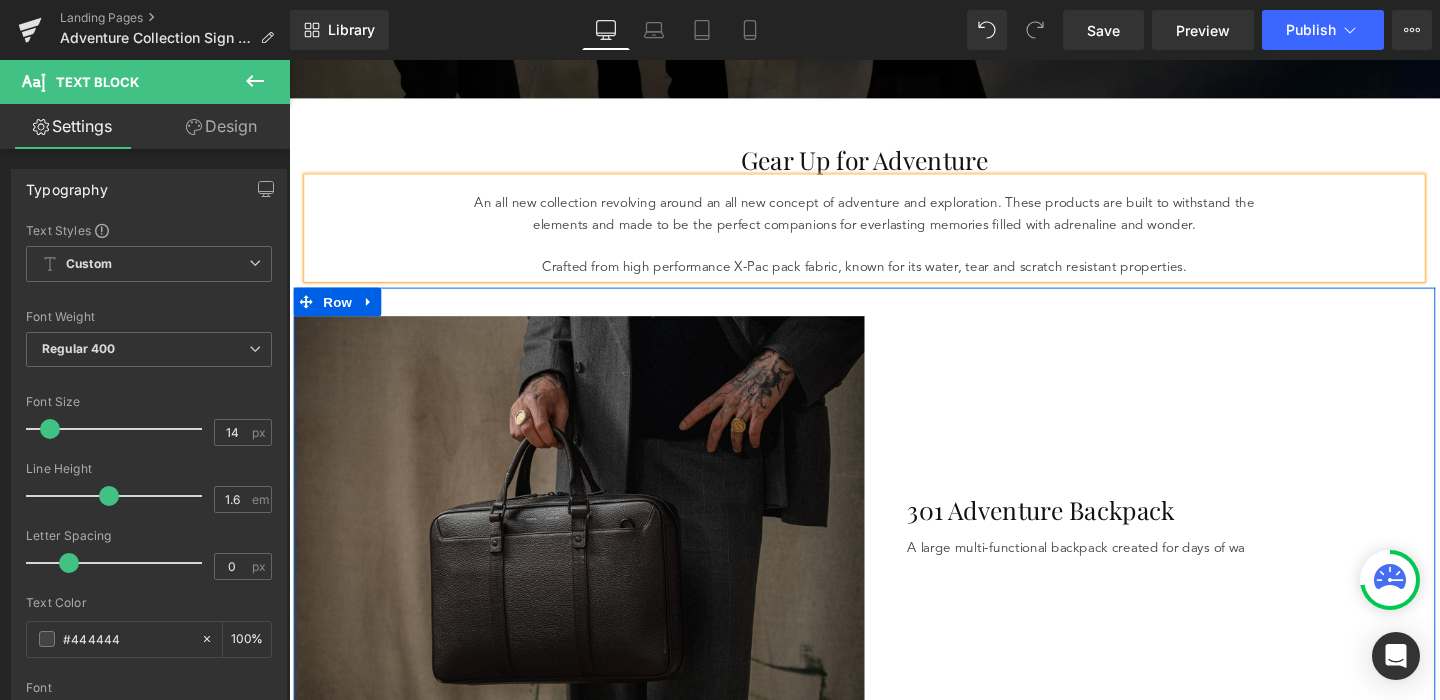 click on "301 Adventure Backpack Heading         A large multi-functional backpack created for days of wa Text Block         Row" at bounding box center (1194, 554) 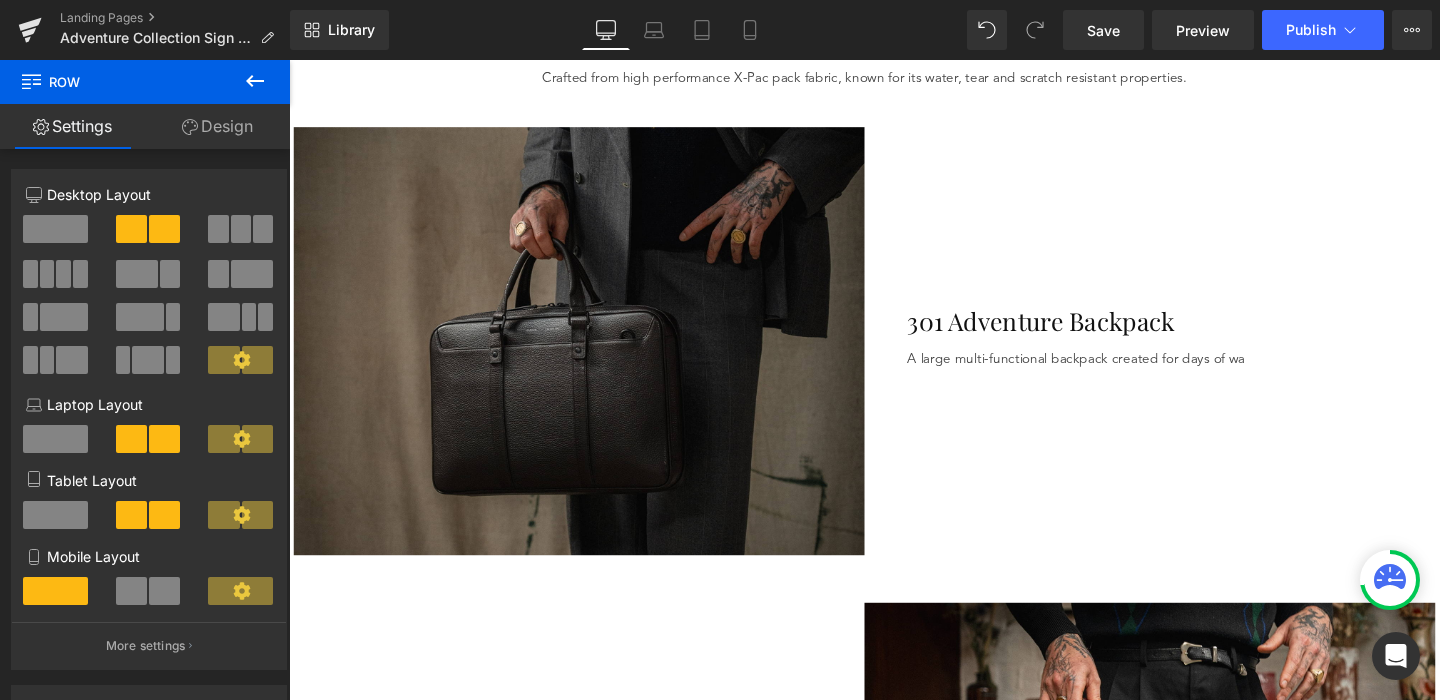 scroll, scrollTop: 797, scrollLeft: 0, axis: vertical 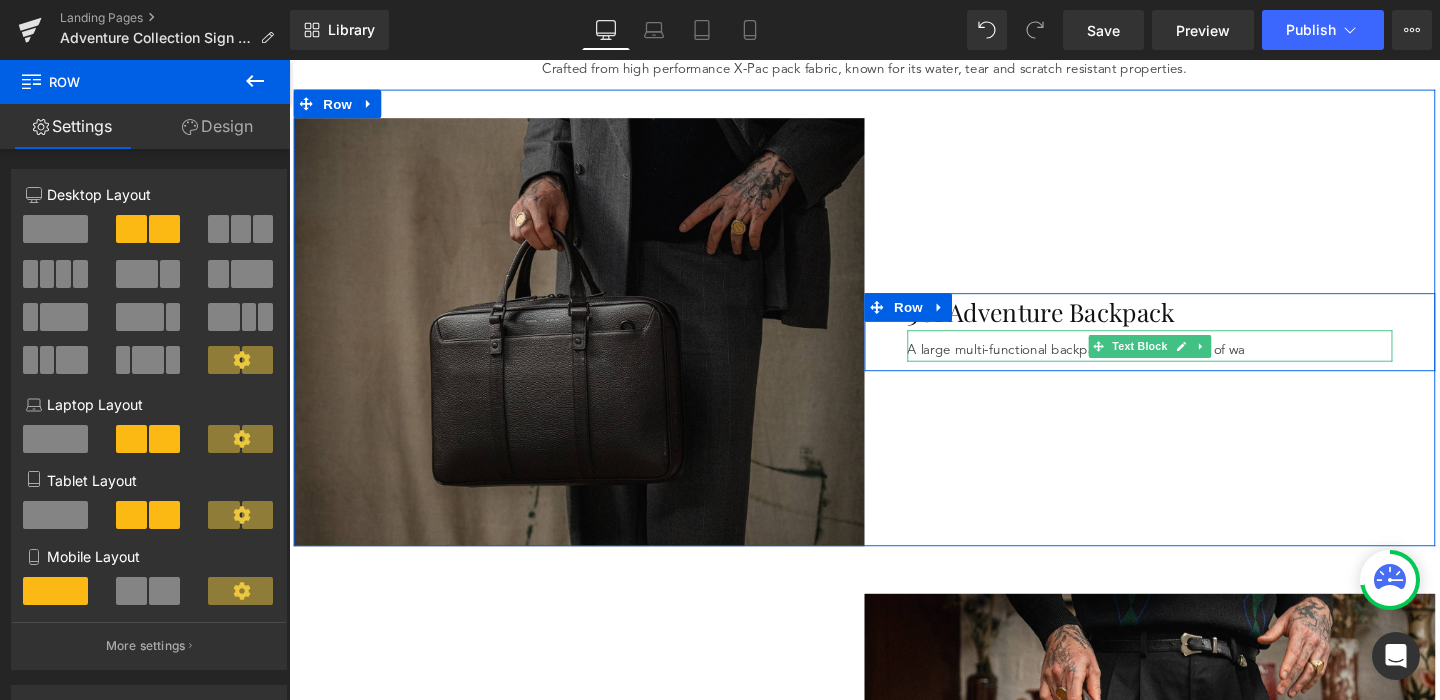 click on "A large multi-functional backpack created for days of wa" at bounding box center (1194, 365) 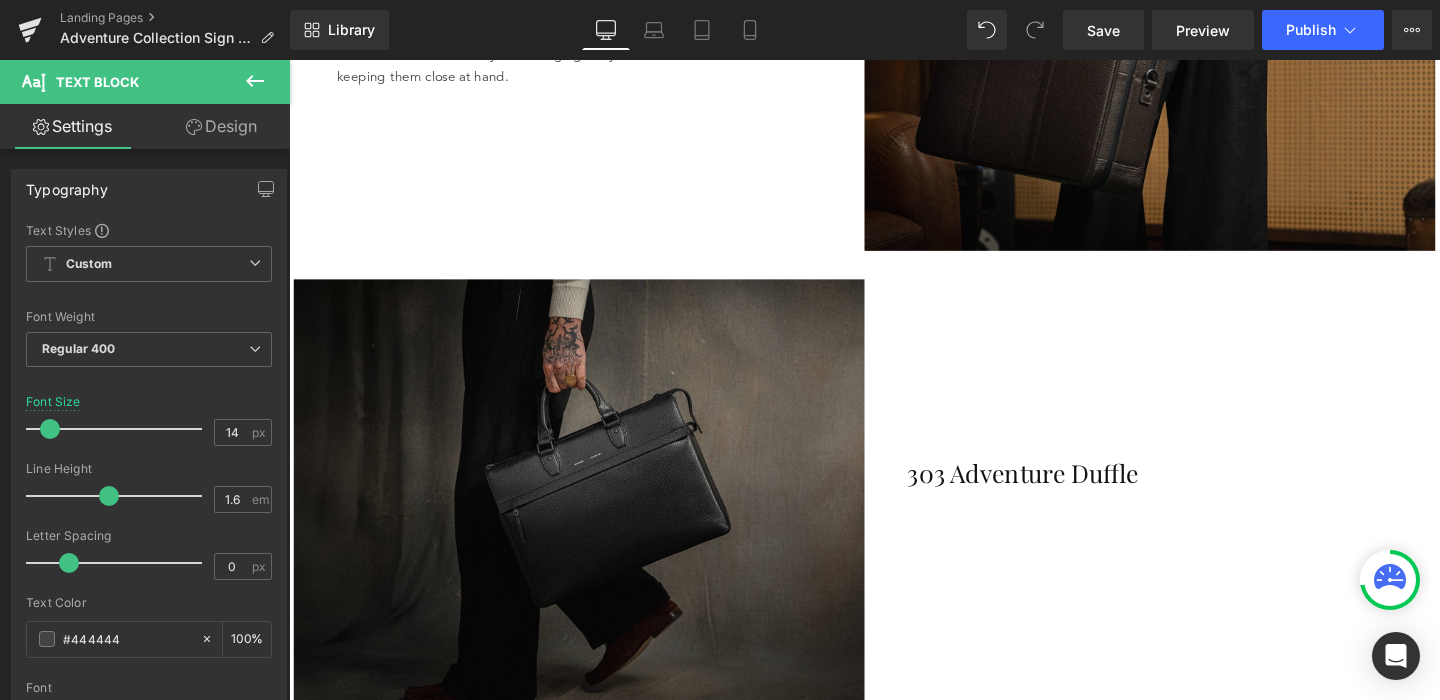 scroll, scrollTop: 1608, scrollLeft: 0, axis: vertical 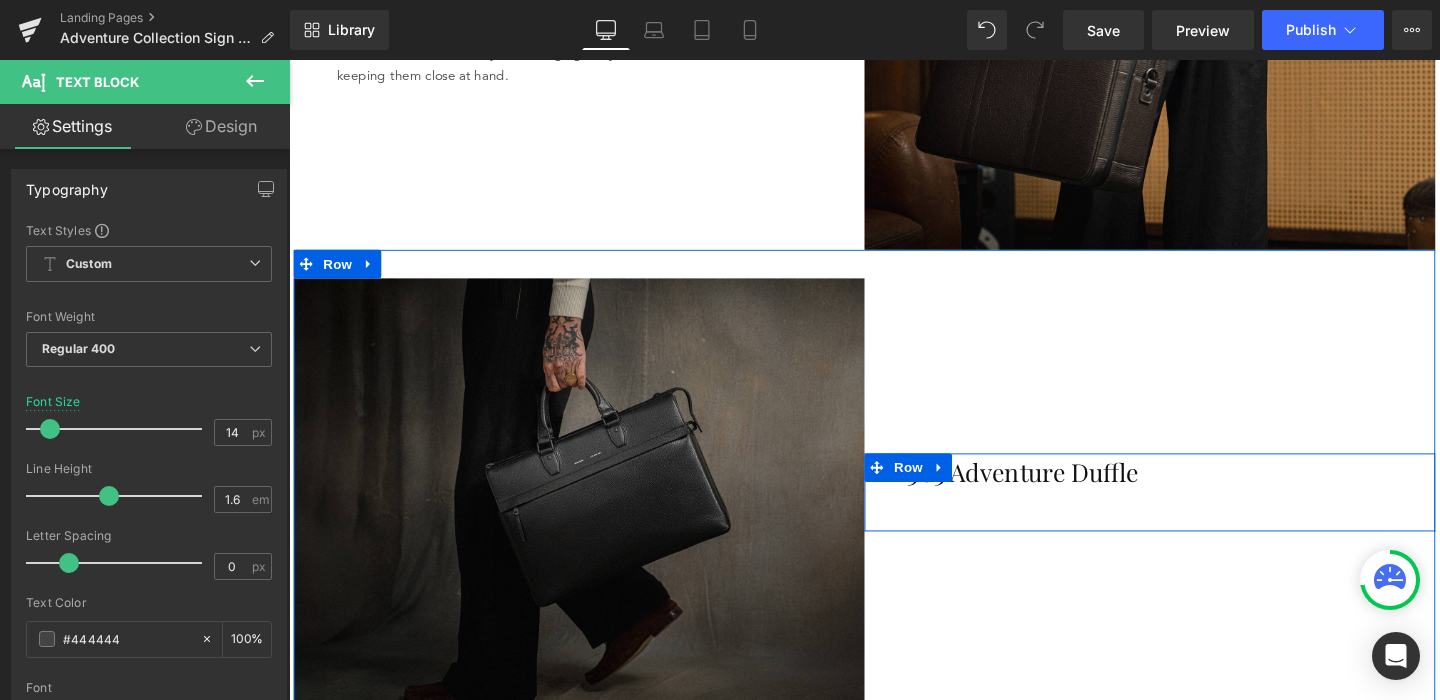 click at bounding box center [1194, 534] 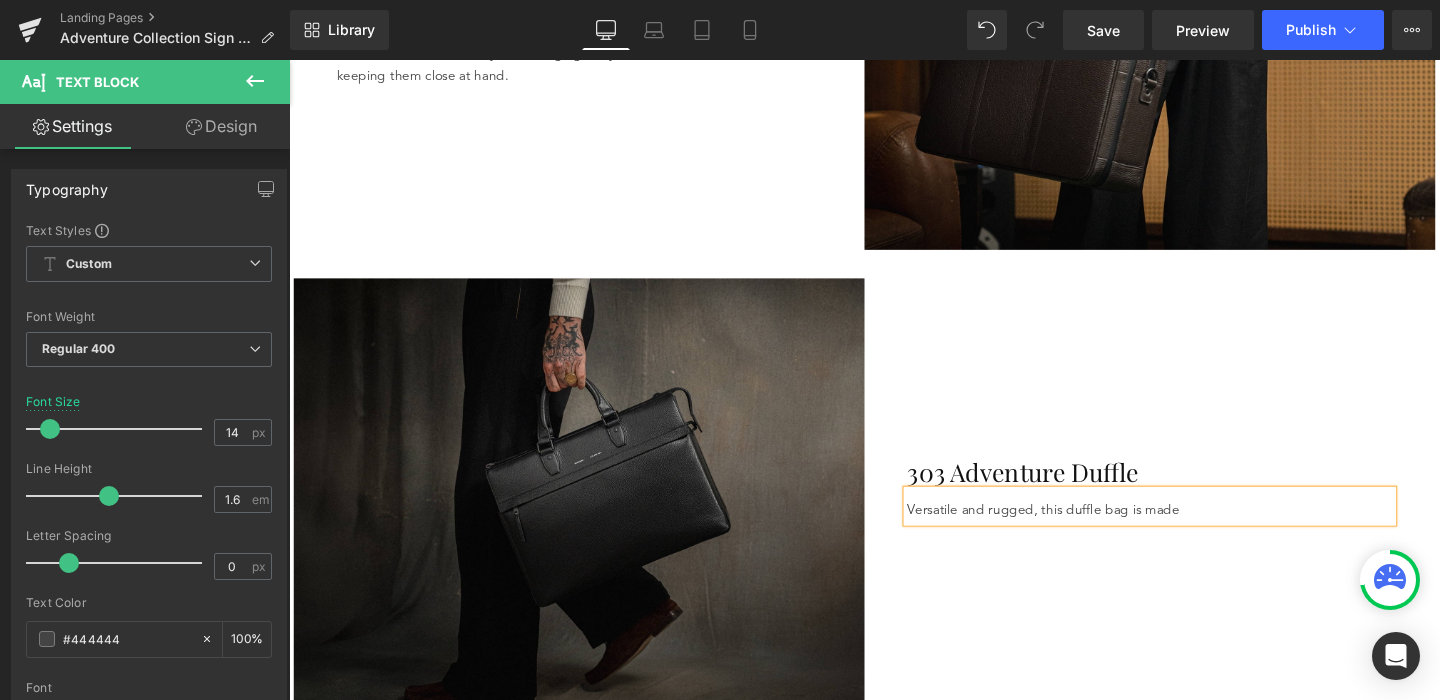 click on "Versatile and rugged, this duffle bag is made" at bounding box center [1194, 534] 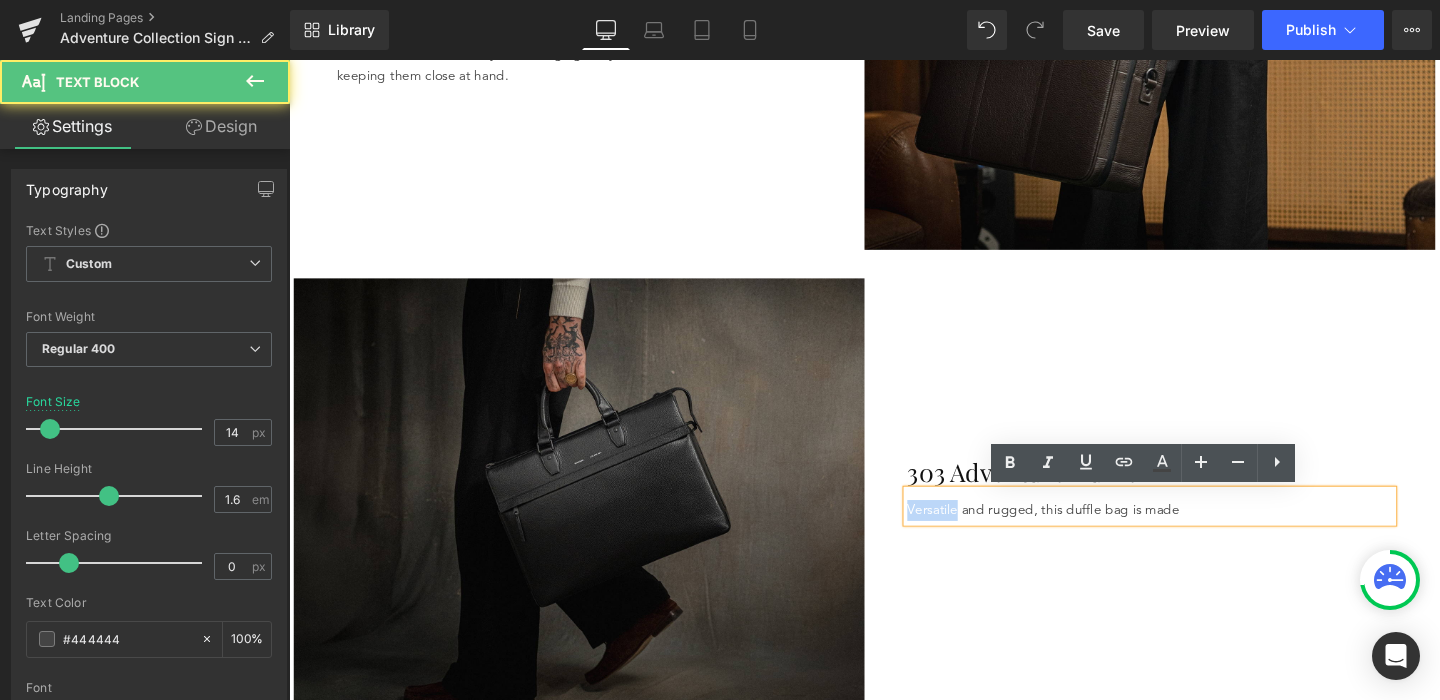 click on "Versatile and rugged, this duffle bag is made" at bounding box center [1194, 534] 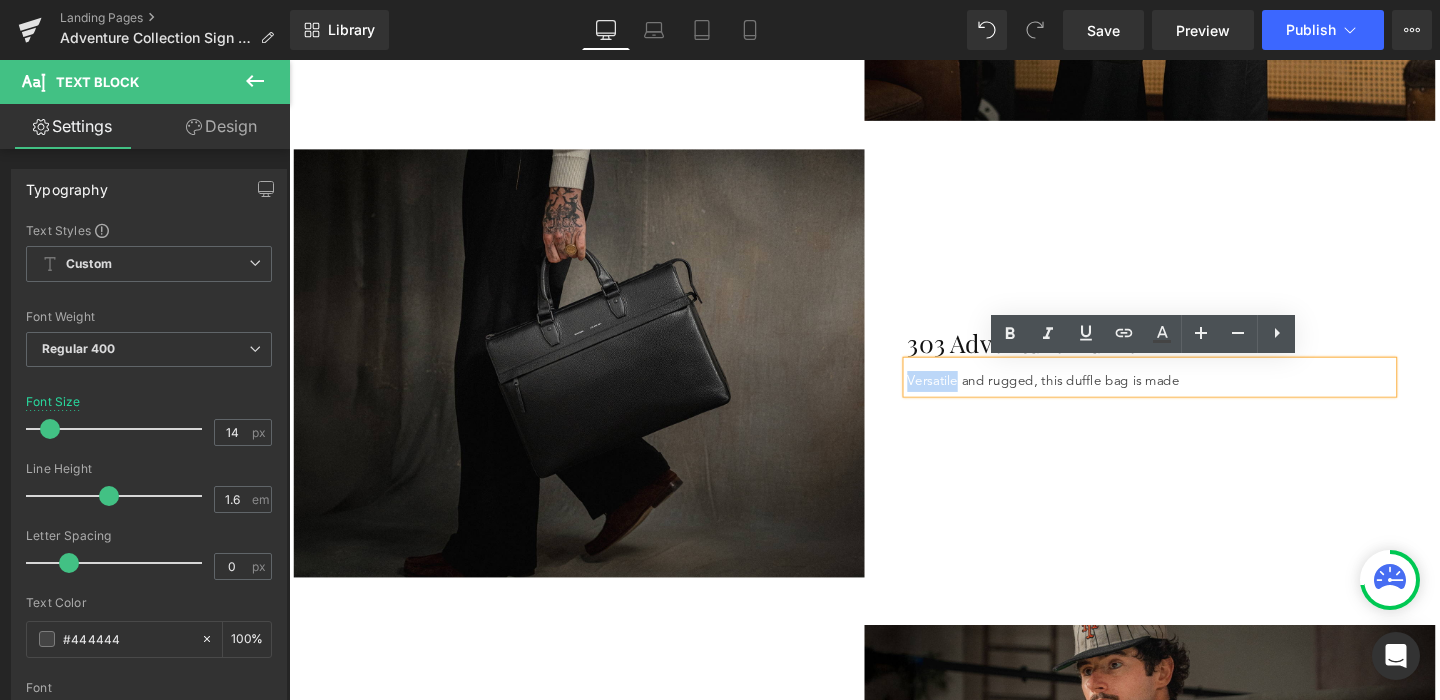 scroll, scrollTop: 1756, scrollLeft: 0, axis: vertical 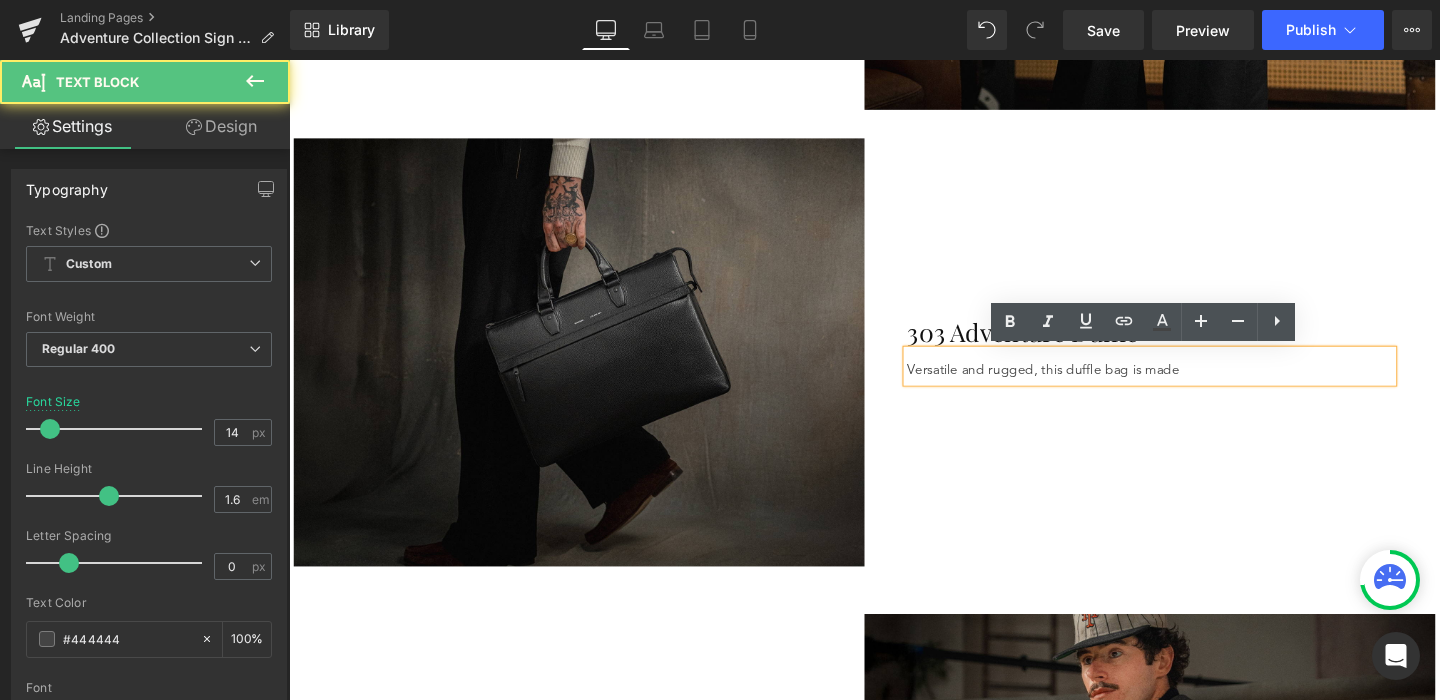 click on "Versatile and rugged, this duffle bag is made" at bounding box center [1194, 386] 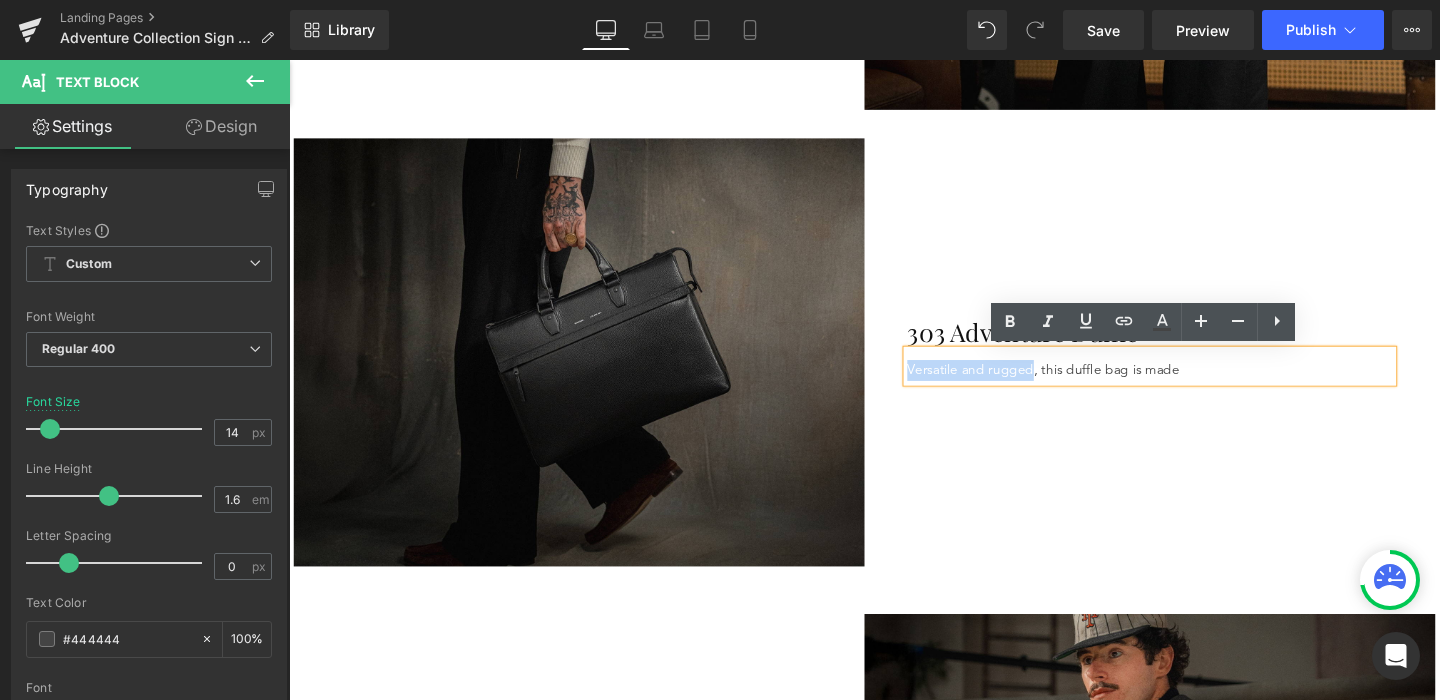 drag, startPoint x: 1068, startPoint y: 387, endPoint x: 918, endPoint y: 387, distance: 150 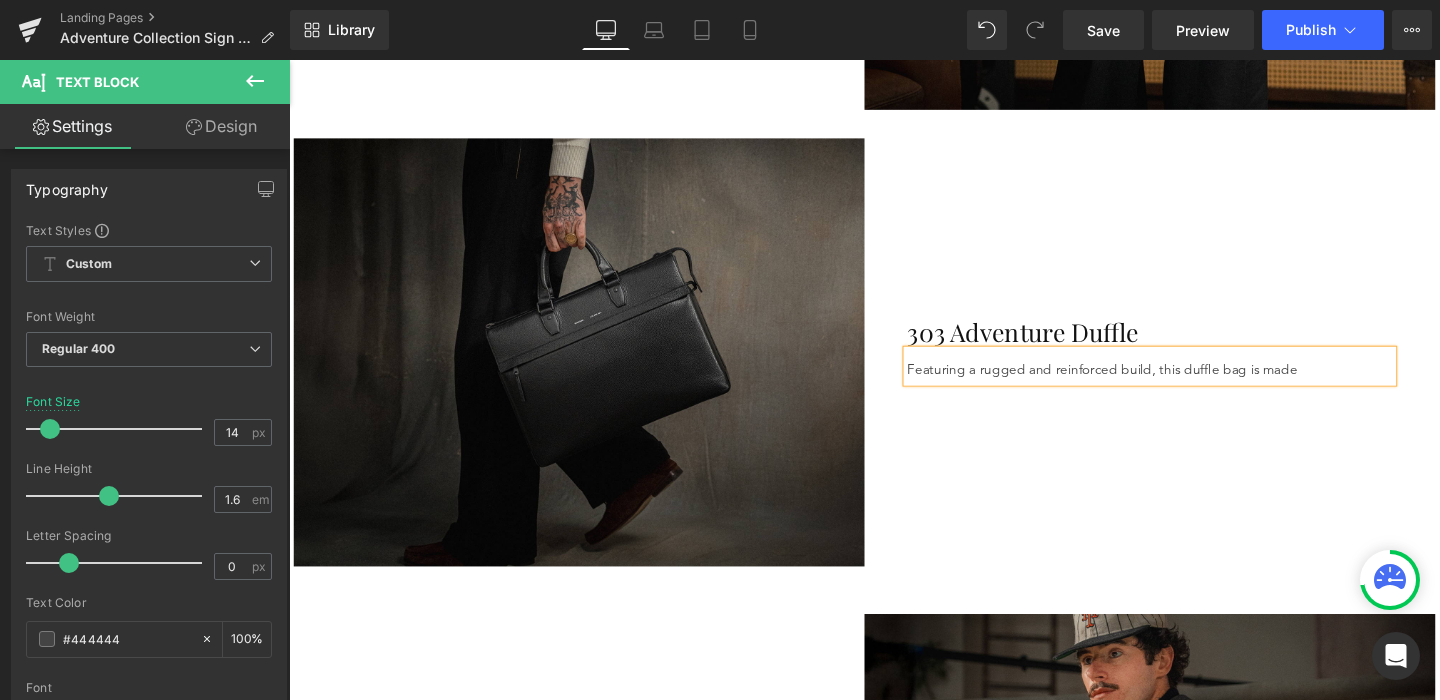 click on "Featuring a rugged and reinforced build, this duffle bag is made" at bounding box center (1194, 386) 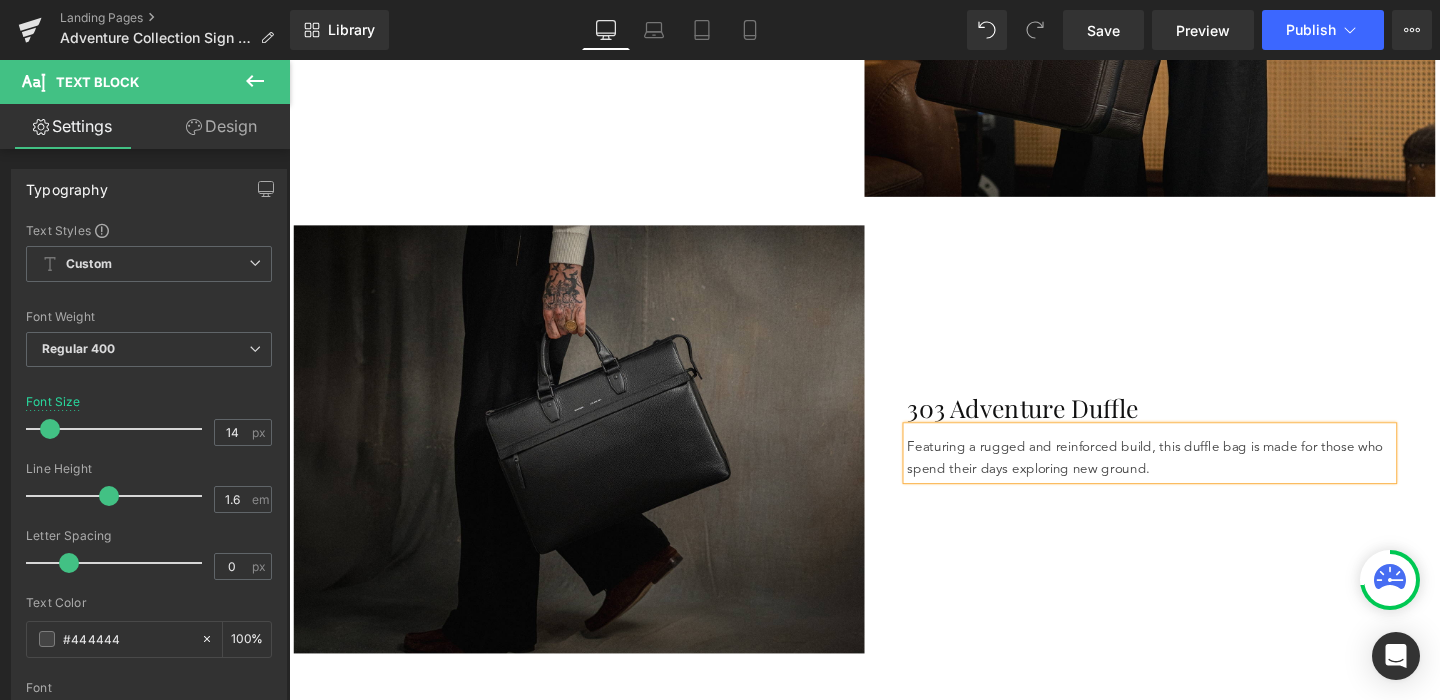 scroll, scrollTop: 1677, scrollLeft: 0, axis: vertical 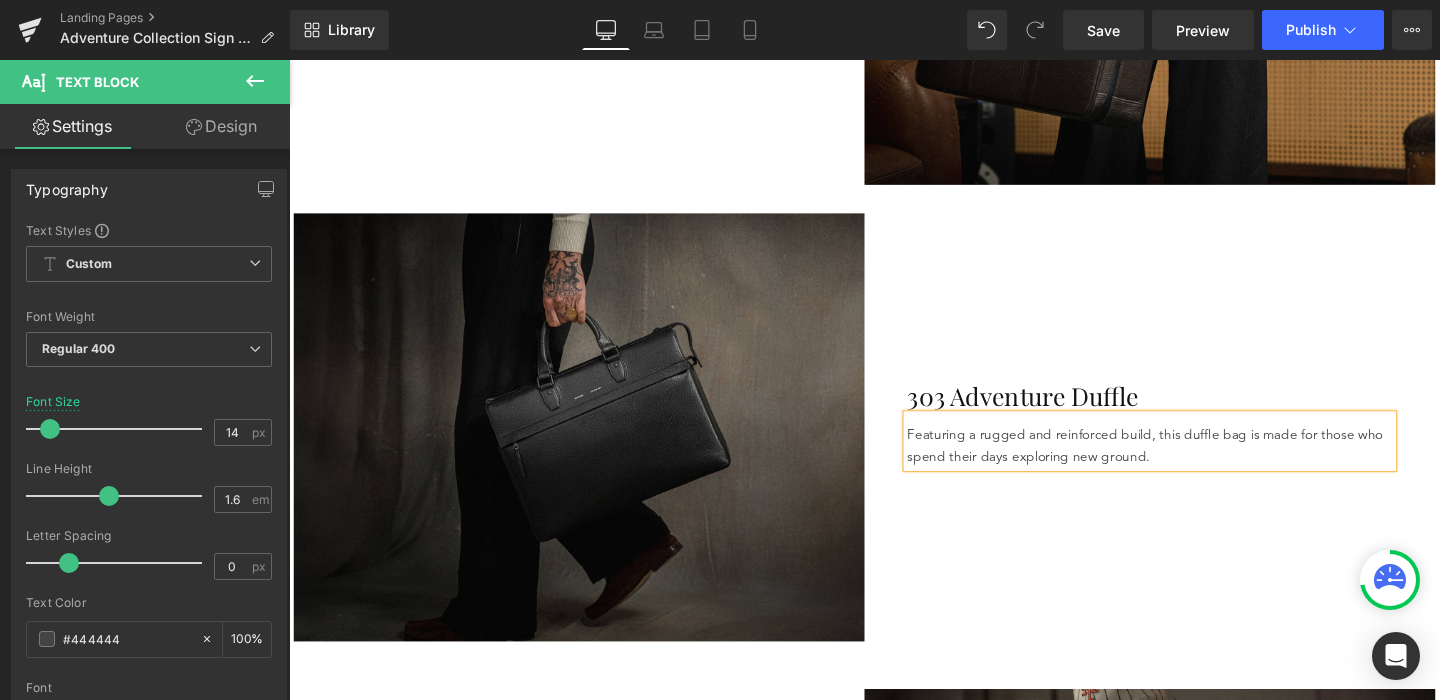click on "Featuring a rugged and reinforced build, this duffle bag is made for those who spend their days exploring new ground." at bounding box center [1194, 465] 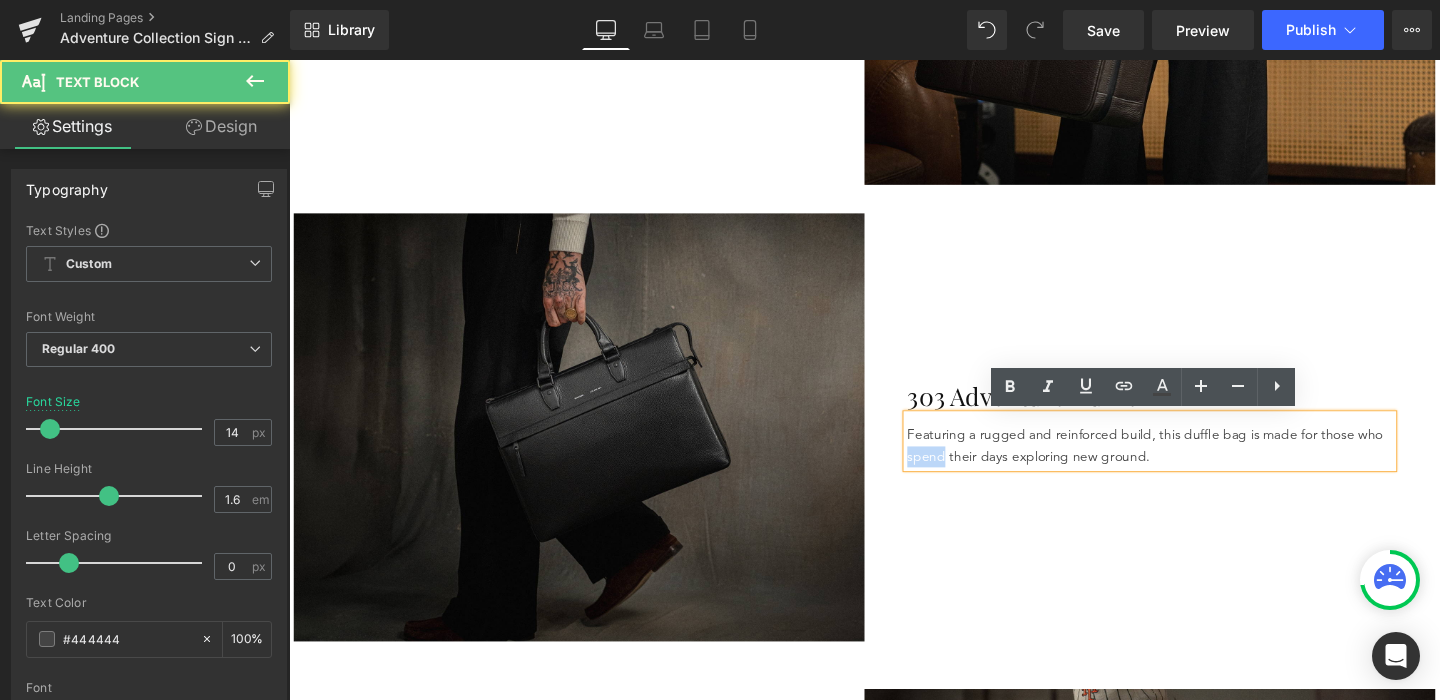 click on "Featuring a rugged and reinforced build, this duffle bag is made for those who spend their days exploring new ground." at bounding box center (1194, 465) 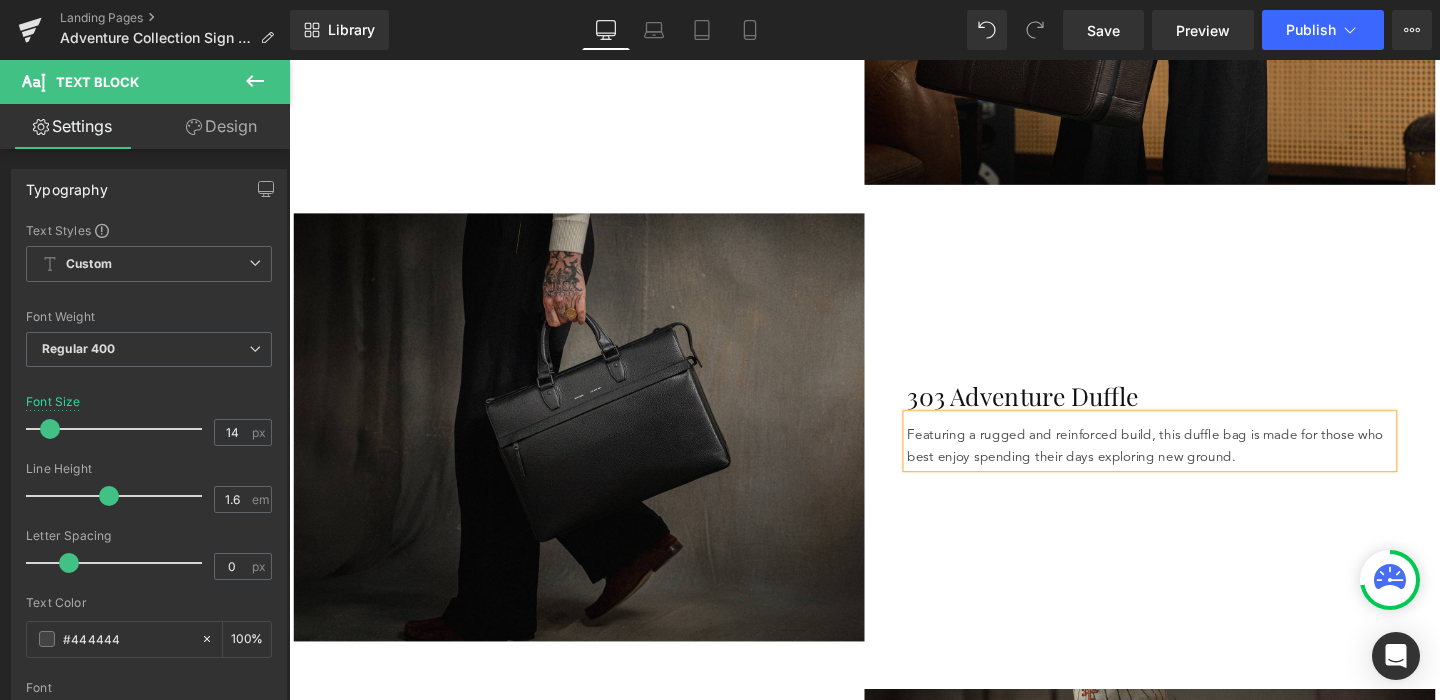 click on "303 Adventure Duffle Heading         Featuring a rugged and reinforced build, this duffle bag is made for those who best enjoy spending their days exploring new ground.  Text Block         Row" at bounding box center [1194, 446] 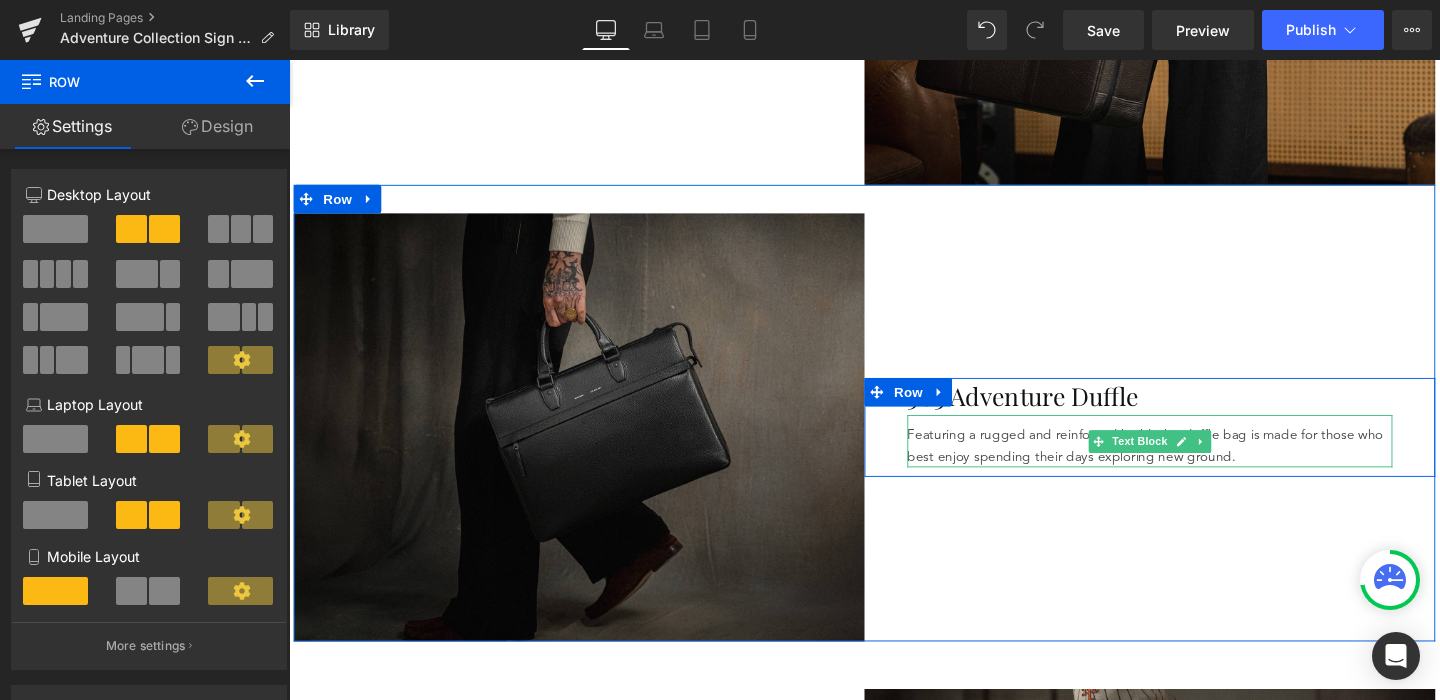 click on "Featuring a rugged and reinforced build, this duffle bag is made for those who best enjoy spending their days exploring new ground." at bounding box center [1194, 465] 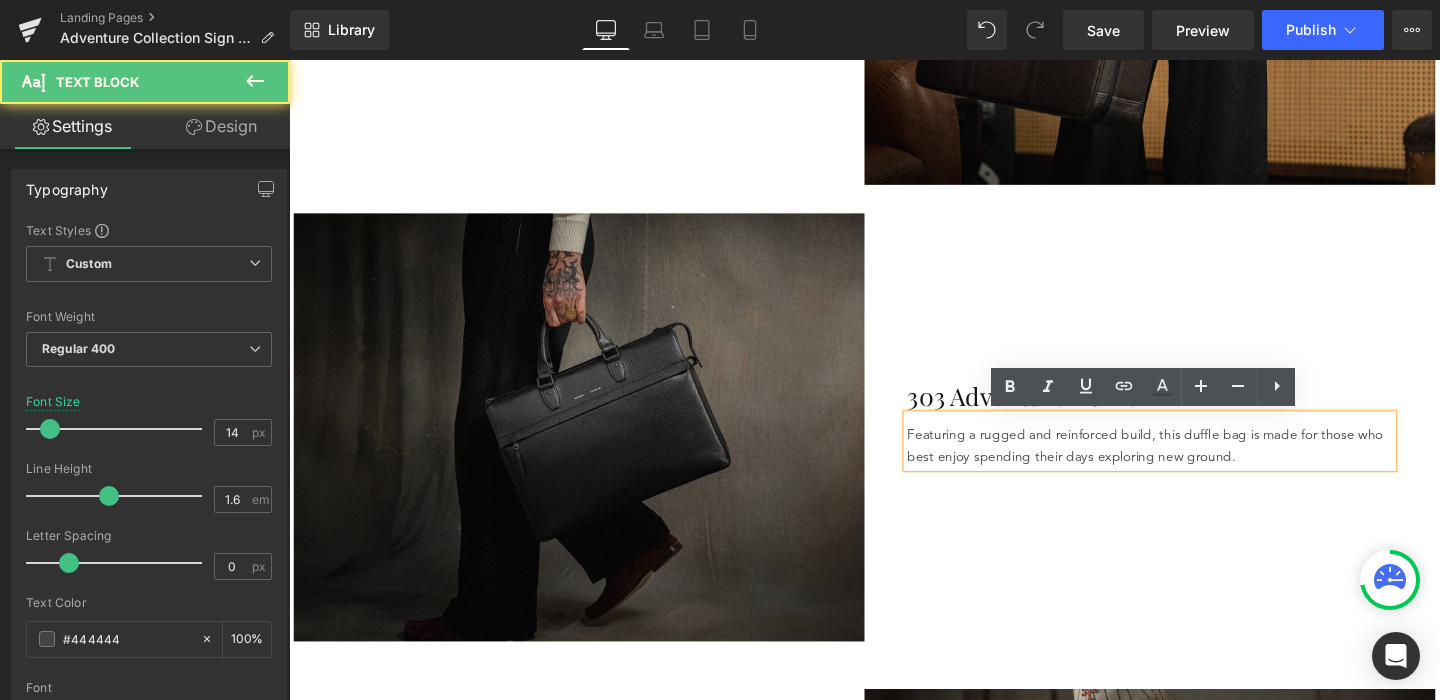click on "Featuring a rugged and reinforced build, this duffle bag is made for those who best enjoy spending their days exploring new ground." at bounding box center [1194, 465] 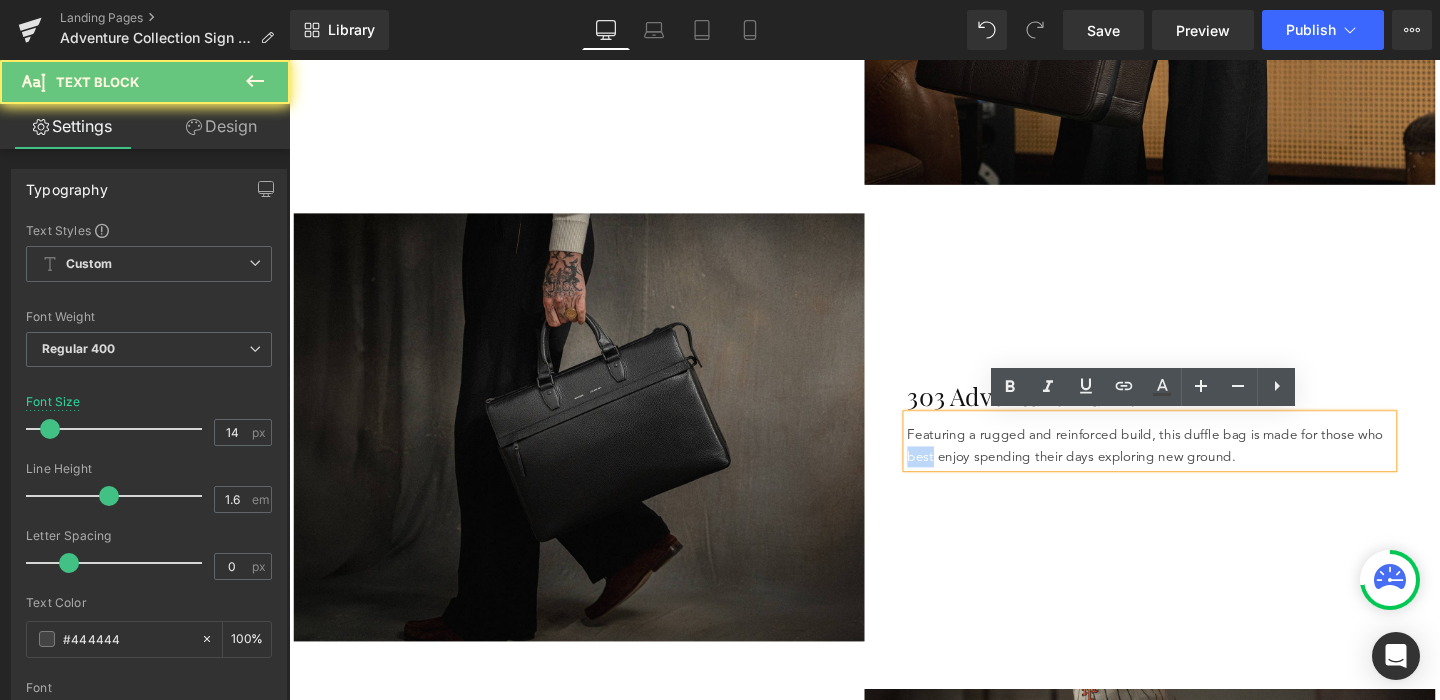 click on "Featuring a rugged and reinforced build, this duffle bag is made for those who best enjoy spending their days exploring new ground." at bounding box center (1194, 465) 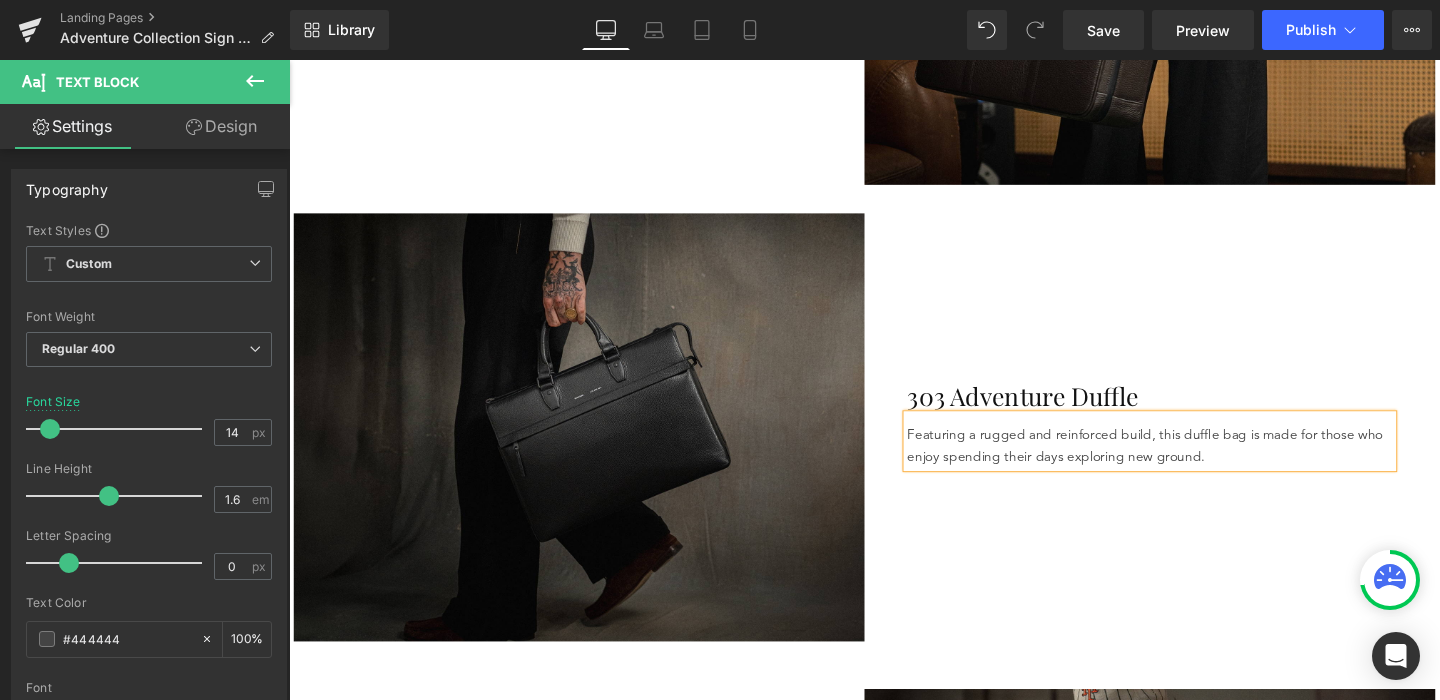 click on "303 Adventure Duffle Heading         Featuring a rugged and reinforced build, this duffle bag is made for those who enjoy spending their days exploring new ground.  Text Block         Row" at bounding box center (1194, 446) 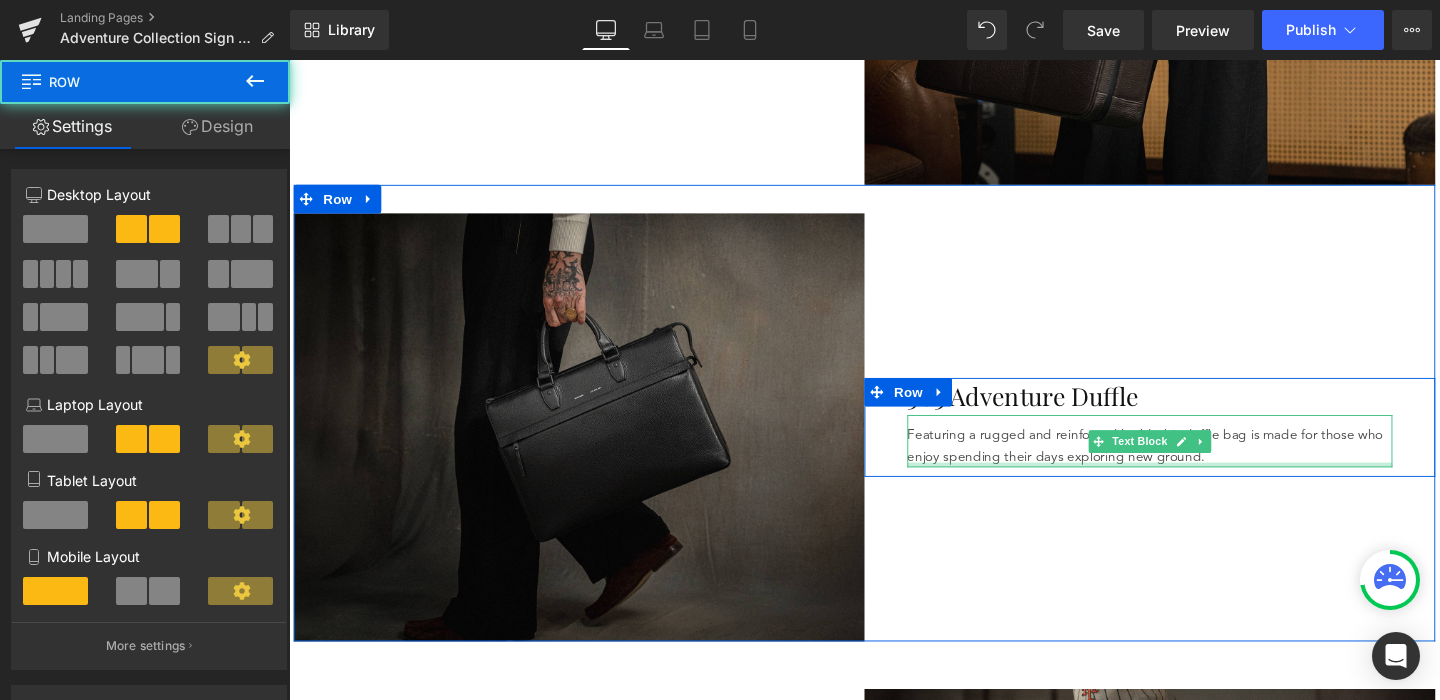 click at bounding box center [1194, 485] 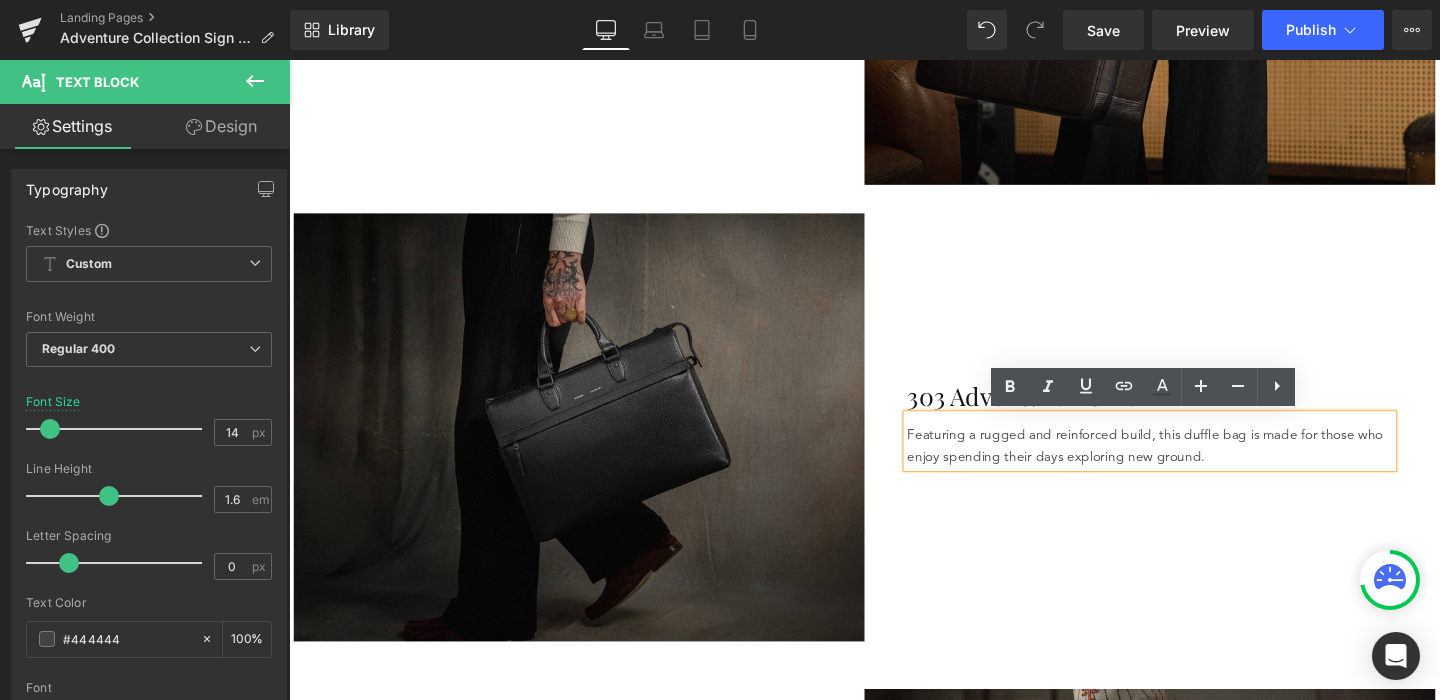 click on "Featuring a rugged and reinforced build, this duffle bag is made for those who enjoy spending their days exploring new ground." at bounding box center (1194, 465) 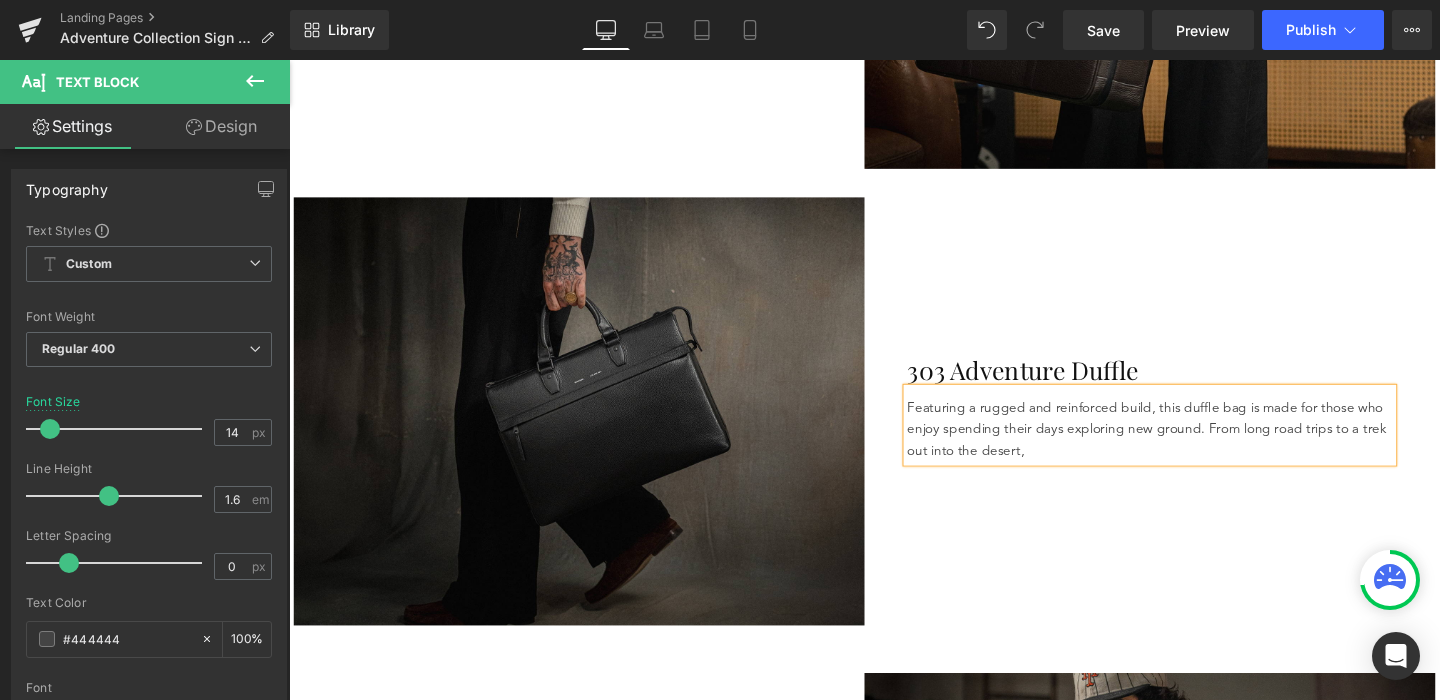 scroll, scrollTop: 1703, scrollLeft: 0, axis: vertical 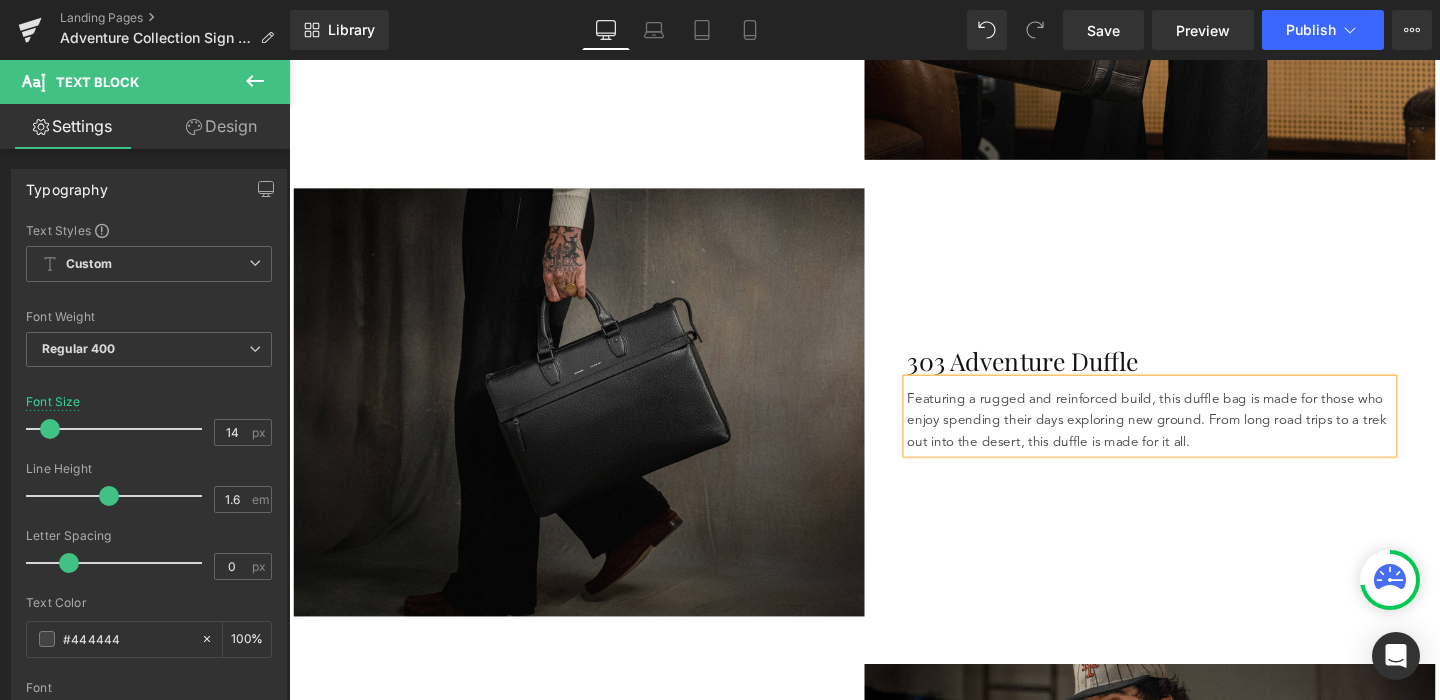 click on "303 Adventure Duffle Heading         Featuring a rugged and reinforced build, this duffle bag is made for those who enjoy spending their days exploring new ground. From long road trips to a trek out into the desert, this duffle is made for it all. Text Block         Row" at bounding box center (1194, 420) 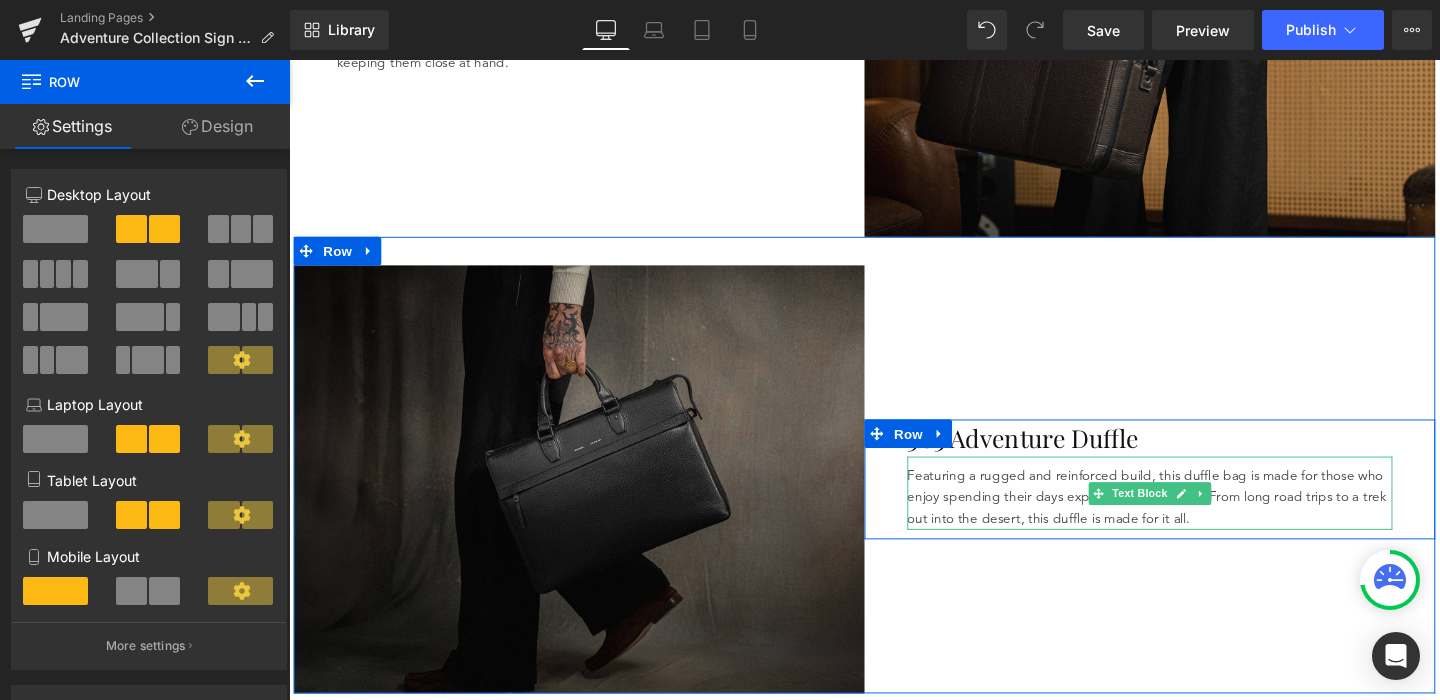 scroll, scrollTop: 1687, scrollLeft: 0, axis: vertical 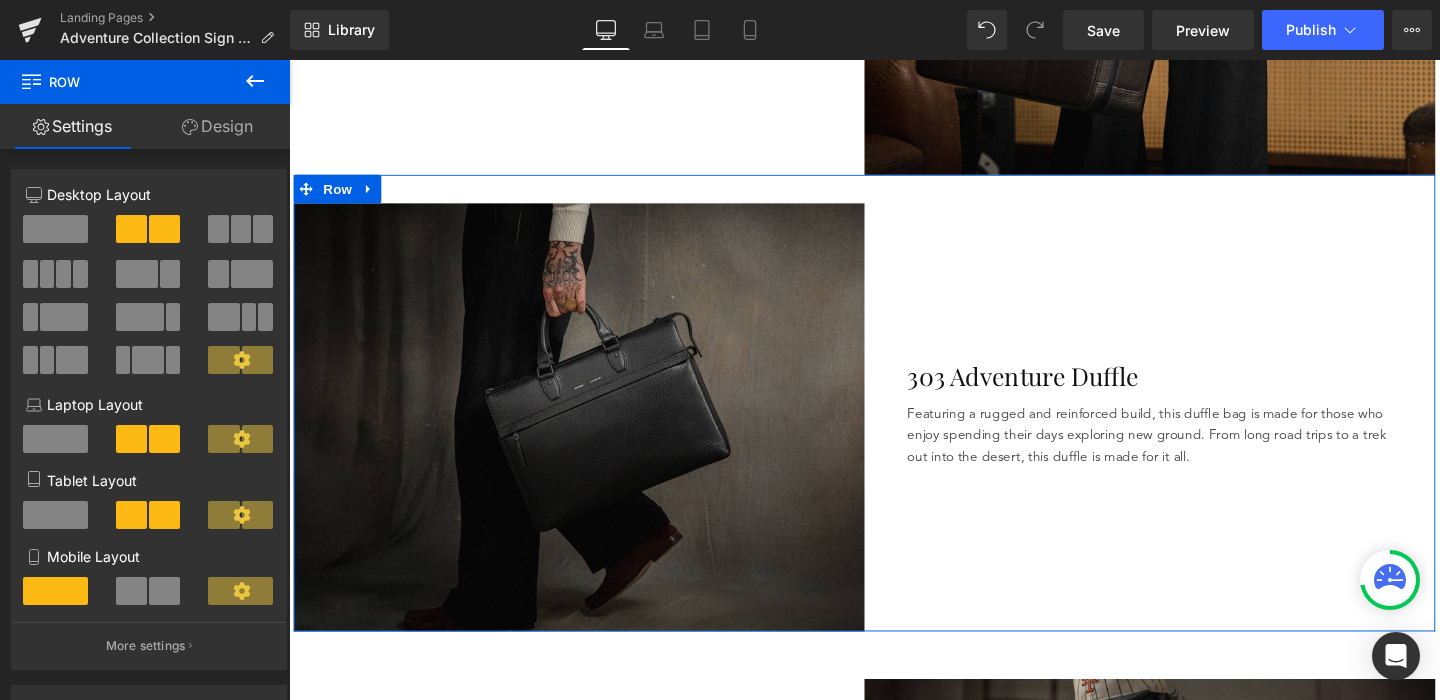 click on "Featuring a rugged and reinforced build, this duffle bag is made for those who enjoy spending their days exploring new ground. From long road trips to a trek out into the desert, this duffle is made for it all." at bounding box center (1194, 455) 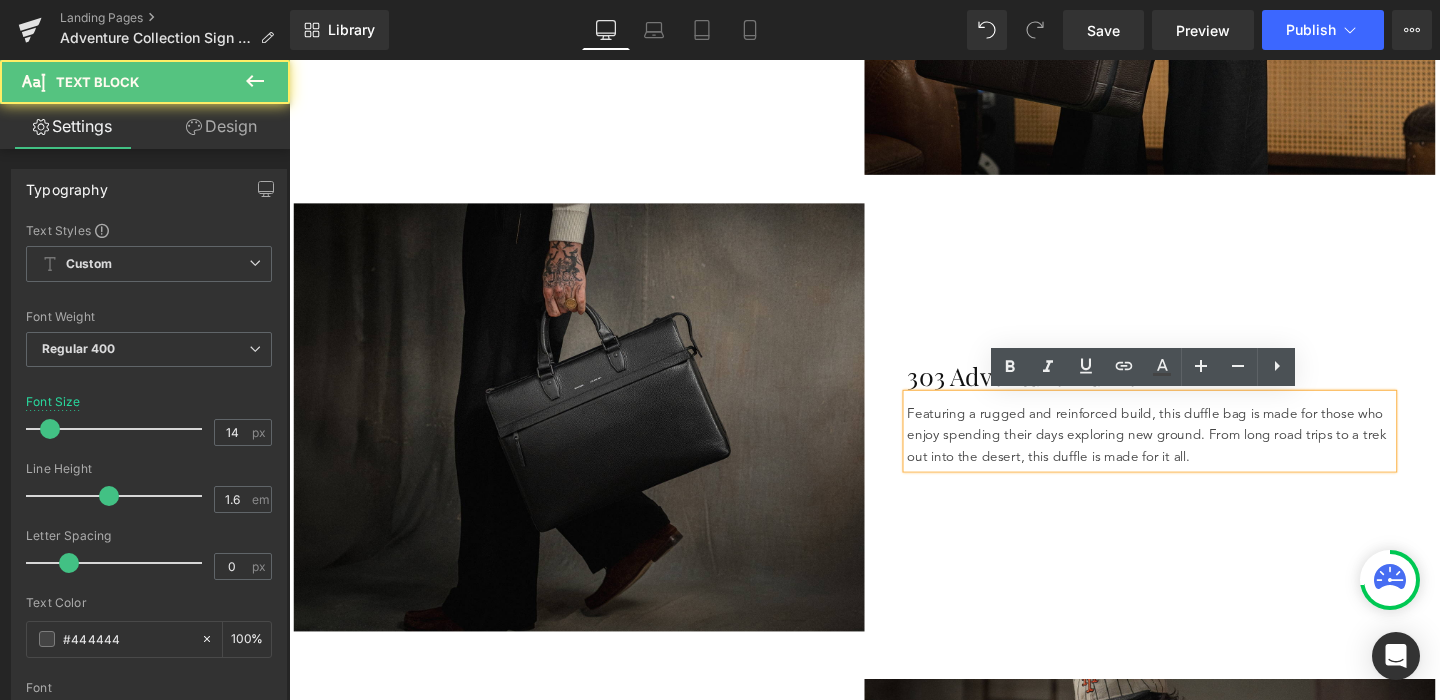 click on "Featuring a rugged and reinforced build, this duffle bag is made for those who enjoy spending their days exploring new ground. From long road trips to a trek out into the desert, this duffle is made for it all." at bounding box center (1194, 455) 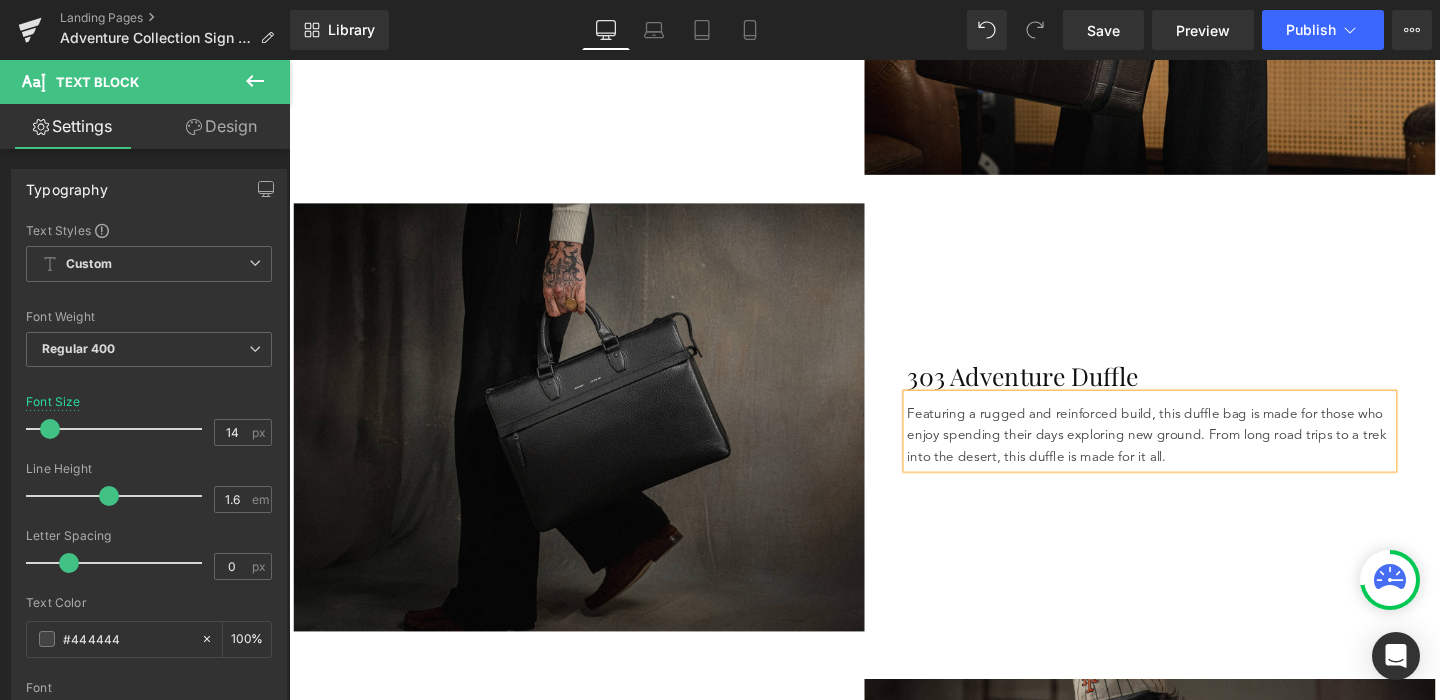 click on "303 Adventure Duffle Heading         Featuring a rugged and reinforced build, this duffle bag is made for those who enjoy spending their days exploring new ground. From long road trips to a trek into the desert, this duffle is made for it all. Text Block         Row" at bounding box center (1194, 436) 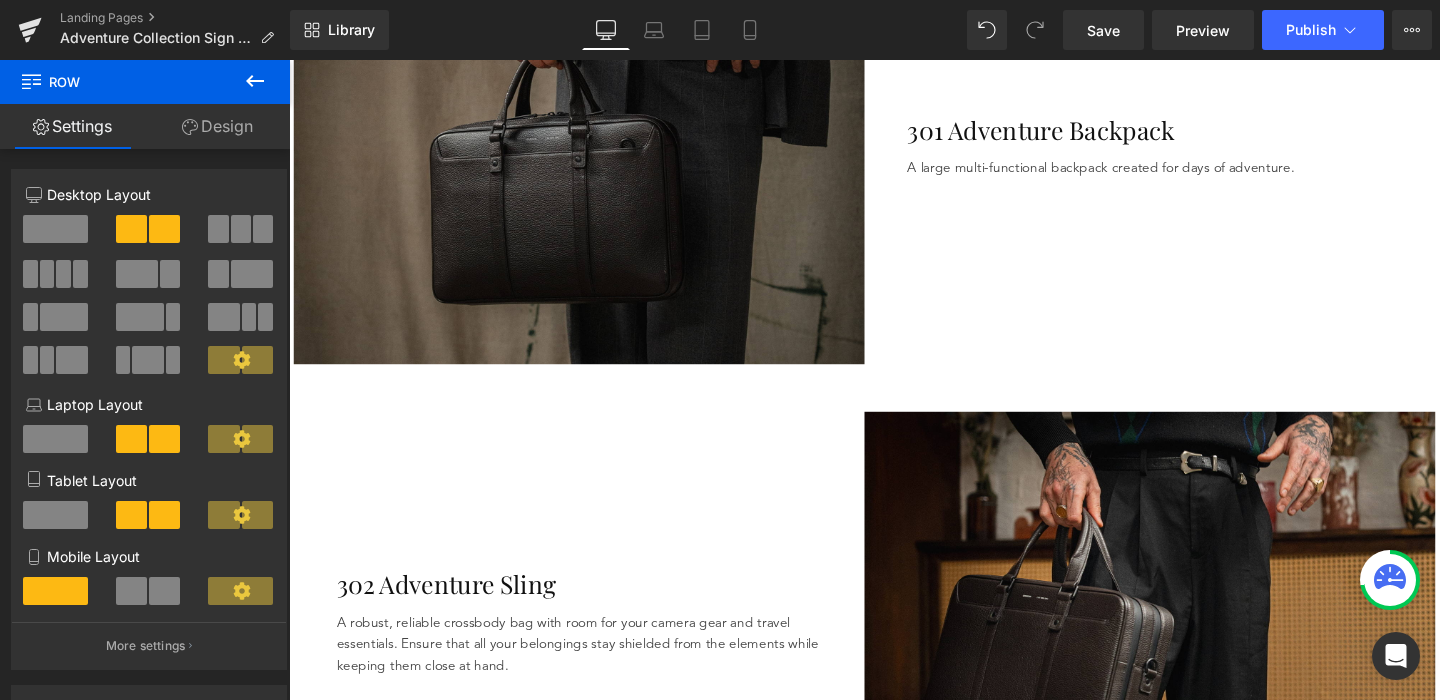 scroll, scrollTop: 961, scrollLeft: 0, axis: vertical 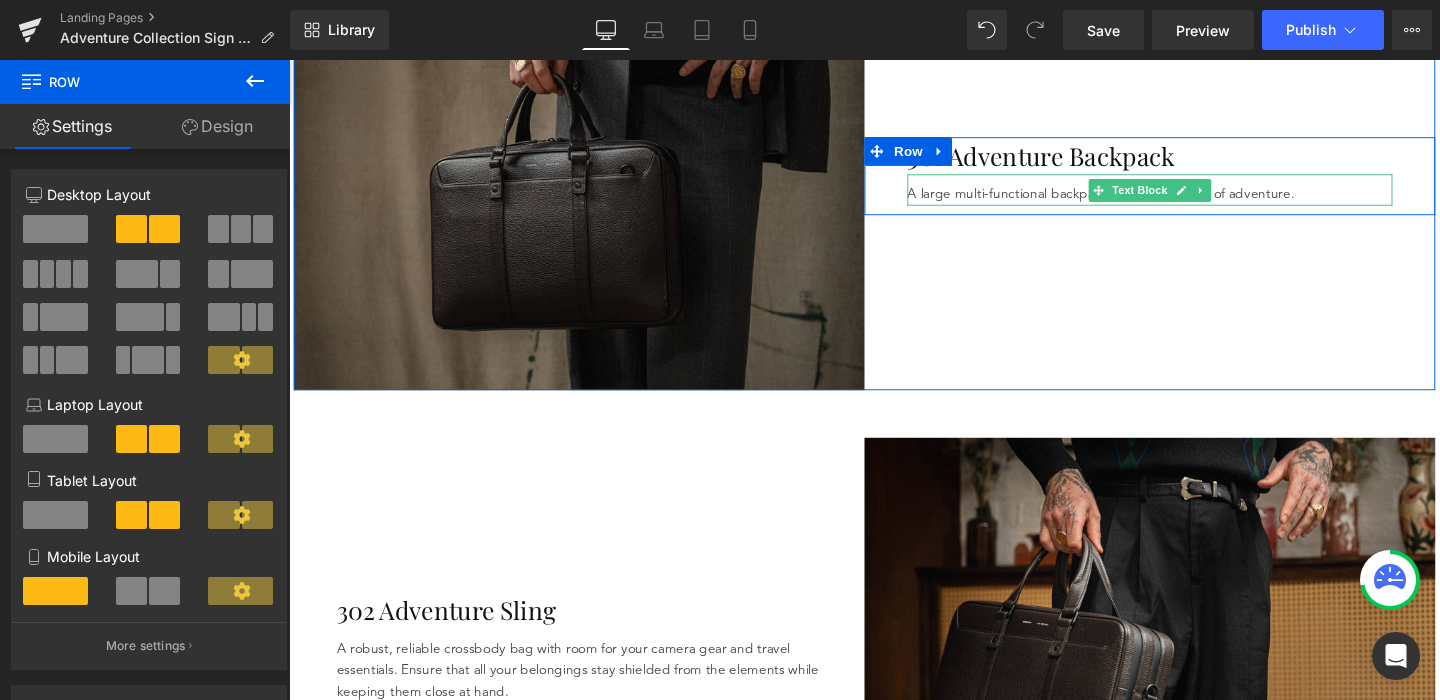 click on "A large multi-functional backpack created for days of adventure." at bounding box center [1194, 201] 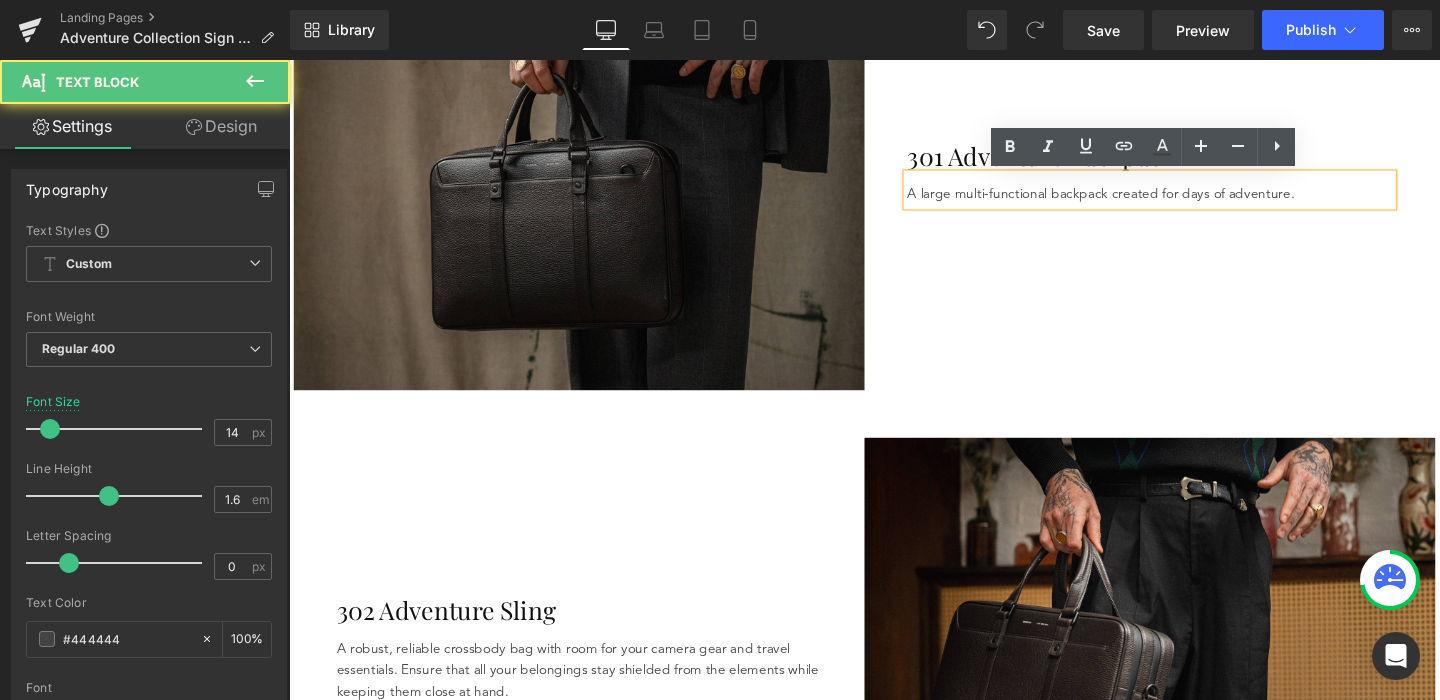 click on "A large multi-functional backpack created for days of adventure." at bounding box center (1194, 201) 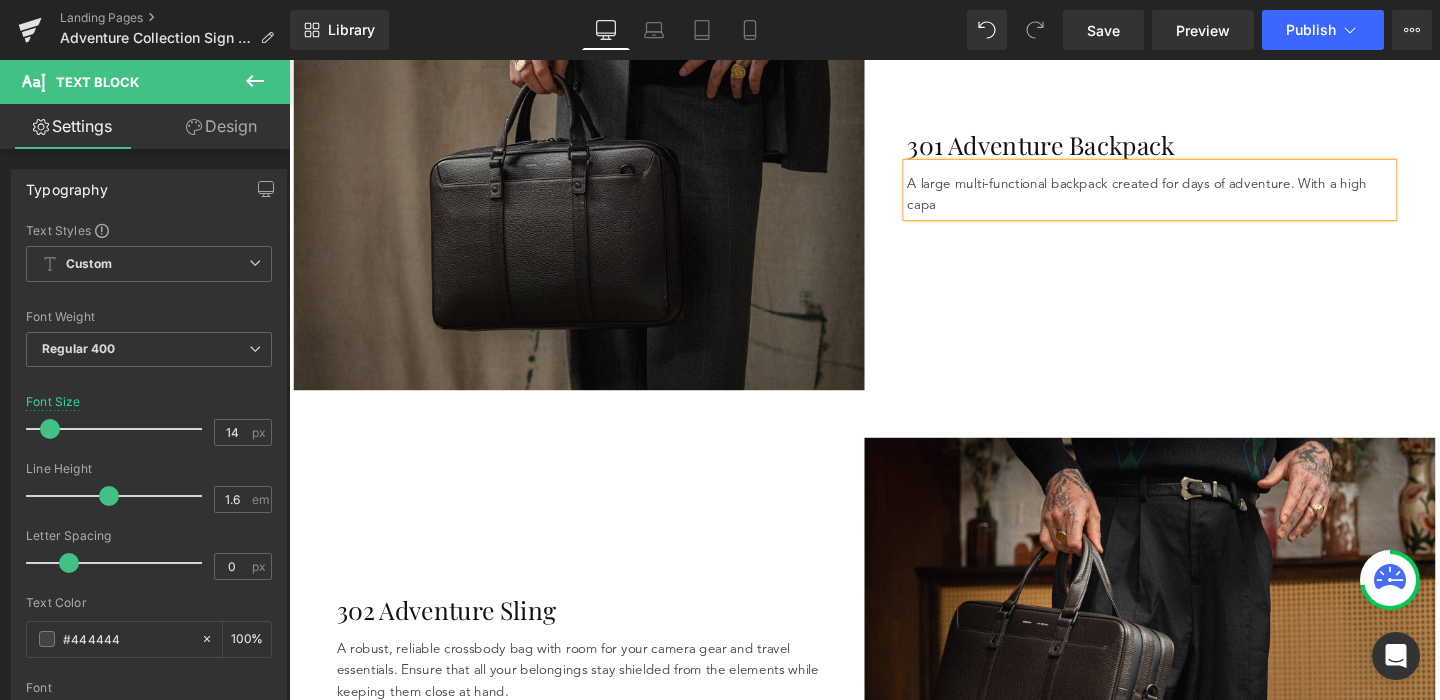 scroll, scrollTop: 949, scrollLeft: 0, axis: vertical 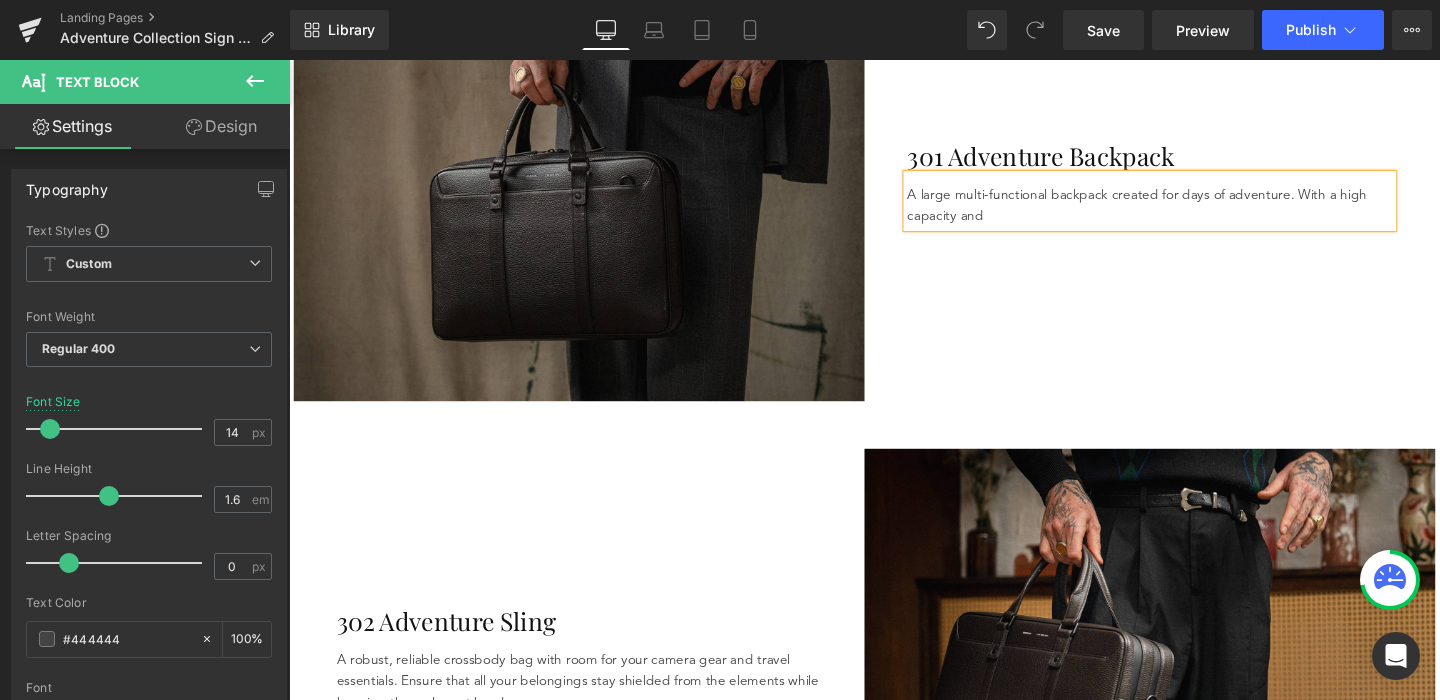 click on "A large multi-functional backpack created for days of adventure. With a high capacity and" at bounding box center [1194, 213] 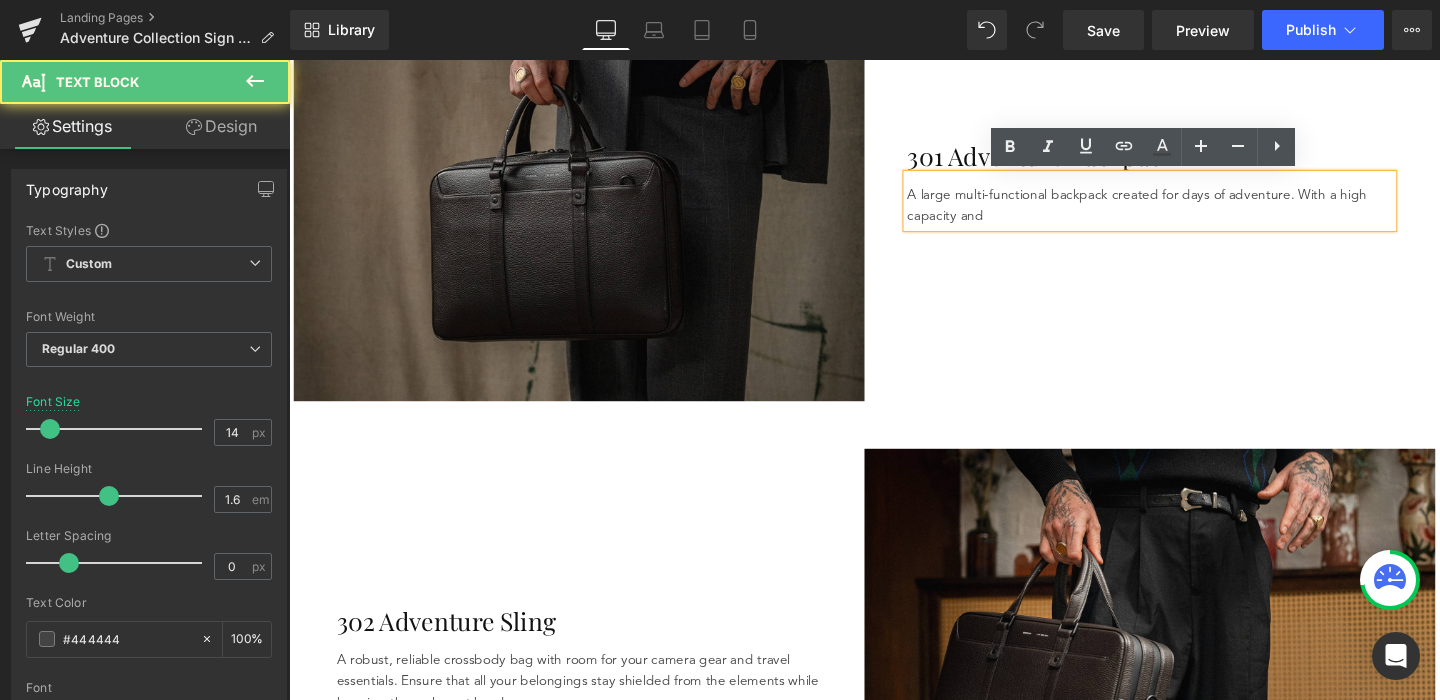 click on "A large multi-functional backpack created for days of adventure. With a high capacity and" at bounding box center (1194, 213) 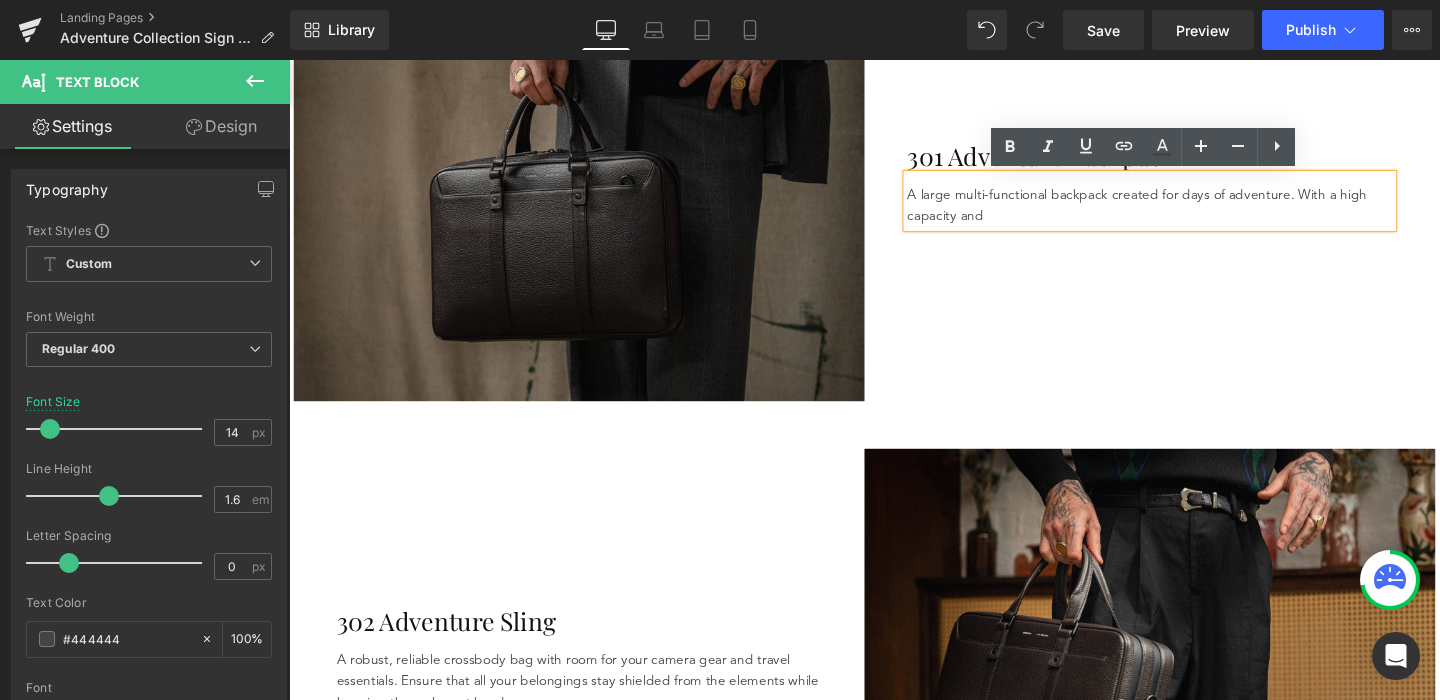 click on "A large multi-functional backpack created for days of adventure. With a high capacity and" at bounding box center [1194, 213] 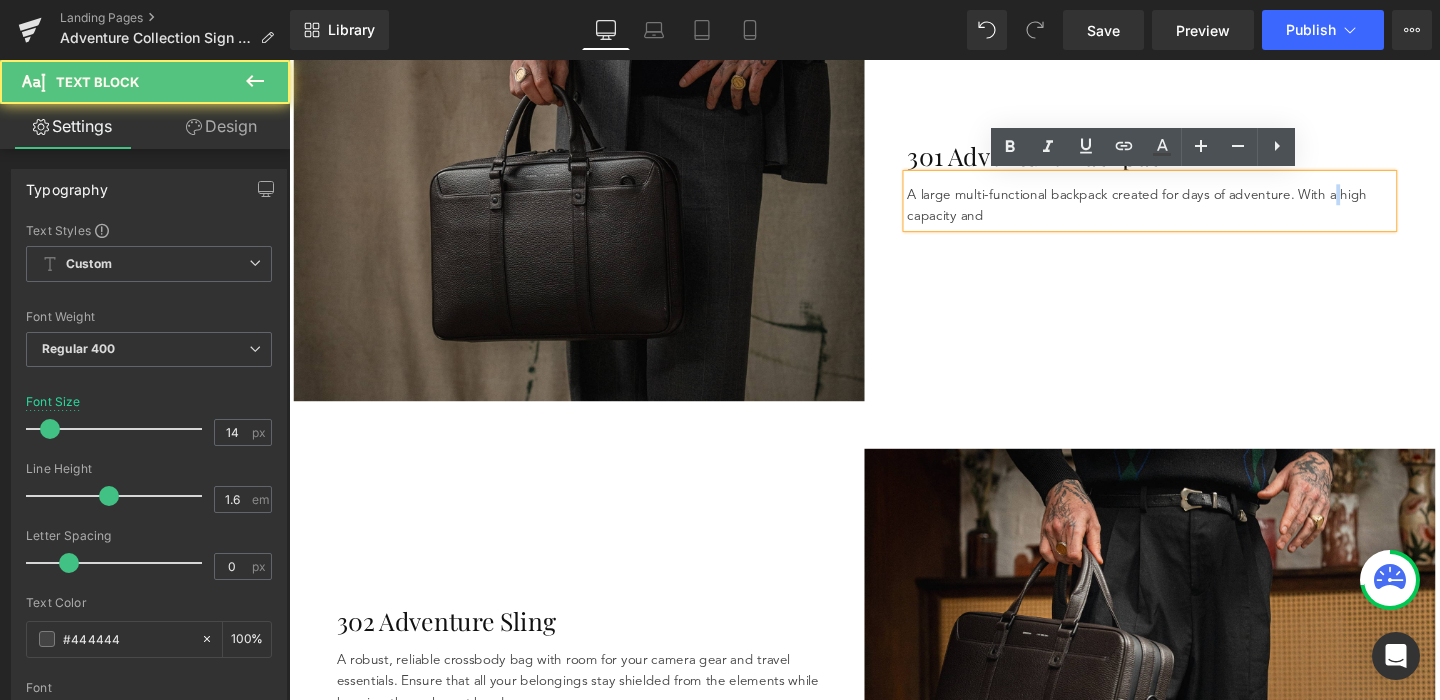 click on "A large multi-functional backpack created for days of adventure. With a high capacity and" at bounding box center [1194, 213] 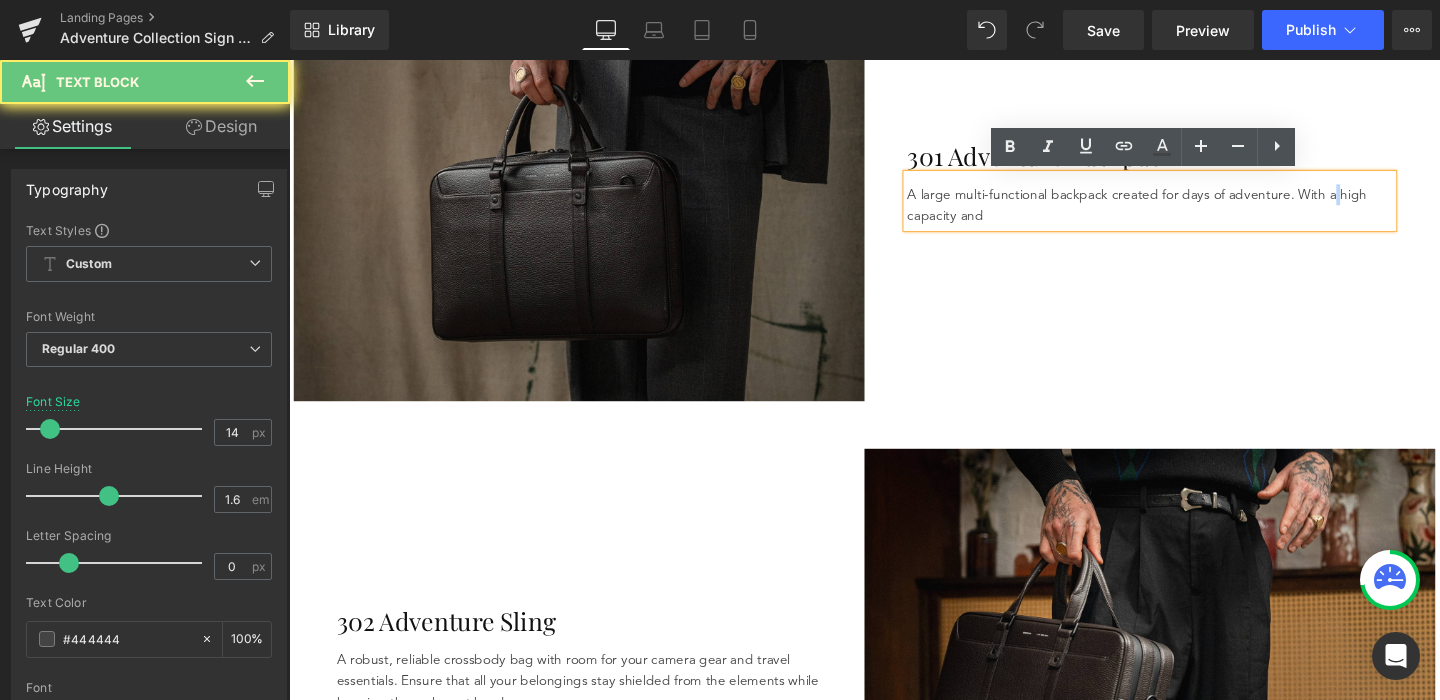click on "A large multi-functional backpack created for days of adventure. With a high capacity and" at bounding box center [1194, 213] 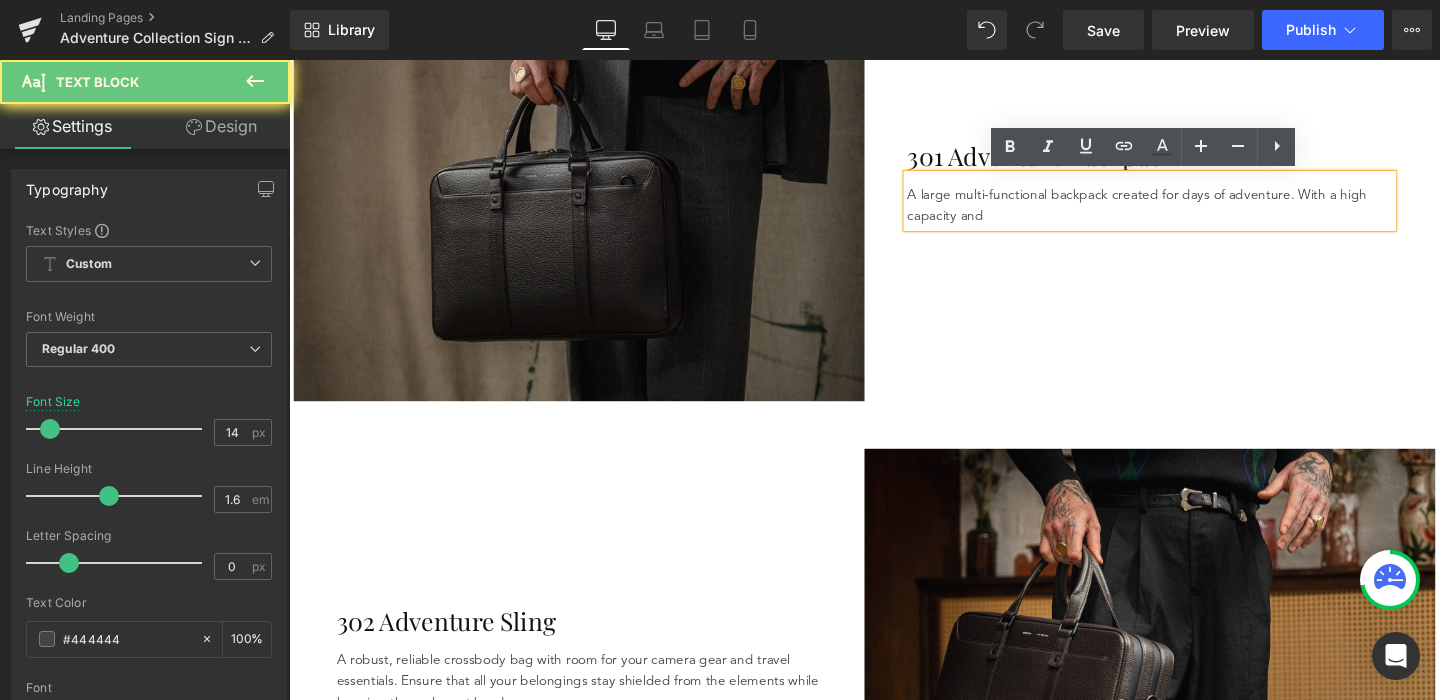 click on "A large multi-functional backpack created for days of adventure. With a high capacity and" at bounding box center [1194, 213] 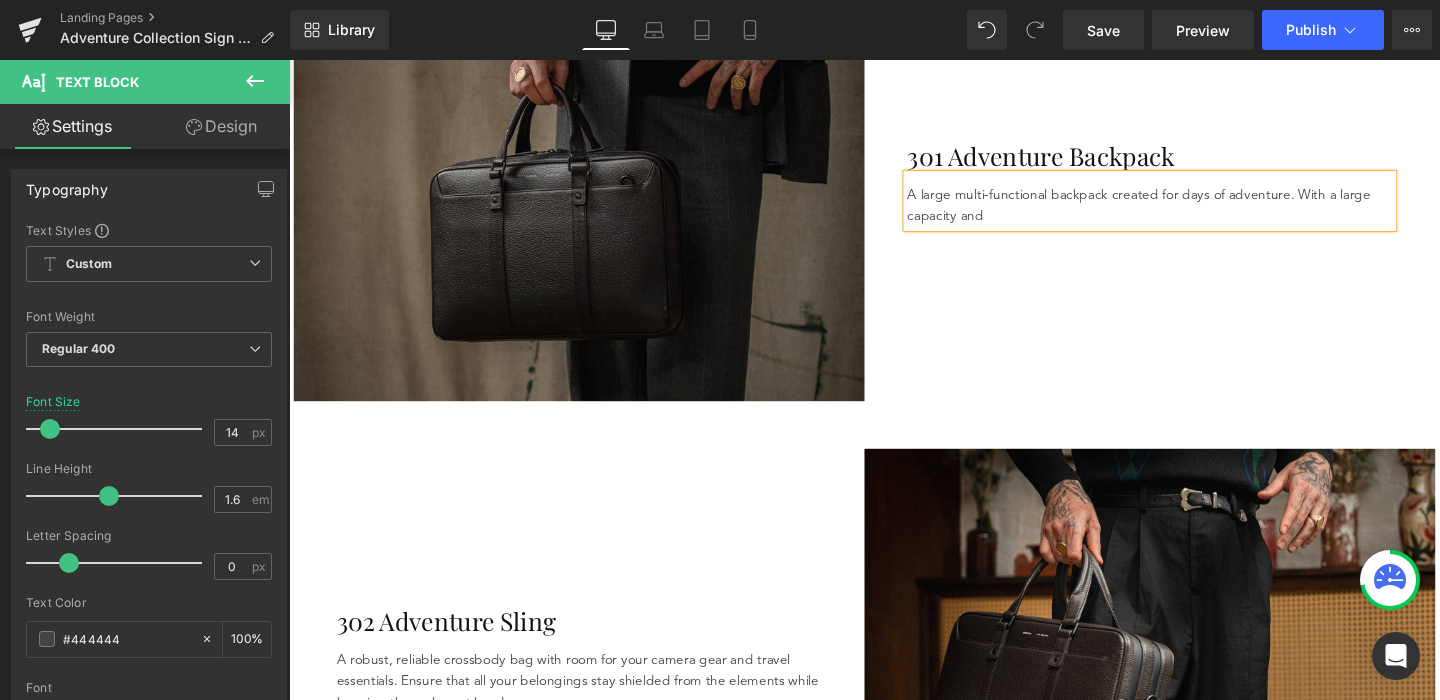 click on "A large multi-functional backpack created for days of adventure. With a large capacity and" at bounding box center [1194, 213] 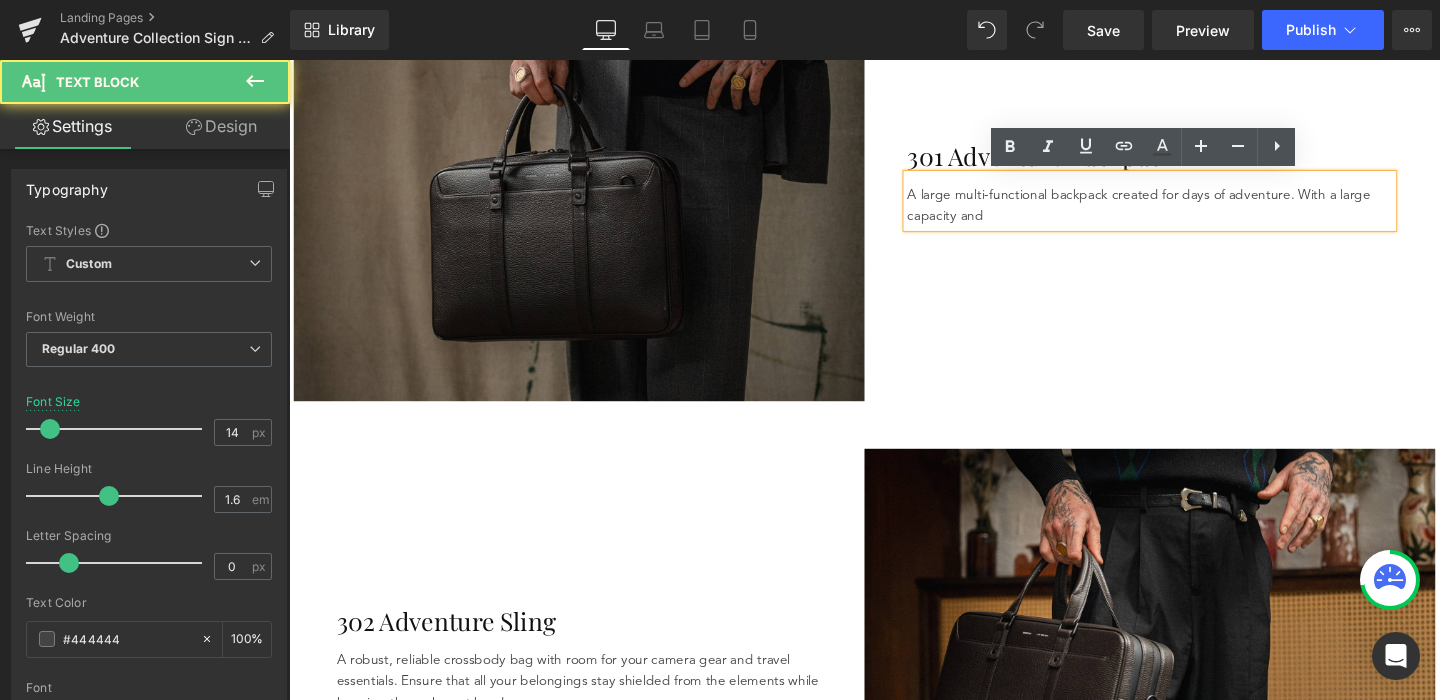 click on "A large multi-functional backpack created for days of adventure. With a large capacity and" at bounding box center [1194, 213] 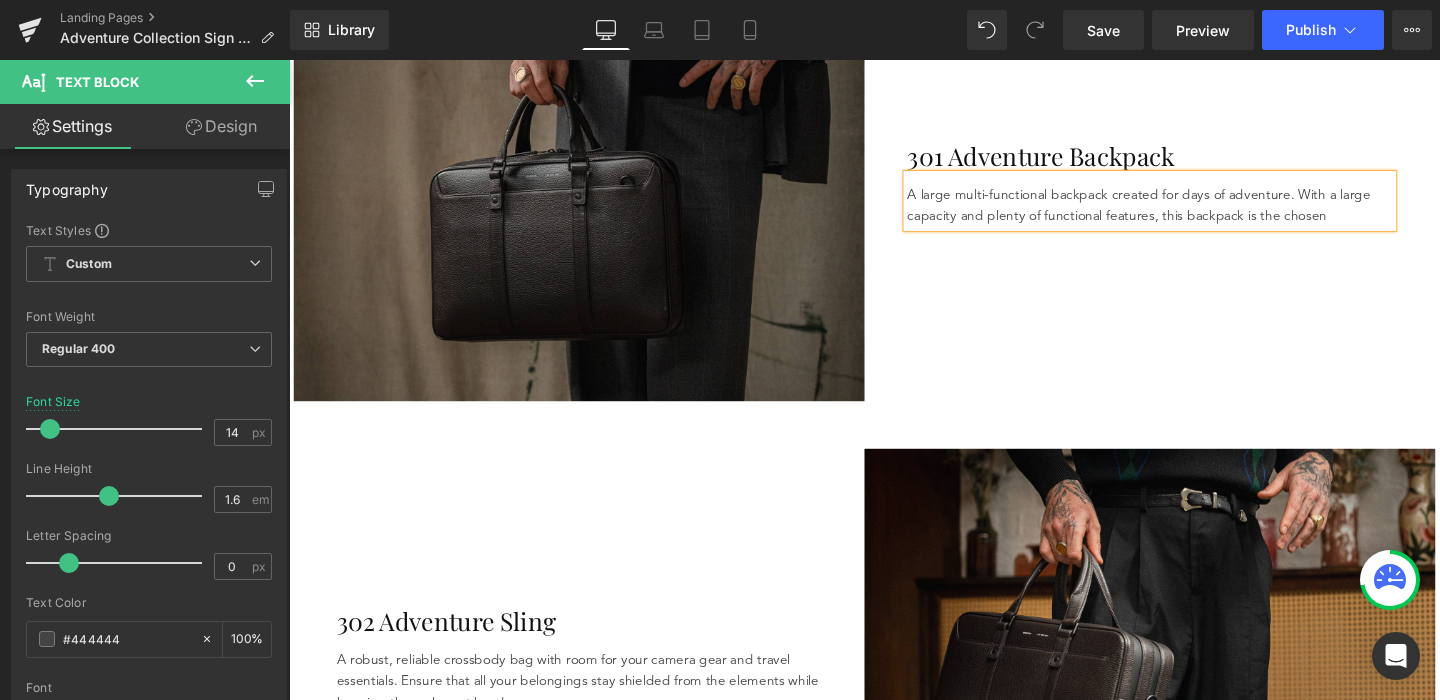 click on "301 Adventure Backpack Heading         A large multi-functional backpack created for days of adventure. With a large capacity and plenty of functional features, this backpack is the chosen  Text Block         Row" at bounding box center (1194, 194) 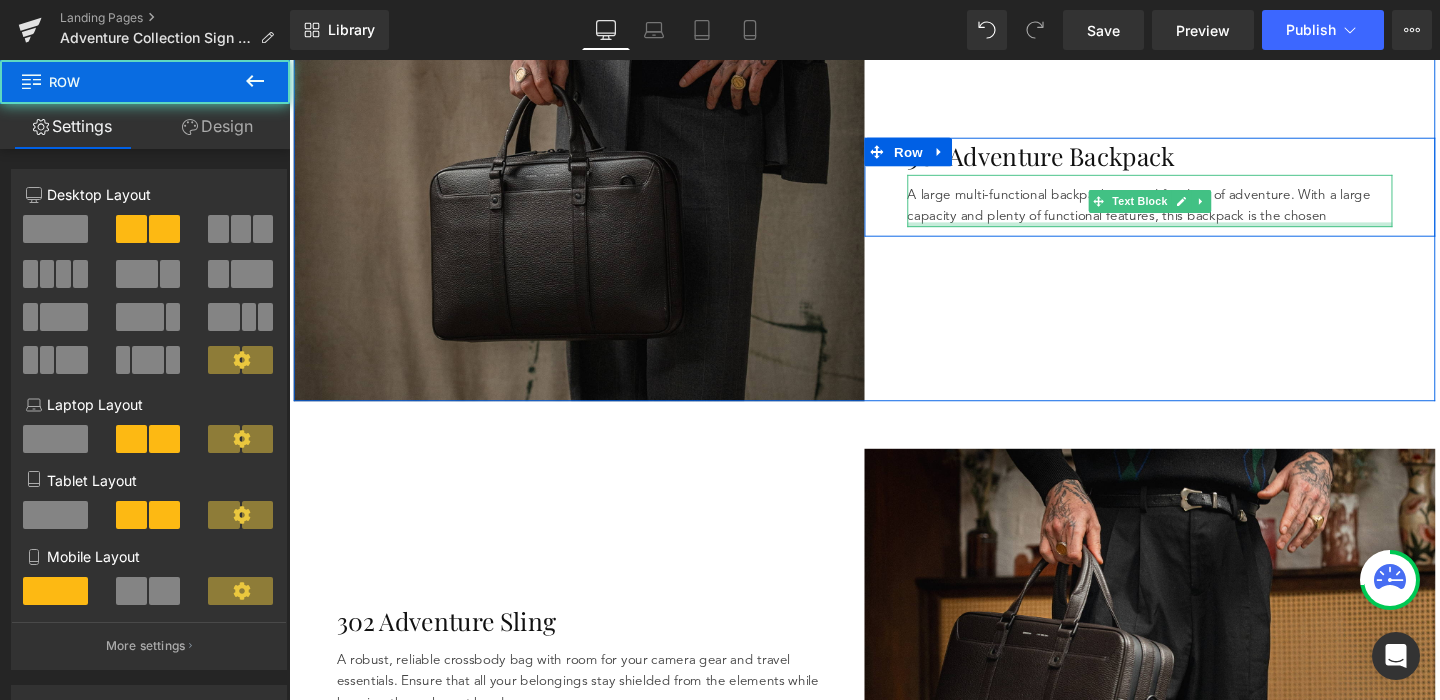 click at bounding box center (1194, 233) 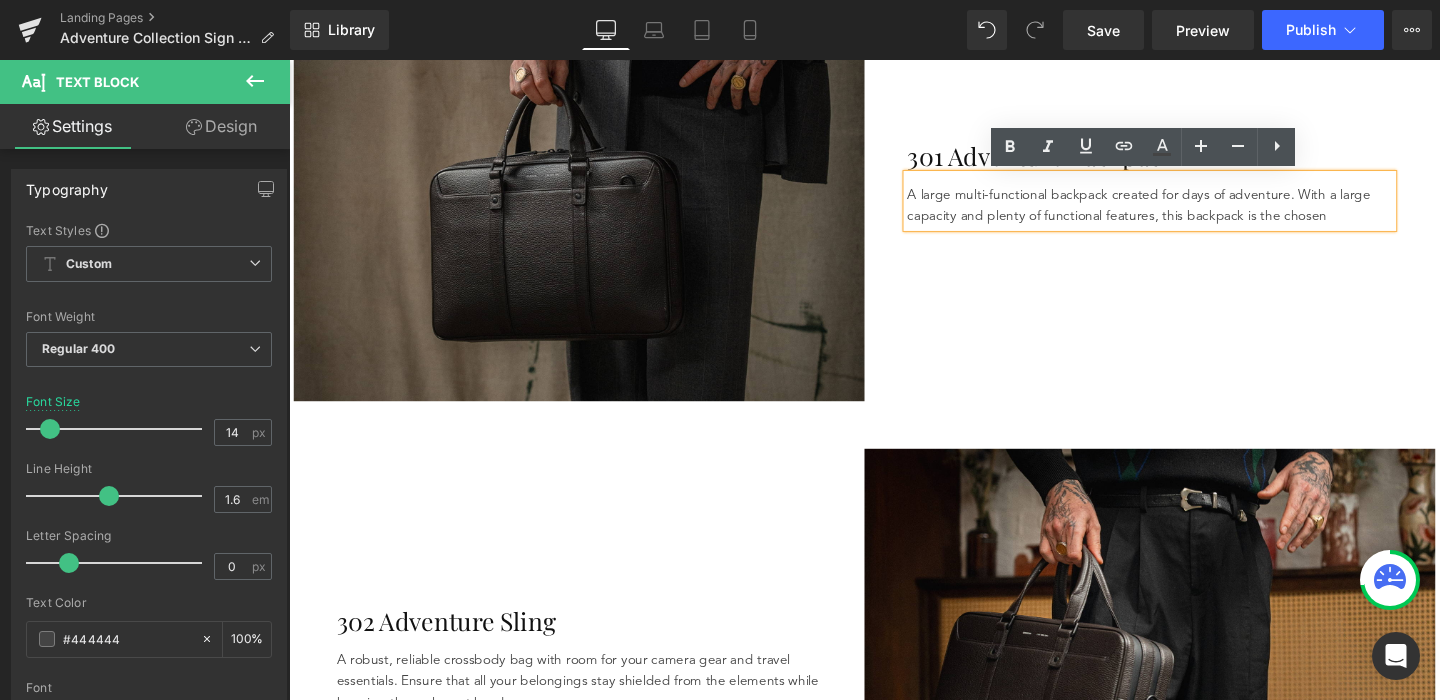 click on "A large multi-functional backpack created for days of adventure. With a large capacity and plenty of functional features, this backpack is the chosen" at bounding box center [1194, 213] 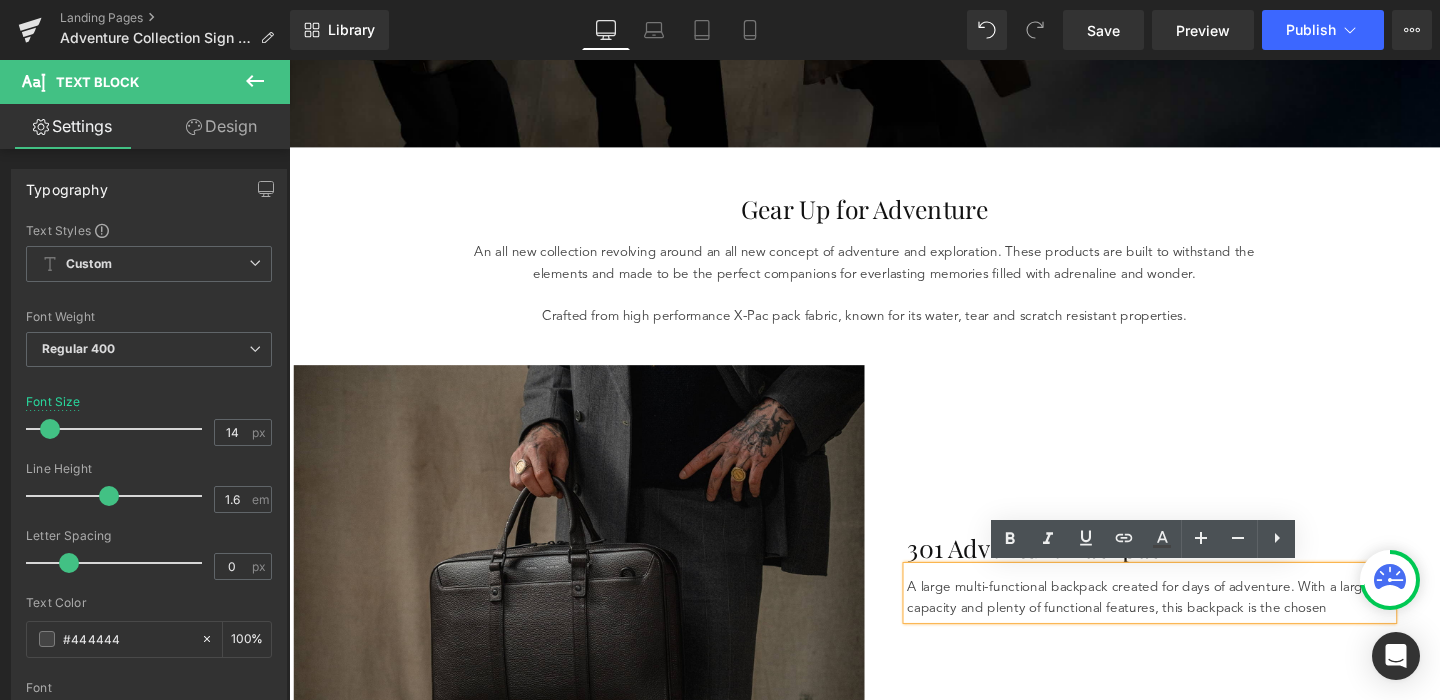 scroll, scrollTop: 558, scrollLeft: 0, axis: vertical 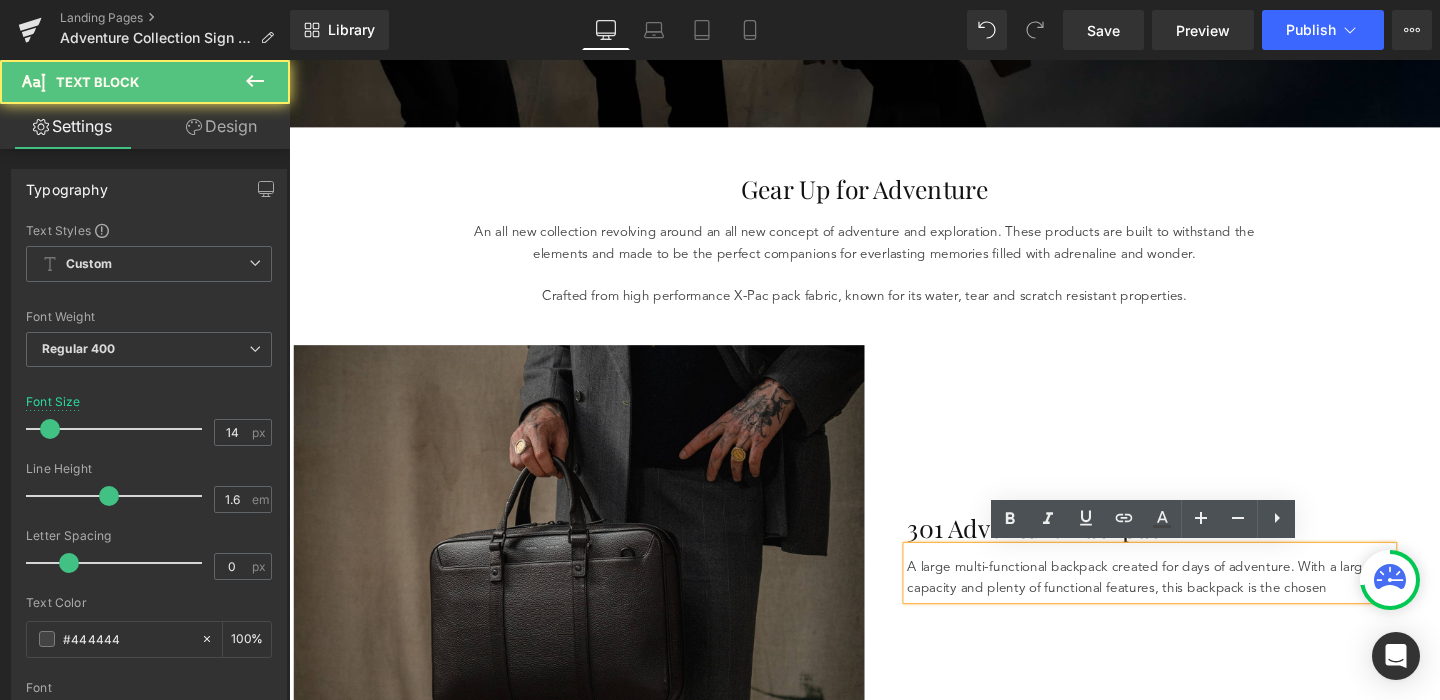 click on "A large multi-functional backpack created for days of adventure. With a large capacity and plenty of functional features, this backpack is the chosen" at bounding box center [1194, 604] 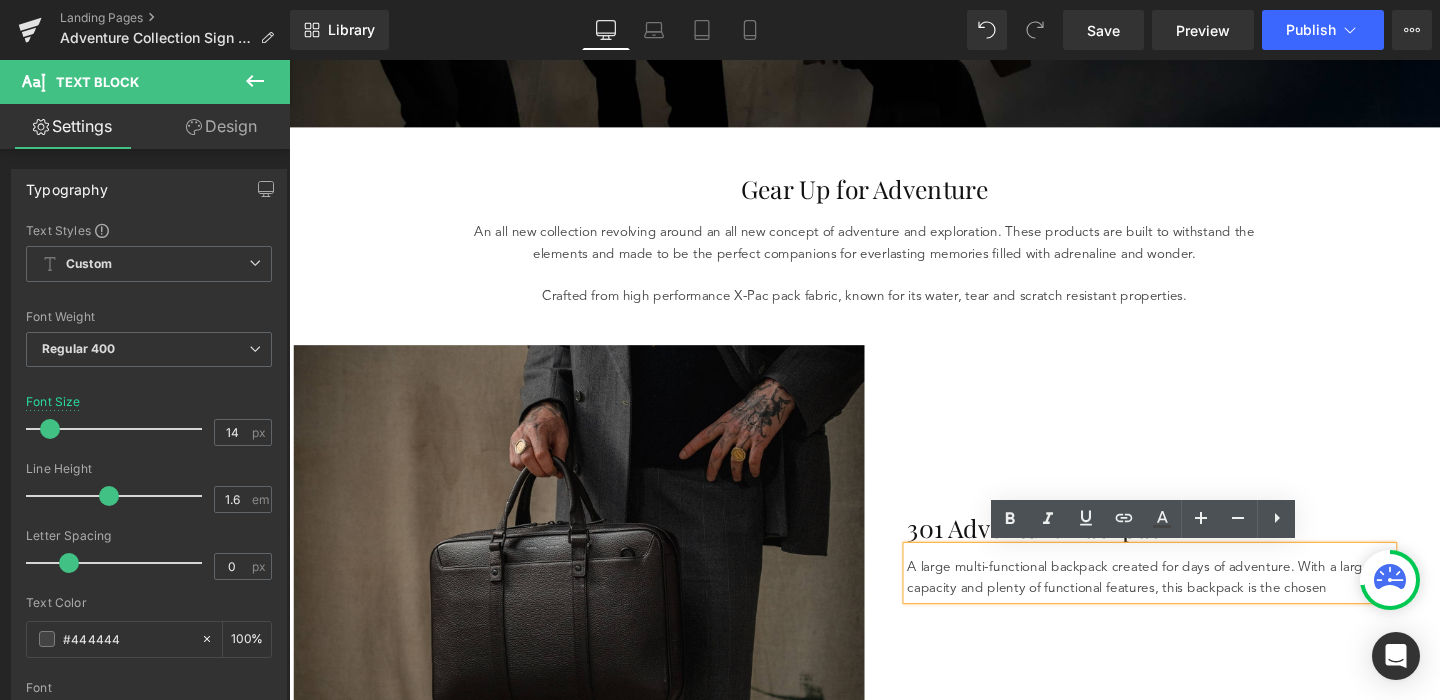drag, startPoint x: 1287, startPoint y: 613, endPoint x: 1383, endPoint y: 614, distance: 96.00521 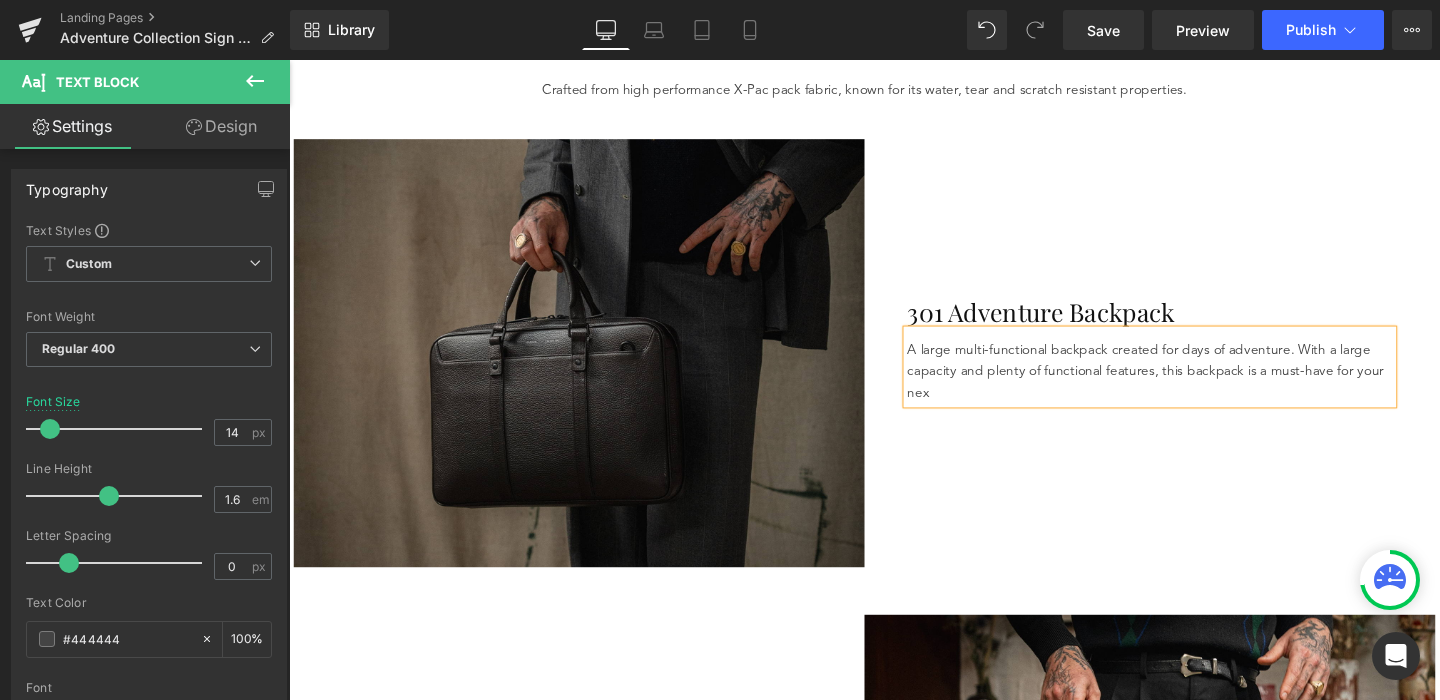 scroll, scrollTop: 764, scrollLeft: 0, axis: vertical 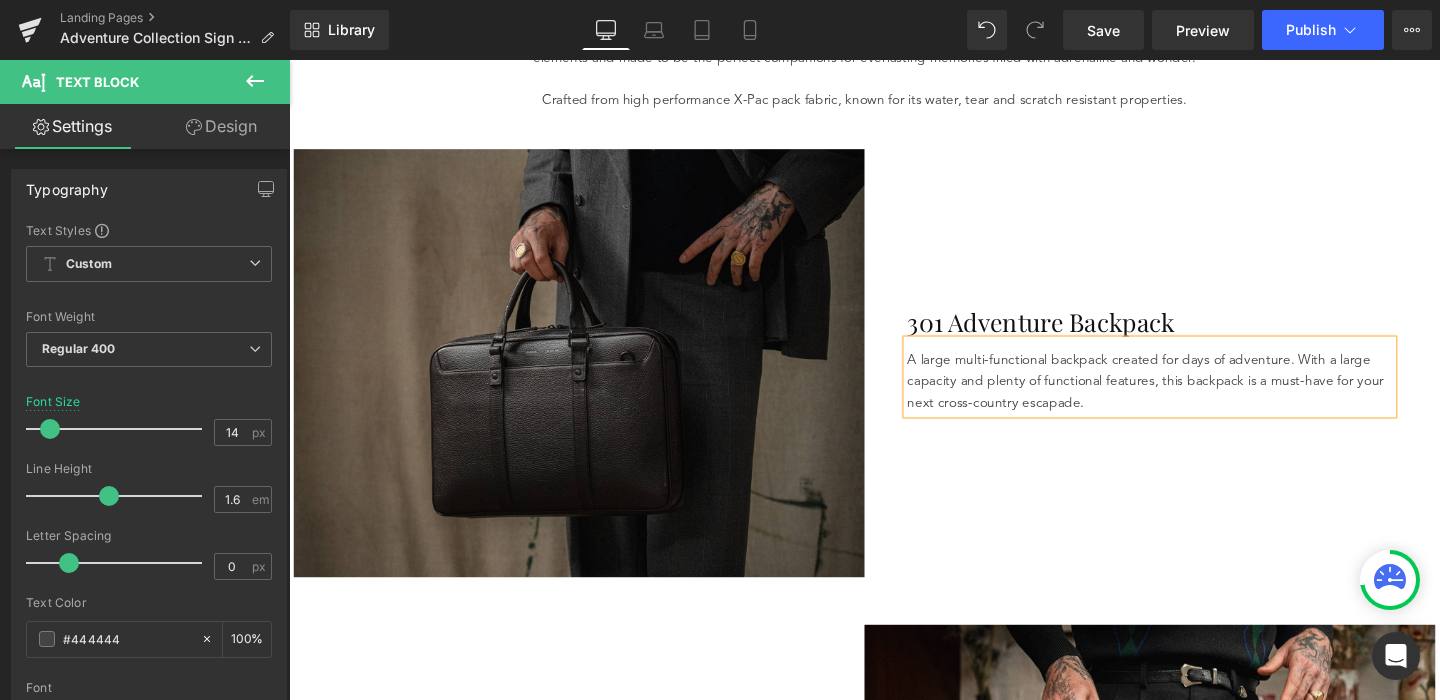 click on "301 Adventure Backpack Heading         A large multi-functional backpack created for days of adventure. With a large capacity and plenty of functional features, this backpack is a must-have for your next cross-country escapade. Text Block         Row" at bounding box center [1194, 379] 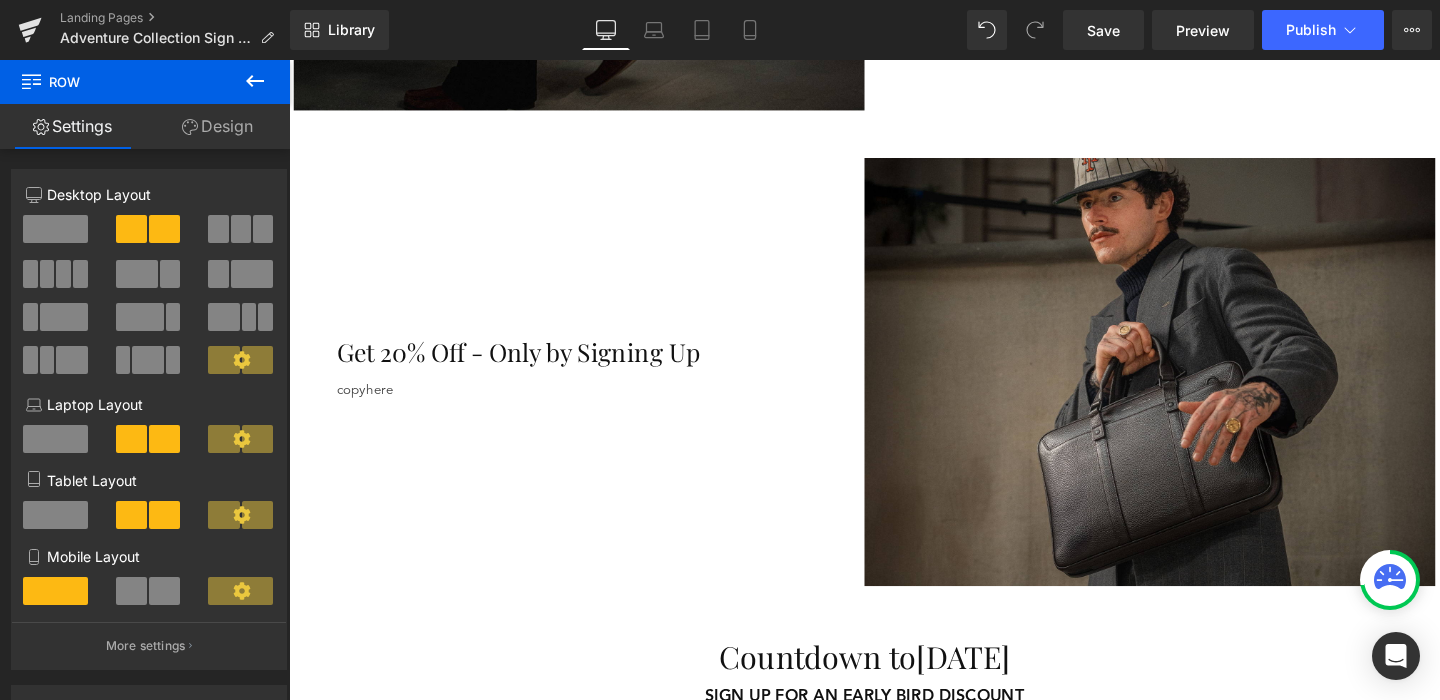 scroll, scrollTop: 2227, scrollLeft: 0, axis: vertical 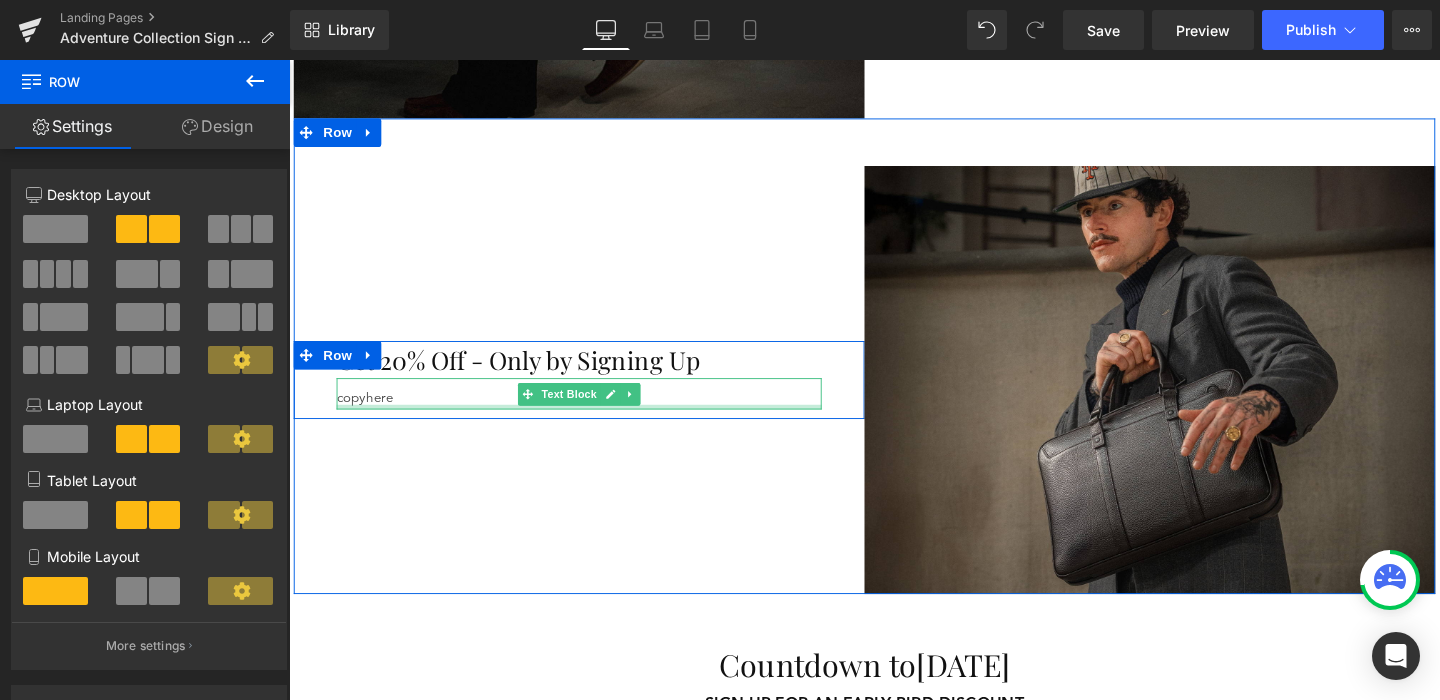 click at bounding box center (594, 424) 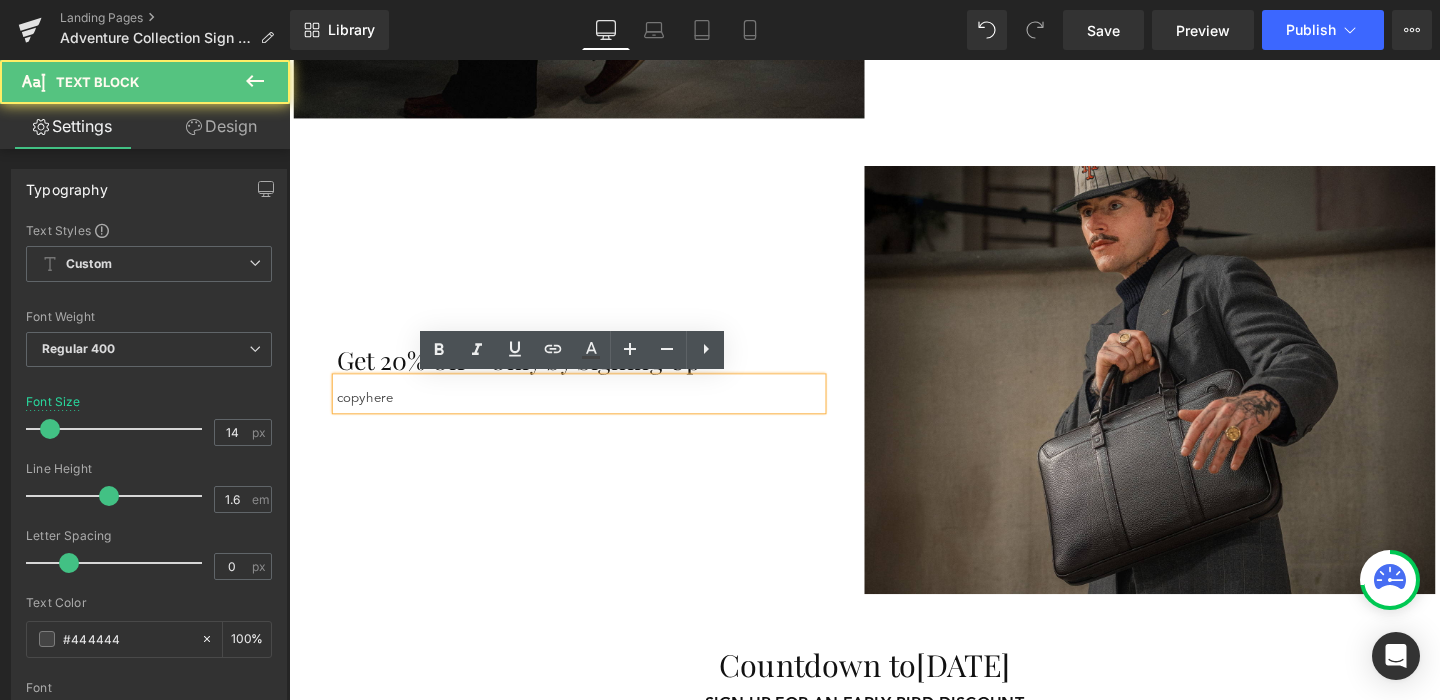 click on "copyhere" at bounding box center (594, 415) 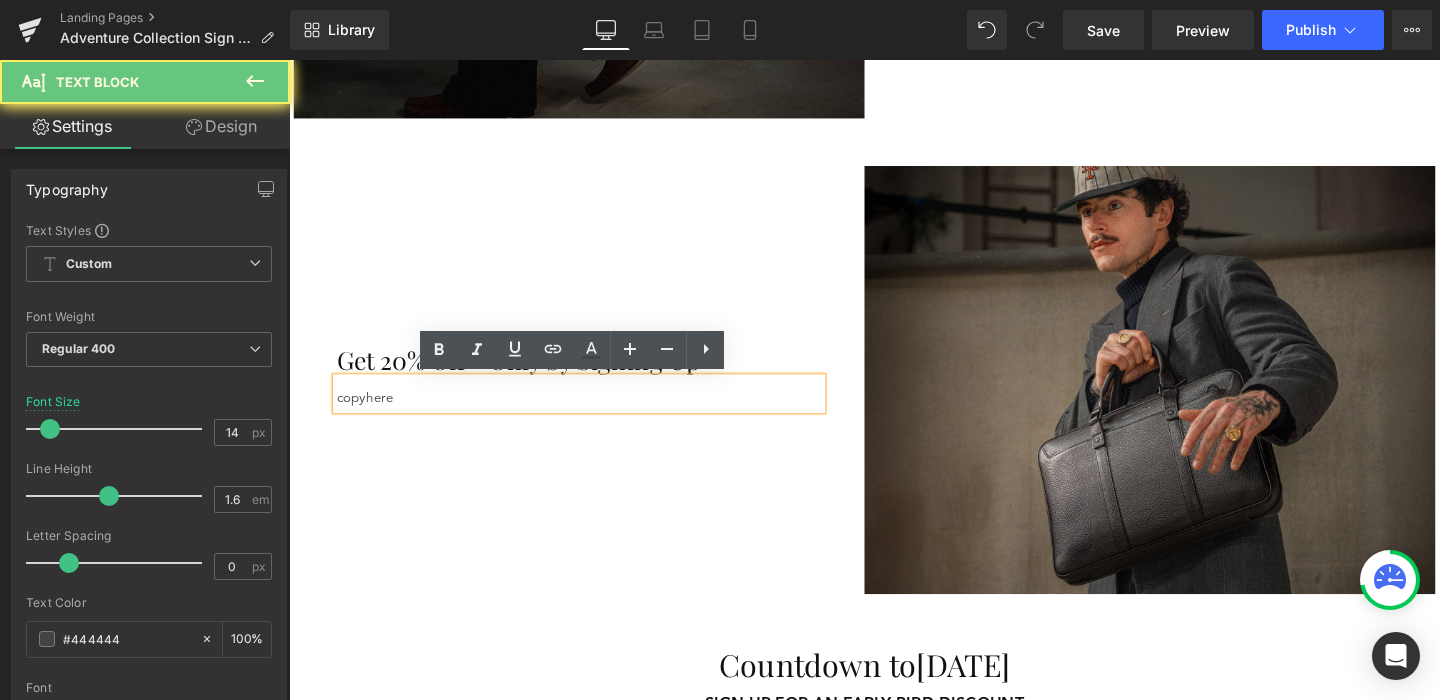 click on "copyhere" at bounding box center (594, 415) 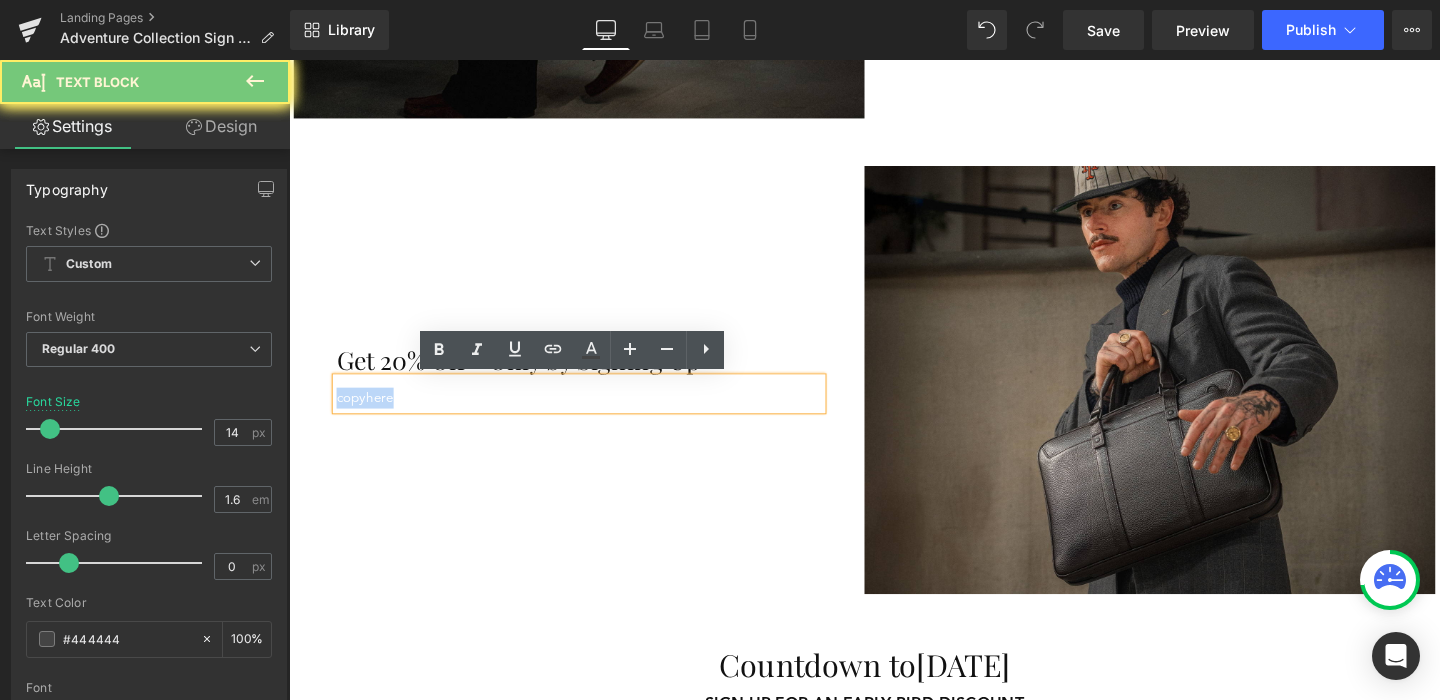 click on "copyhere" at bounding box center (594, 415) 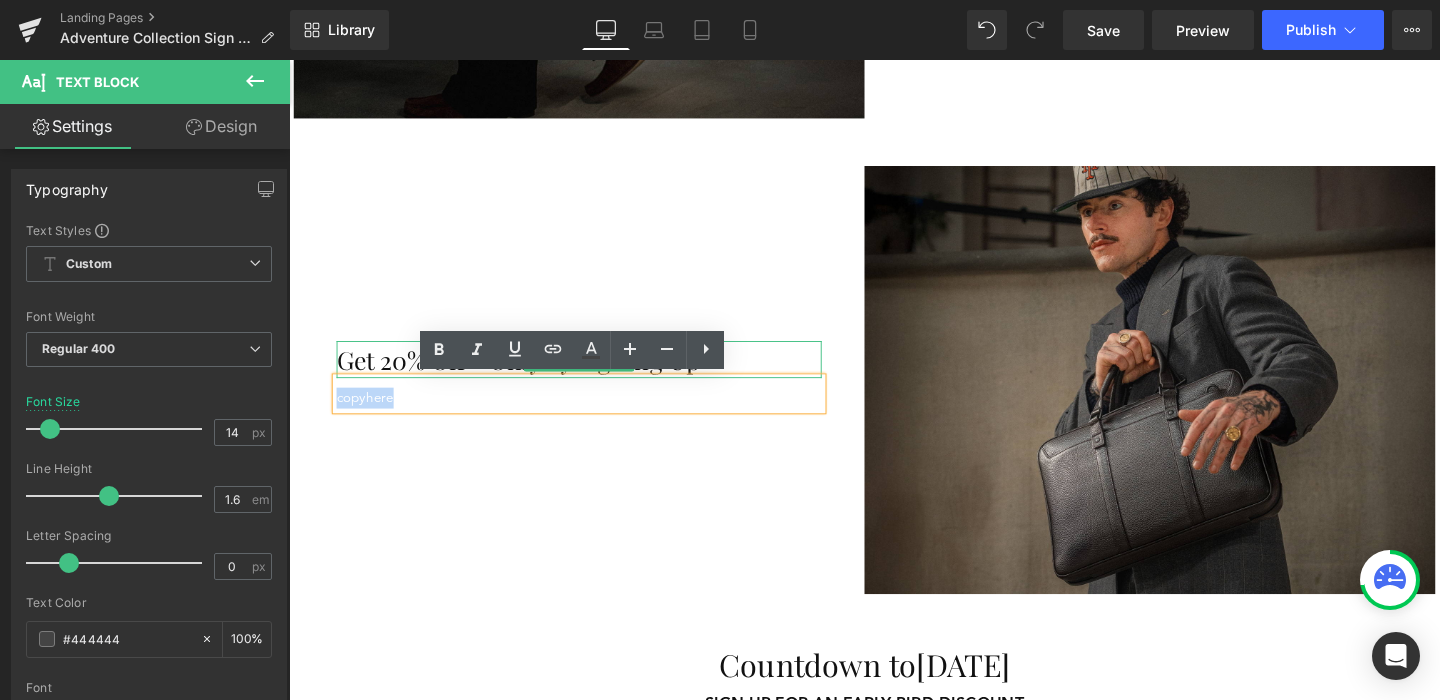 click on "Get 20% Off - Only by Signing Up" at bounding box center (594, 374) 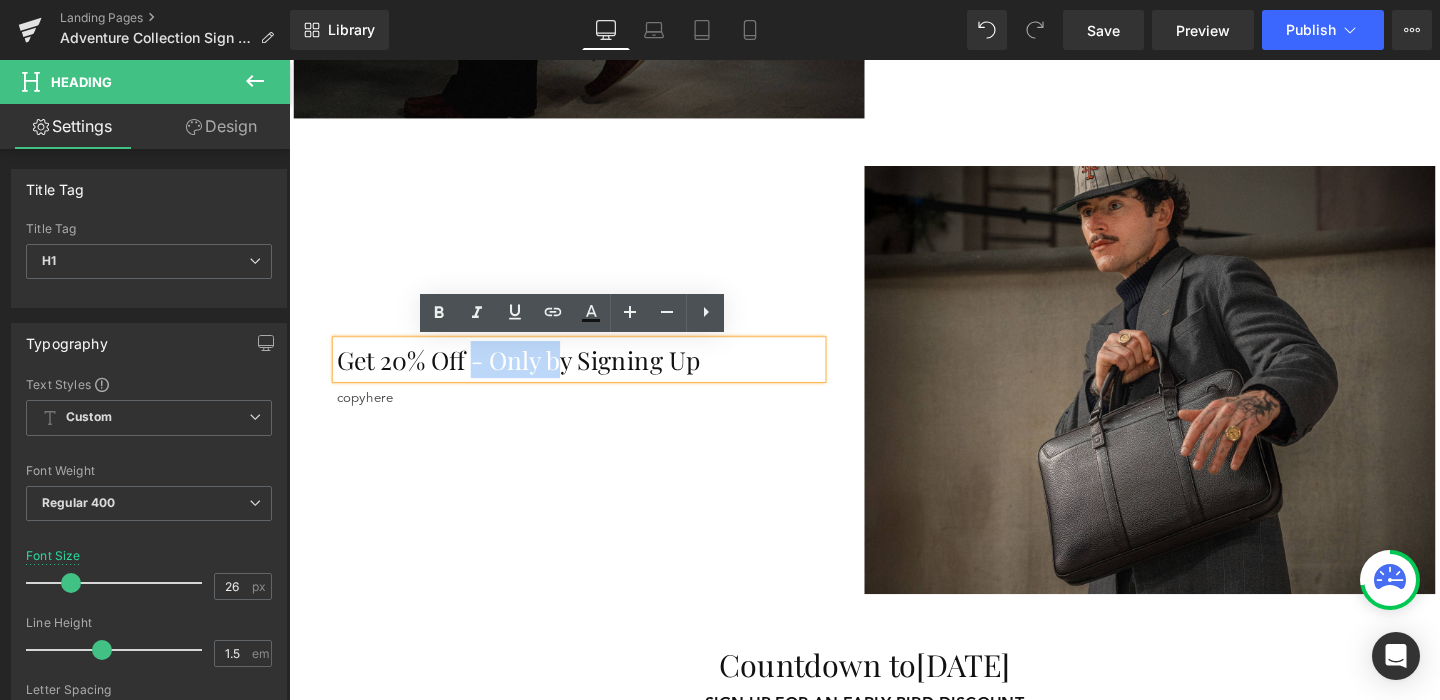 drag, startPoint x: 484, startPoint y: 379, endPoint x: 572, endPoint y: 381, distance: 88.02273 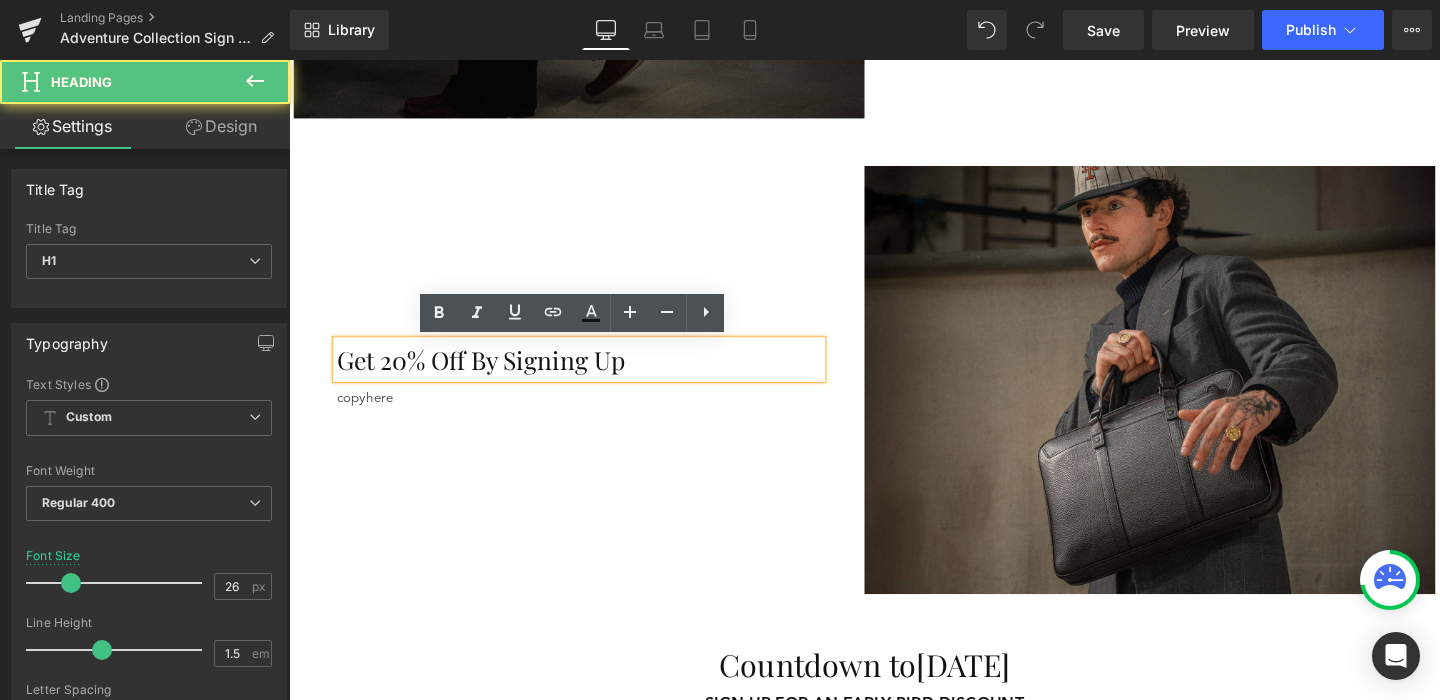click on "Get 20% Off By Signing Up" at bounding box center (594, 374) 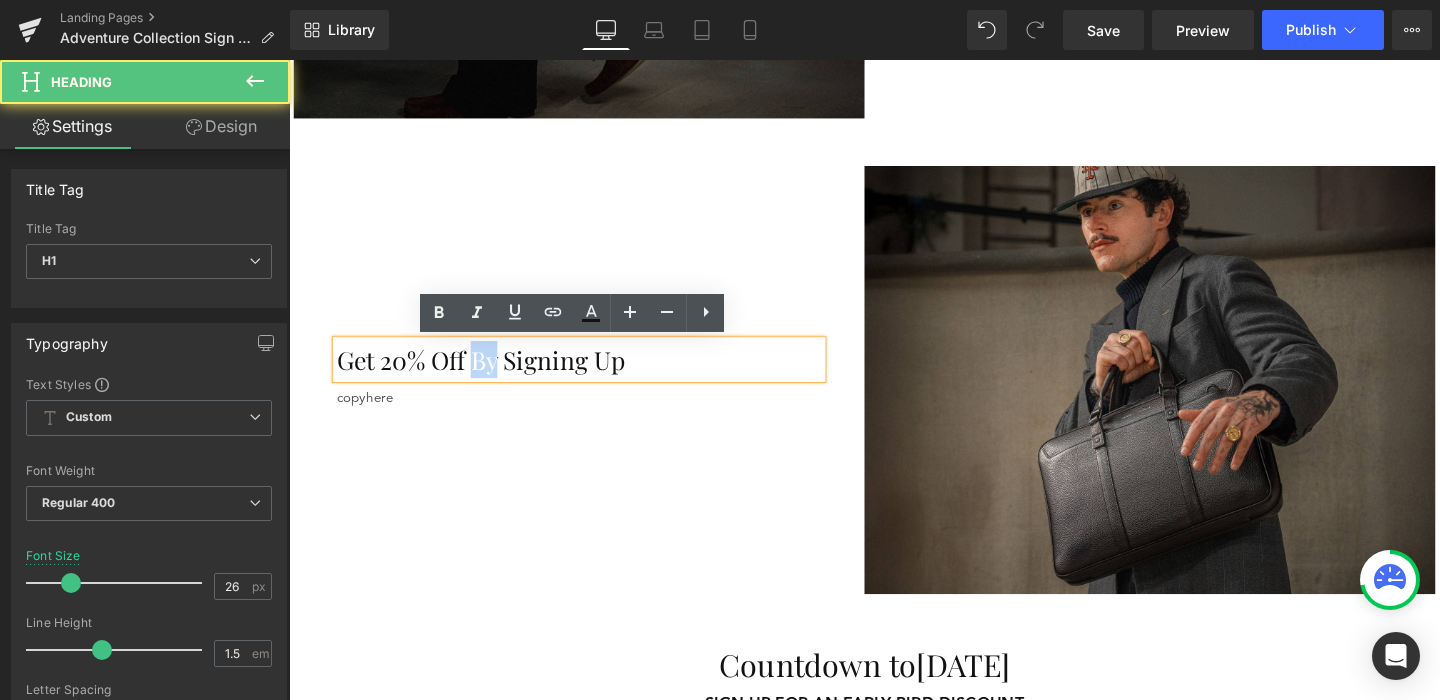 click on "Get 20% Off By Signing Up" at bounding box center [594, 374] 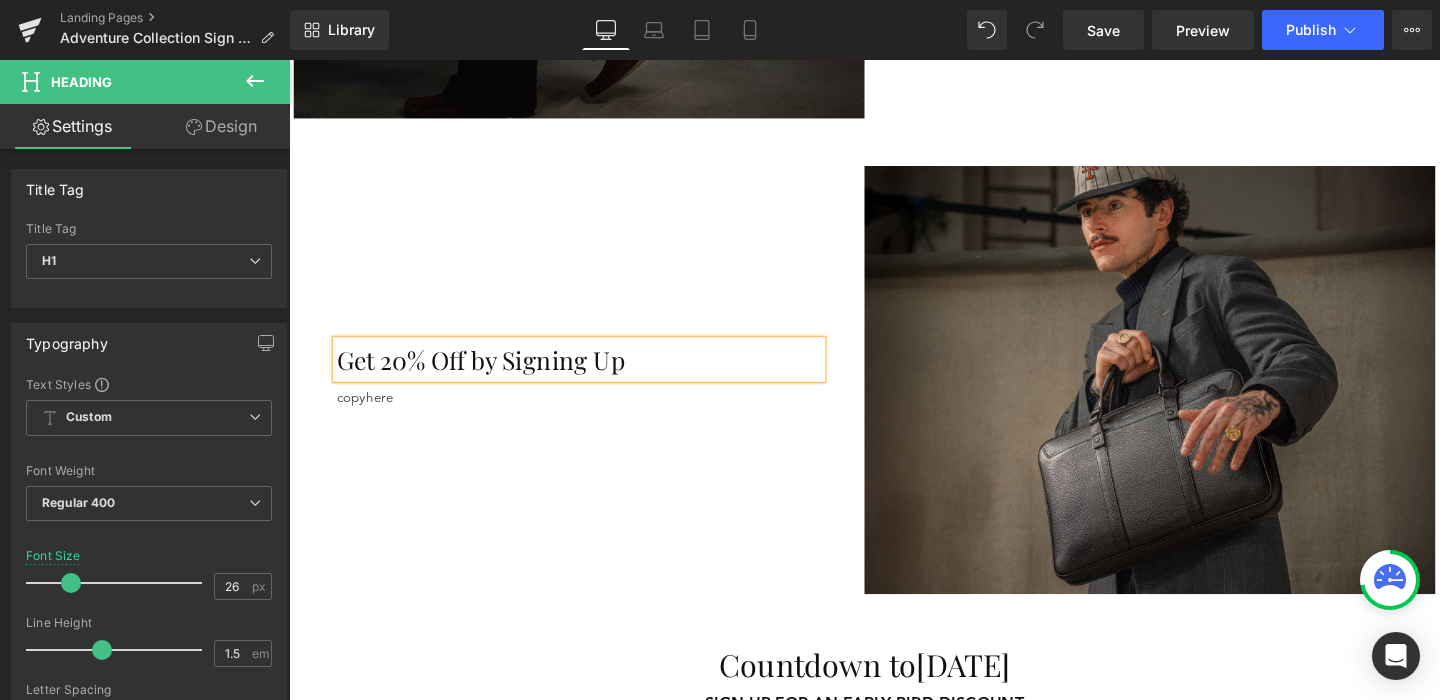 click on "Get 20% Off by Signing Up" at bounding box center [594, 374] 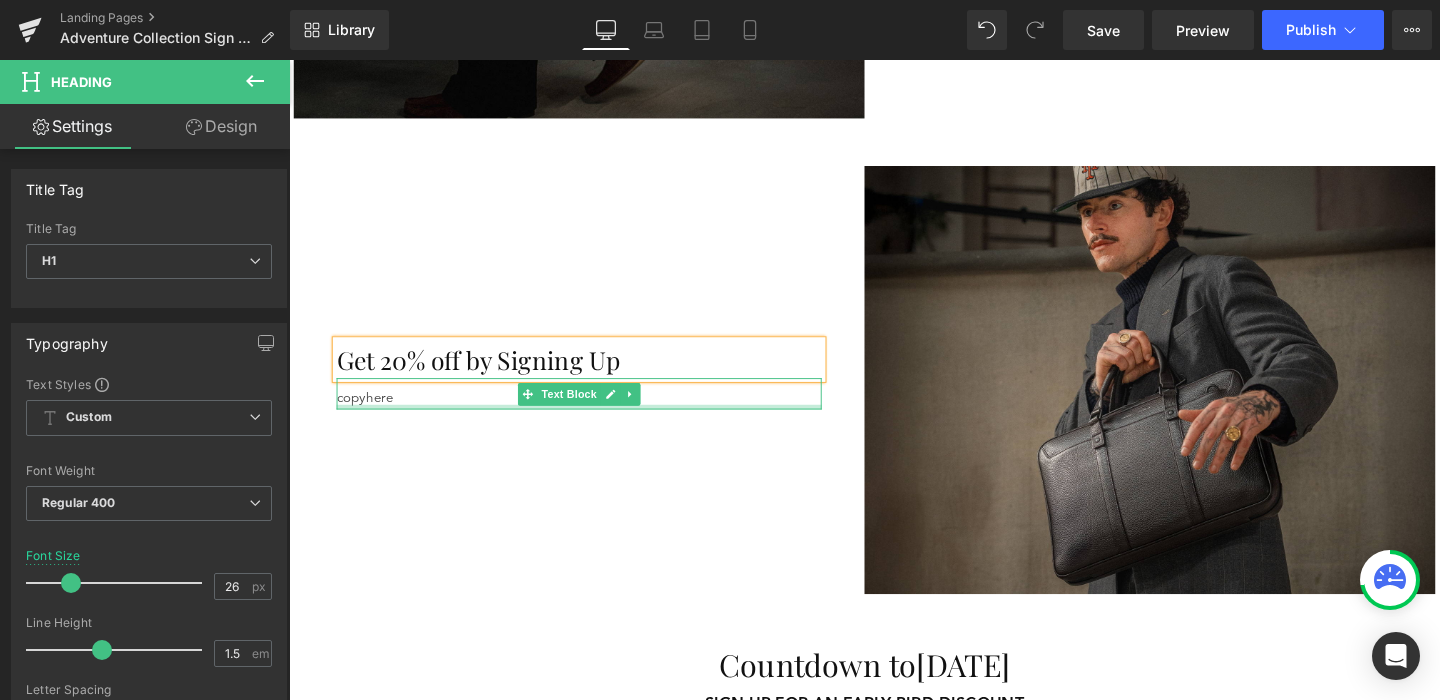 click at bounding box center (594, 424) 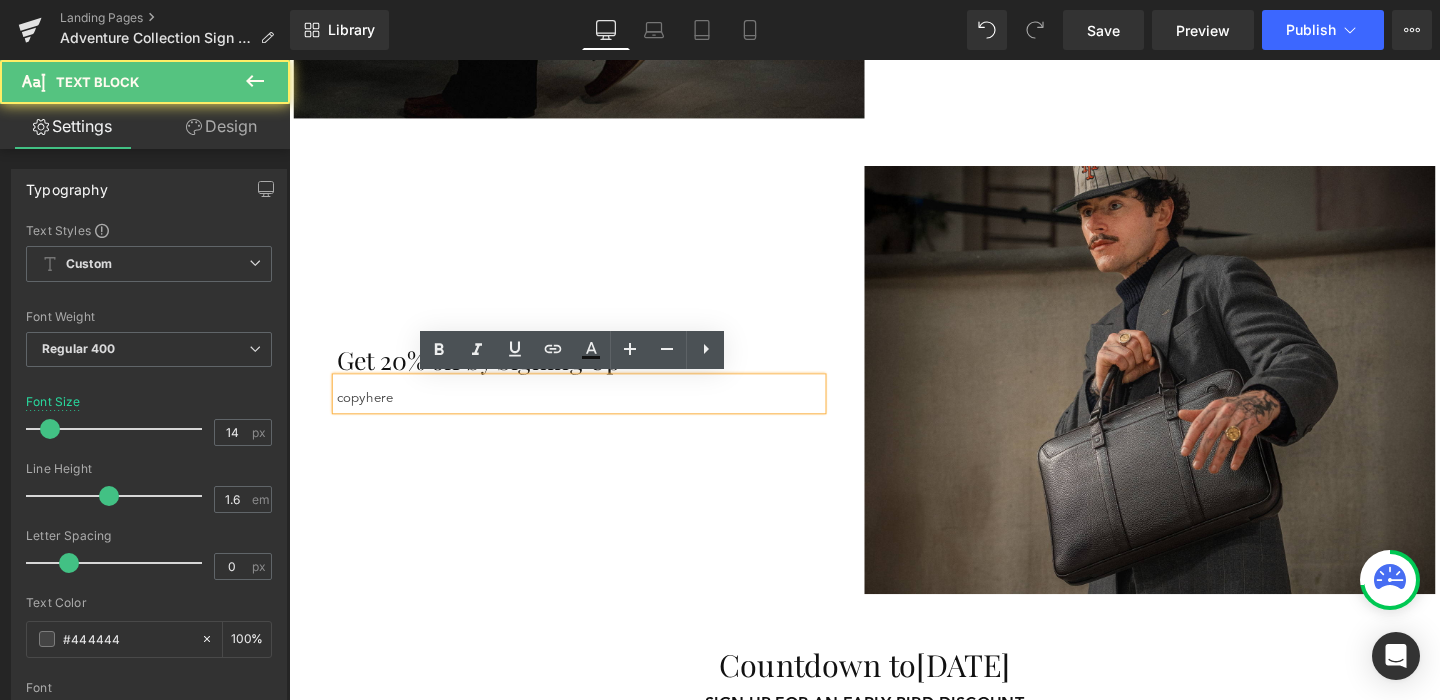 click on "copyhere" at bounding box center (594, 415) 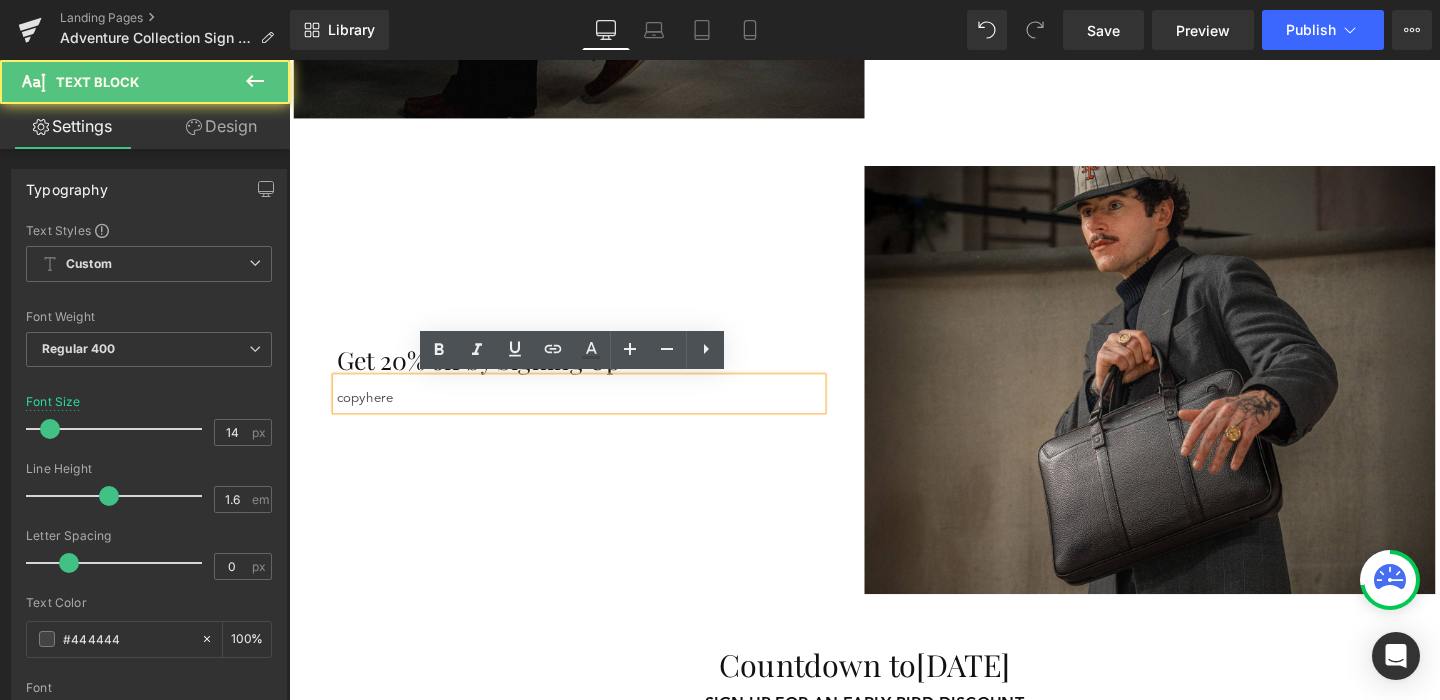 click on "copyhere" at bounding box center [594, 415] 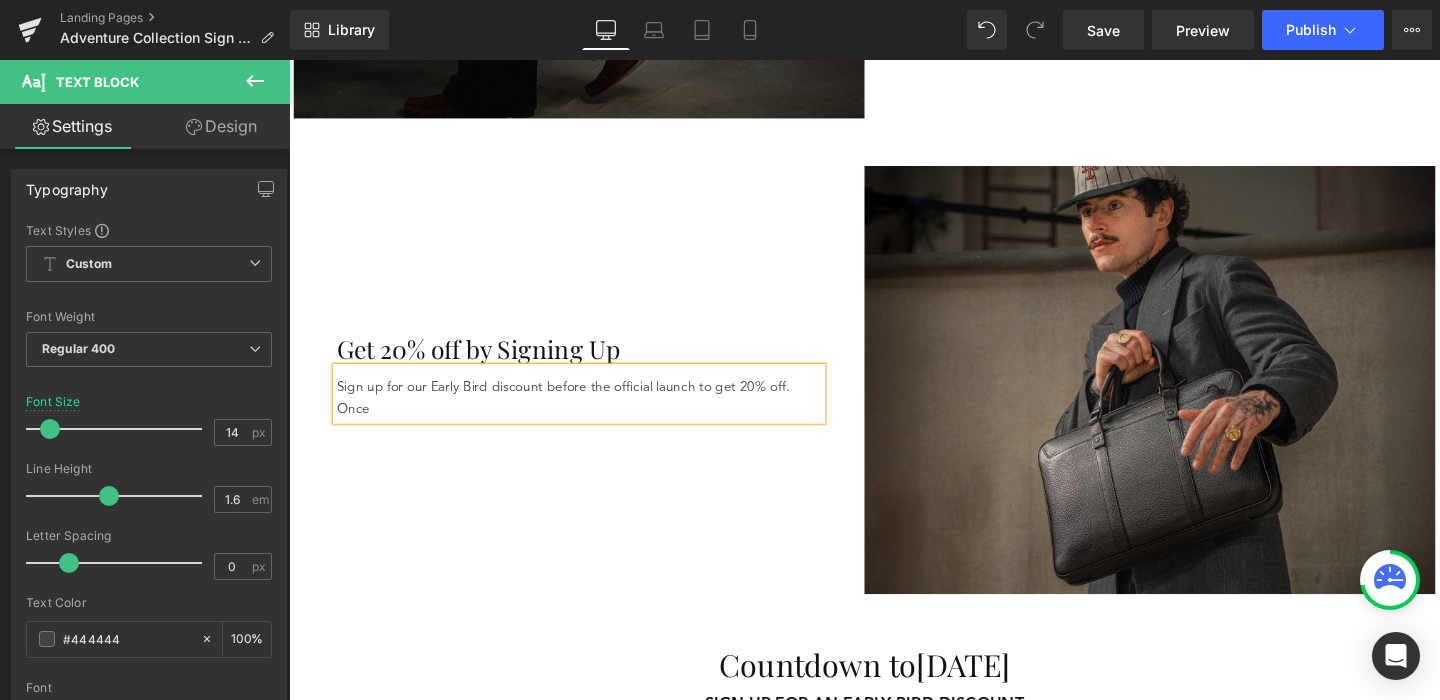 scroll, scrollTop: 2216, scrollLeft: 0, axis: vertical 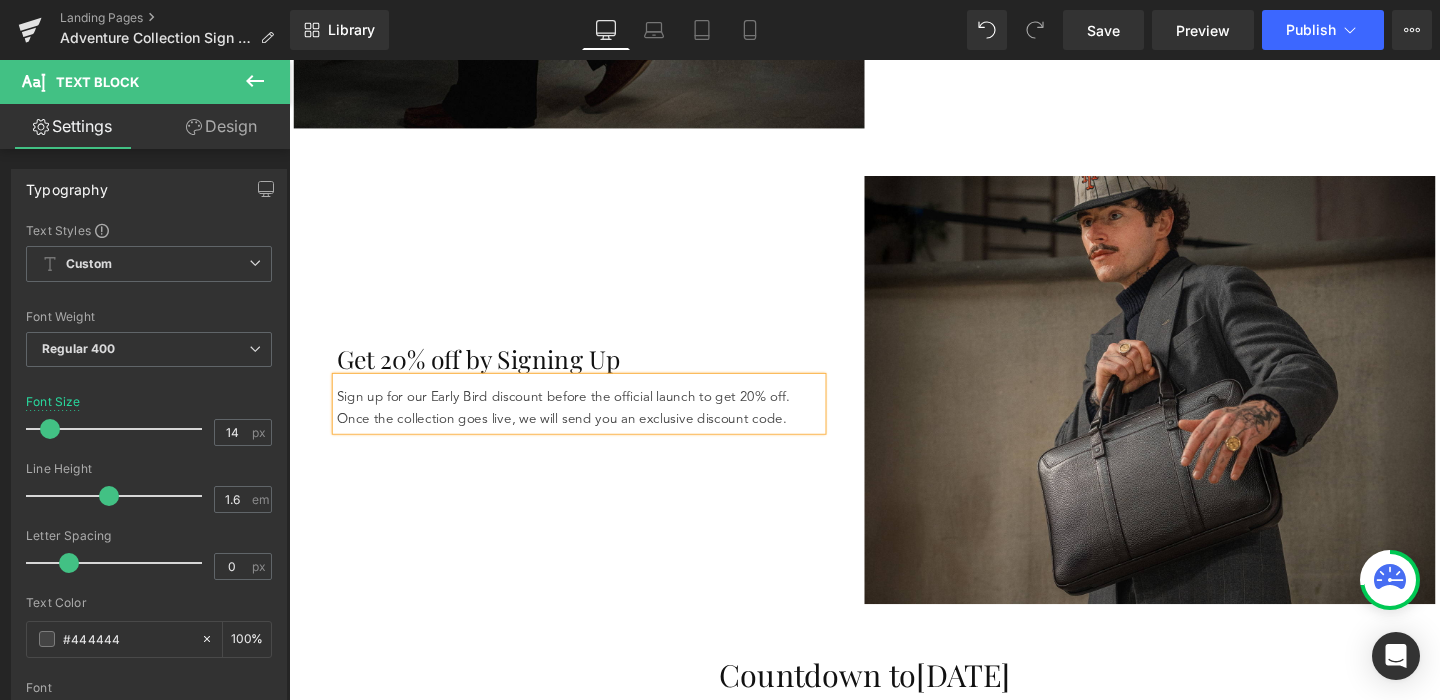 click on "Sign up for our Early Bird discount before the official launch to get 20% off. Once the collection goes live, we will send you an exclusive discount code." at bounding box center (594, 426) 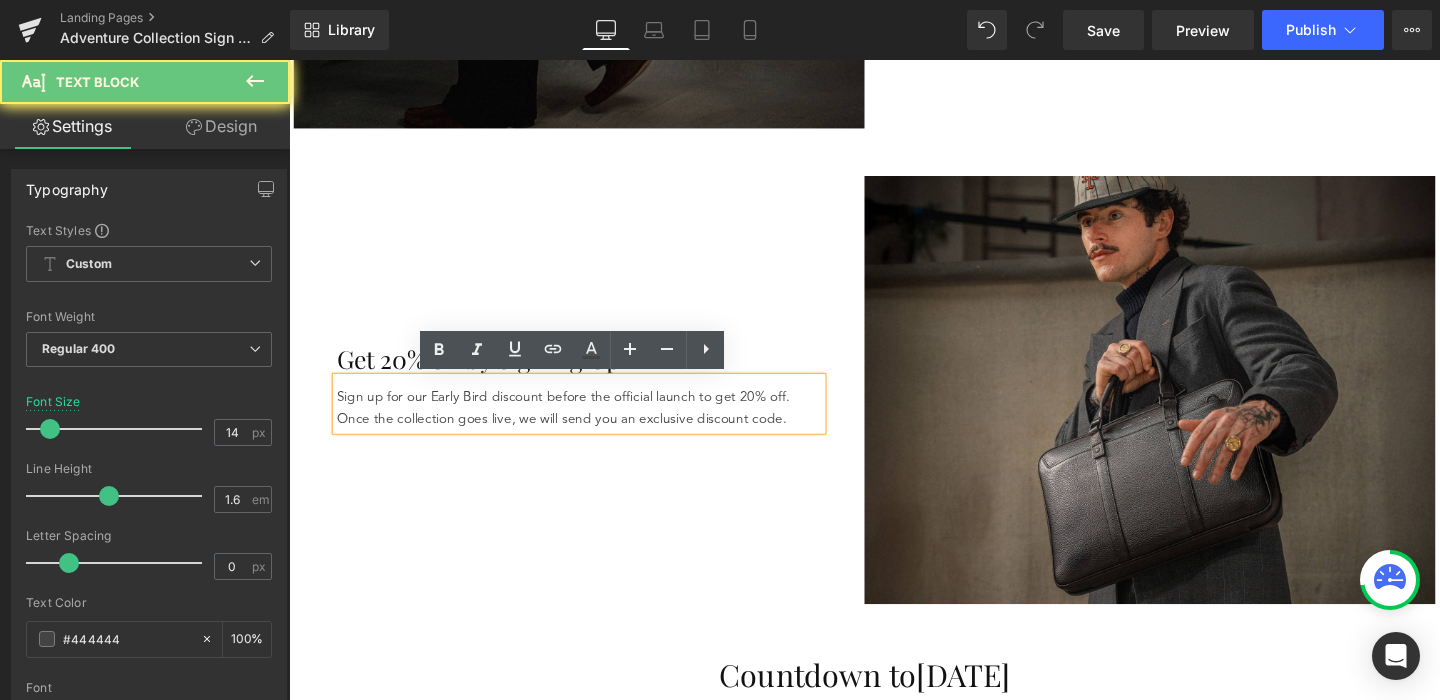 click on "Sign up for our Early Bird discount before the official launch to get 20% off. Once the collection goes live, we will send you an exclusive discount code." at bounding box center (594, 426) 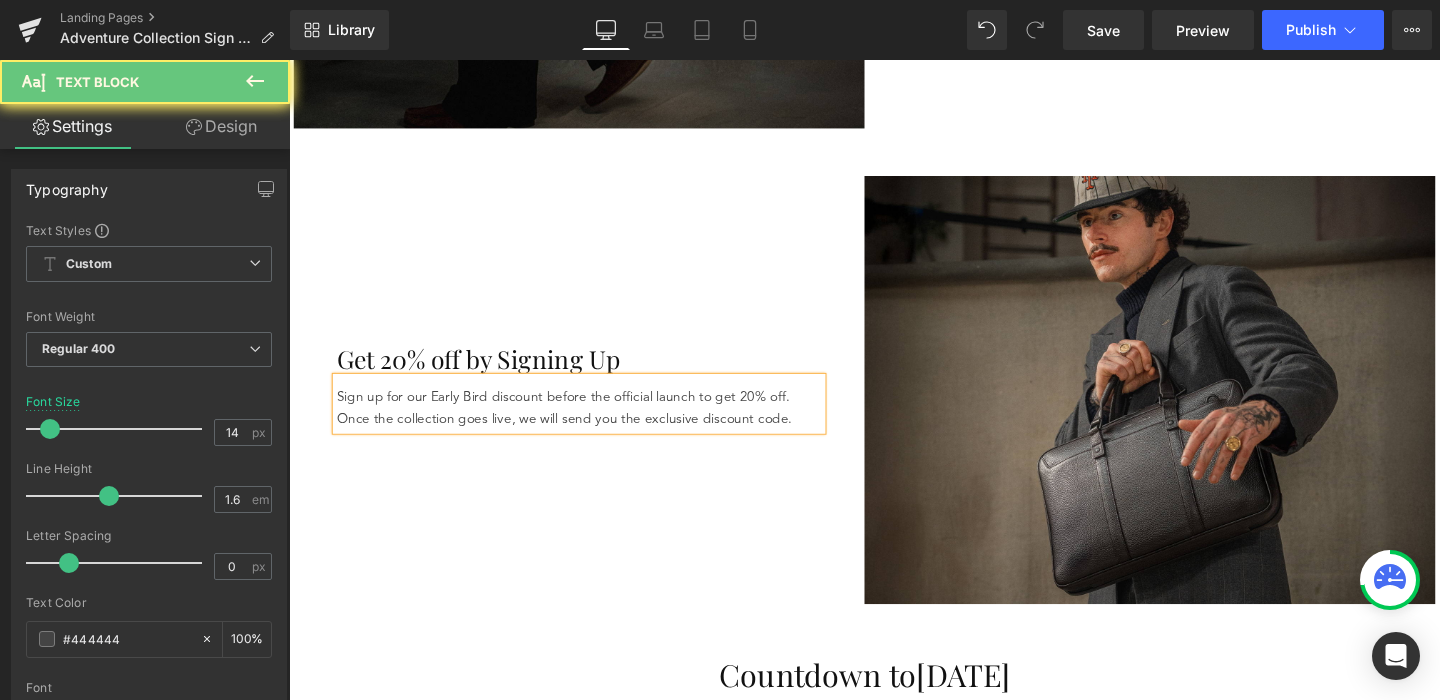 click on "Get 20% off by Signing Up Heading         Sign up for our Early Bird discount before the official launch to get 20% off. Once the collection goes live, we will send you the exclusive discount code. Text Block         Row" at bounding box center [594, 407] 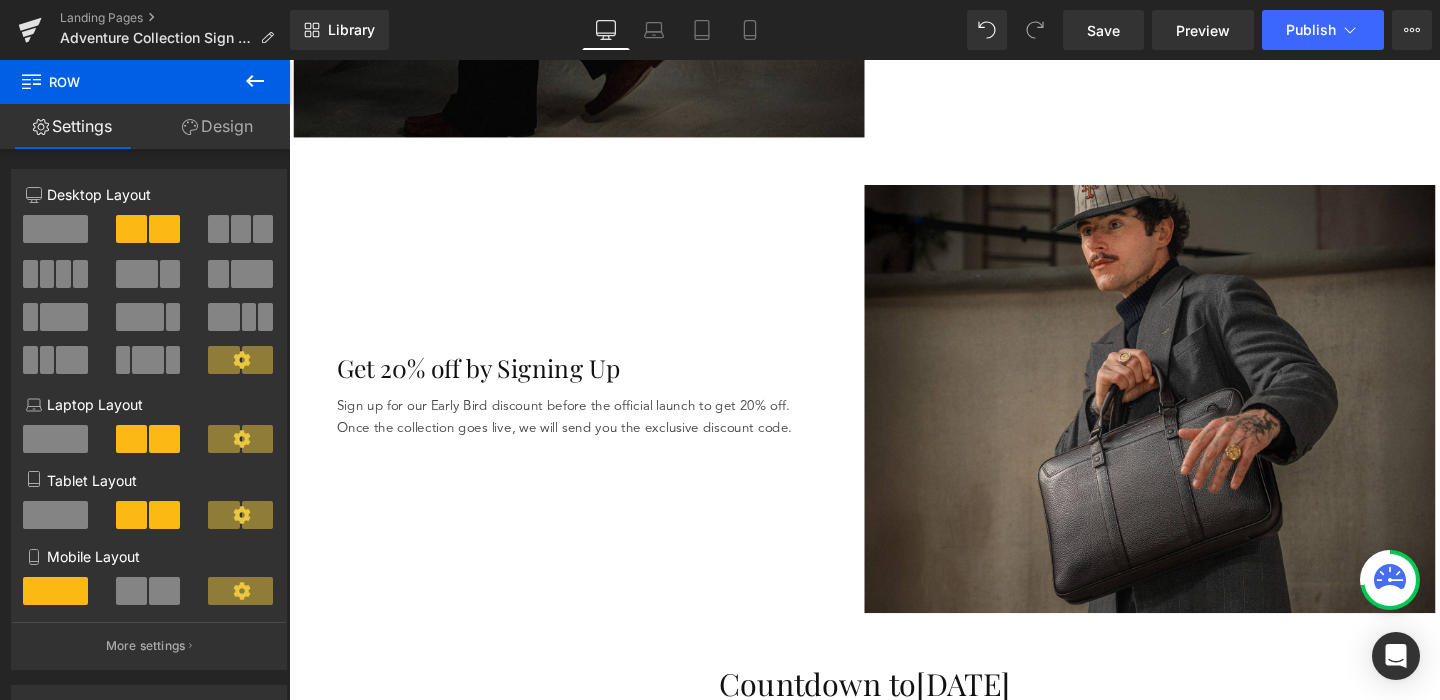 scroll, scrollTop: 2190, scrollLeft: 0, axis: vertical 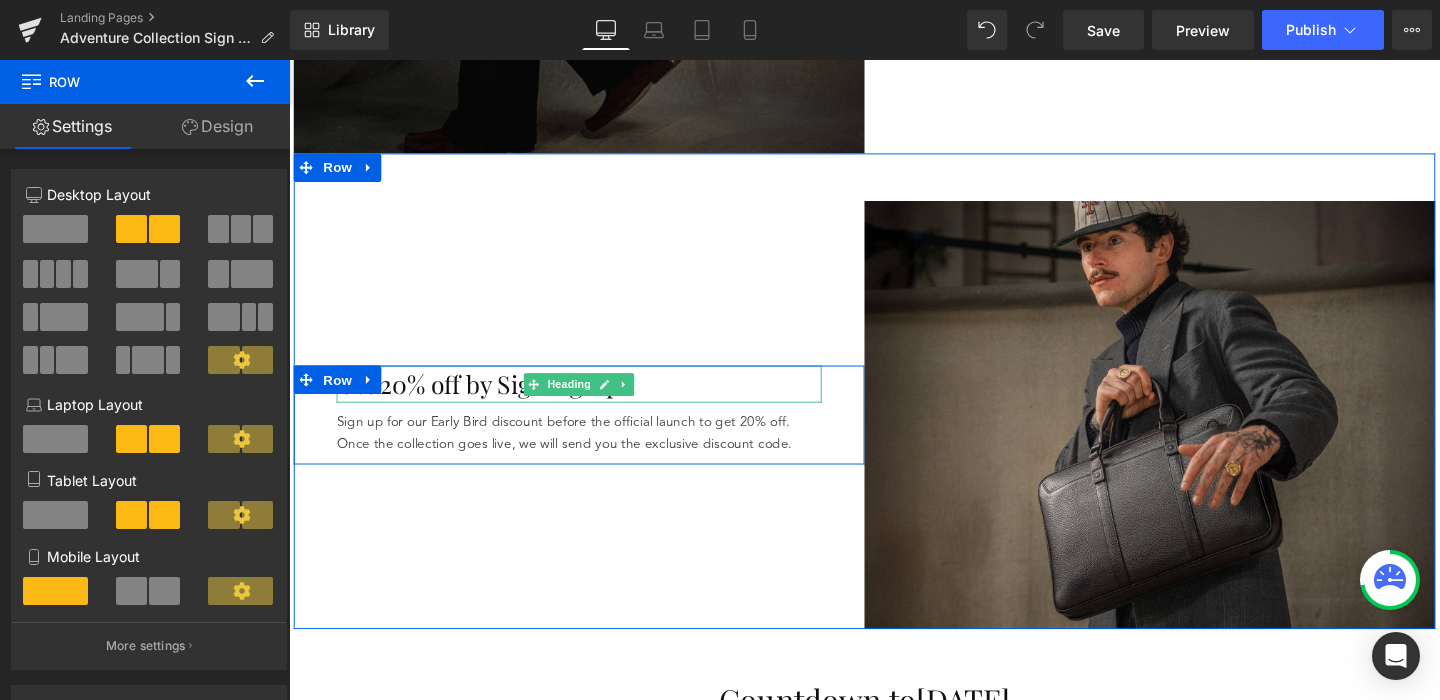 click on "Get 20% off by Signing Up" at bounding box center [594, 400] 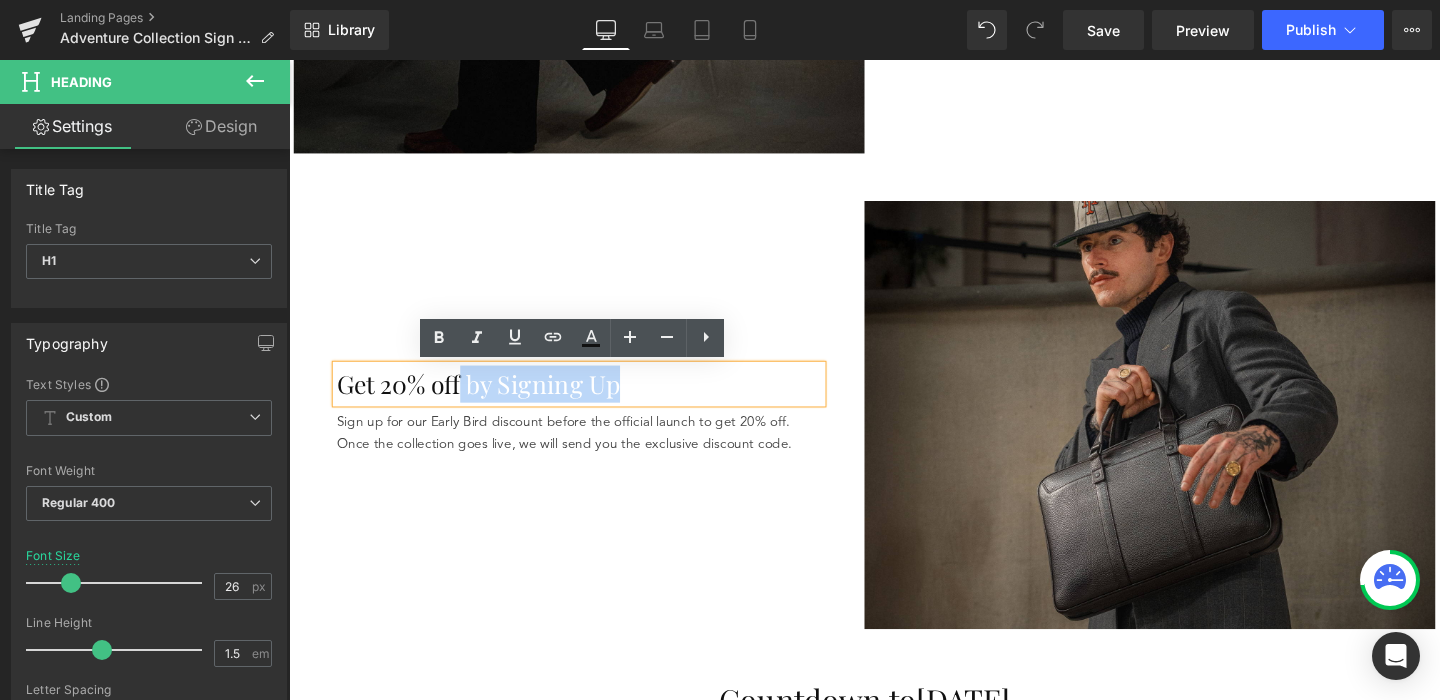 drag, startPoint x: 469, startPoint y: 406, endPoint x: 662, endPoint y: 407, distance: 193.0026 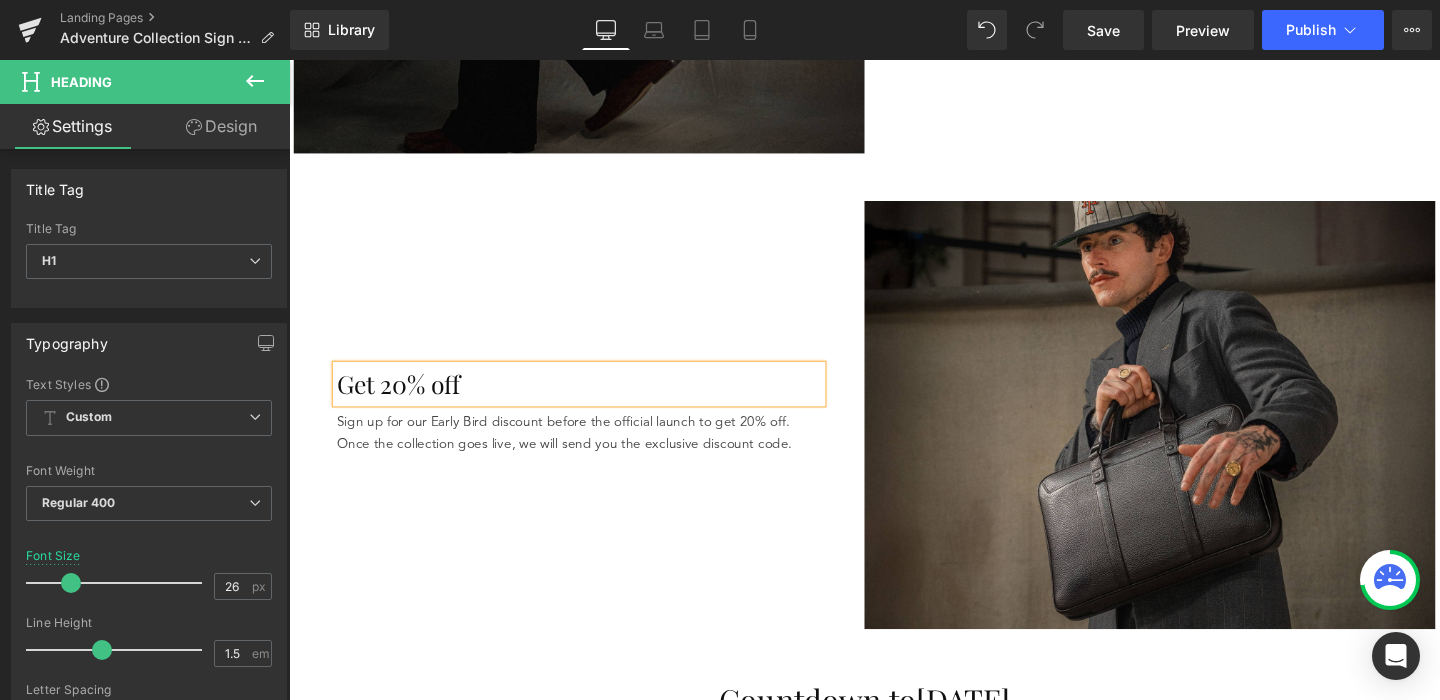 click on "Get 20% off Heading         Sign up for our Early Bird discount before the official launch to get 20% off. Once the collection goes live, we will send you the exclusive discount code. Text Block         Row" at bounding box center (594, 433) 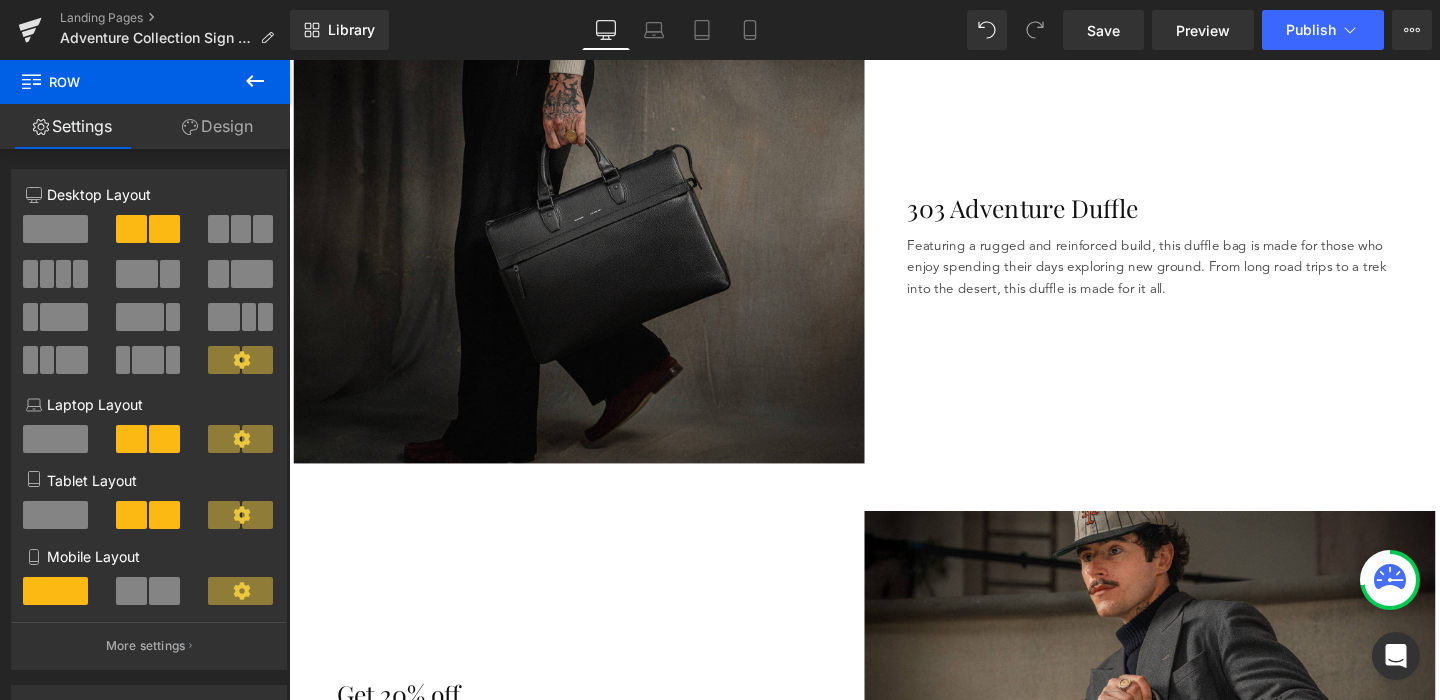 scroll, scrollTop: 2123, scrollLeft: 0, axis: vertical 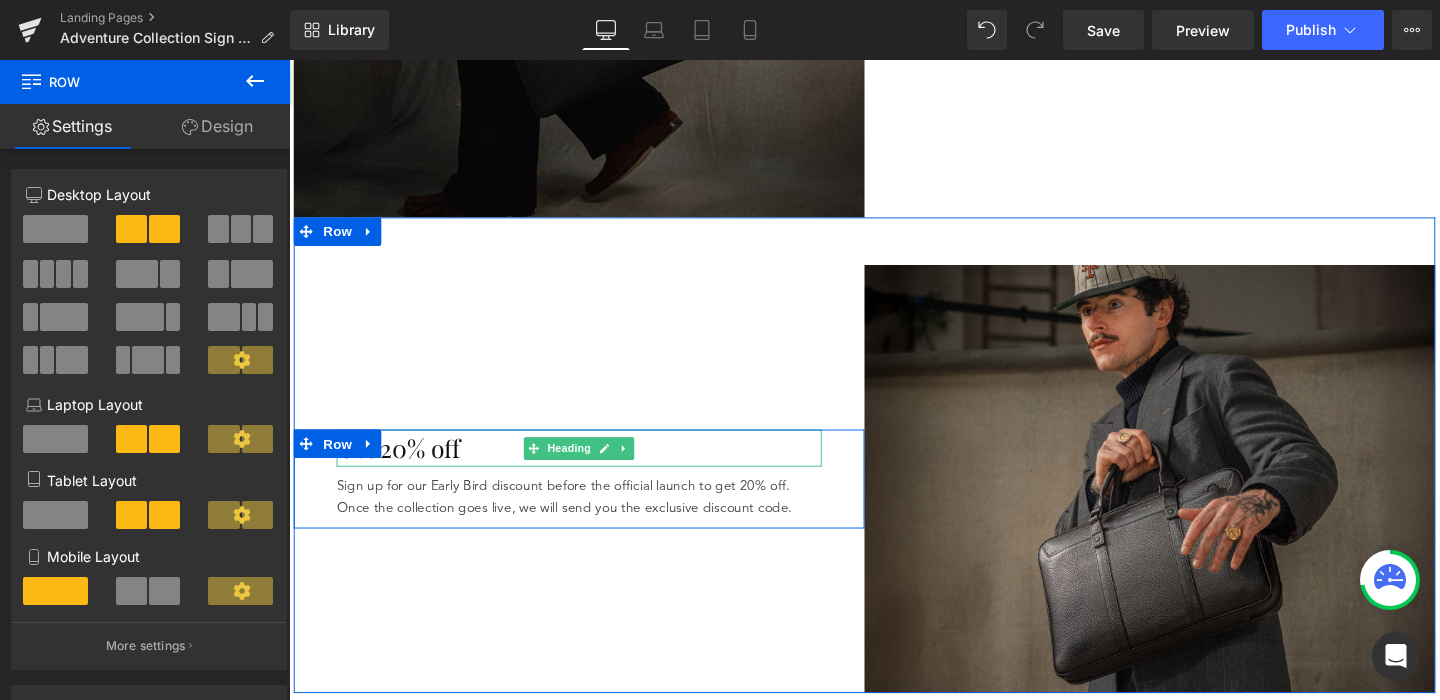 click on "Get 20% off" at bounding box center (594, 467) 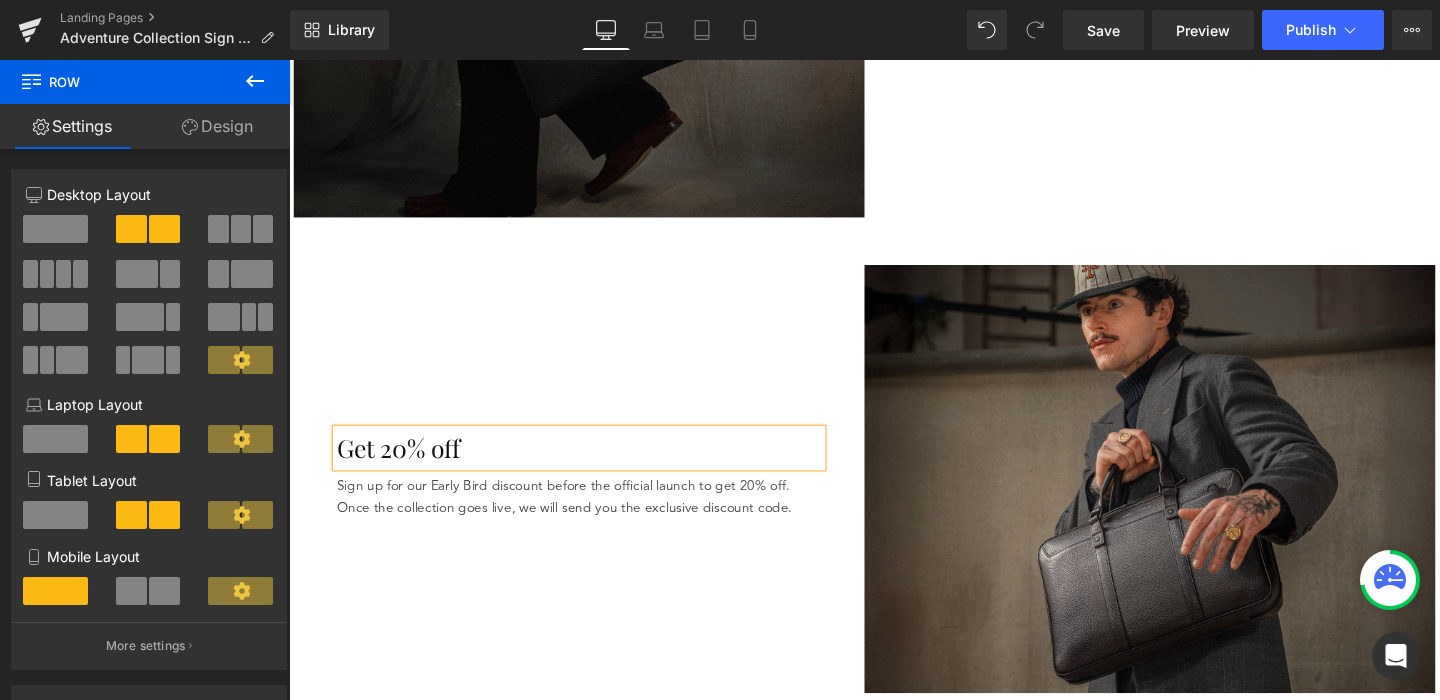 click on "Get 20% off" at bounding box center (594, 467) 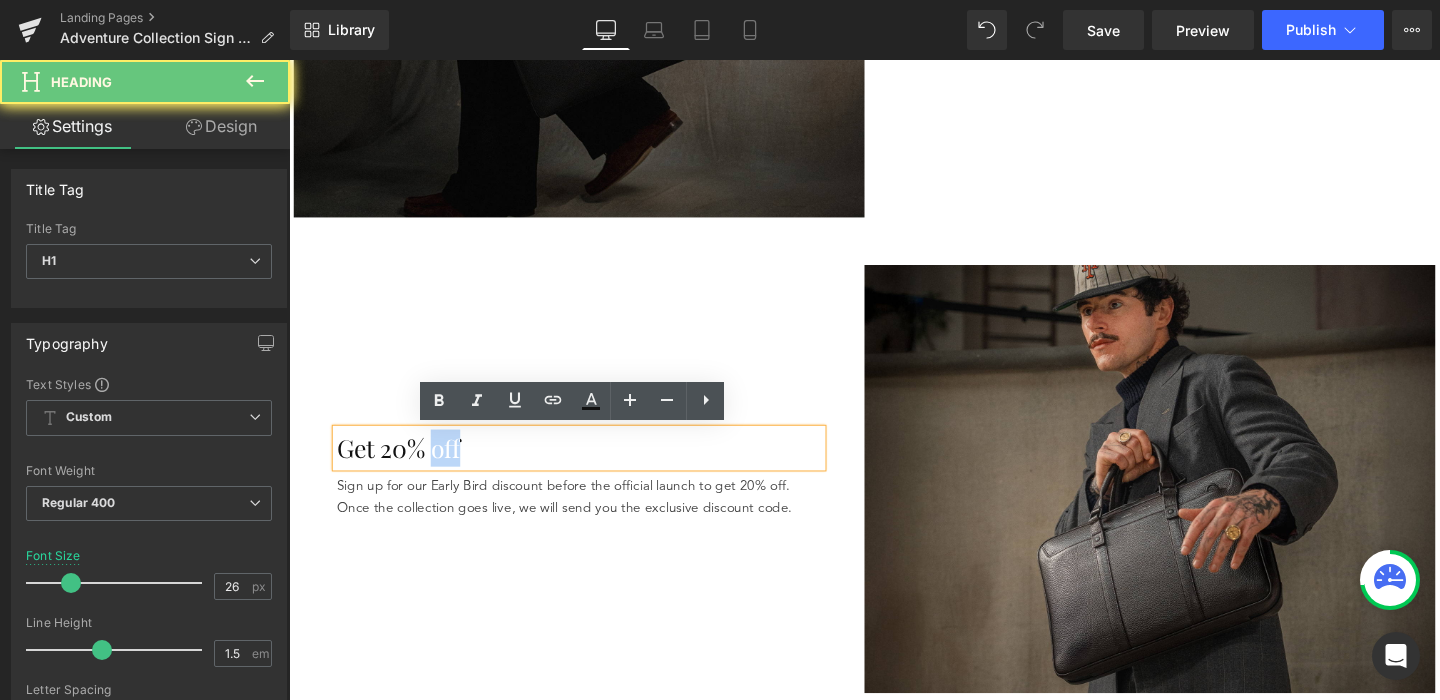 click on "Get 20% off" at bounding box center [594, 467] 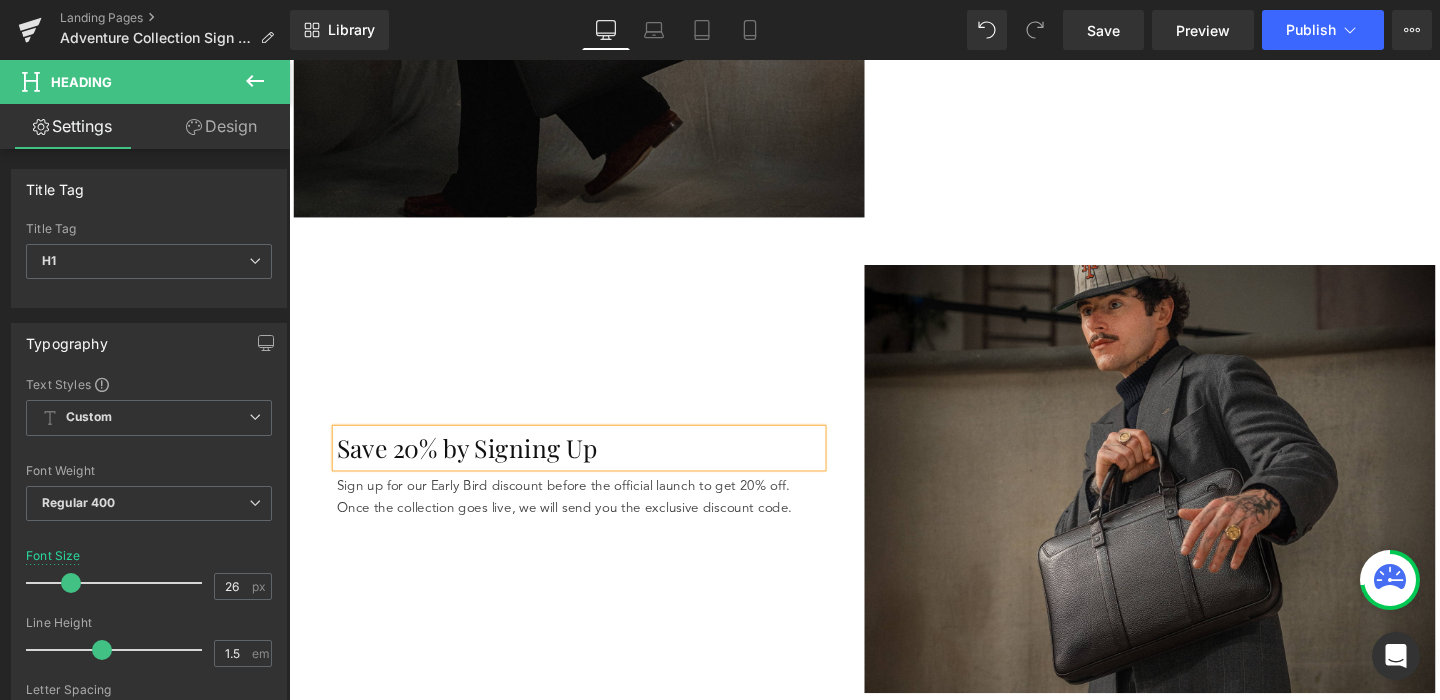 click on "Save 20% by Signing Up" at bounding box center [594, 467] 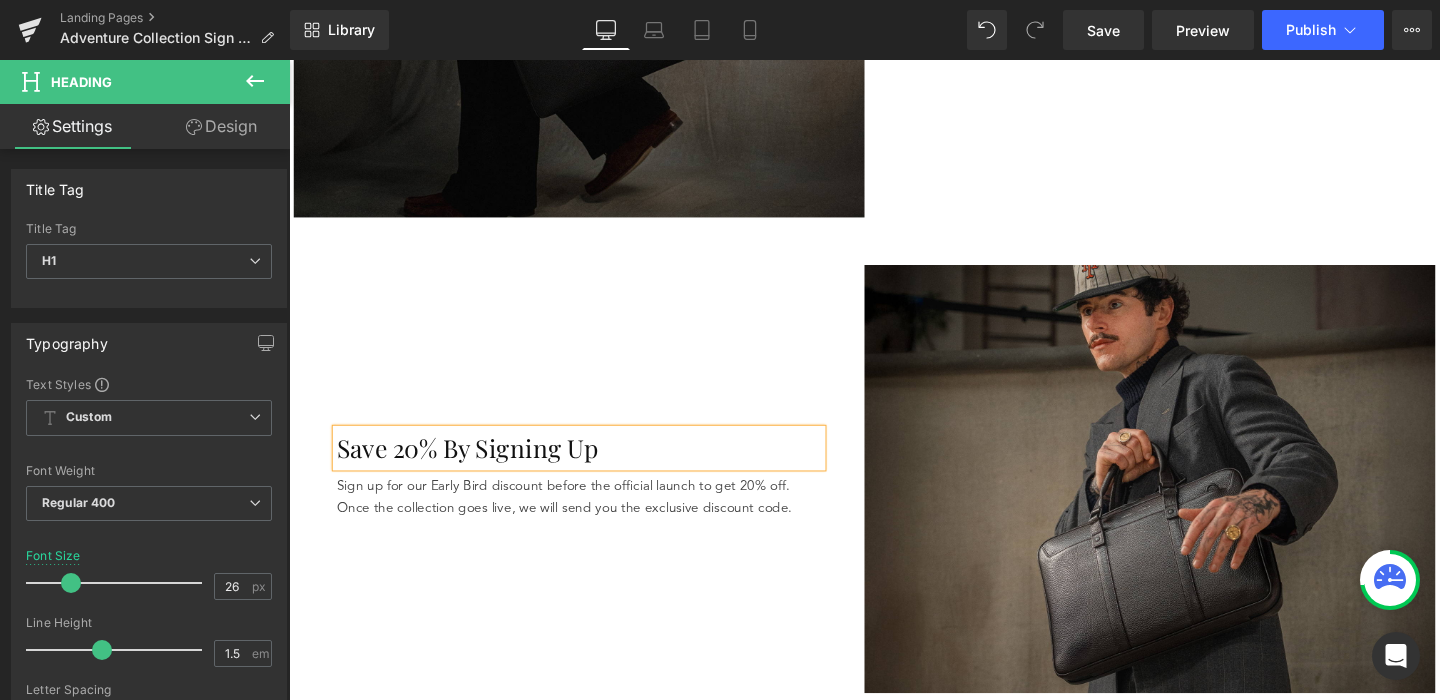 click on "Save 20% By Signing Up Heading         Sign up for our Early Bird discount before the official launch to get 20% off. Once the collection goes live, we will send you the exclusive discount code. Text Block         Row" at bounding box center [594, 500] 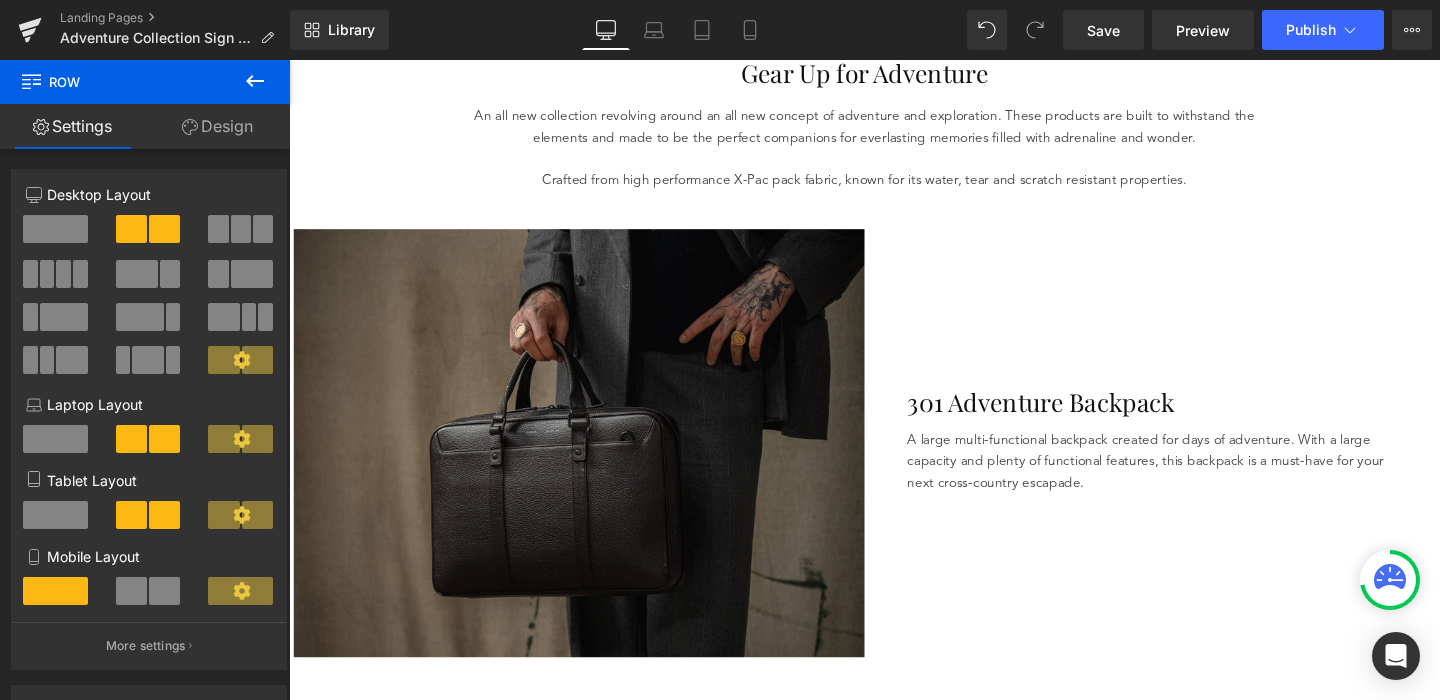 scroll, scrollTop: 620, scrollLeft: 0, axis: vertical 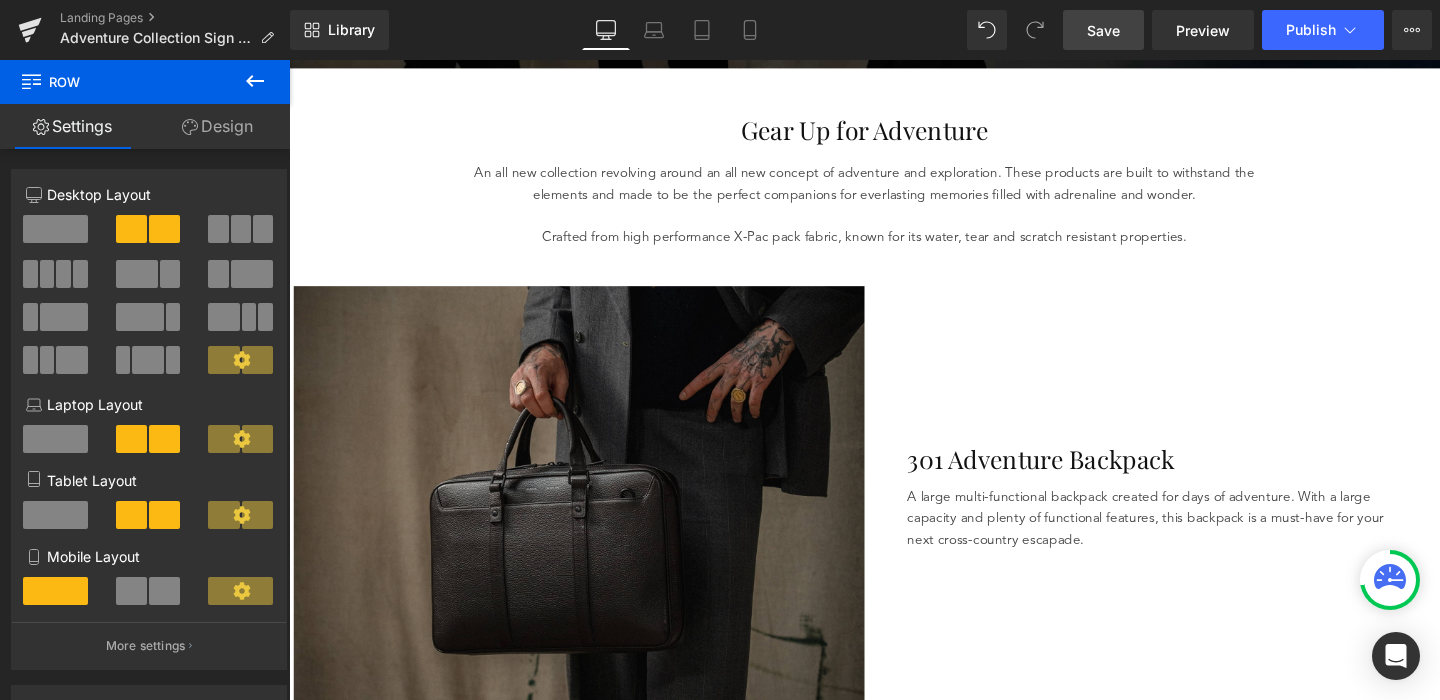 click on "Save" at bounding box center [1103, 30] 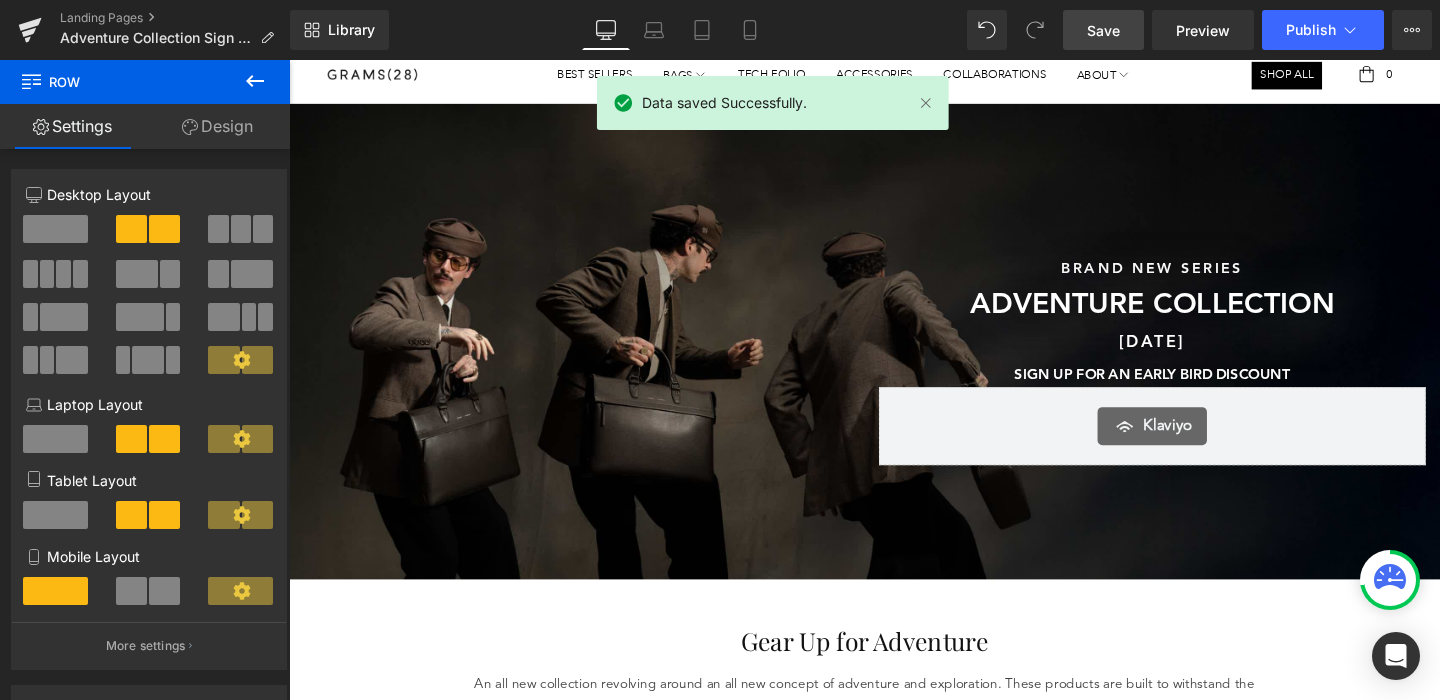 scroll, scrollTop: 80, scrollLeft: 0, axis: vertical 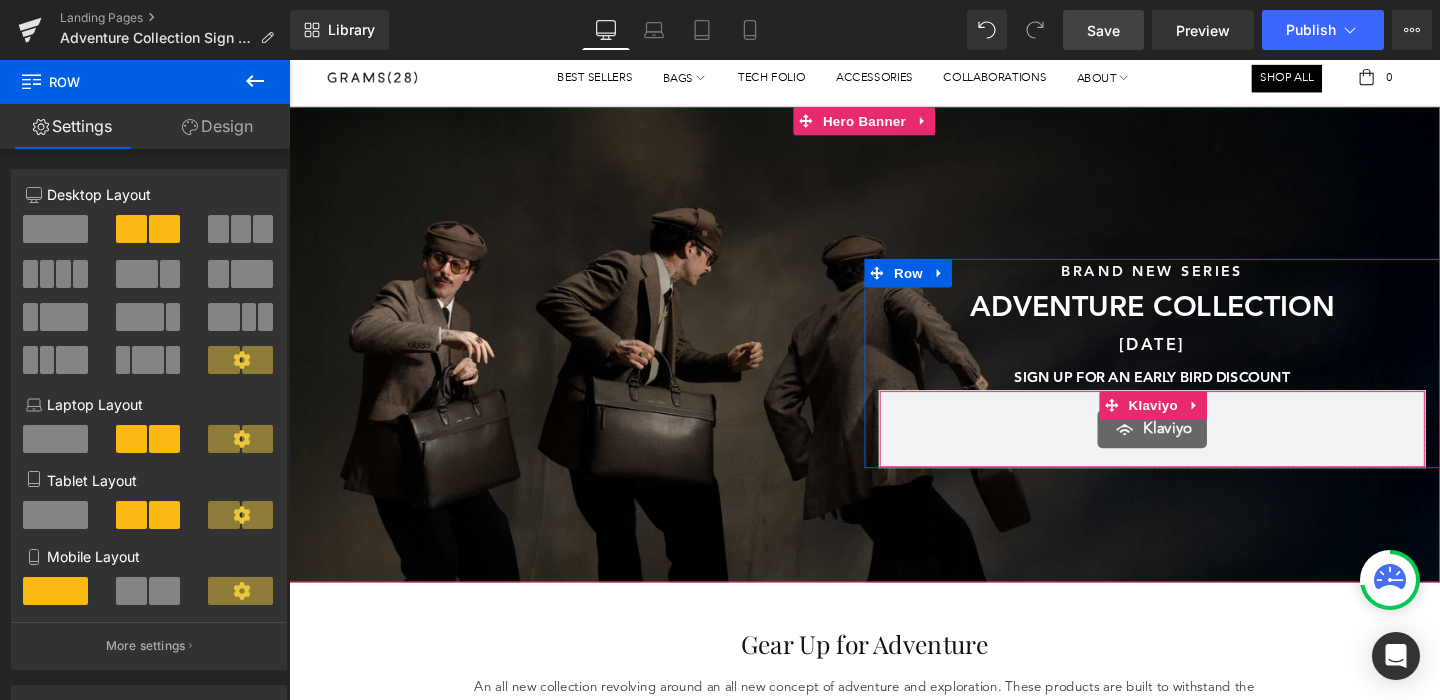 click on "Klaviyo" at bounding box center (1196, 448) 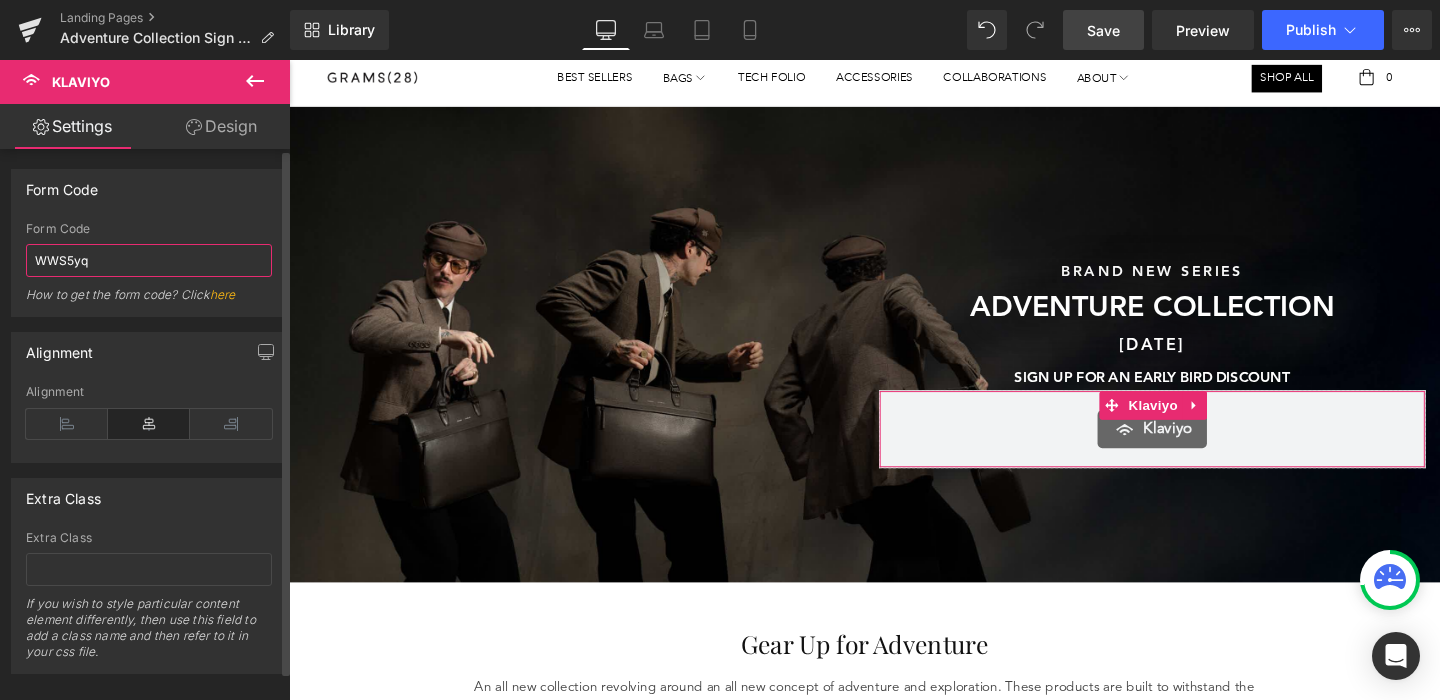 click on "WWS5yq" at bounding box center (149, 260) 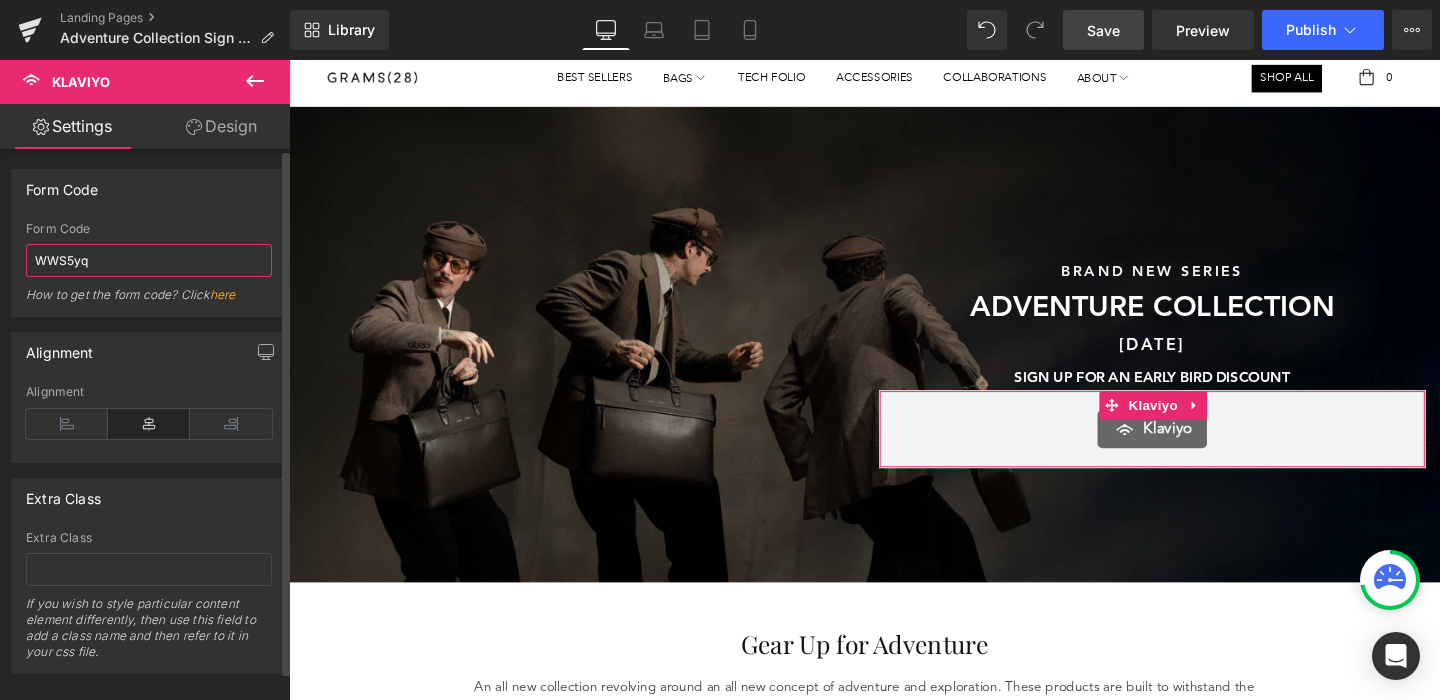 click on "WWS5yq" at bounding box center (149, 260) 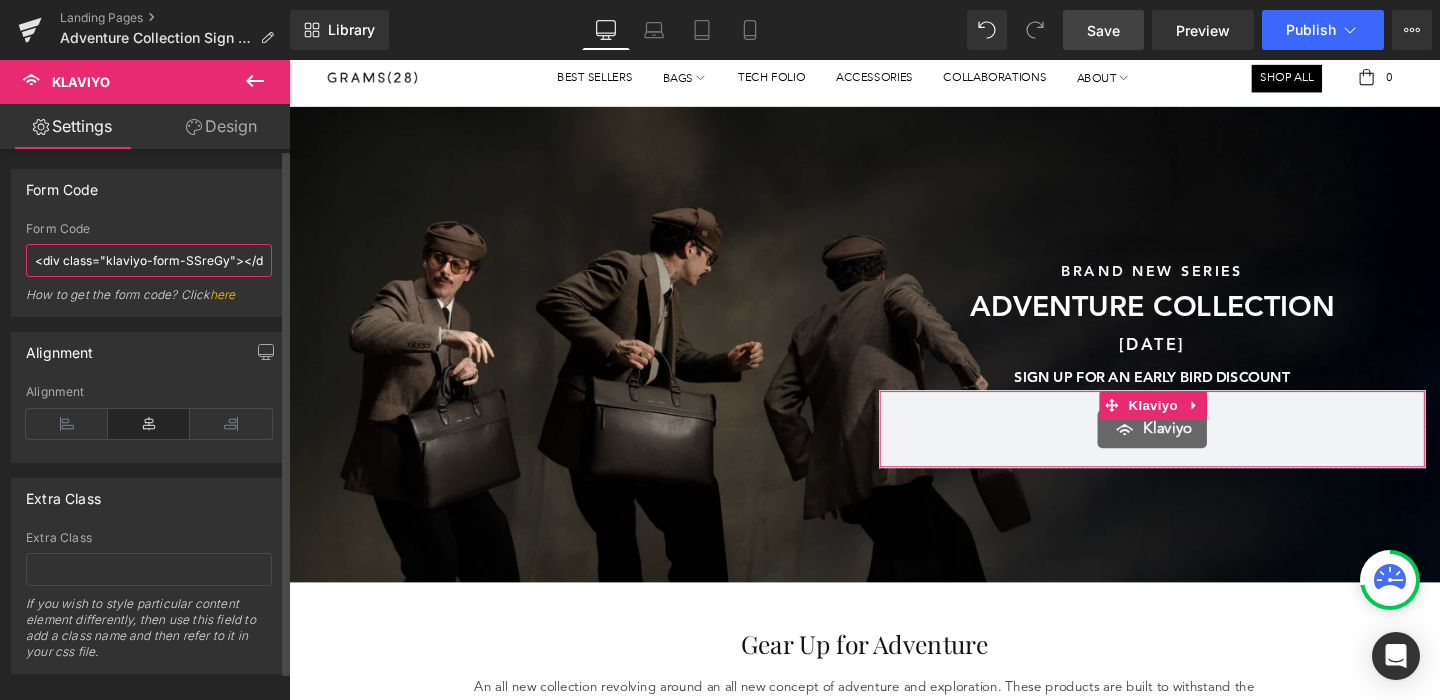 scroll, scrollTop: 0, scrollLeft: 0, axis: both 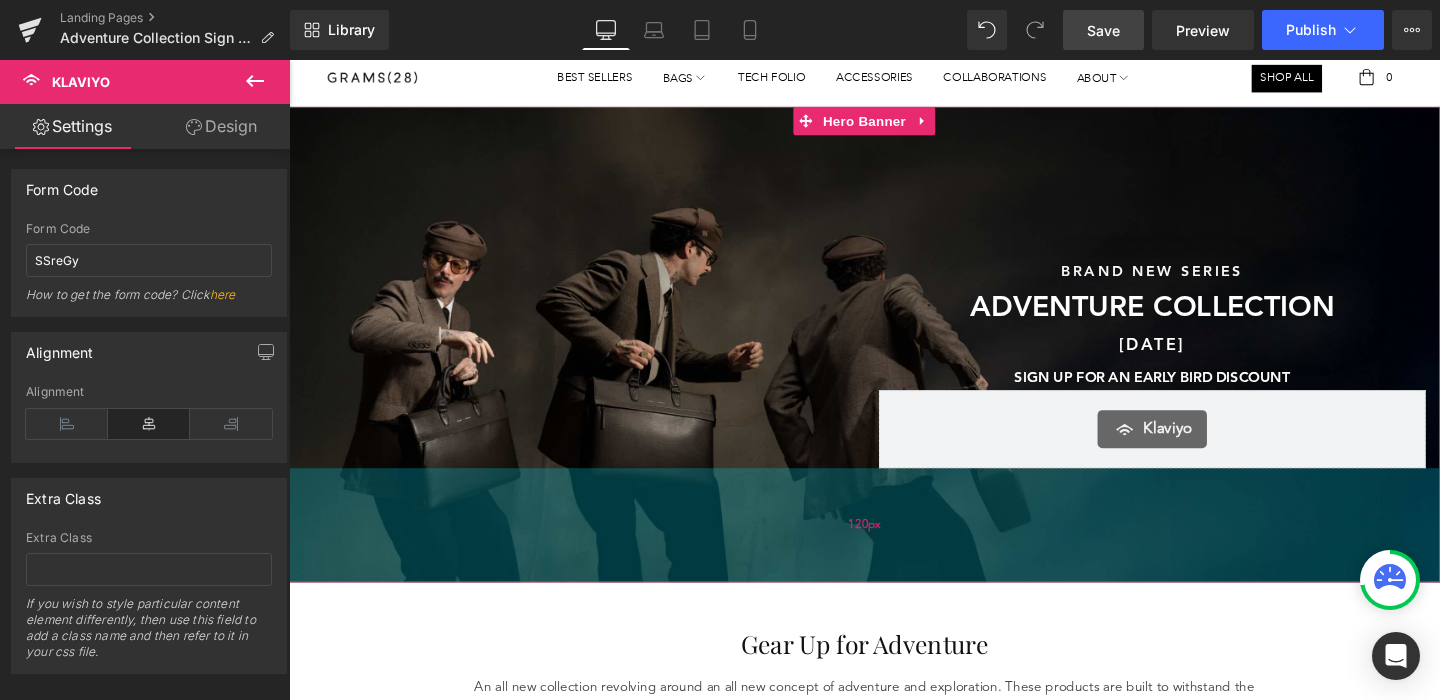 click on "120px" at bounding box center (894, 549) 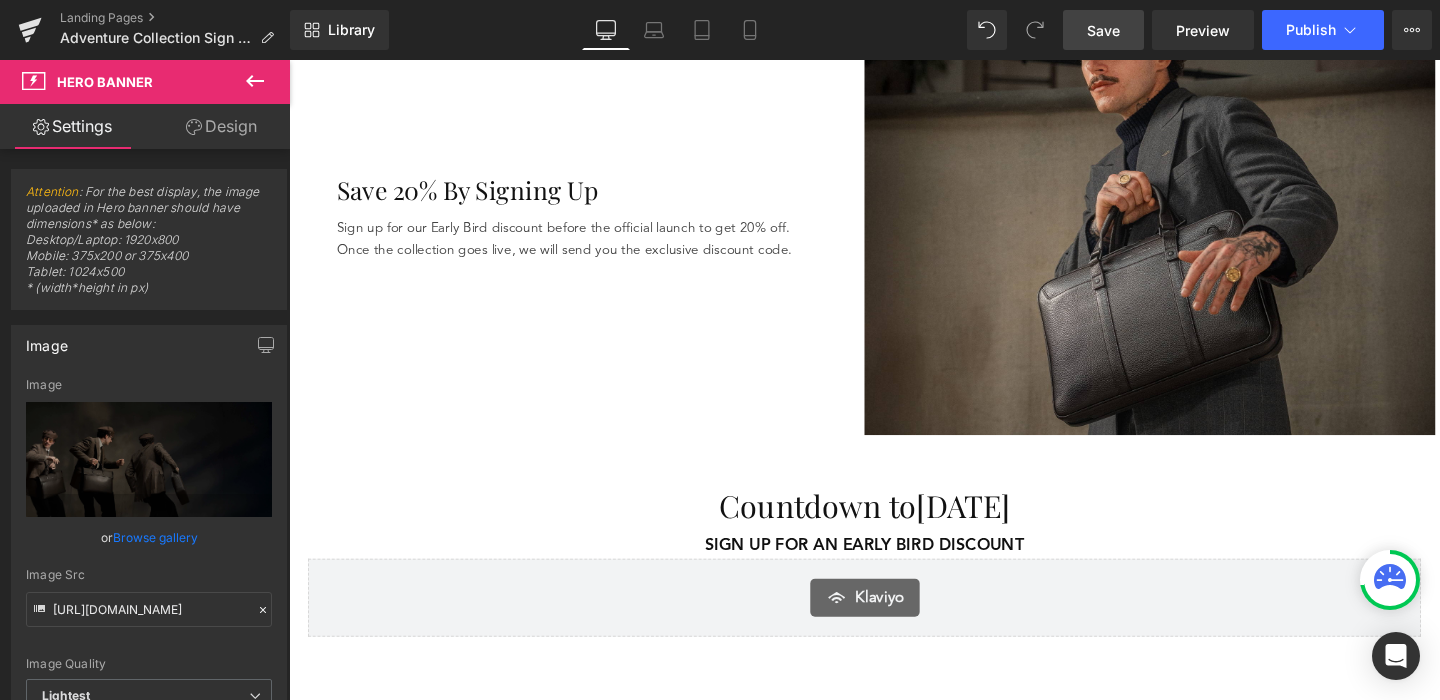 scroll, scrollTop: 2661, scrollLeft: 0, axis: vertical 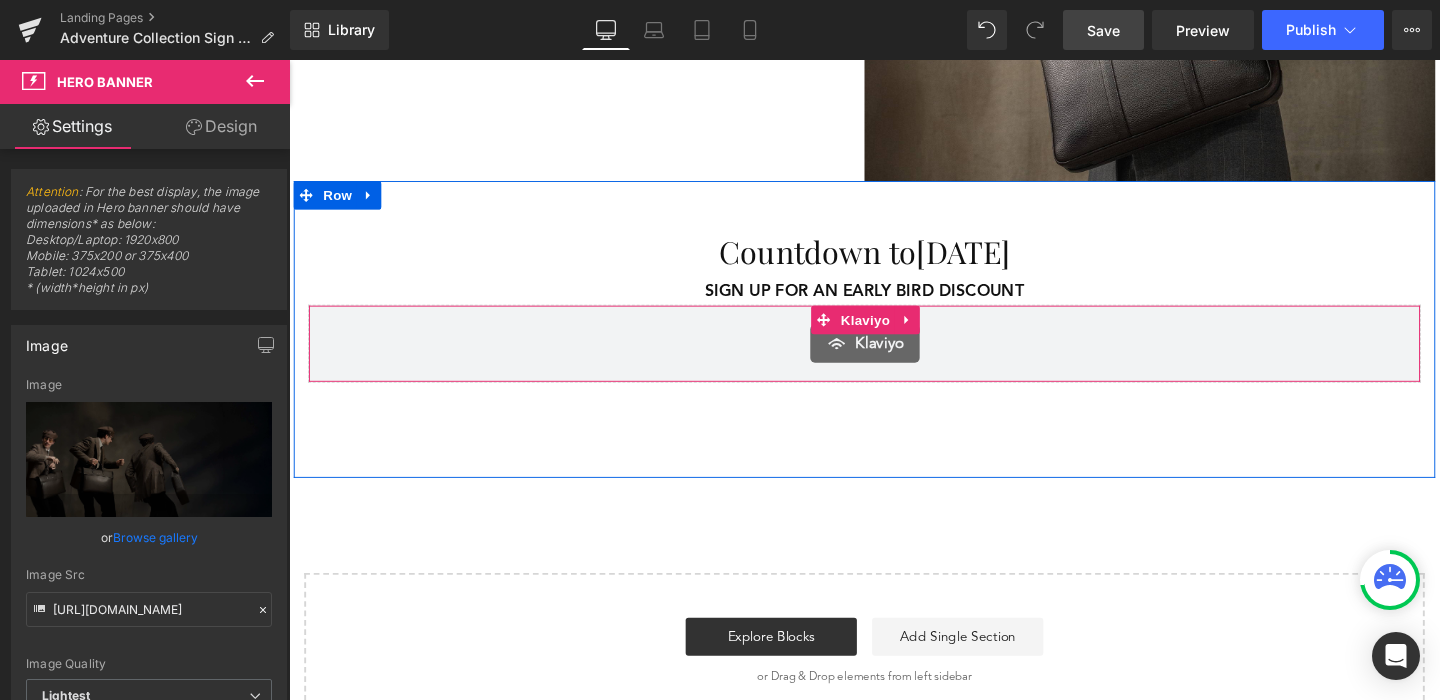 click on "Klaviyo" at bounding box center [894, 358] 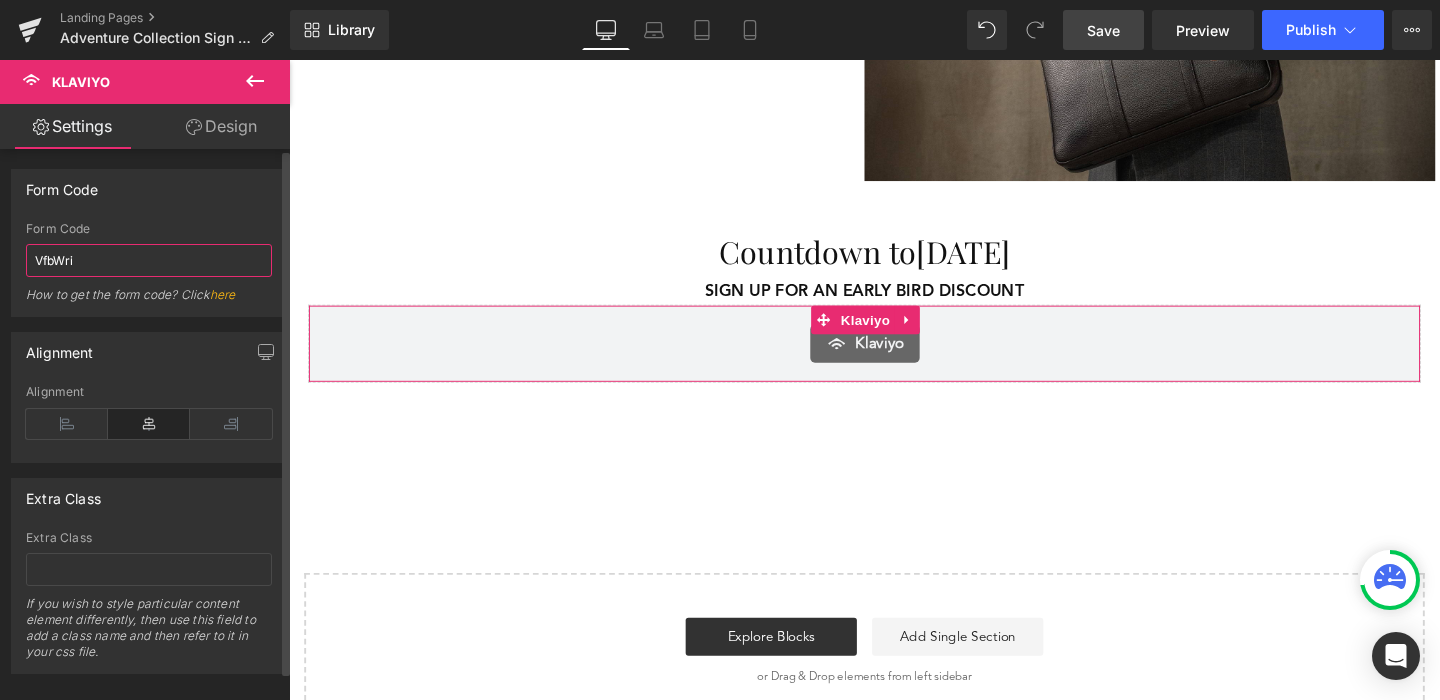 click on "VfbWri" at bounding box center [149, 260] 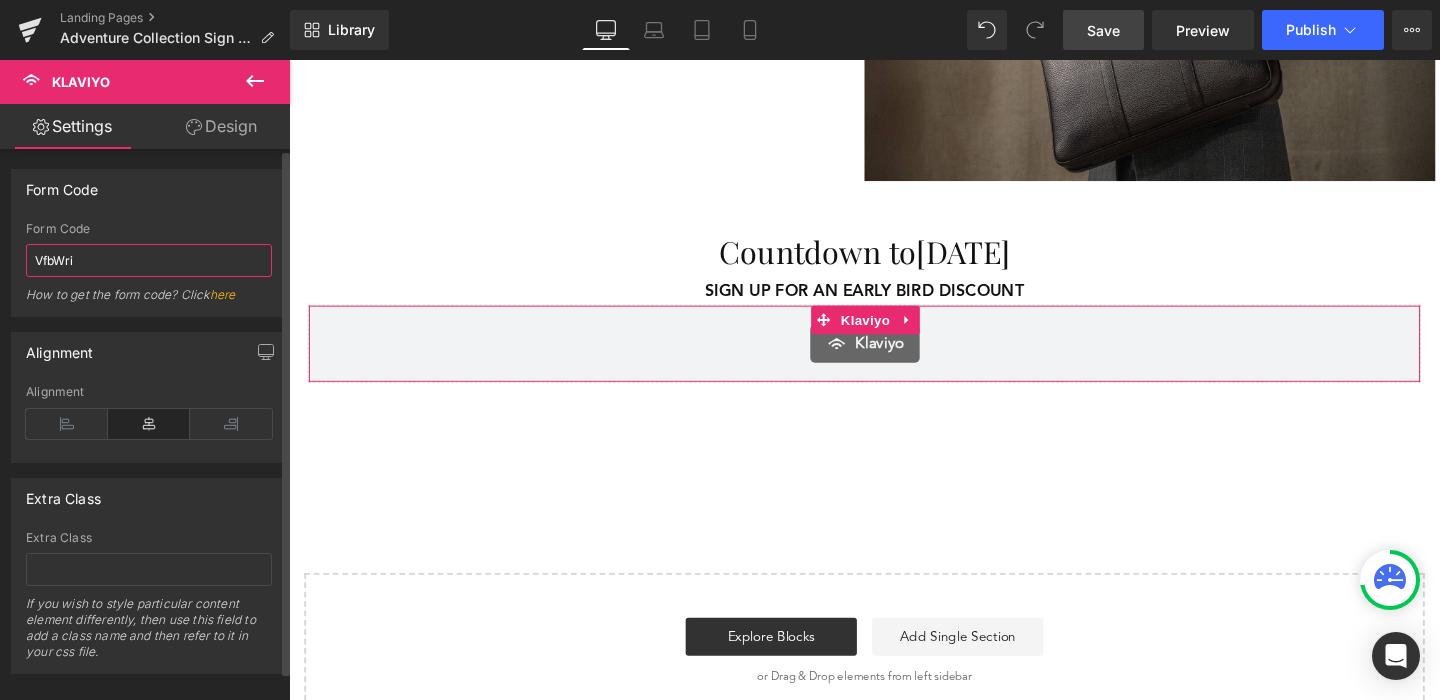 click on "VfbWri" at bounding box center [149, 260] 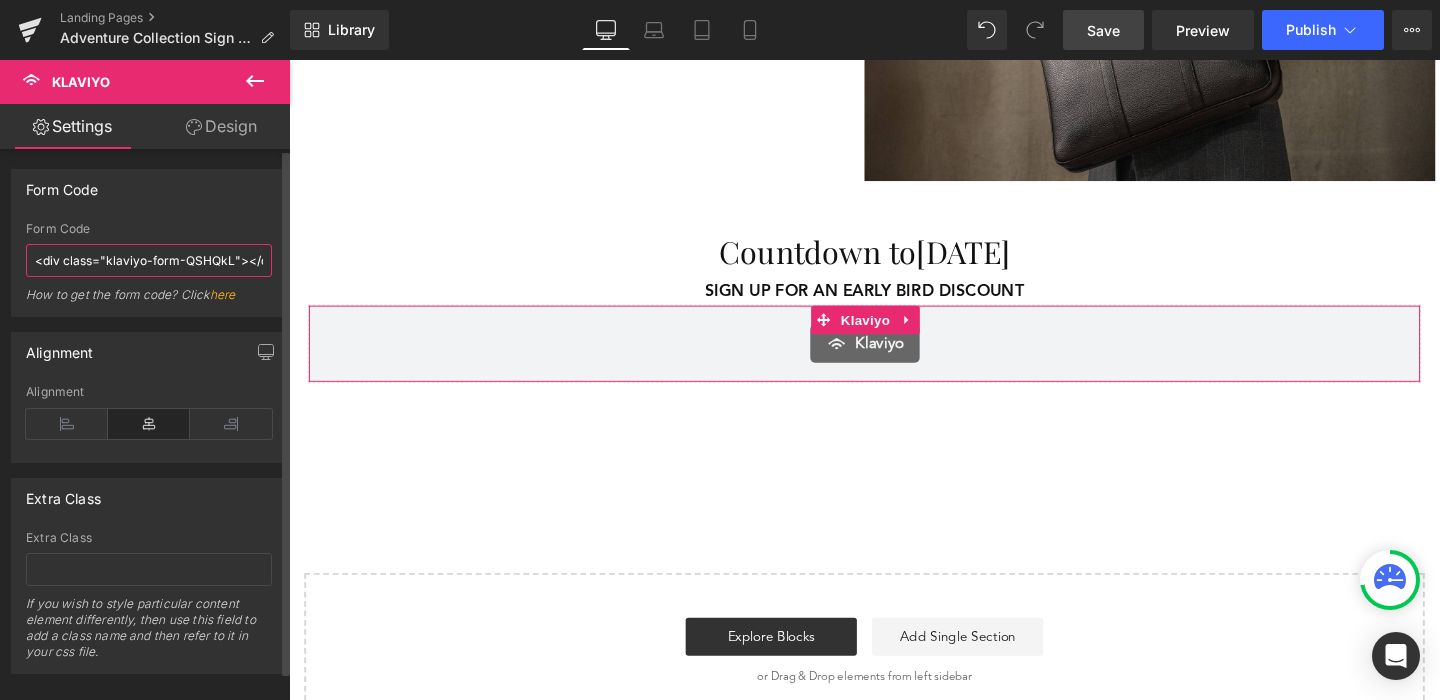 type on "QSHQkL" 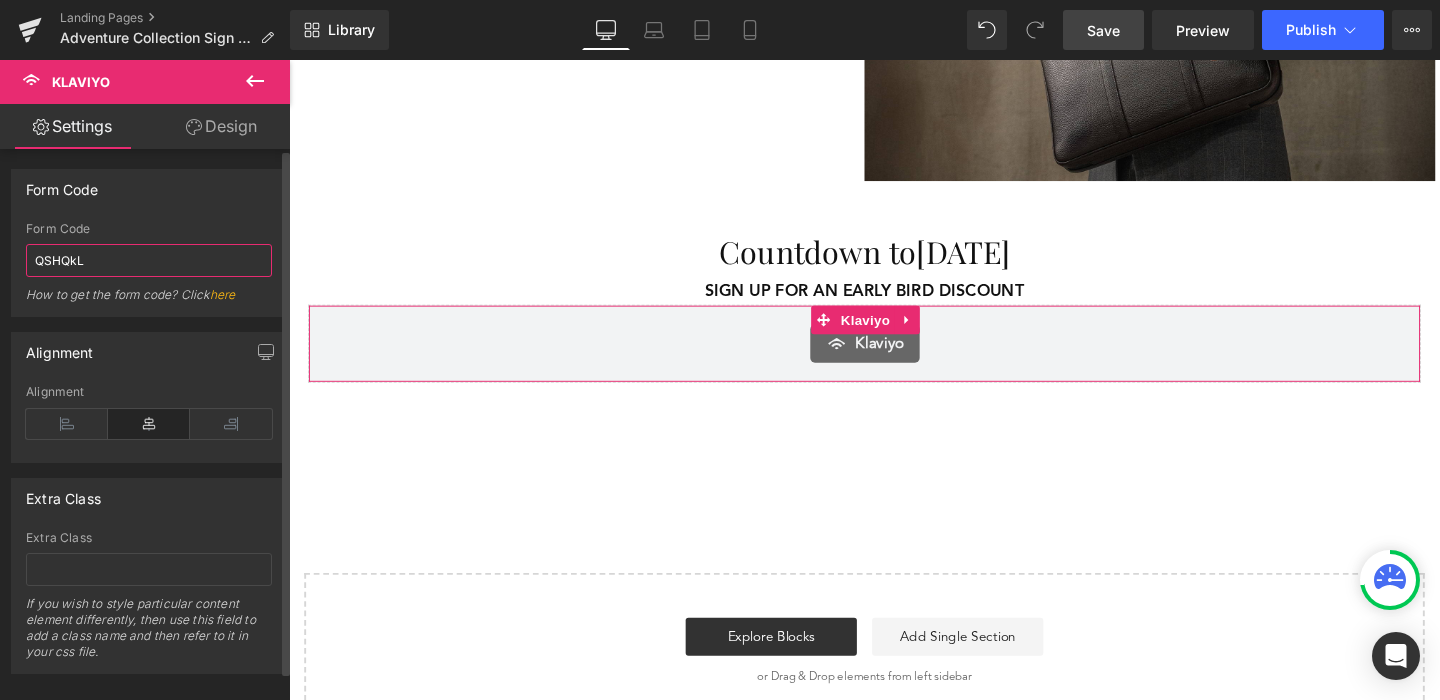 scroll, scrollTop: 0, scrollLeft: 0, axis: both 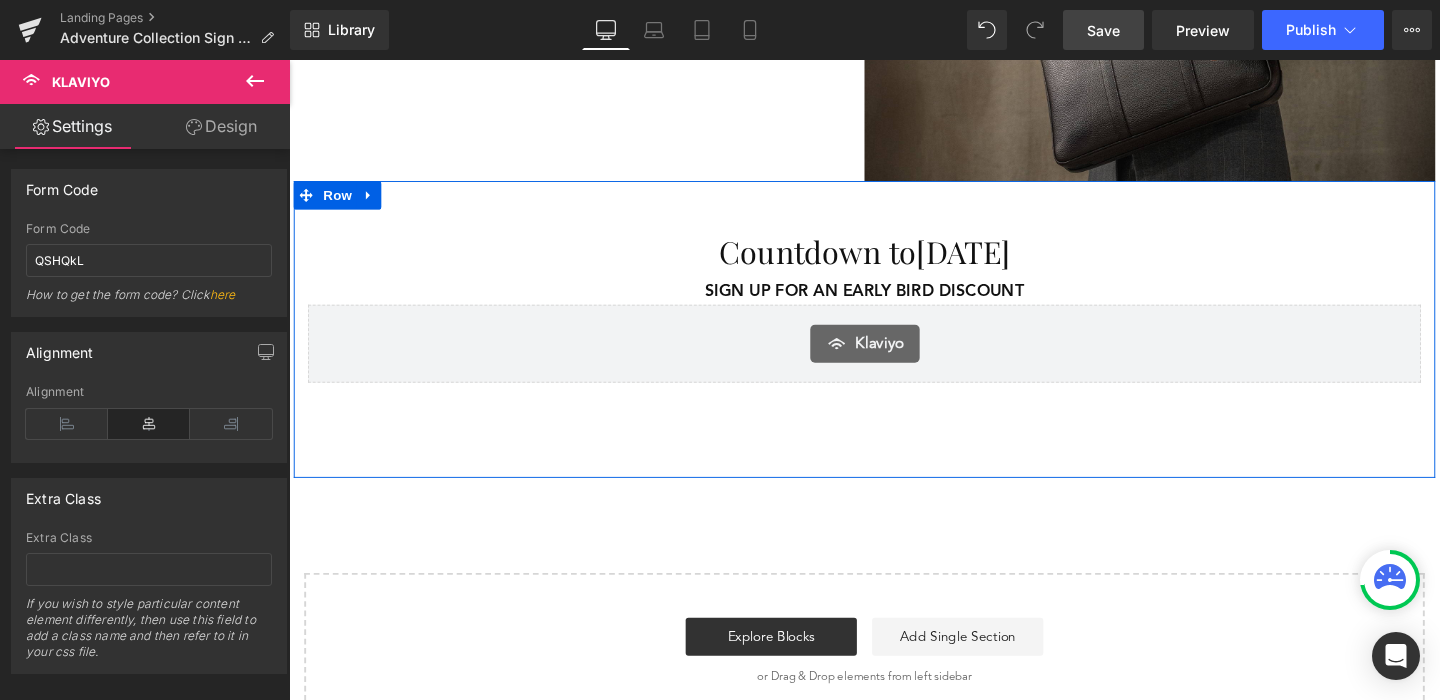 click on "Countdown to  [DATE] Heading         SIGN UP FOR AN EARLY BIRD DISCOUNT Text Block           Klaviyo Klaviyo         Row" at bounding box center (894, 343) 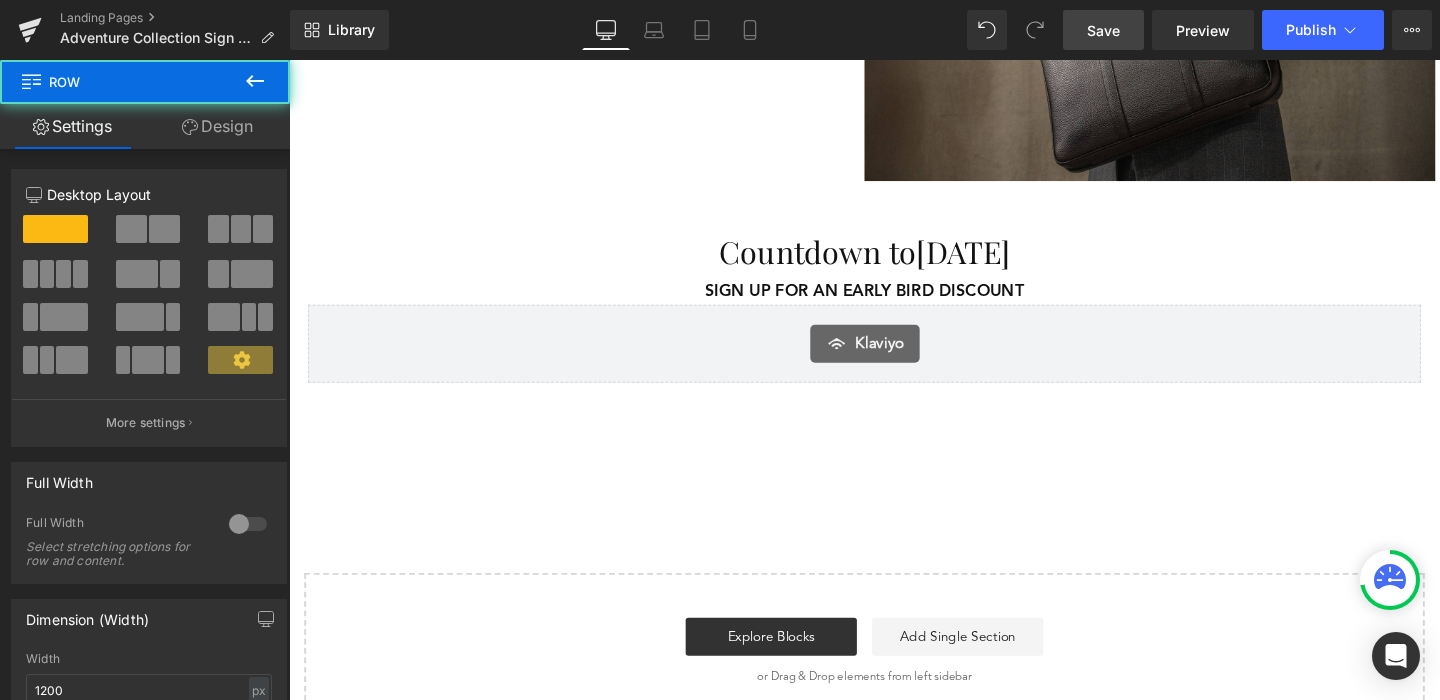 click on "Hero Banner         ★★★★★   LOVED BY OVER 110,000 CUSTOMERS Heading         Artisanal Functional Luxury Leather Goods Heading
Practicality meets elegance with GRAMS28's collection of functional luxury, each made with intuitive design and unparalleled quality and style.
Text Block         SHOP ALL PRODUCTS Button         Row         Row
‹ ›
[GEOGRAPHIC_DATA]
Sunshine  & Savings" at bounding box center (894, -840) 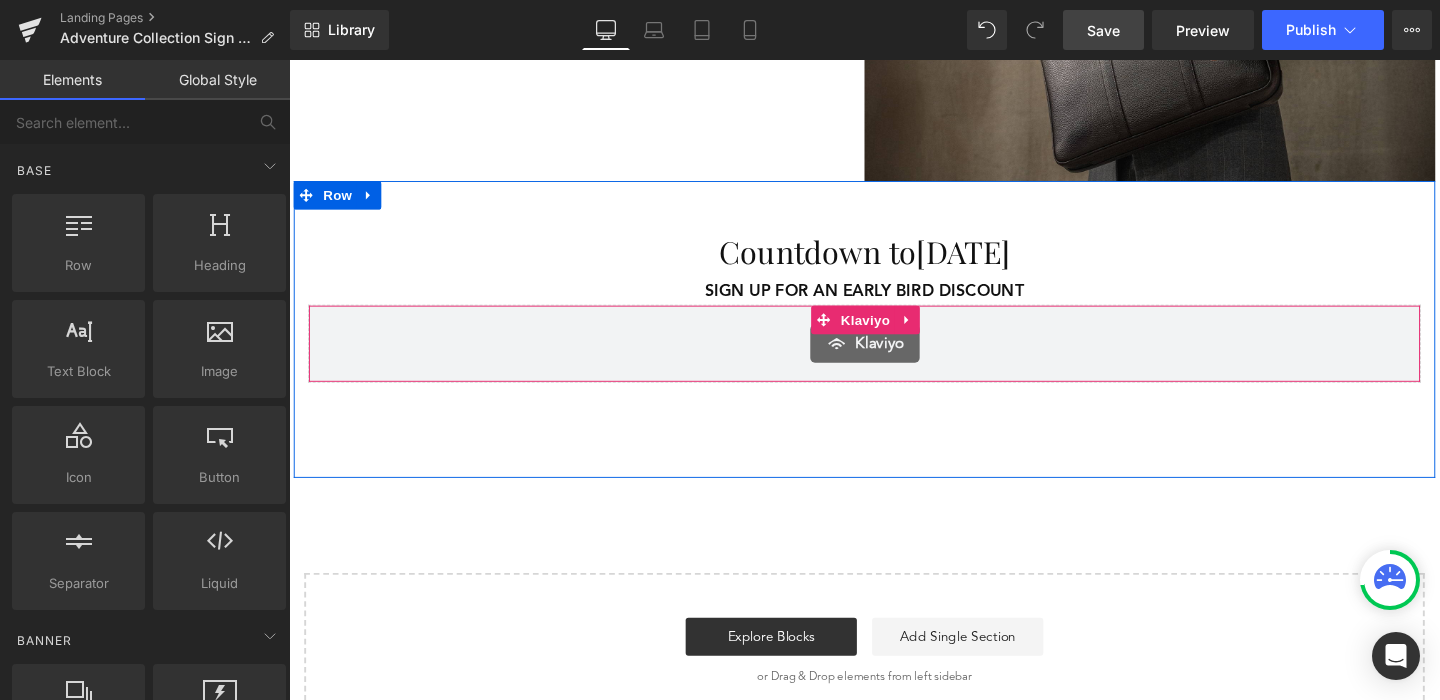 click on "Klaviyo" at bounding box center (894, 358) 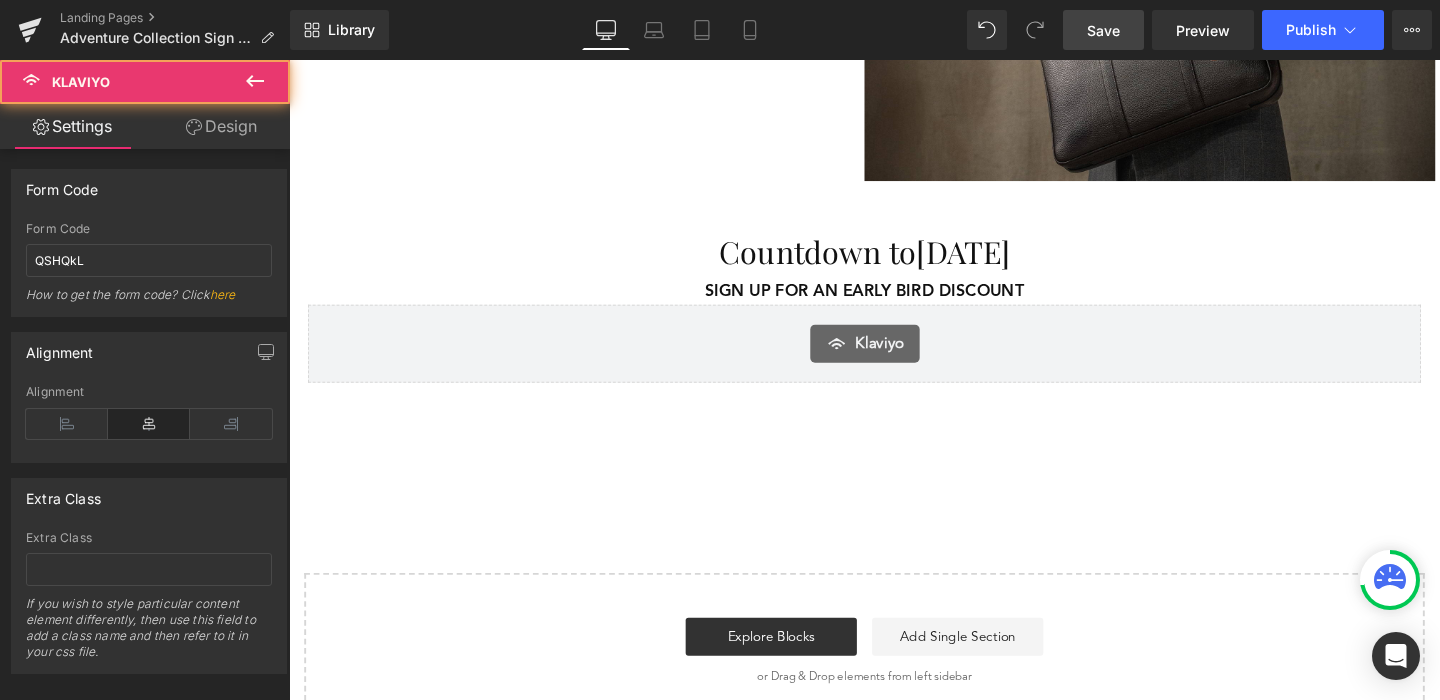 click on "Hero Banner         ★★★★★   LOVED BY OVER 110,000 CUSTOMERS Heading         Artisanal Functional Luxury Leather Goods Heading
Practicality meets elegance with GRAMS28's collection of functional luxury, each made with intuitive design and unparalleled quality and style.
Text Block         SHOP ALL PRODUCTS Button         Row         Row
‹ ›
[GEOGRAPHIC_DATA]
Sunshine  & Savings" at bounding box center [894, -840] 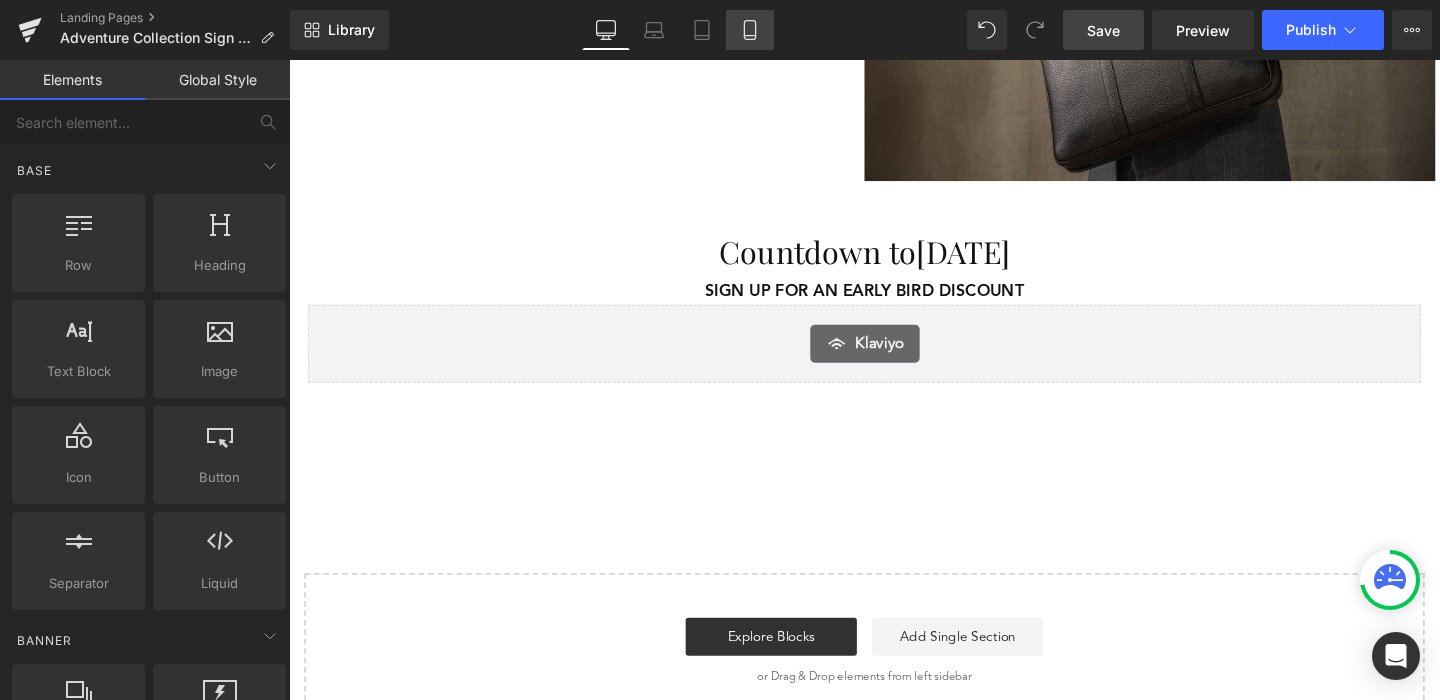 click on "Mobile" at bounding box center (750, 30) 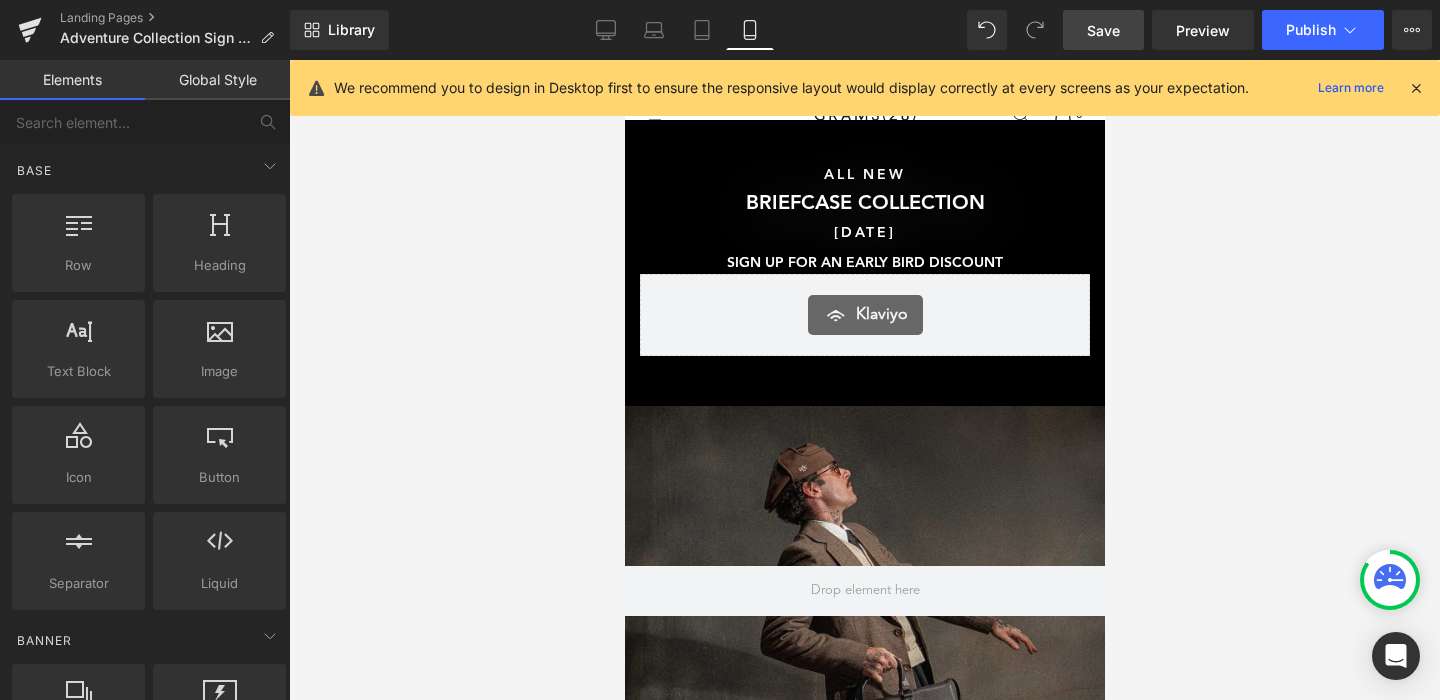 scroll, scrollTop: 0, scrollLeft: 0, axis: both 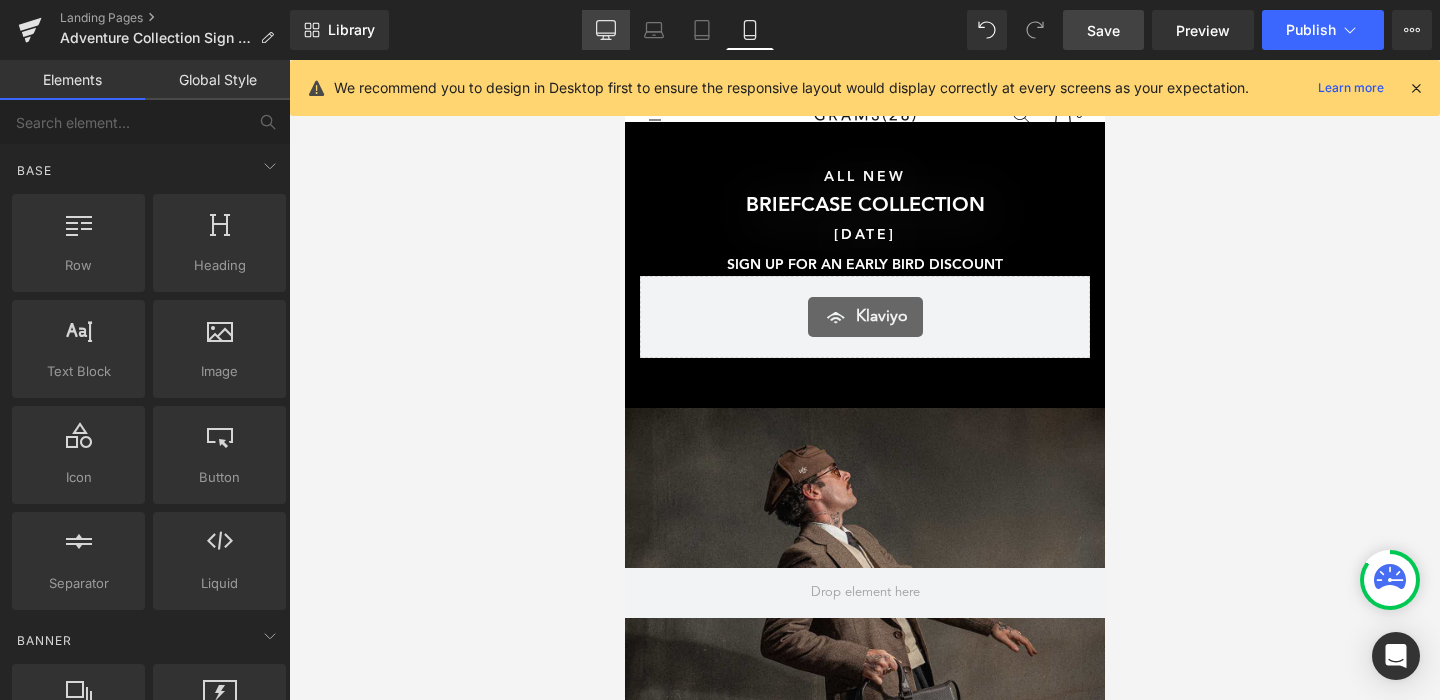click on "Desktop" at bounding box center [606, 30] 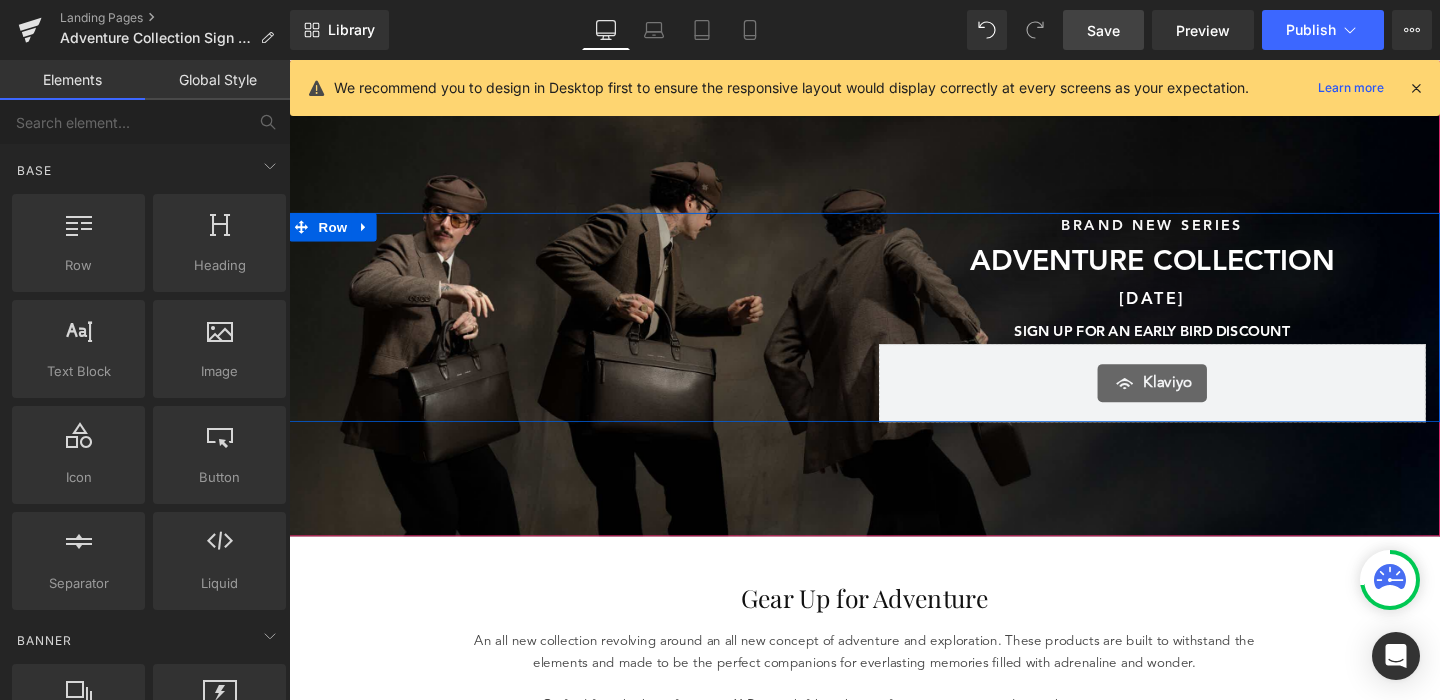 scroll, scrollTop: 0, scrollLeft: 0, axis: both 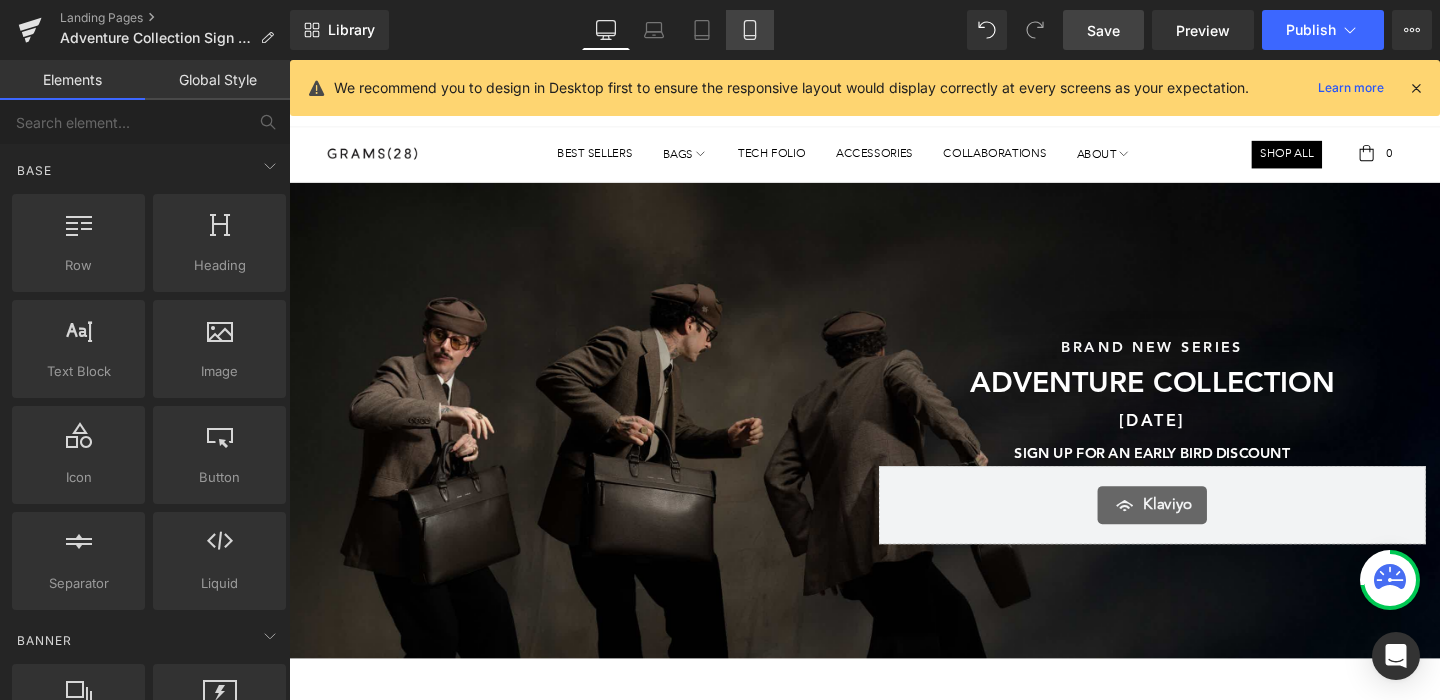 click 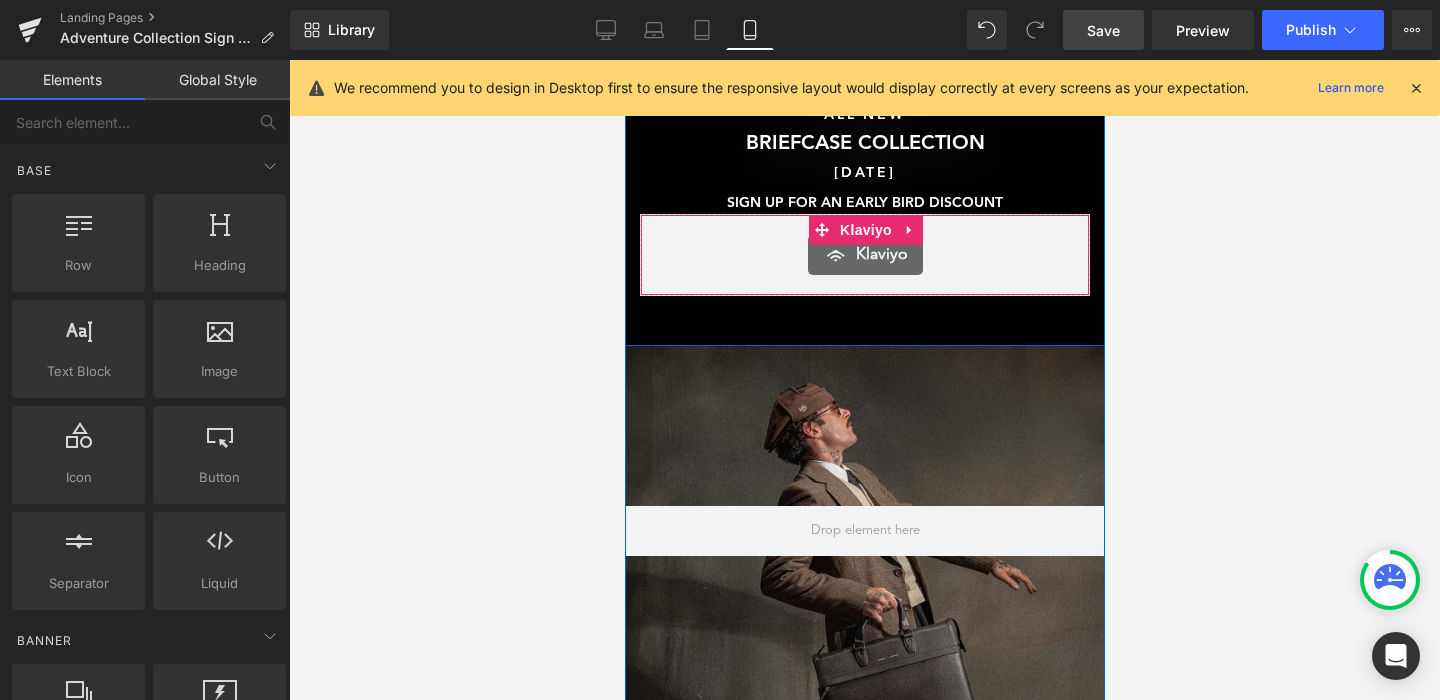 scroll, scrollTop: 0, scrollLeft: 0, axis: both 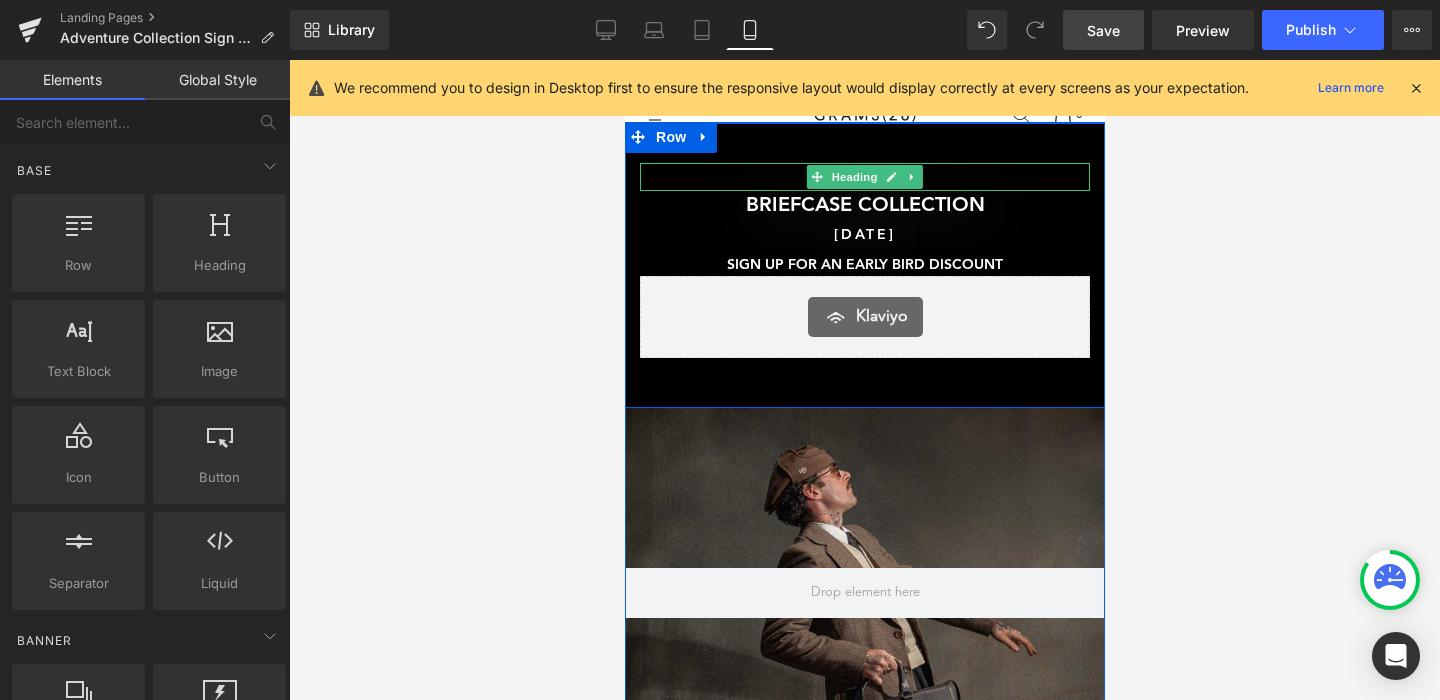 click on "ALL NEW" at bounding box center [864, 177] 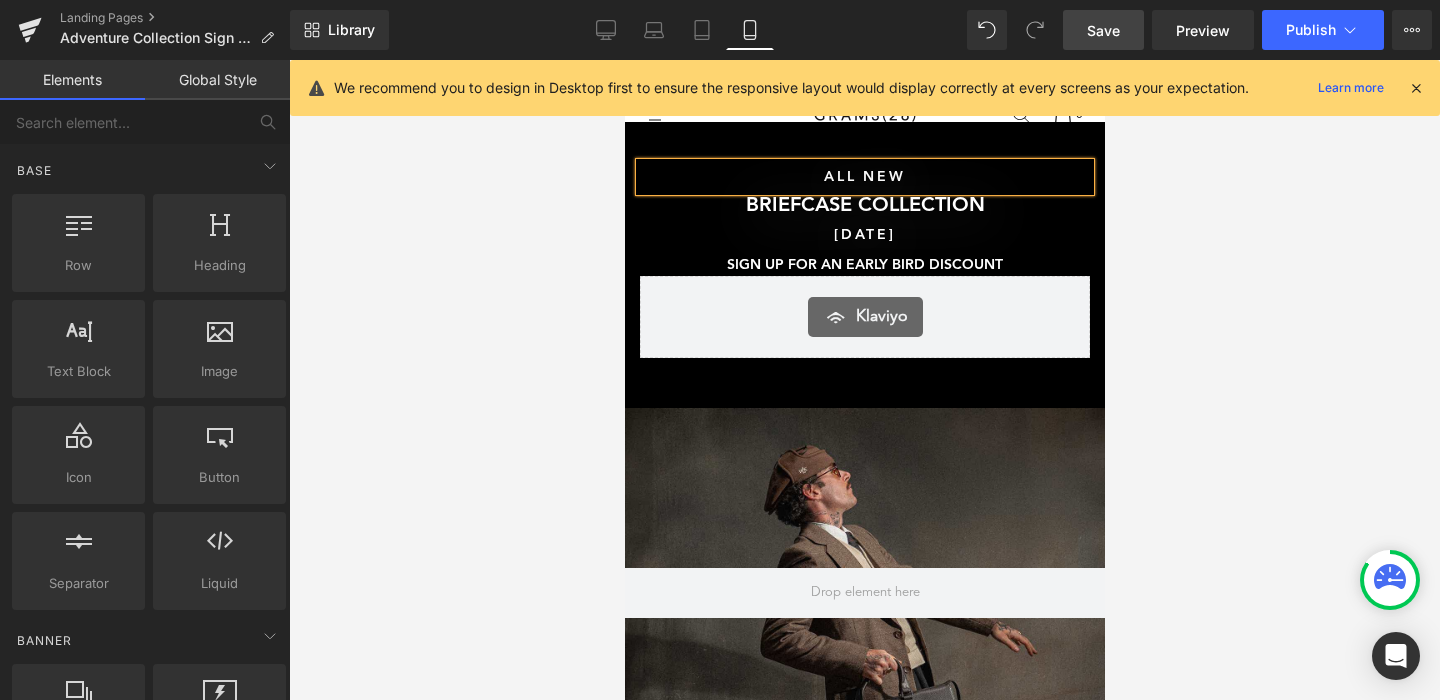 click on "ALL NEW" at bounding box center (864, 177) 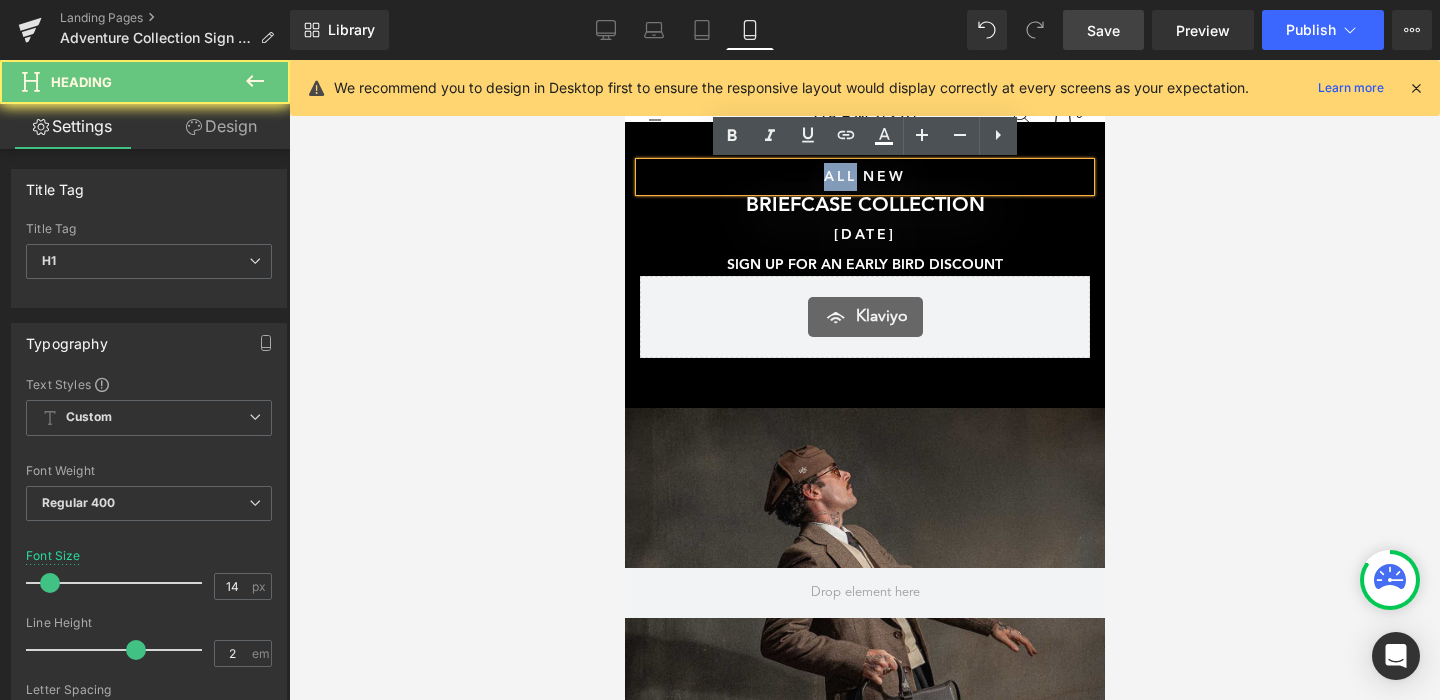 click on "ALL NEW" at bounding box center [864, 177] 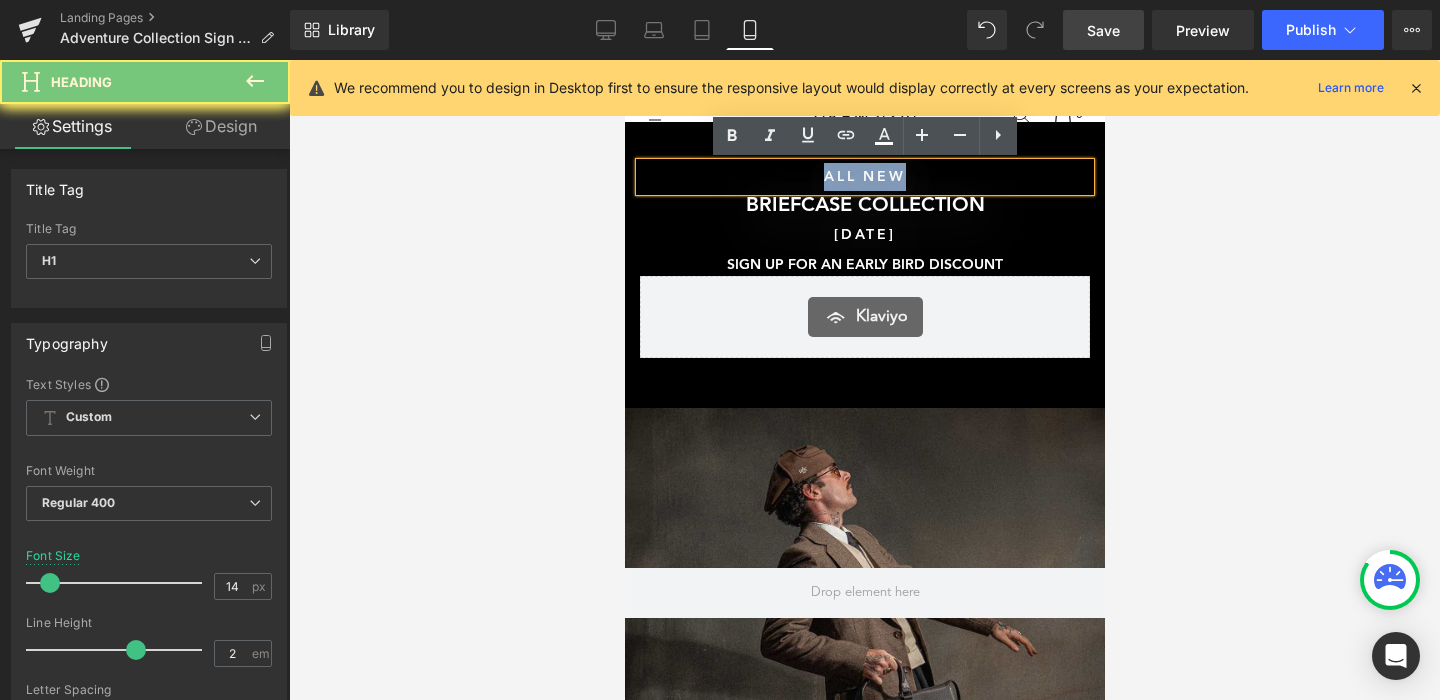 type 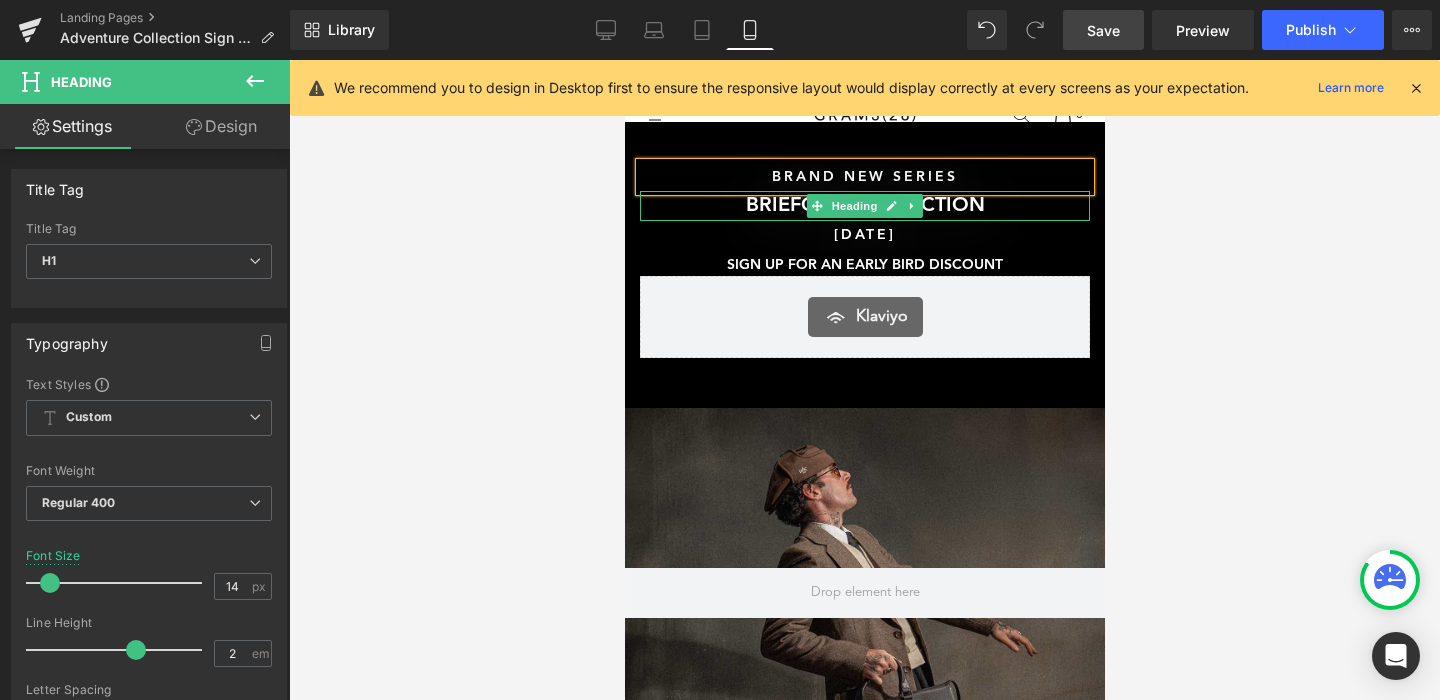click on "BRIEFCASE COLLECTION" at bounding box center (864, 206) 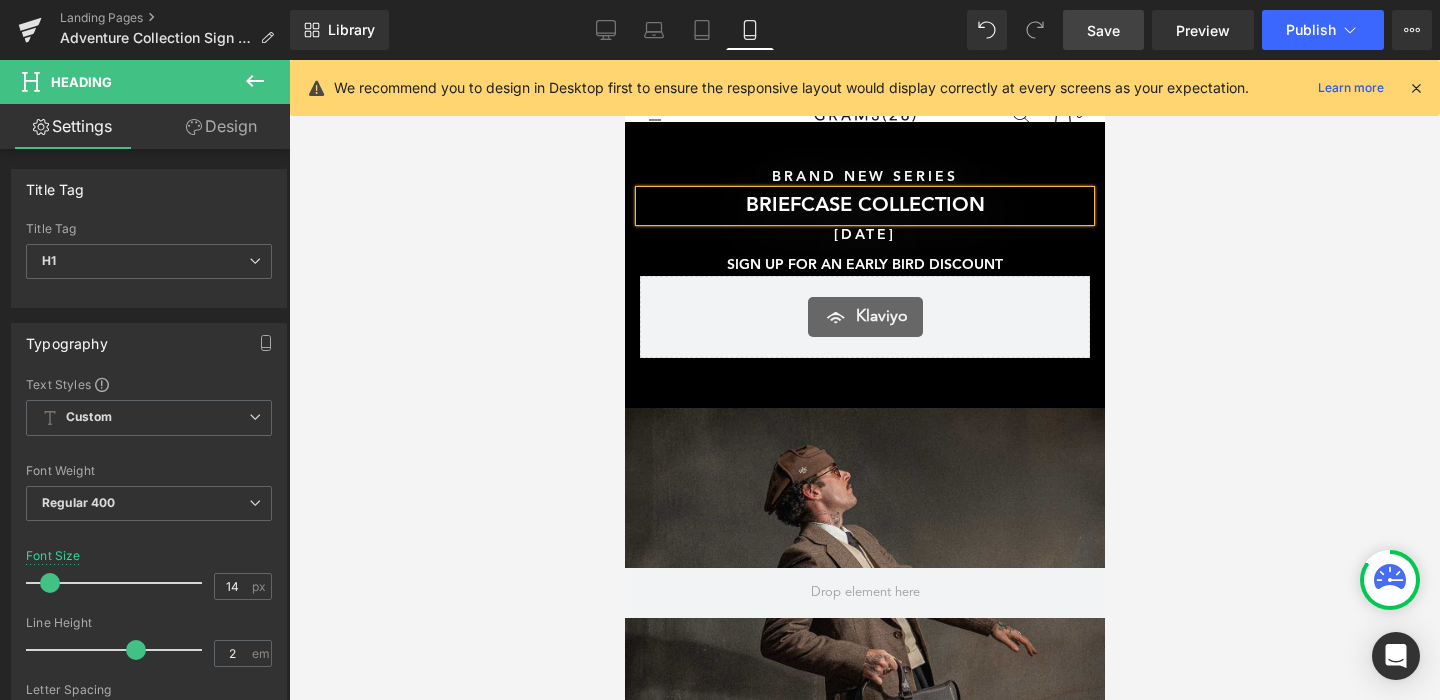 click on "BRIEFCASE COLLECTION" at bounding box center (864, 206) 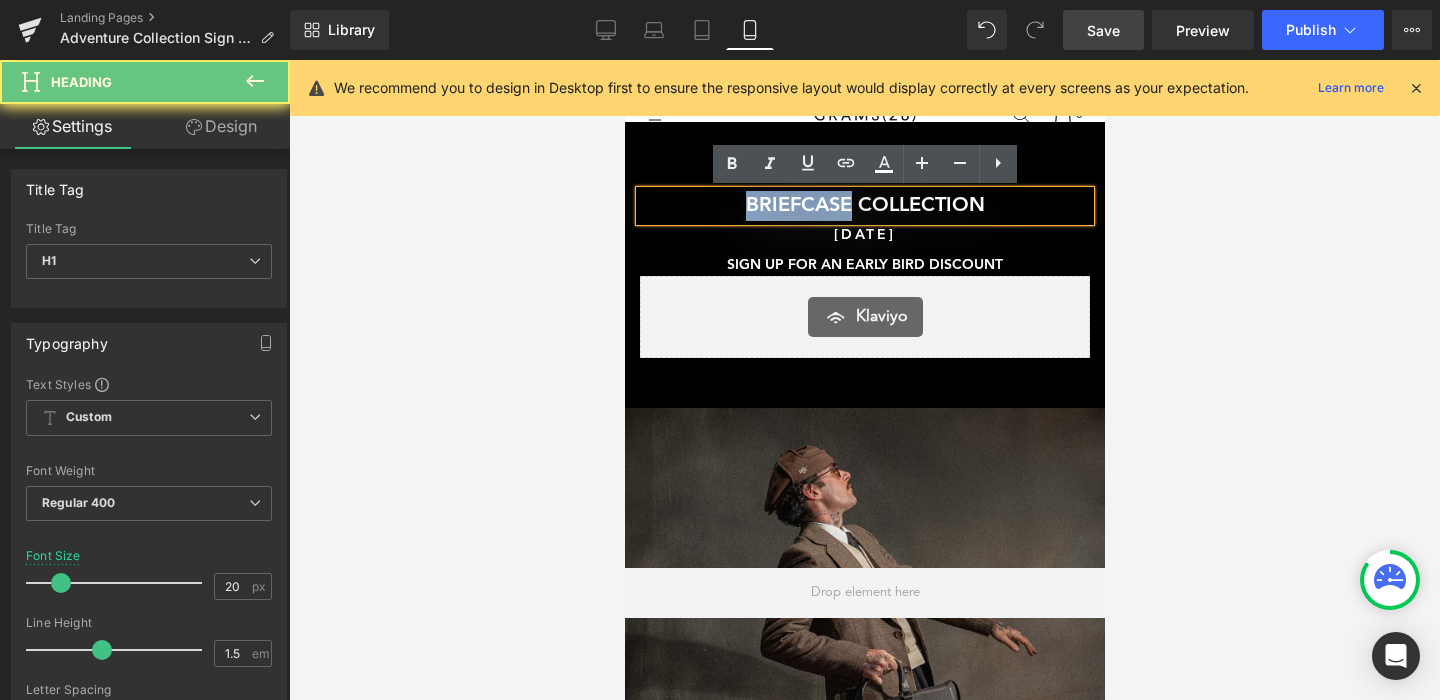 type 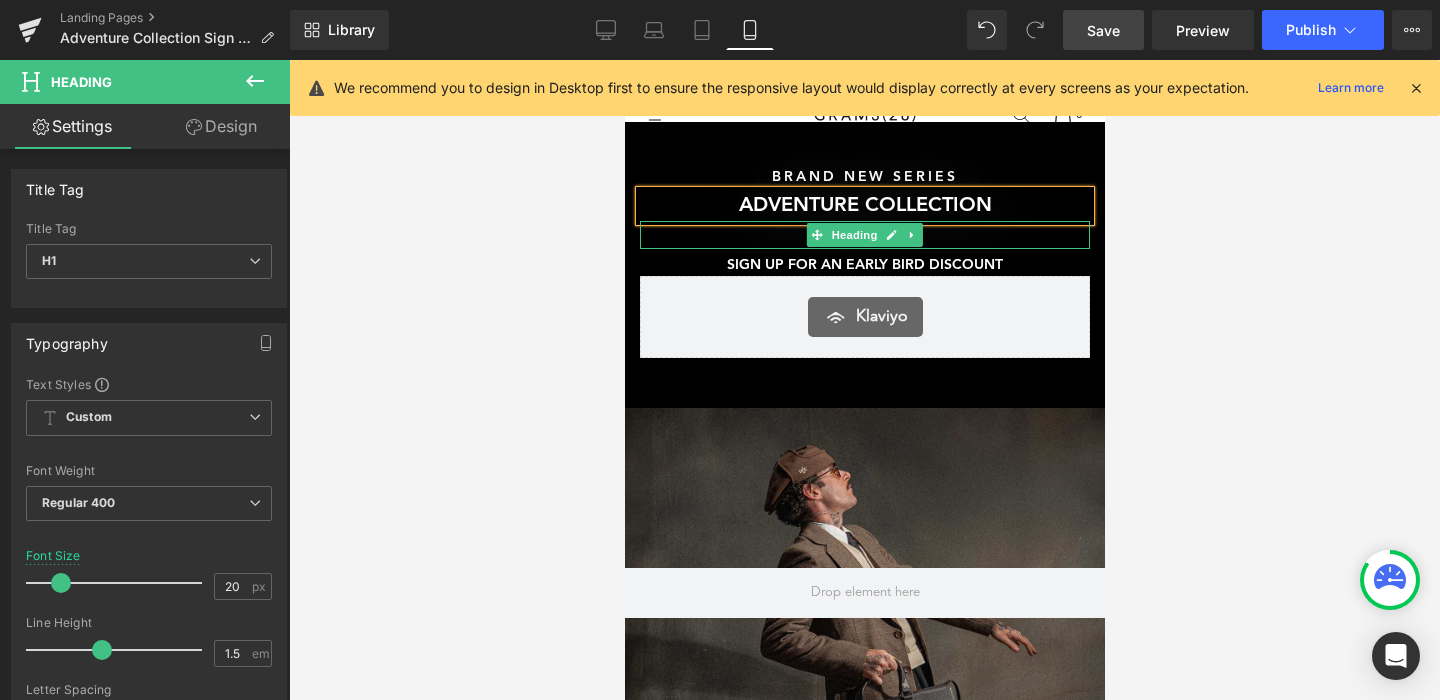 click on "[DATE]" at bounding box center (864, 235) 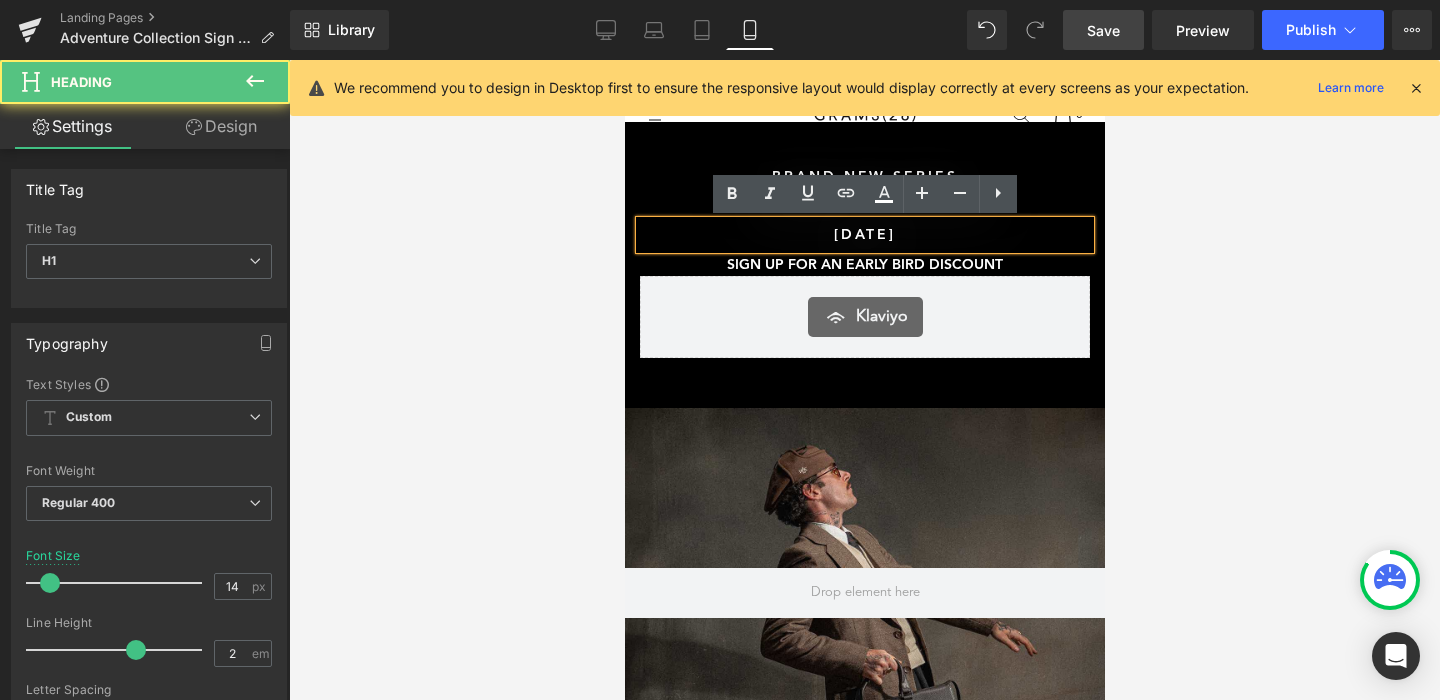 click on "[DATE]" at bounding box center [864, 235] 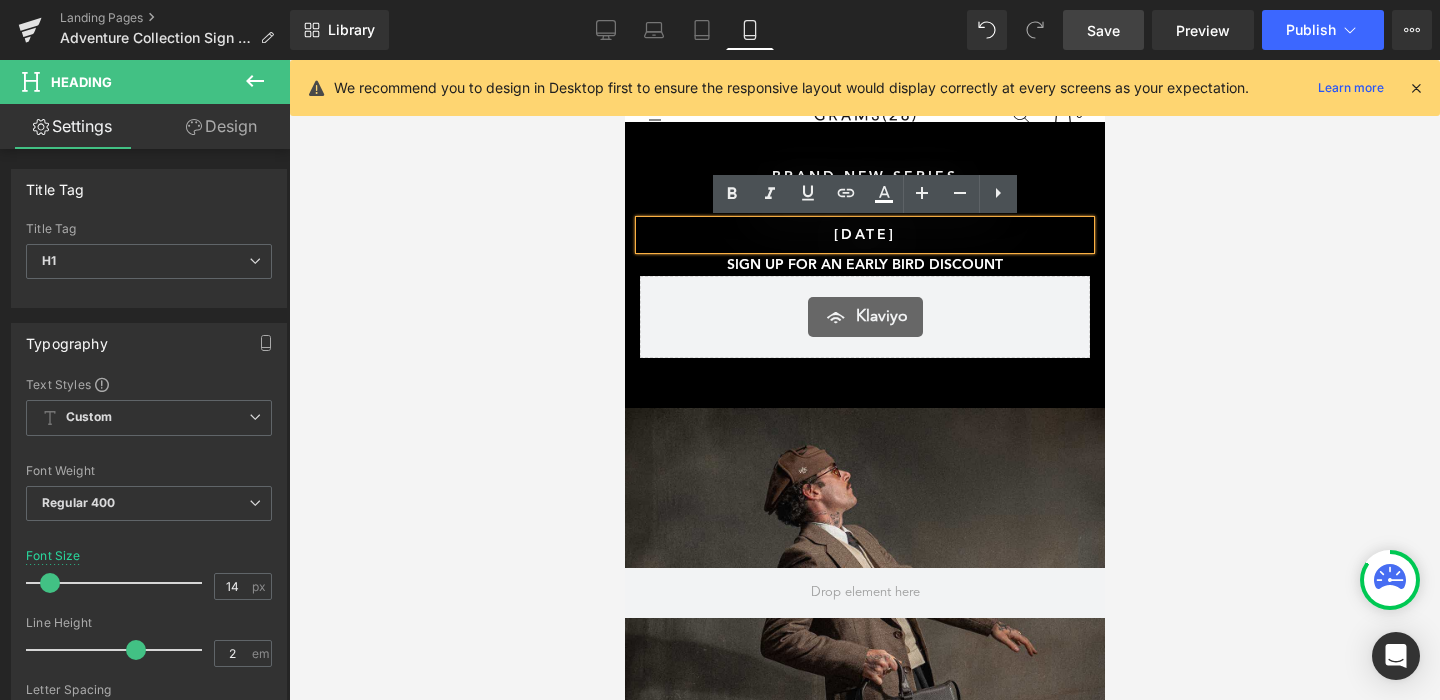 type 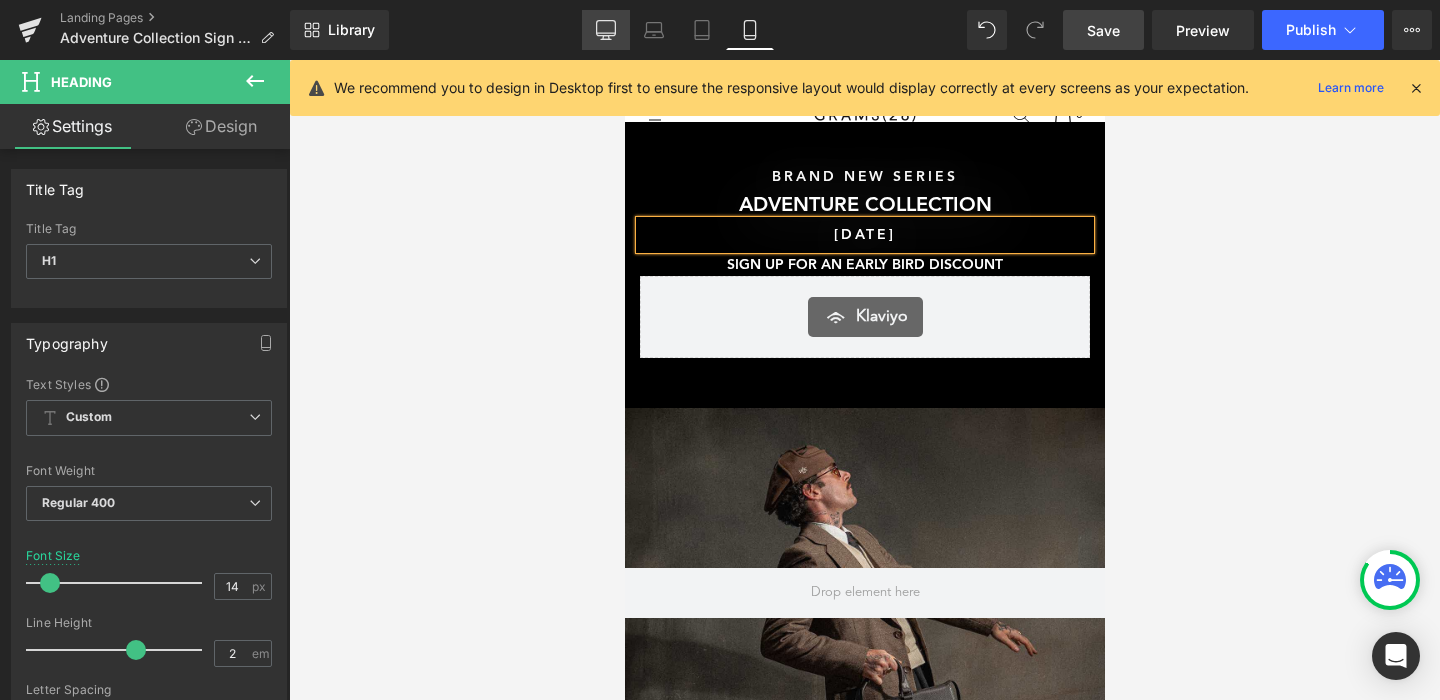 click 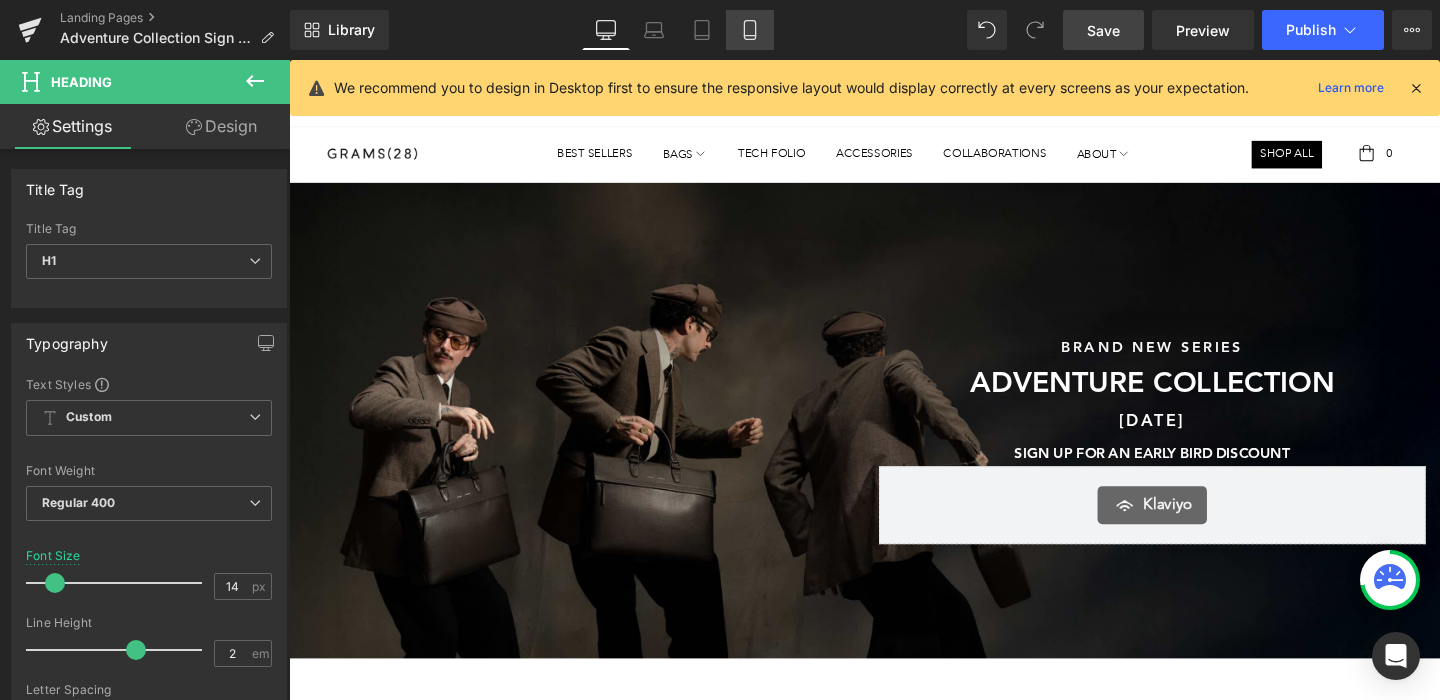 click on "Mobile" at bounding box center [750, 30] 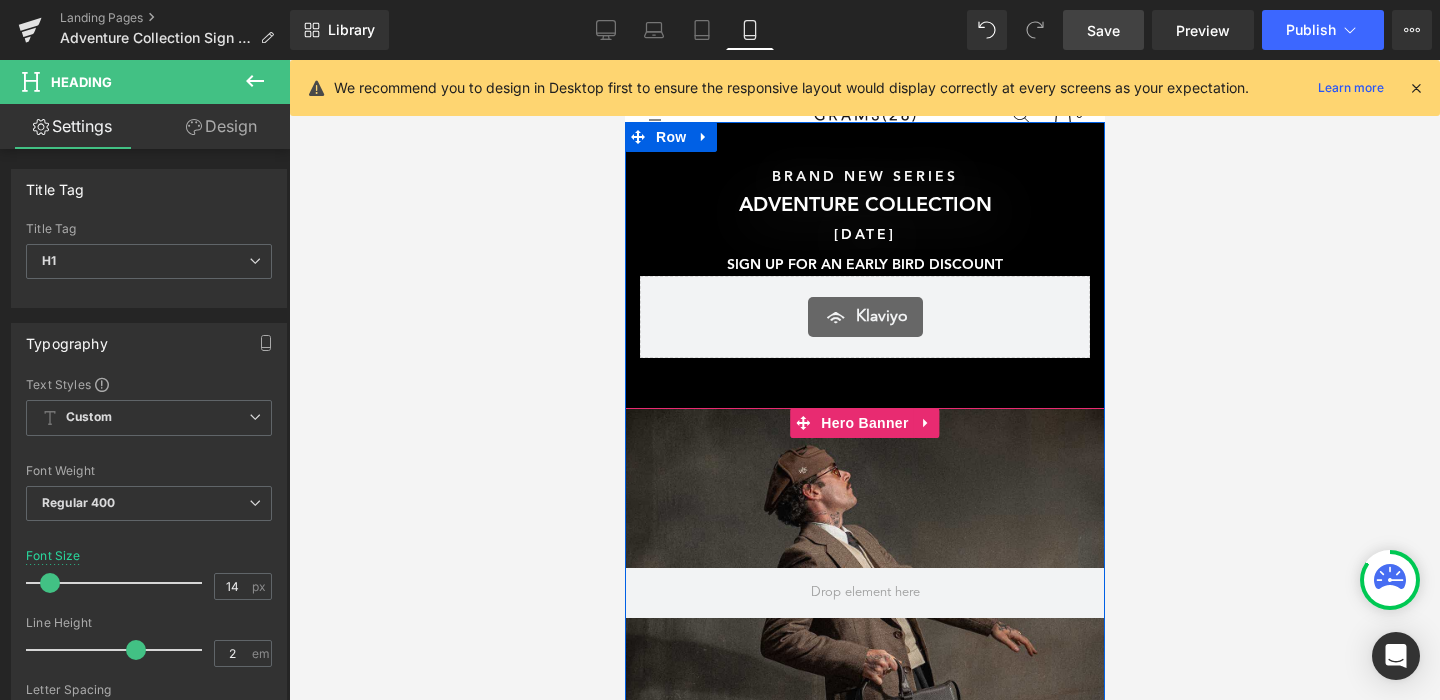 scroll, scrollTop: 97, scrollLeft: 0, axis: vertical 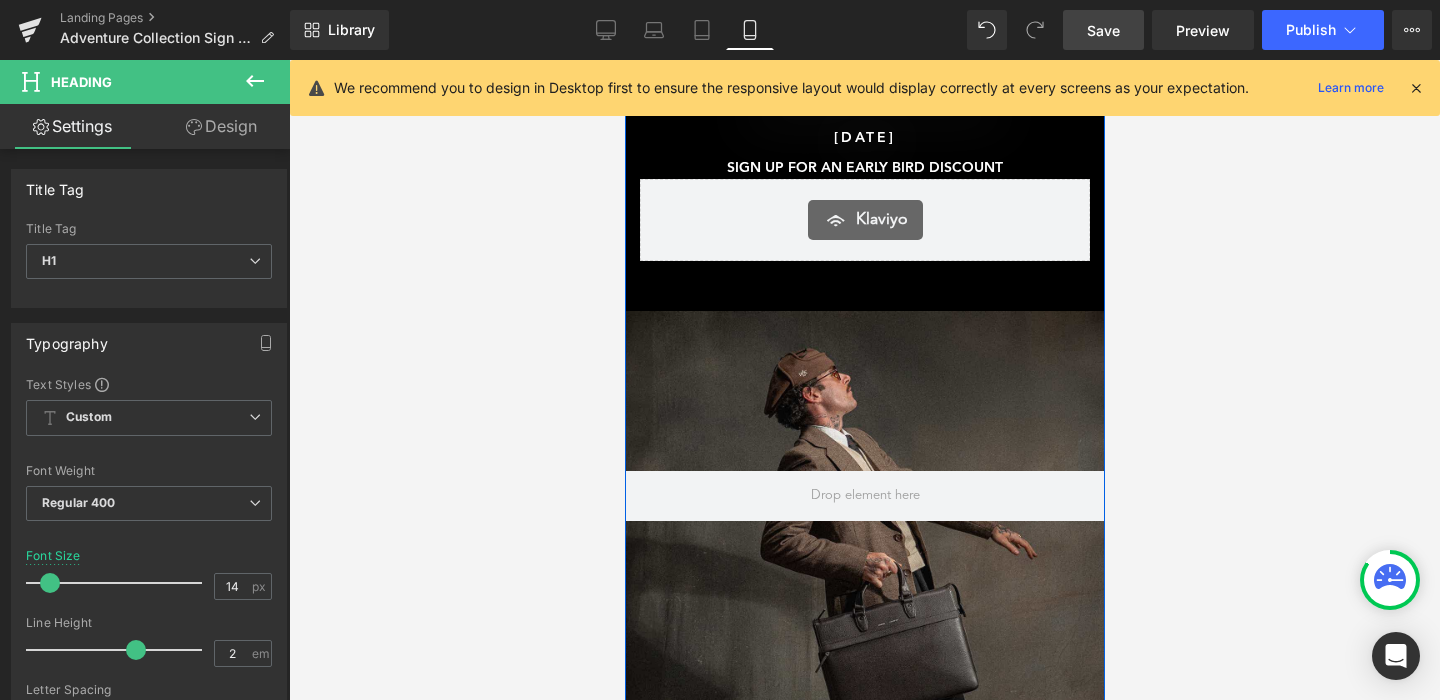 click on "Klaviyo" at bounding box center (864, 220) 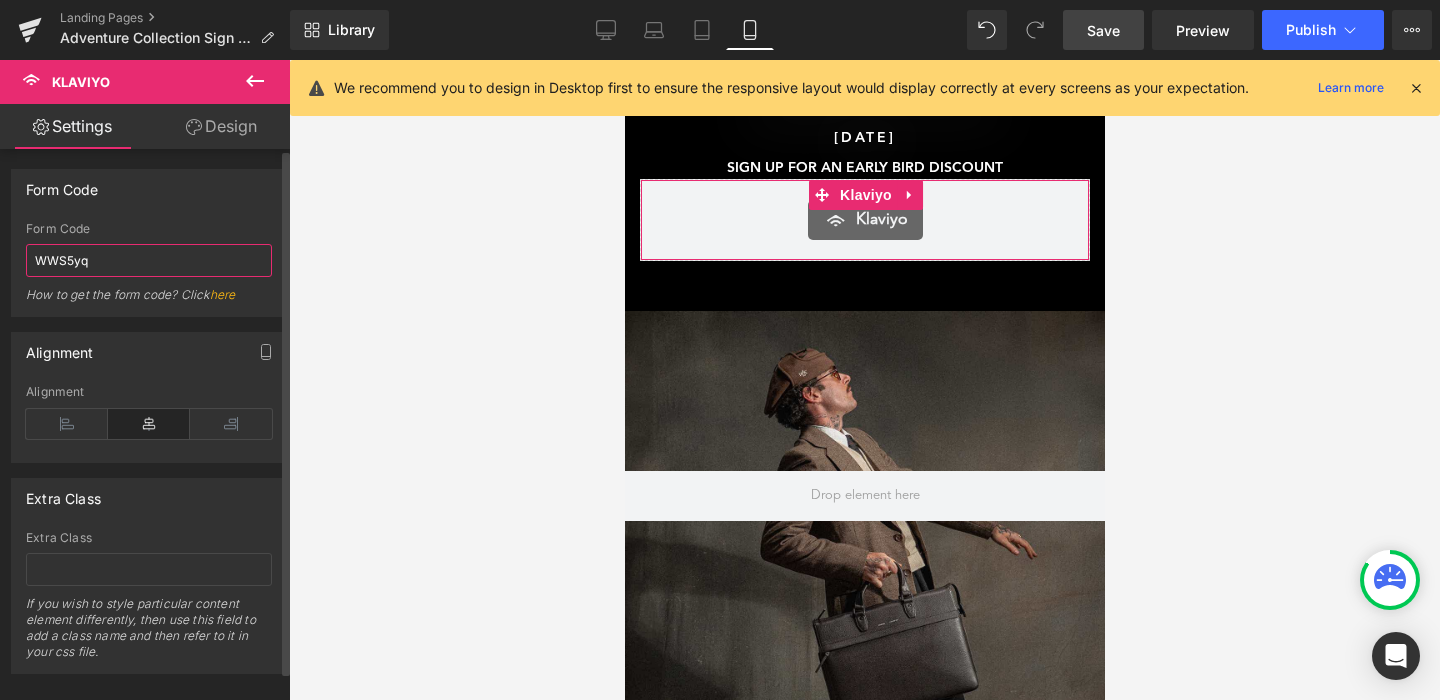 click on "WWS5yq" at bounding box center [149, 260] 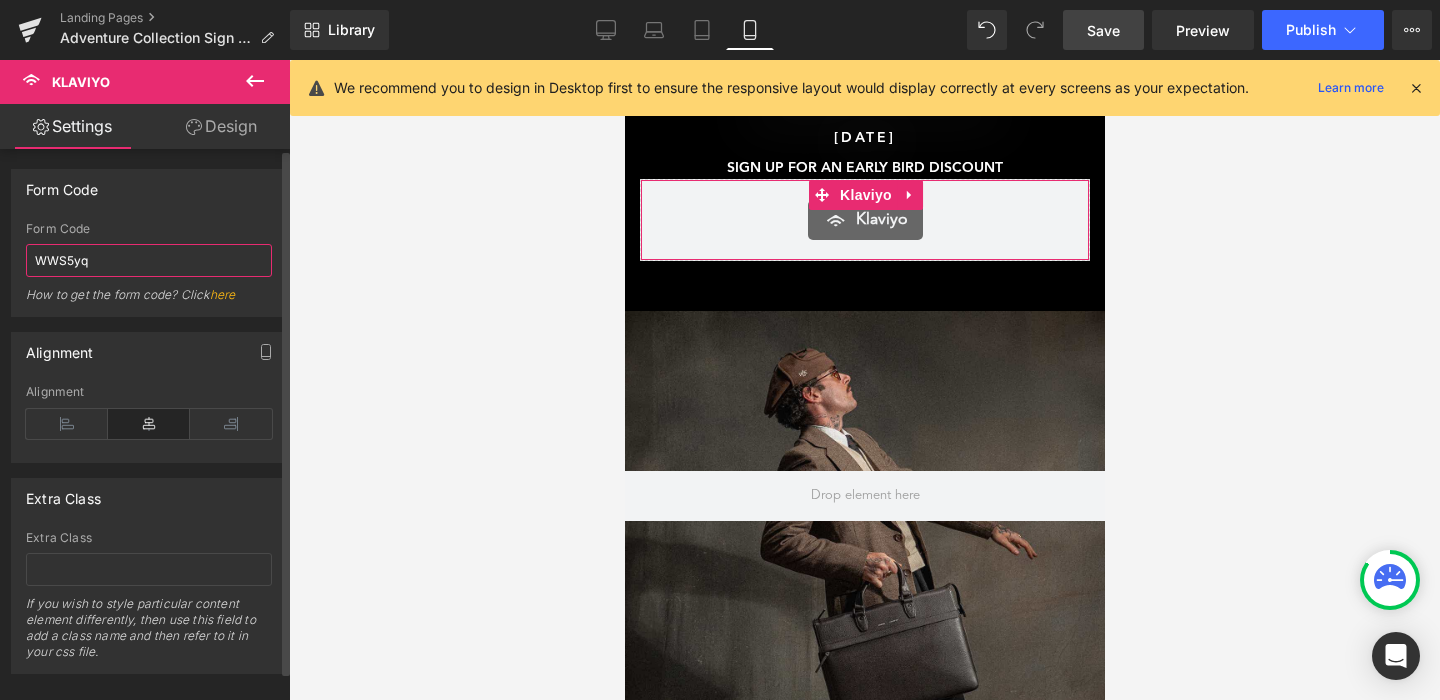 click on "WWS5yq" at bounding box center (149, 260) 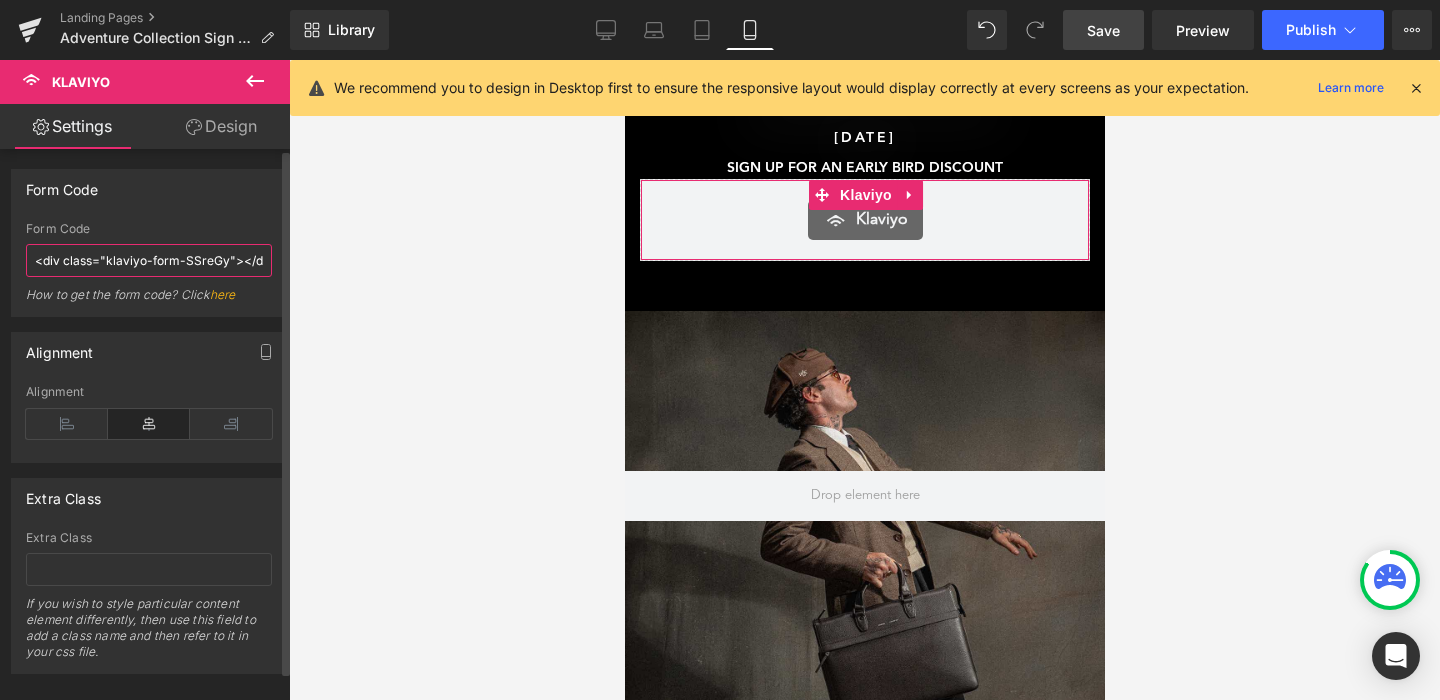 scroll, scrollTop: 0, scrollLeft: 0, axis: both 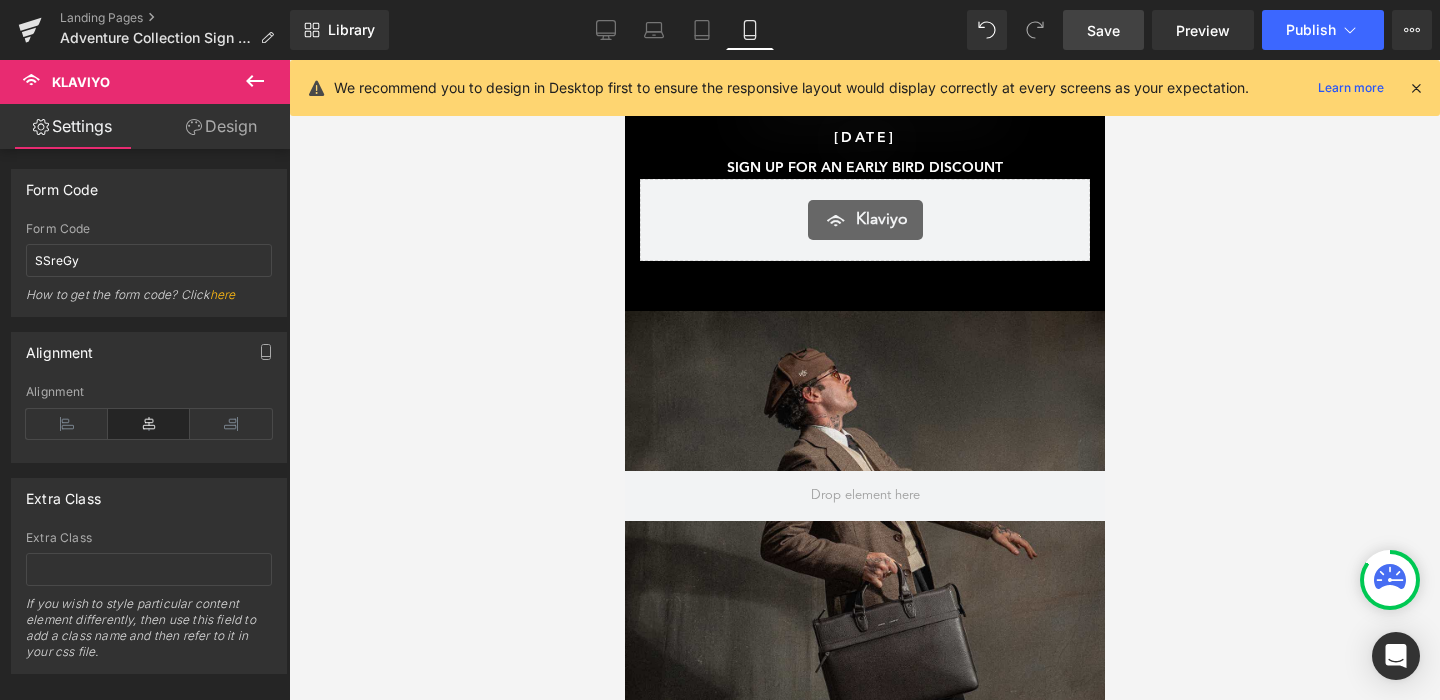 click at bounding box center (864, 380) 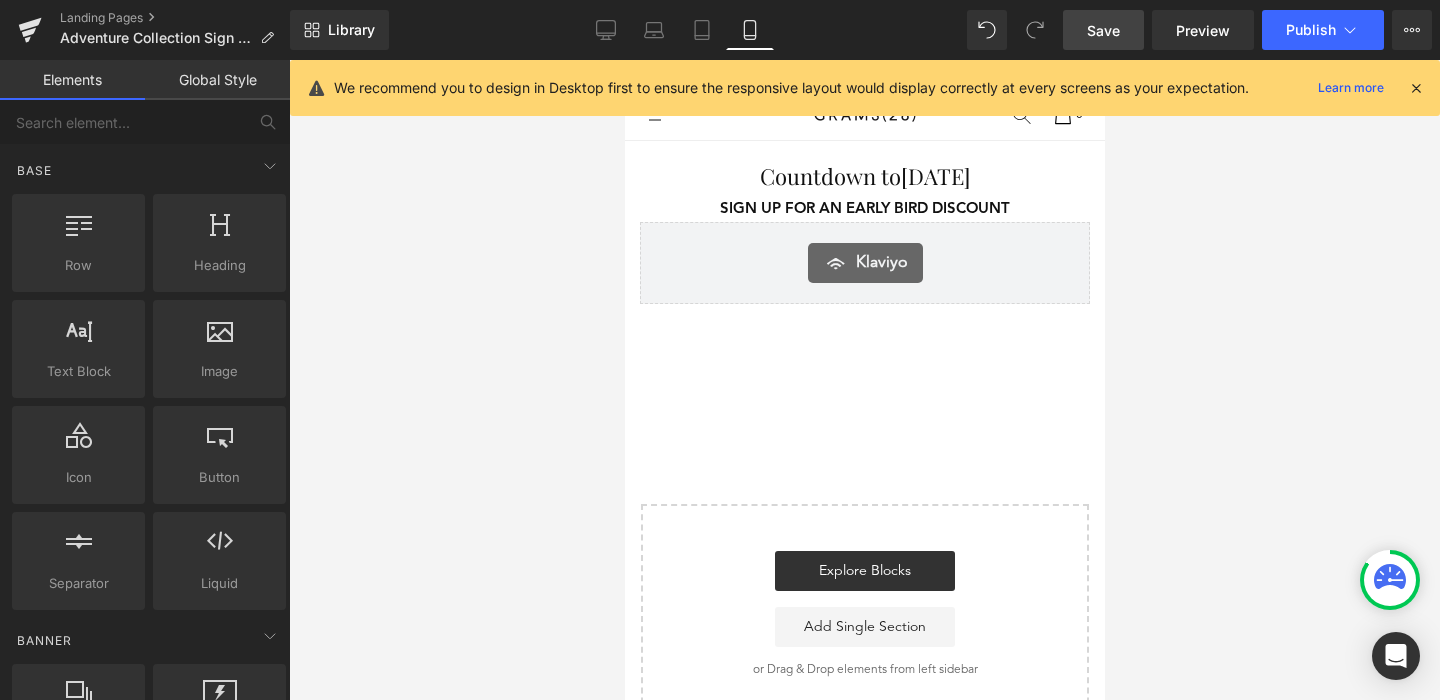 scroll, scrollTop: 3312, scrollLeft: 0, axis: vertical 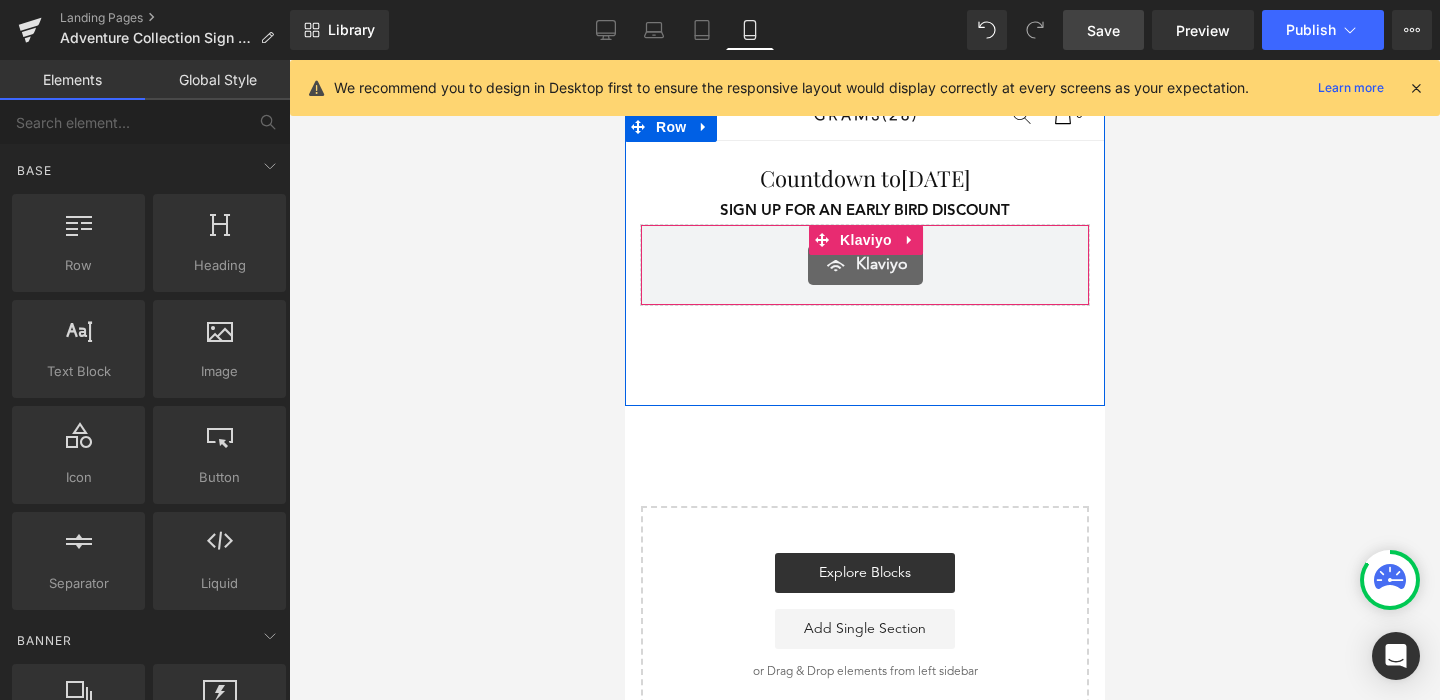 click on "Klaviyo" at bounding box center (864, 265) 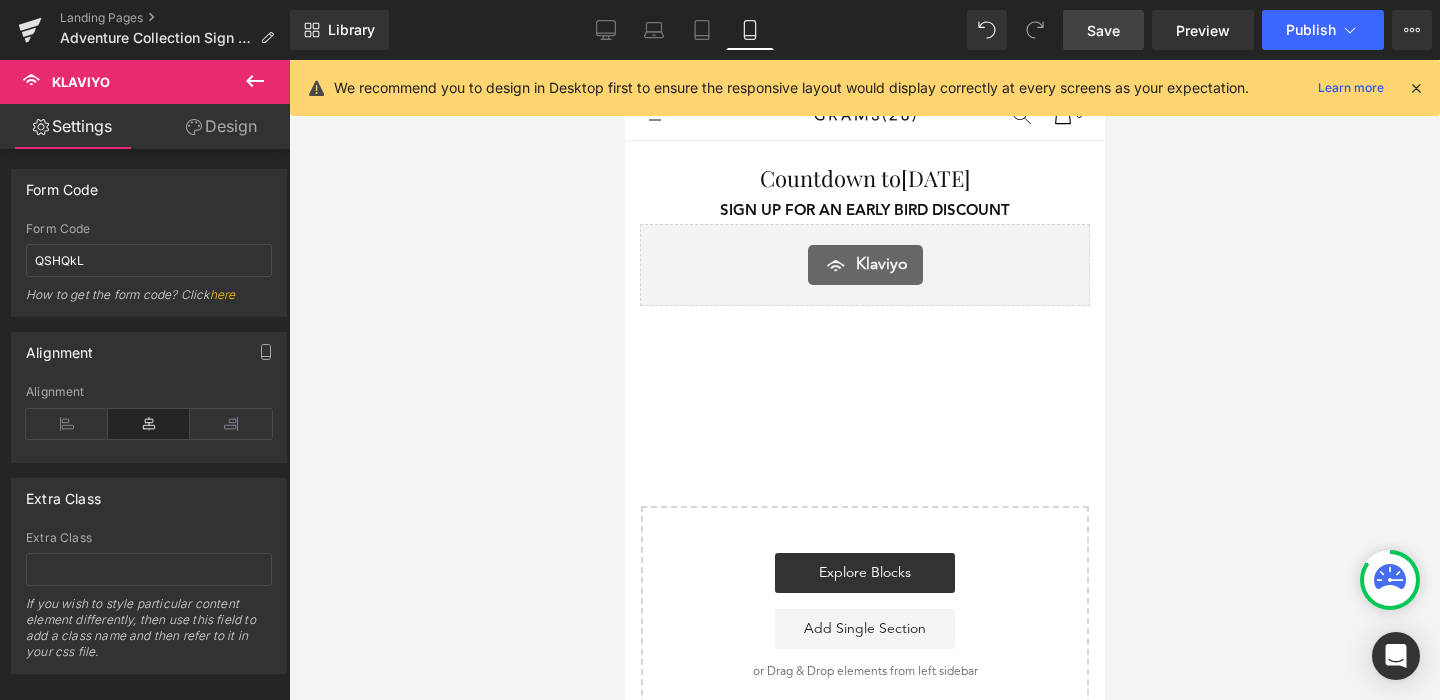 click on "Save" at bounding box center (1103, 30) 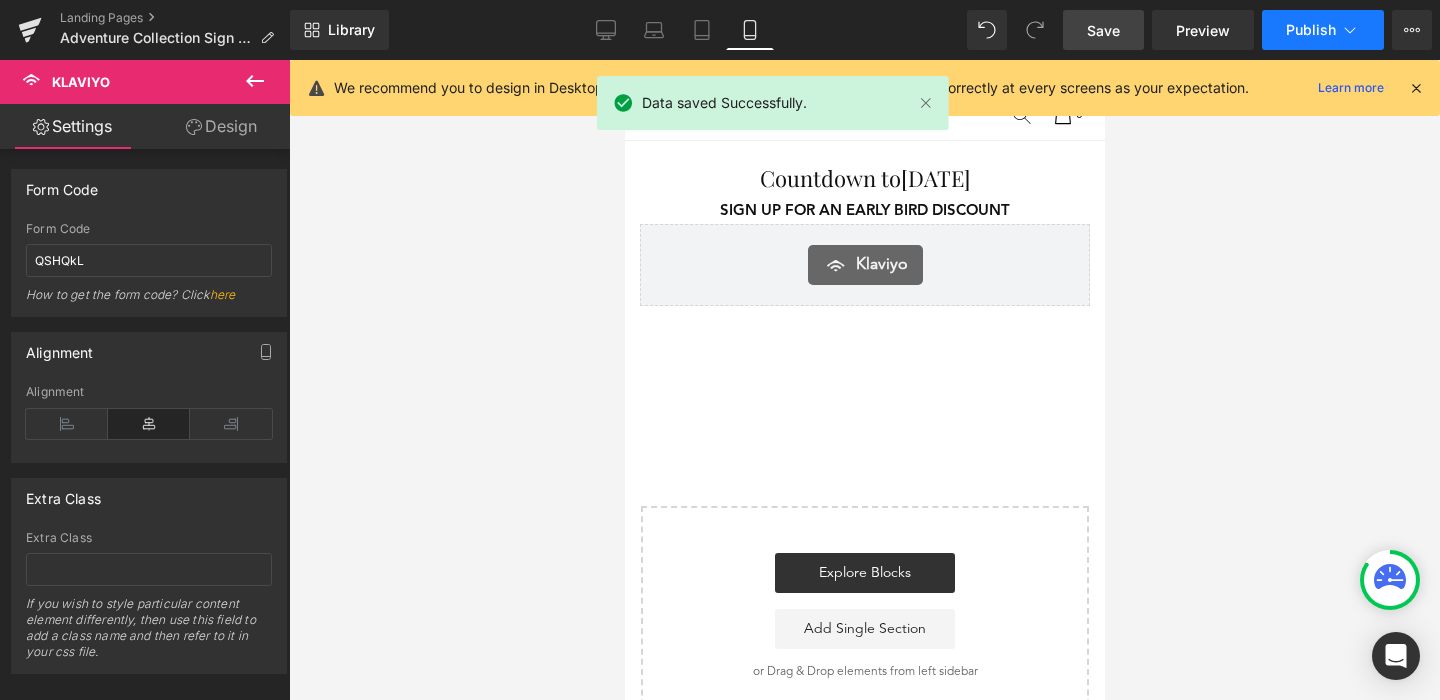 click on "Publish" at bounding box center [1311, 30] 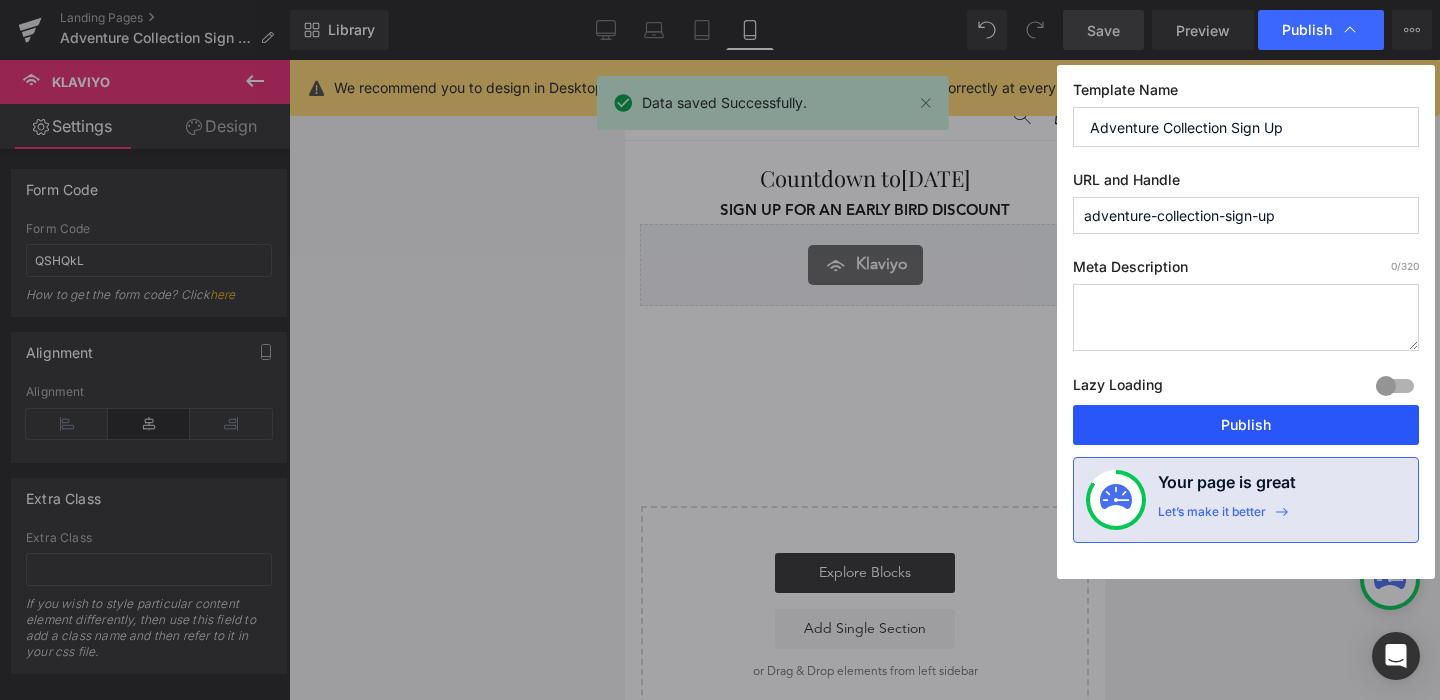 click on "Publish" at bounding box center [1246, 425] 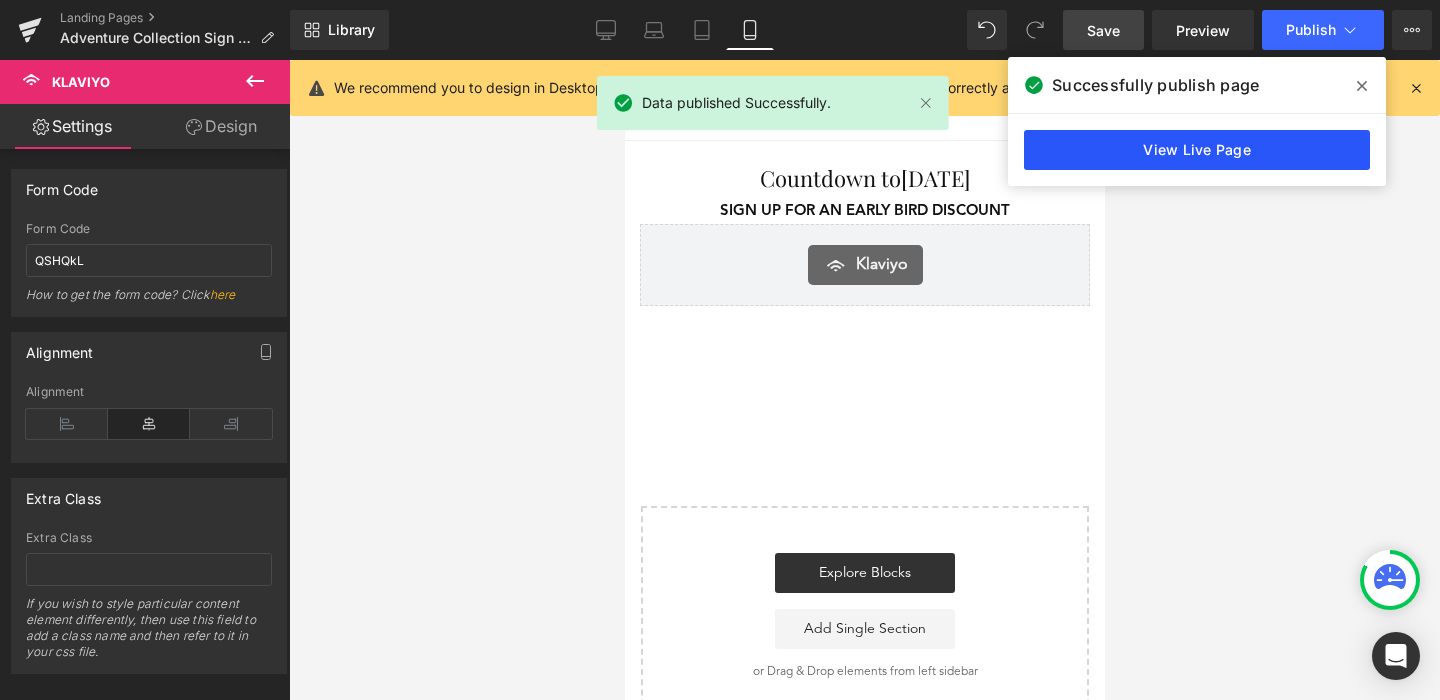 click on "View Live Page" at bounding box center [1197, 150] 